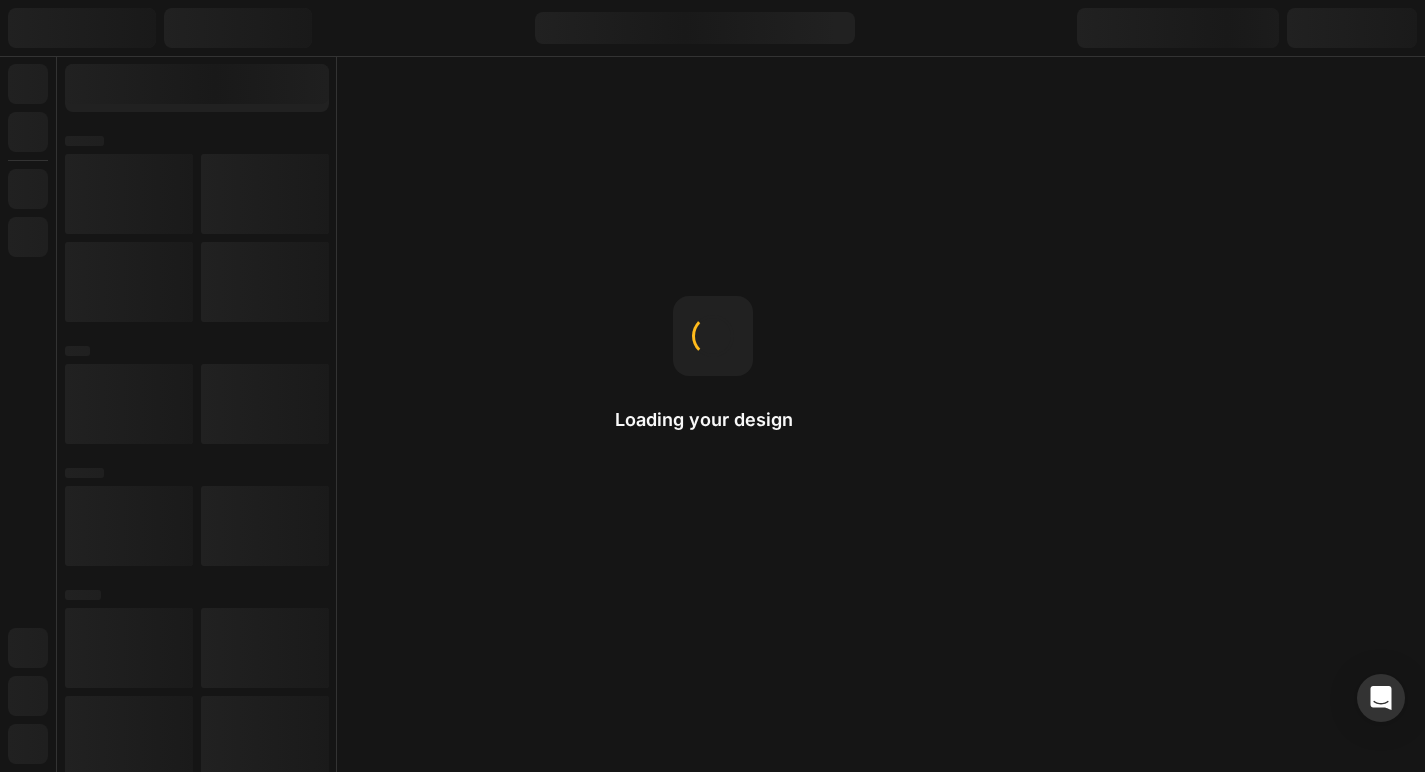 scroll, scrollTop: 0, scrollLeft: 0, axis: both 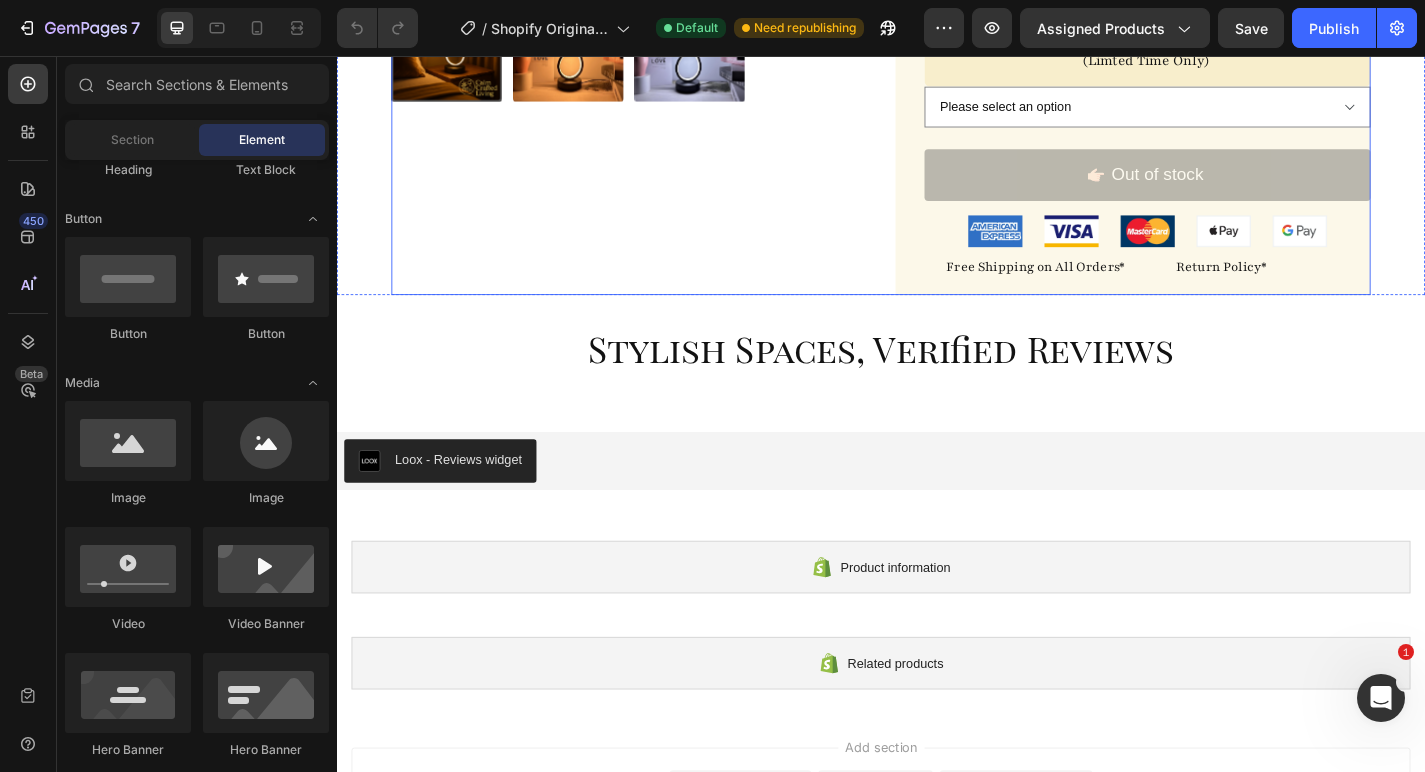click on "Product Images" at bounding box center [659, -45] 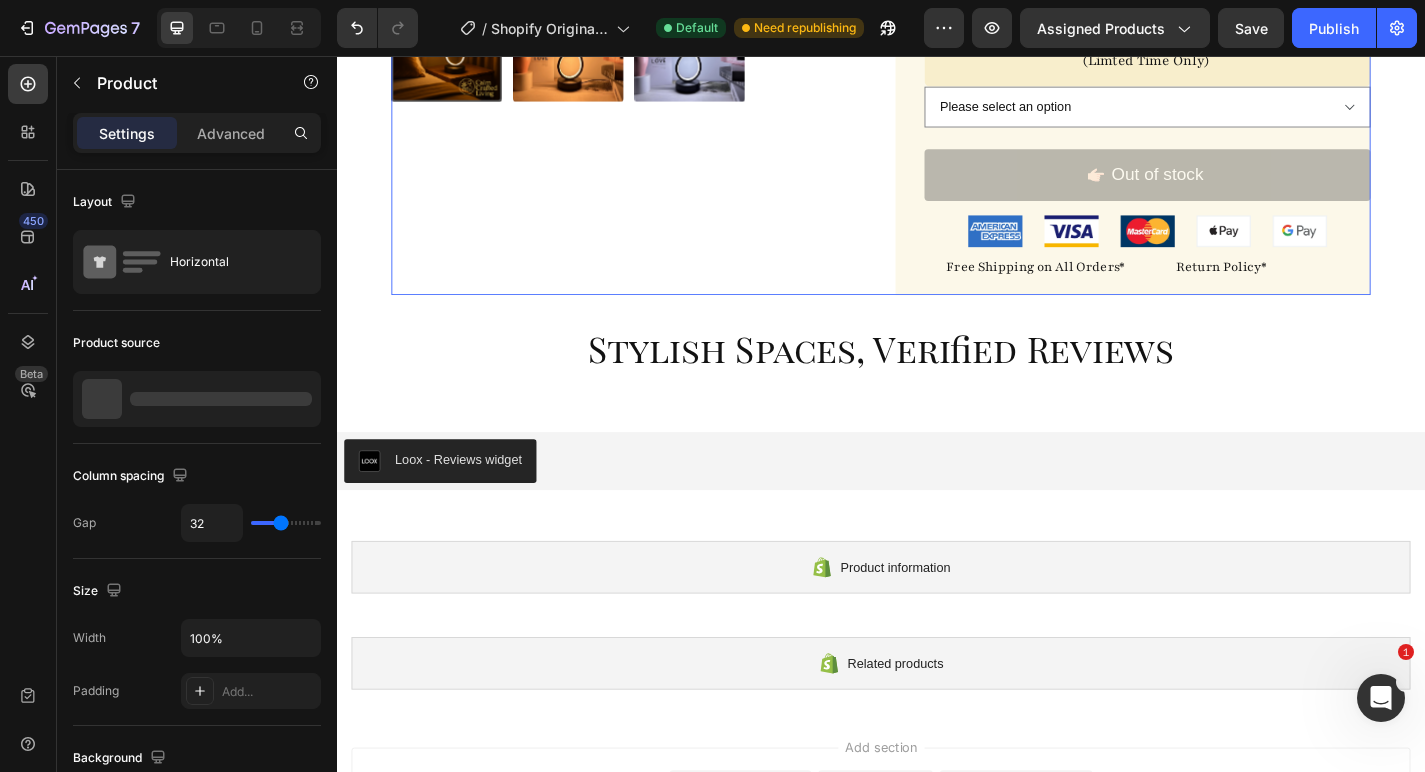select on "574945482455909410" 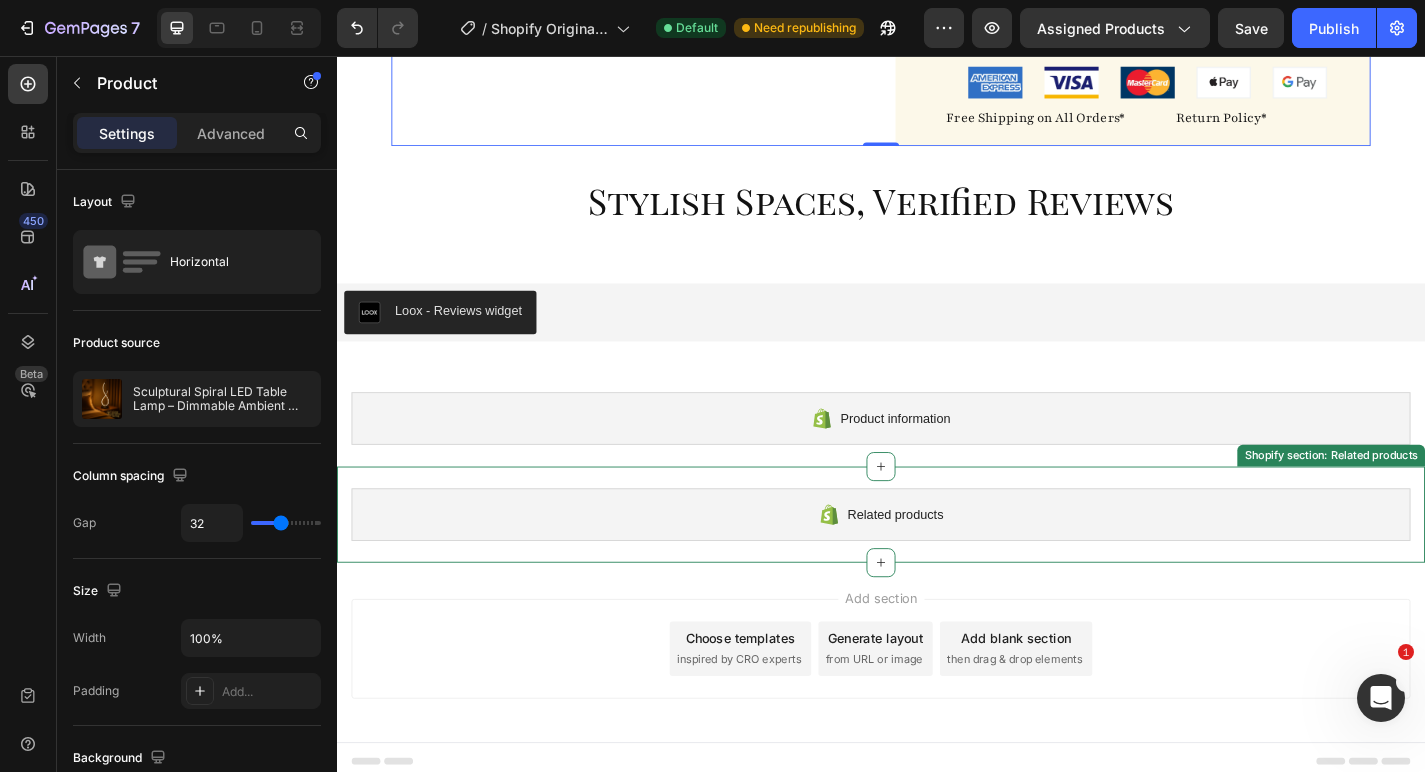 scroll, scrollTop: 808, scrollLeft: 0, axis: vertical 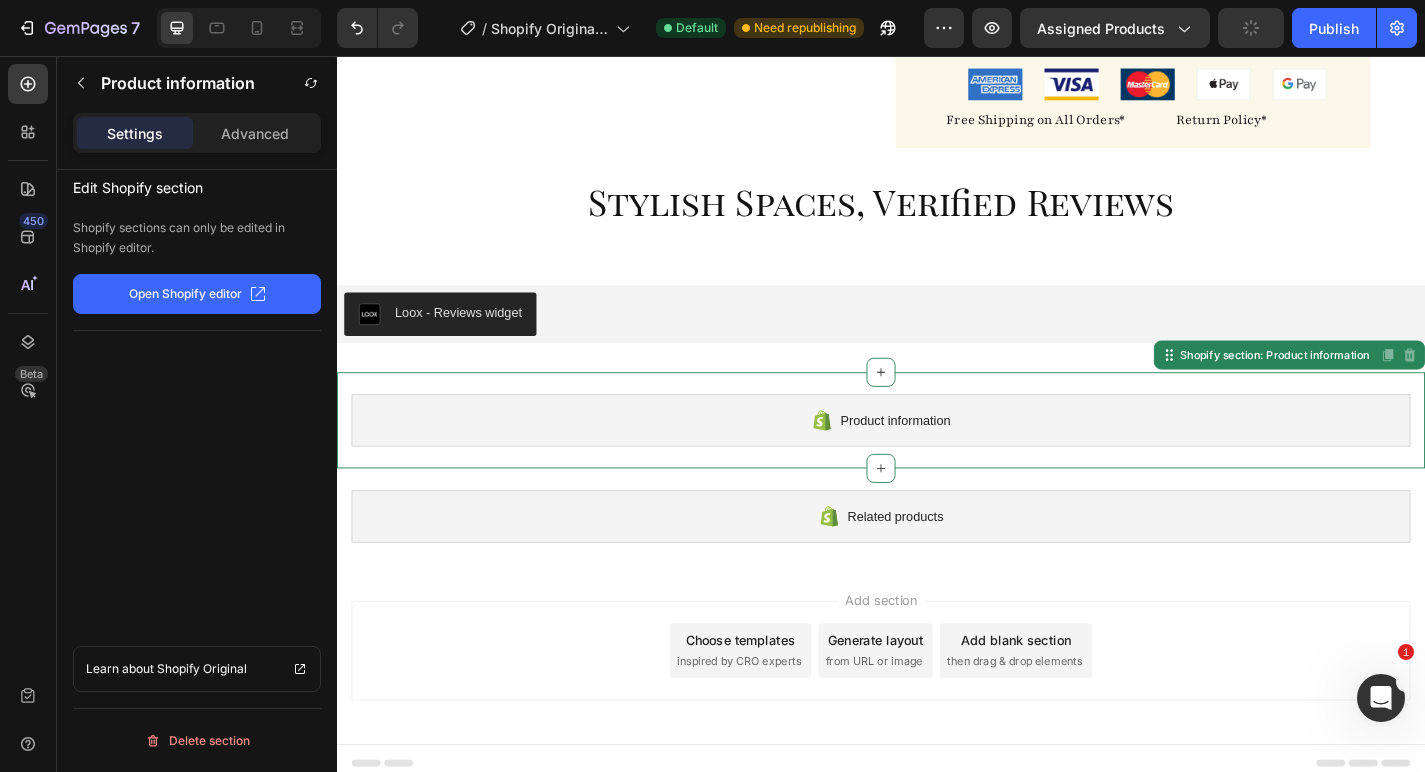 click on "Product information Shopify section: Product information   Disabled. Please edit in Shopify Editor Disabled. Please edit in Shopify Editor" at bounding box center [937, 458] 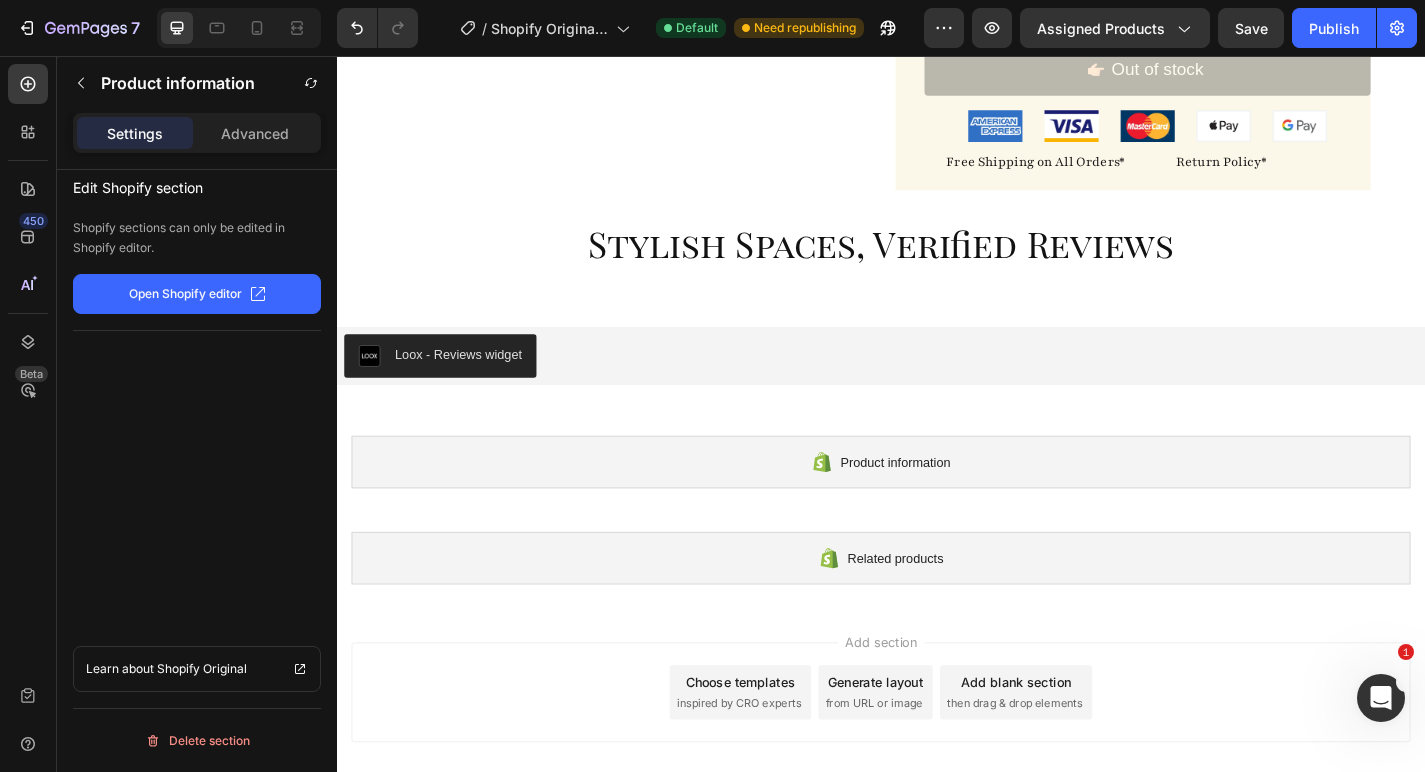 scroll, scrollTop: 759, scrollLeft: 0, axis: vertical 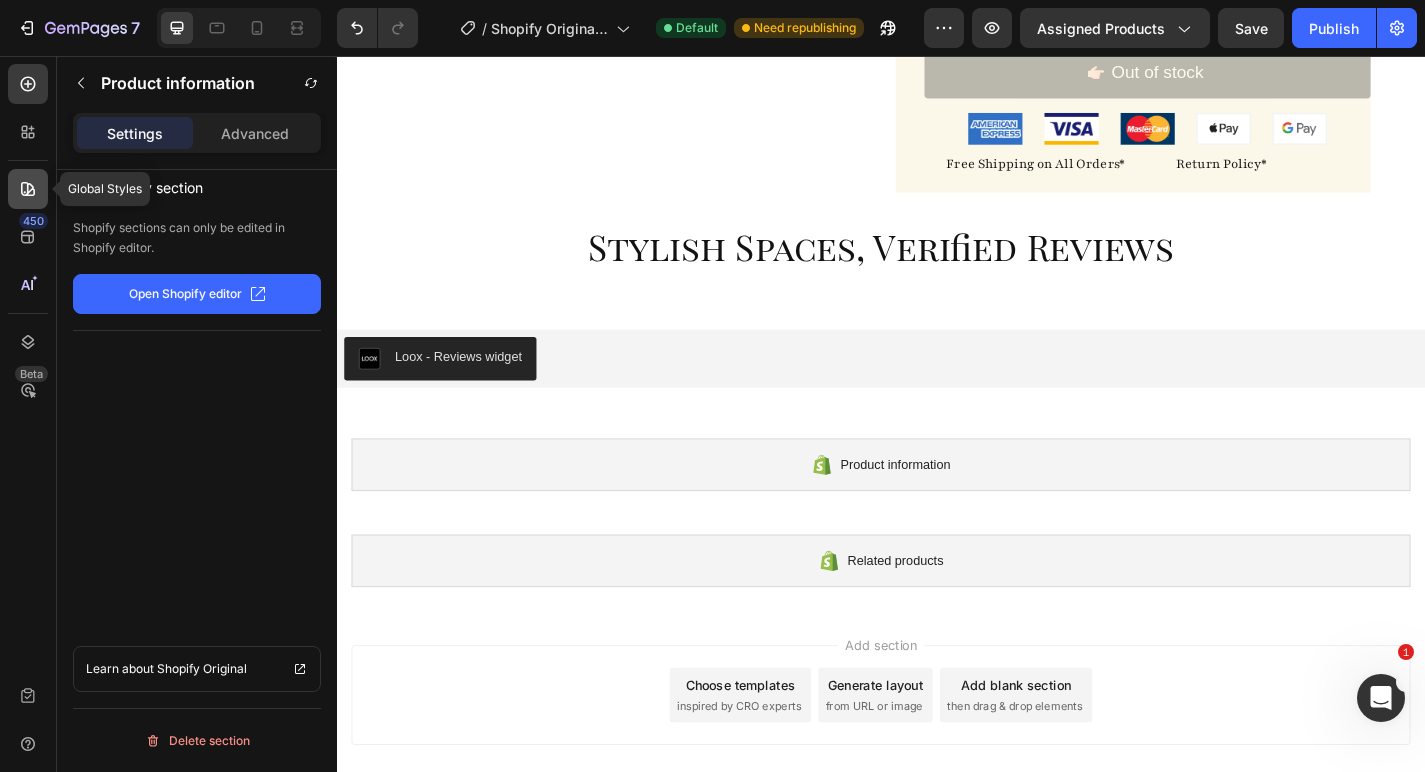 click 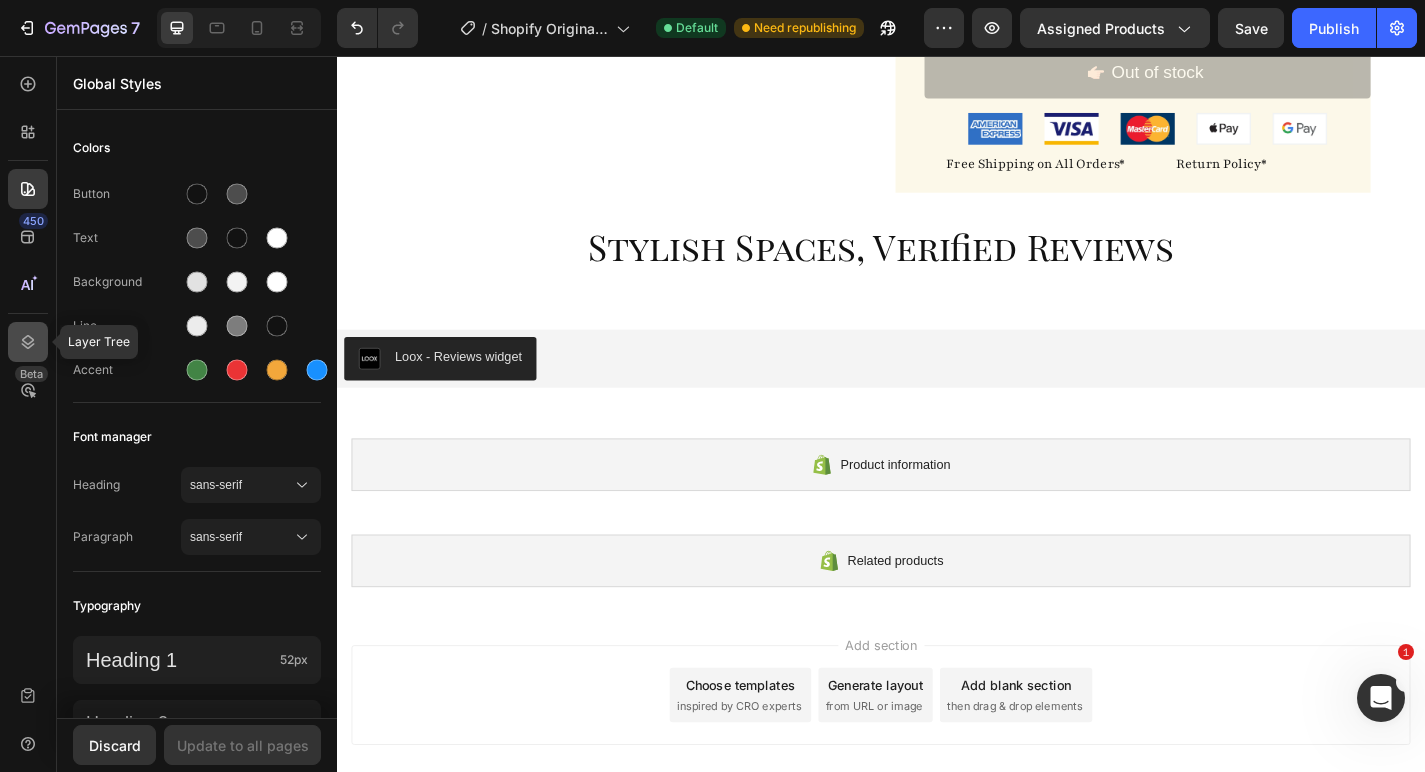 click 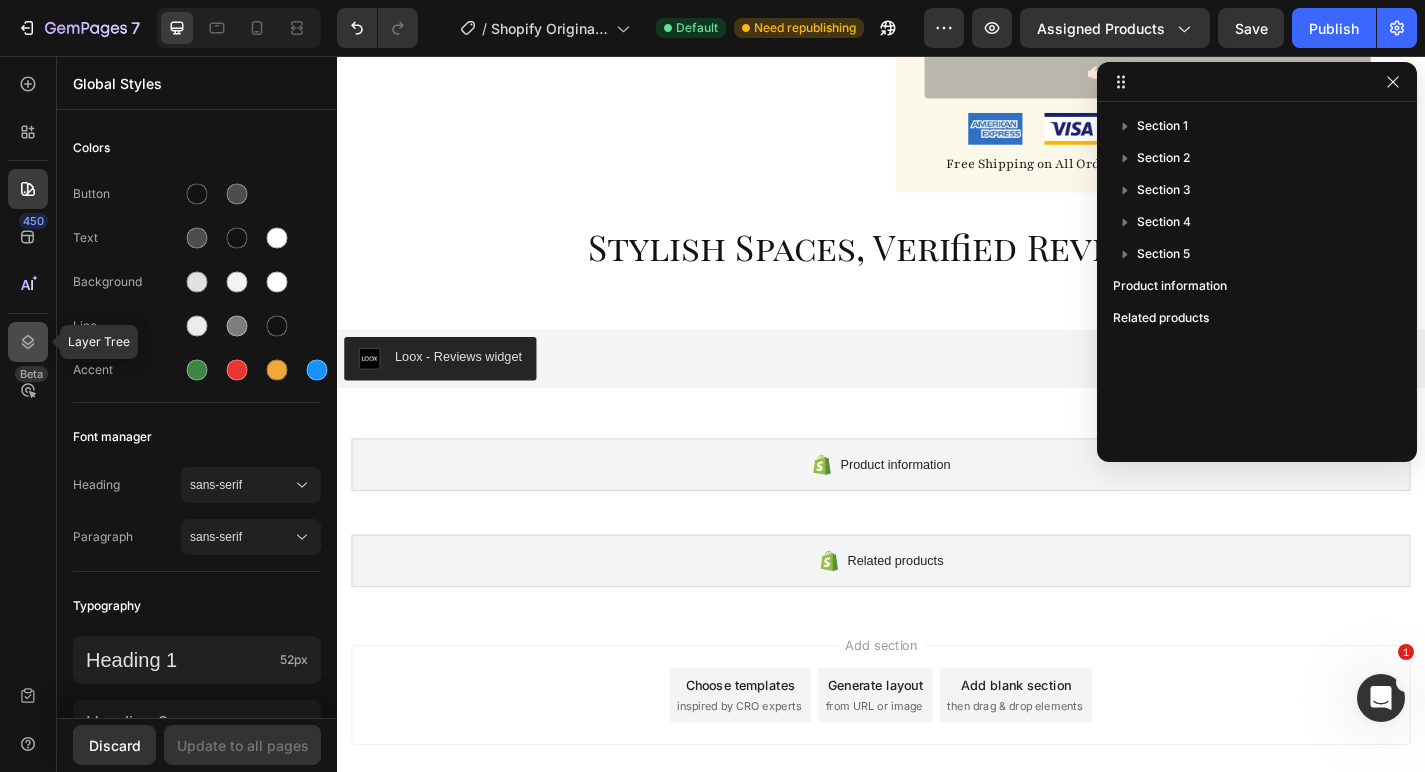 click 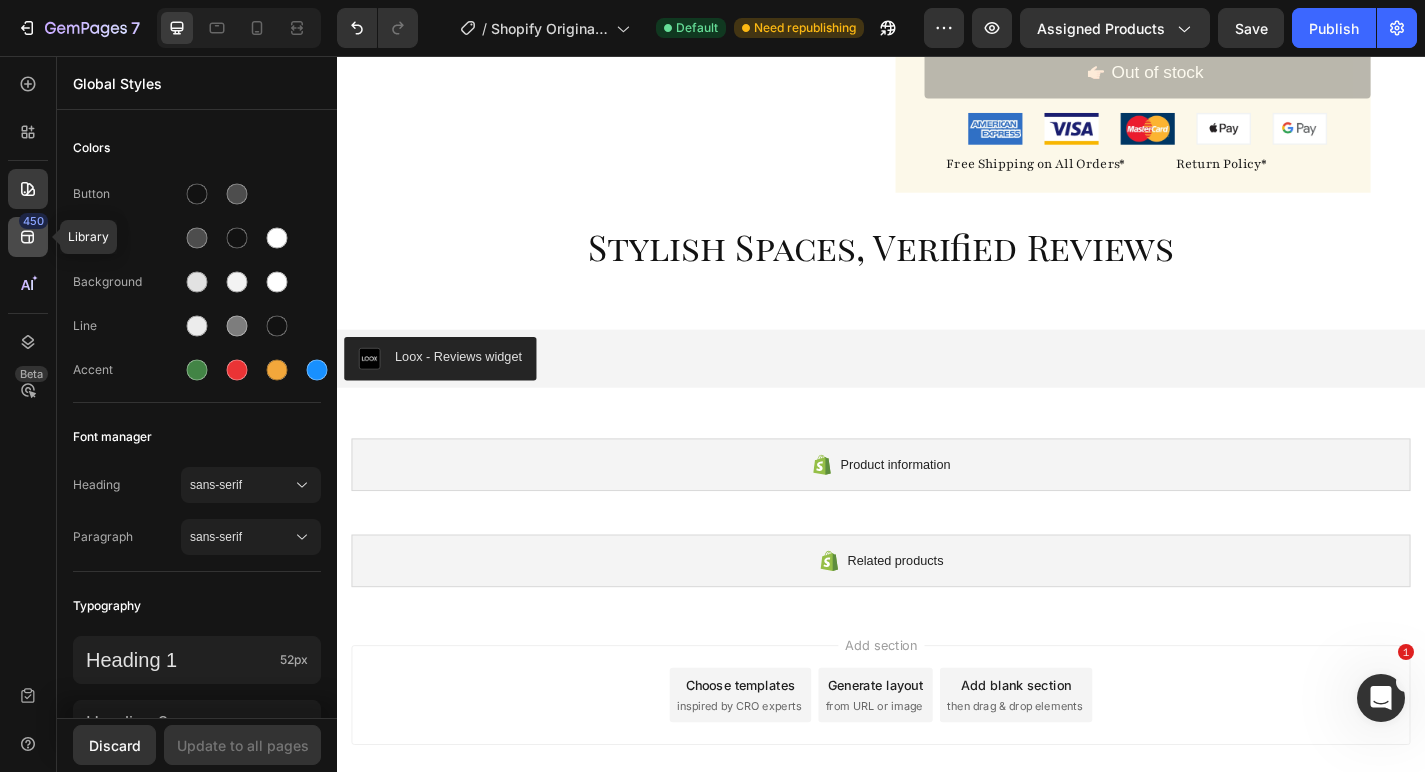 click on "450" at bounding box center (33, 221) 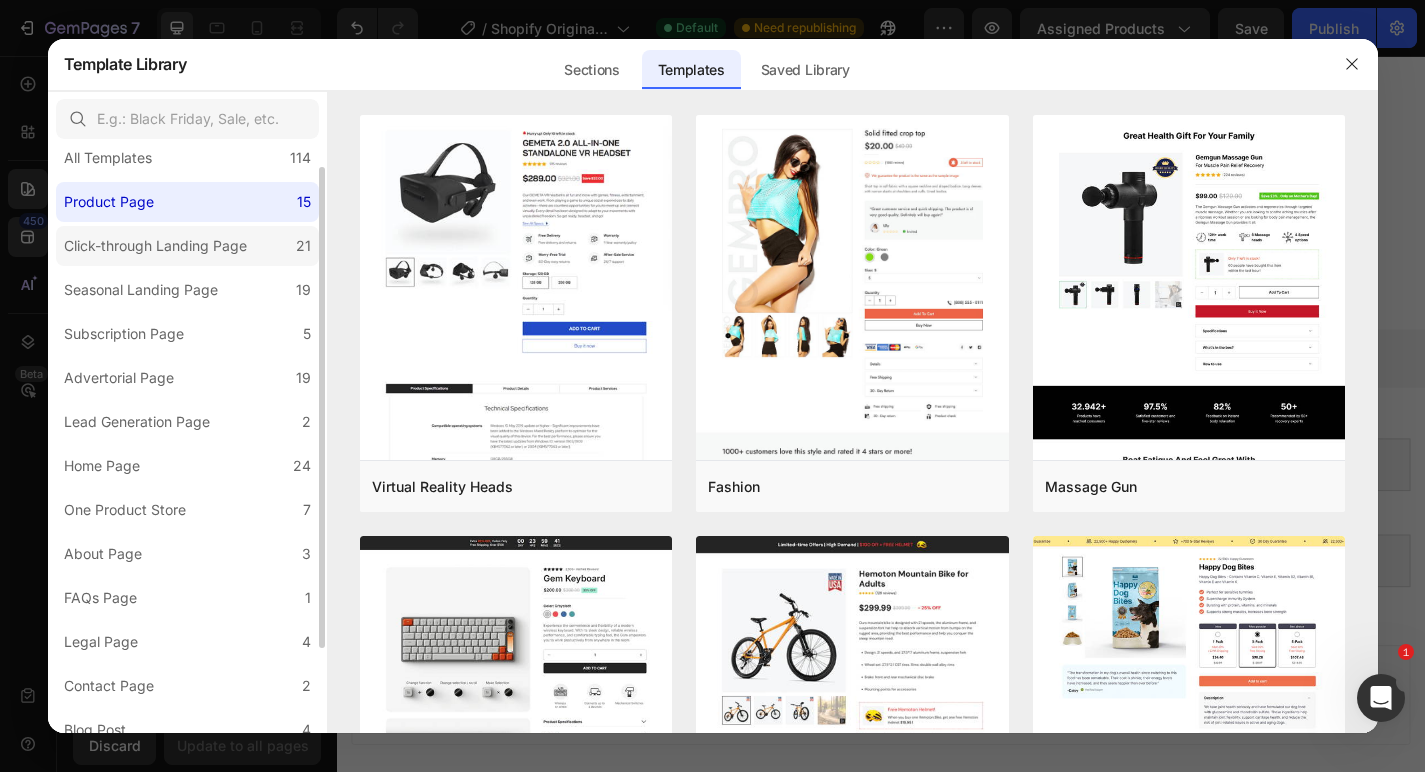 scroll, scrollTop: 23, scrollLeft: 0, axis: vertical 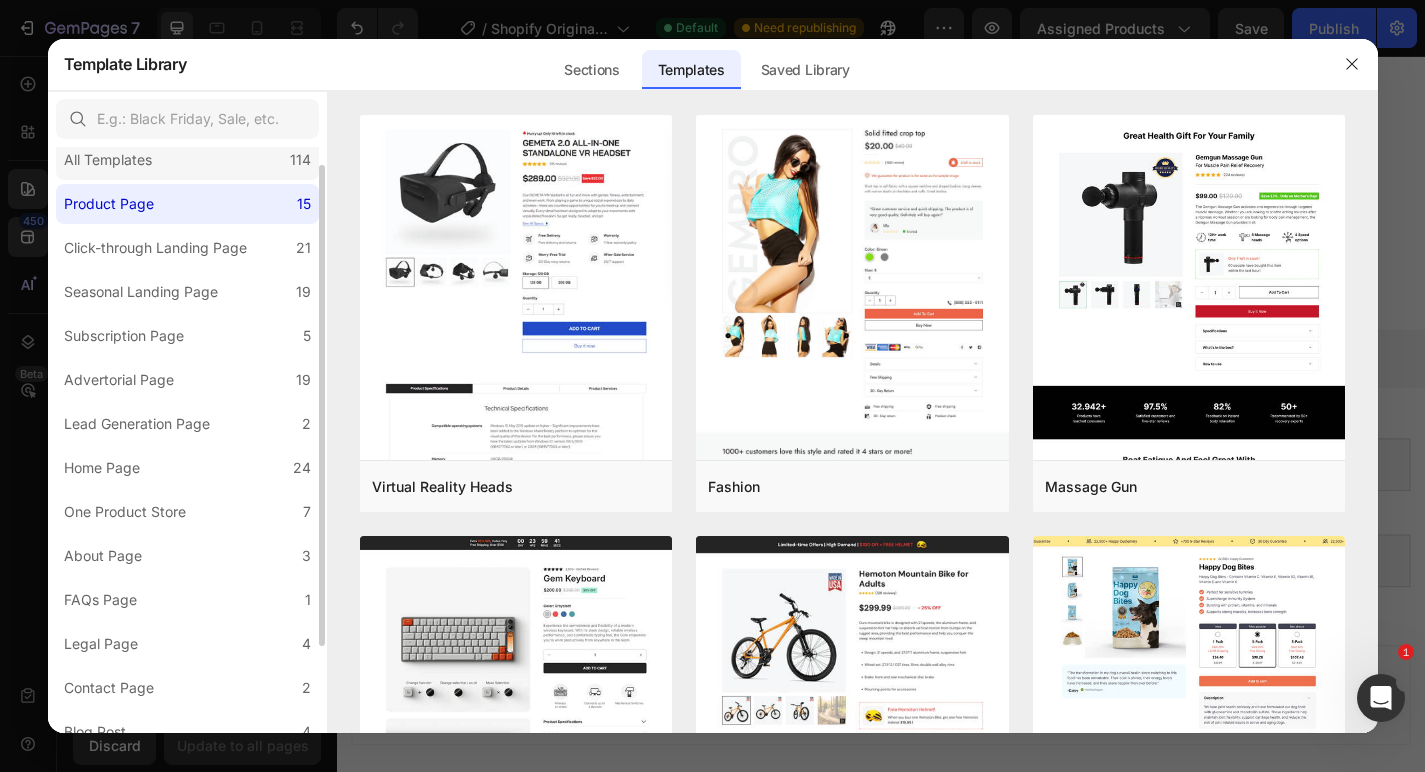 click on "All Templates" at bounding box center (108, 160) 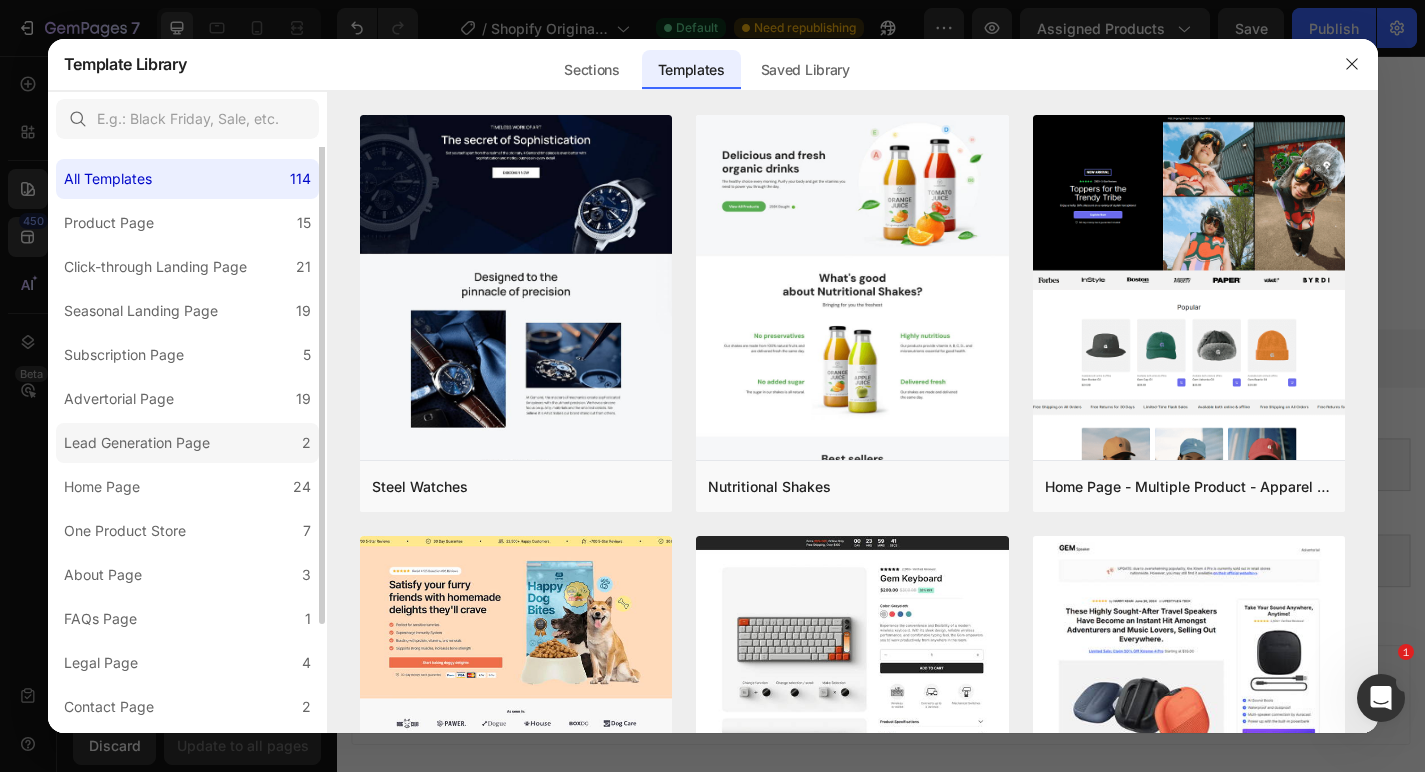 scroll, scrollTop: 0, scrollLeft: 0, axis: both 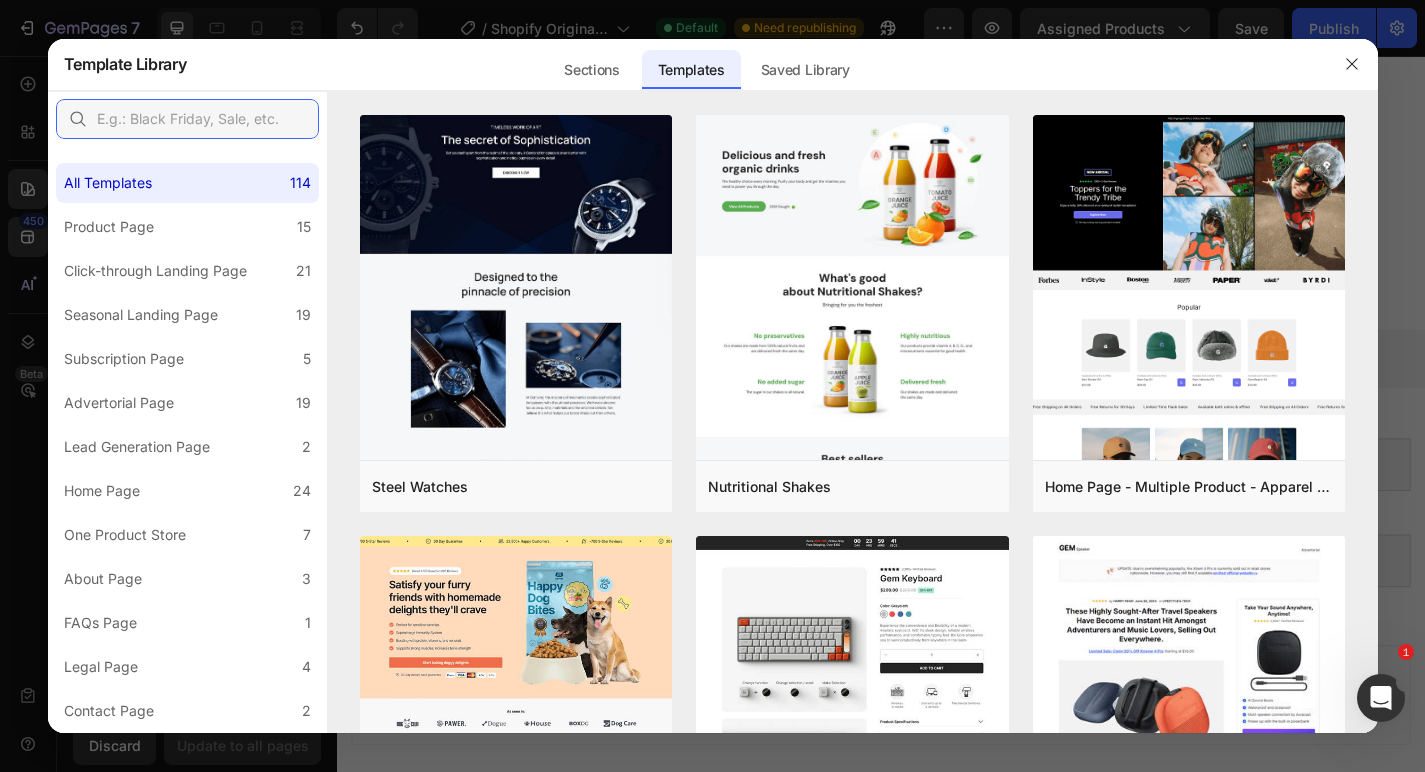 click at bounding box center [187, 119] 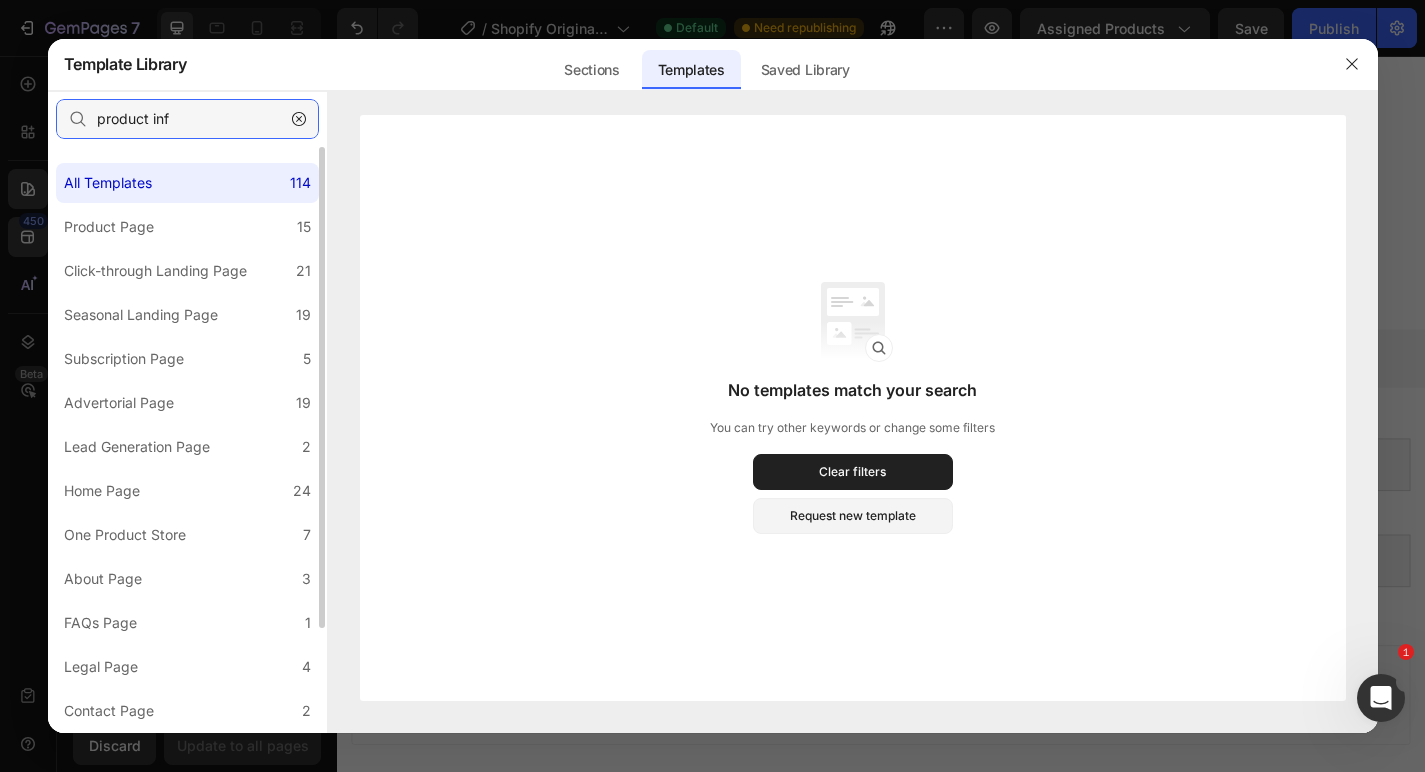 type on "product inf" 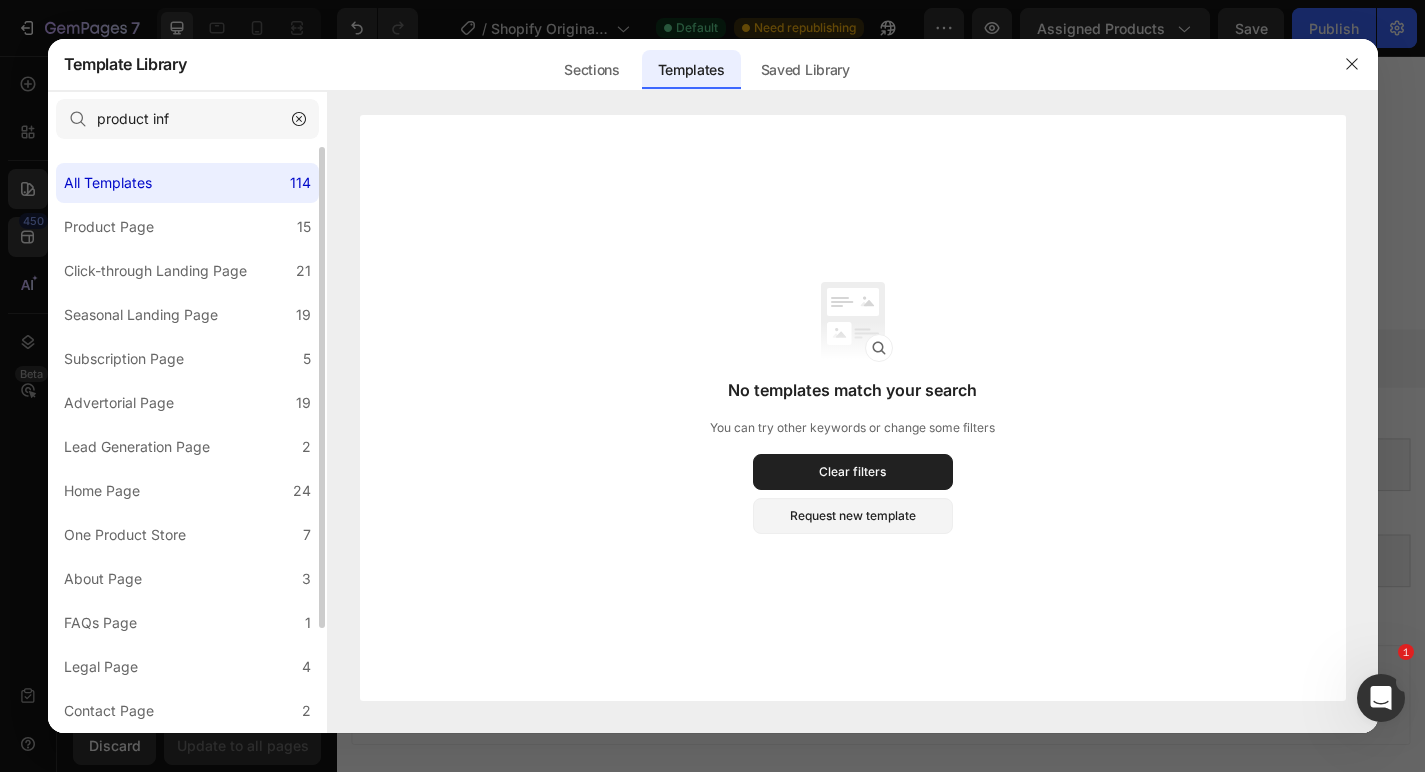 click on "All Templates 114 Product Page 15 Click-through Landing Page 21 Seasonal Landing Page 19 Subscription Page 5 Advertorial Page 19 Lead Generation Page 2 Home Page 24 One Product Store 7 About Page 3 FAQs Page 1 Legal Page 4 Contact Page 2 Blog Post 4 Blog List 2 Collection Page 3" at bounding box center [187, 505] 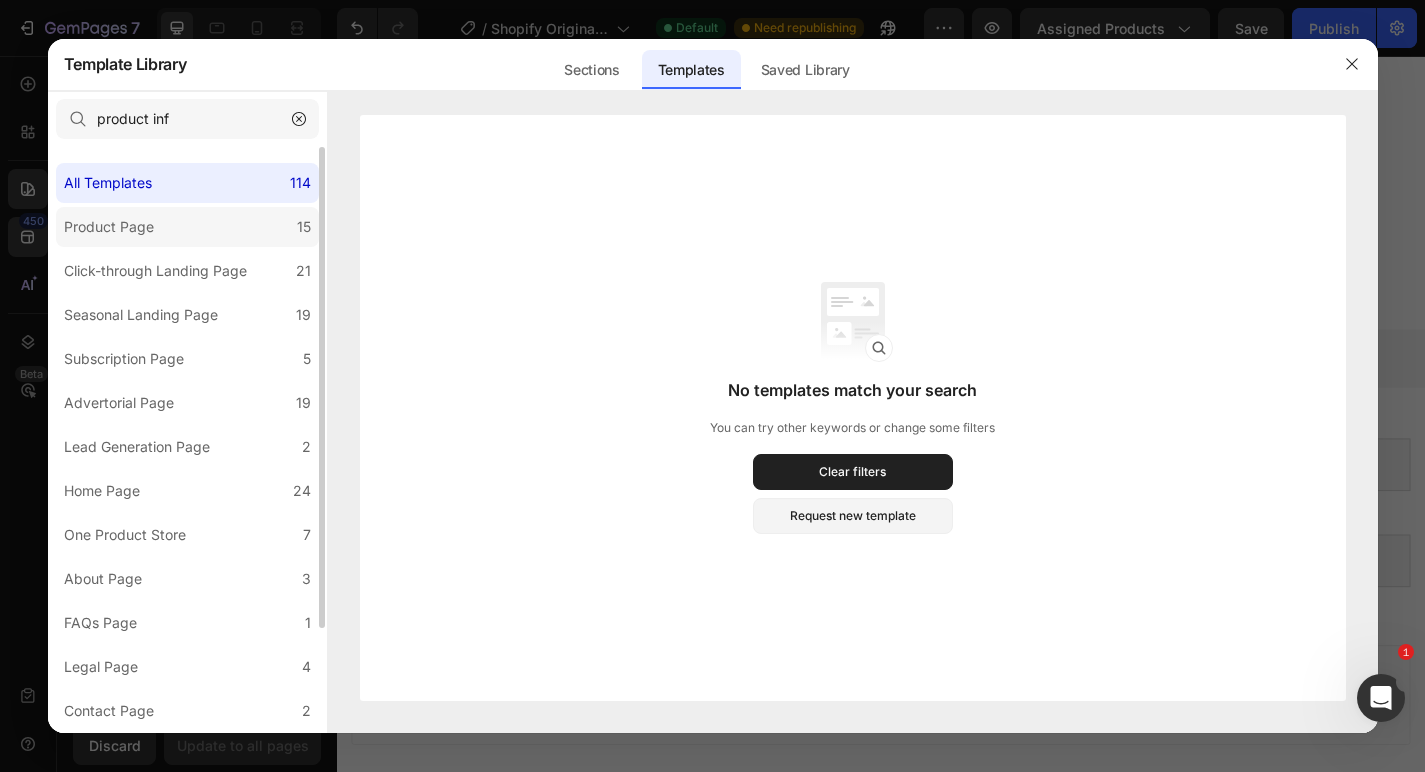 click on "Product Page 15" 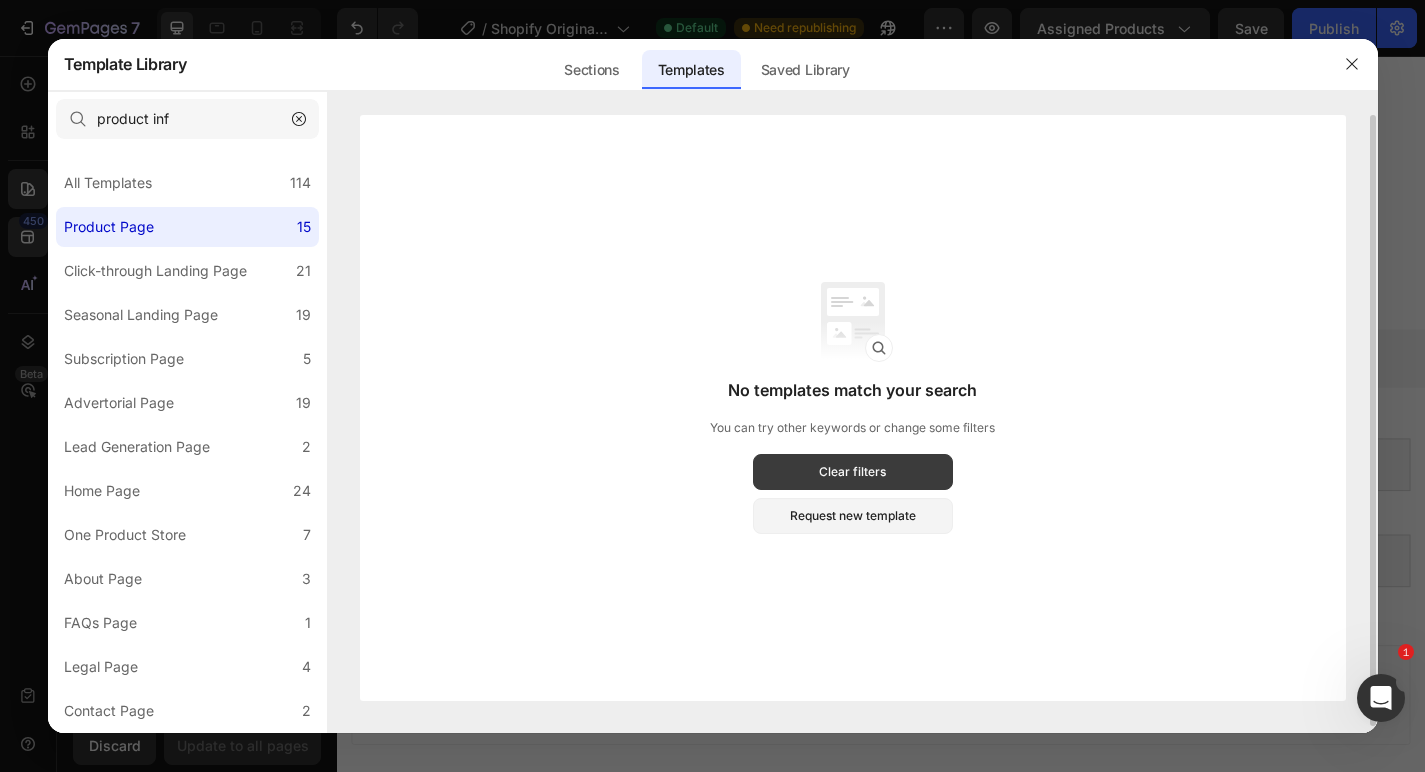 click on "Clear filters" at bounding box center [853, 472] 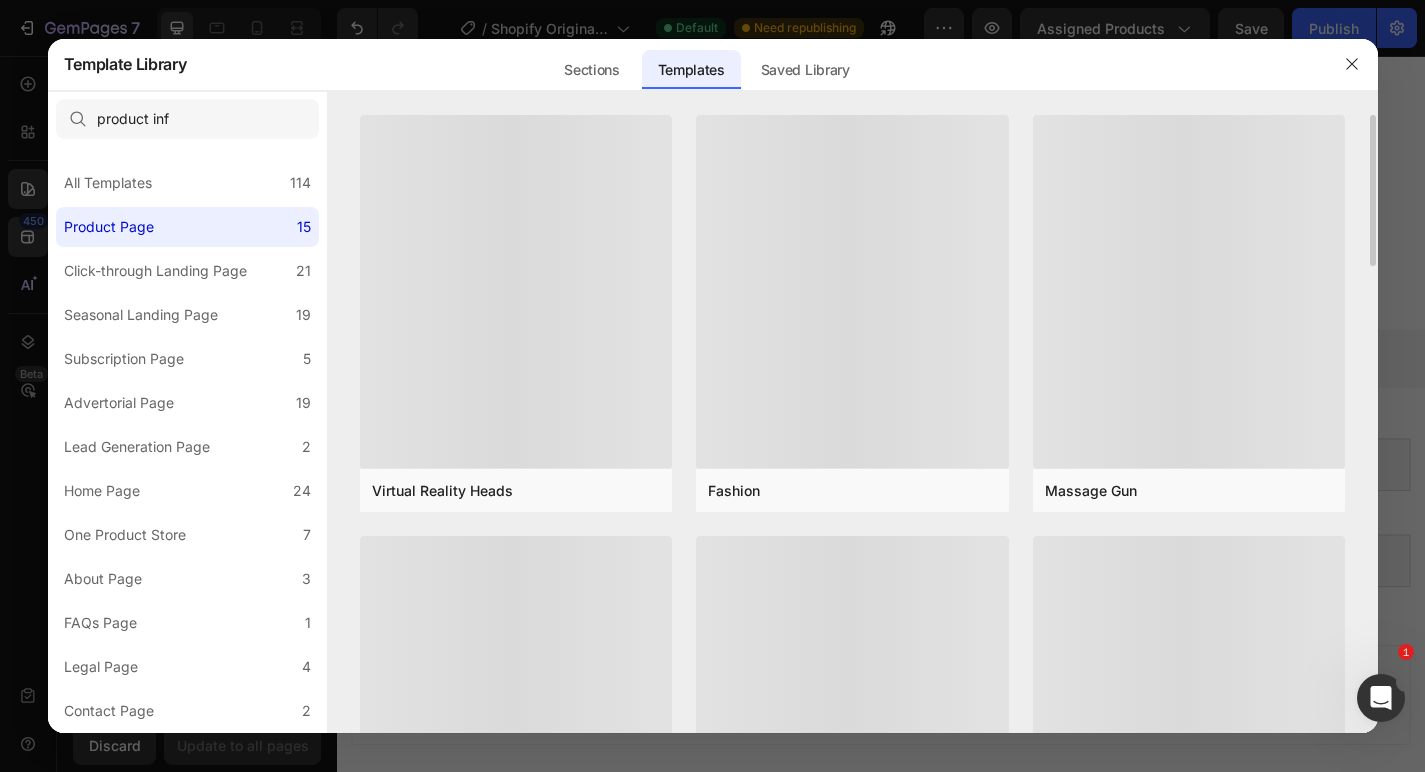 type 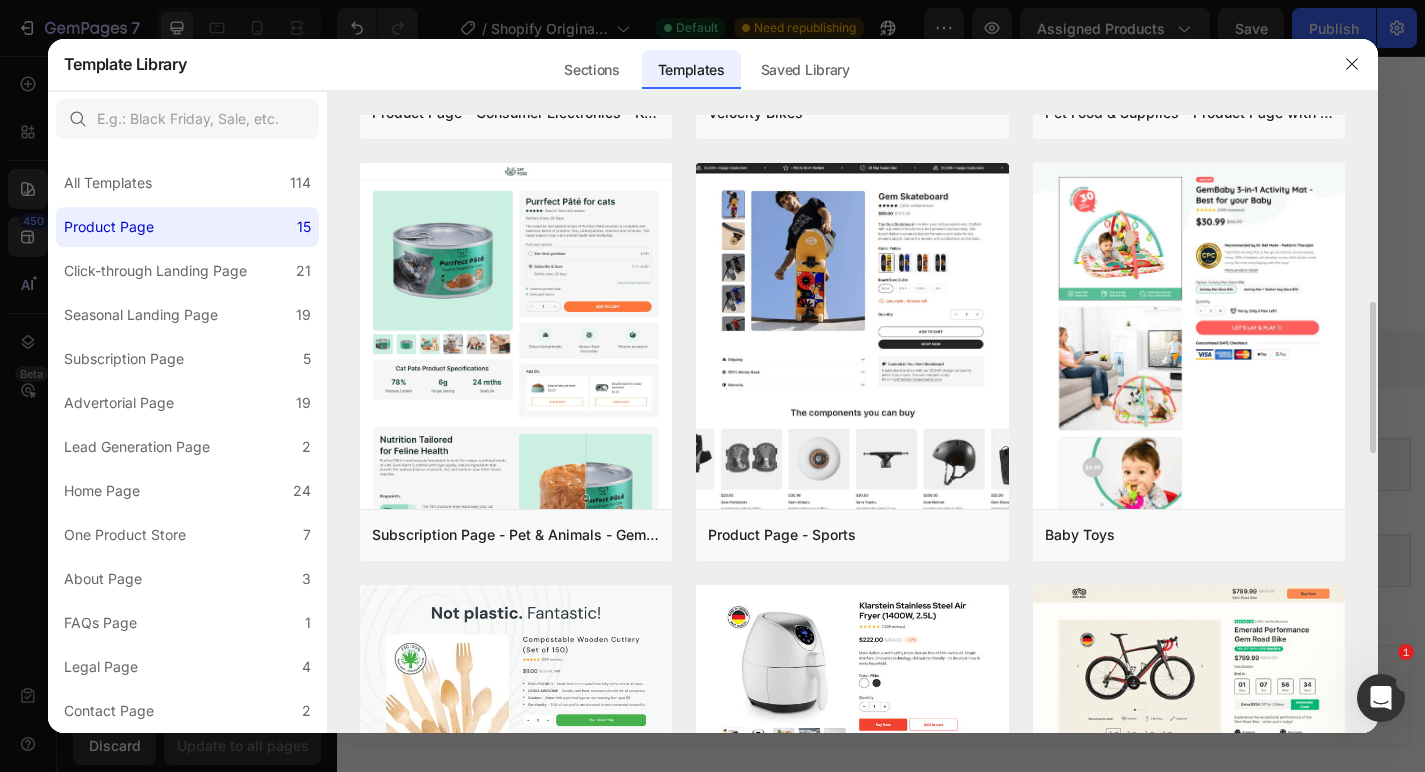 scroll, scrollTop: 809, scrollLeft: 0, axis: vertical 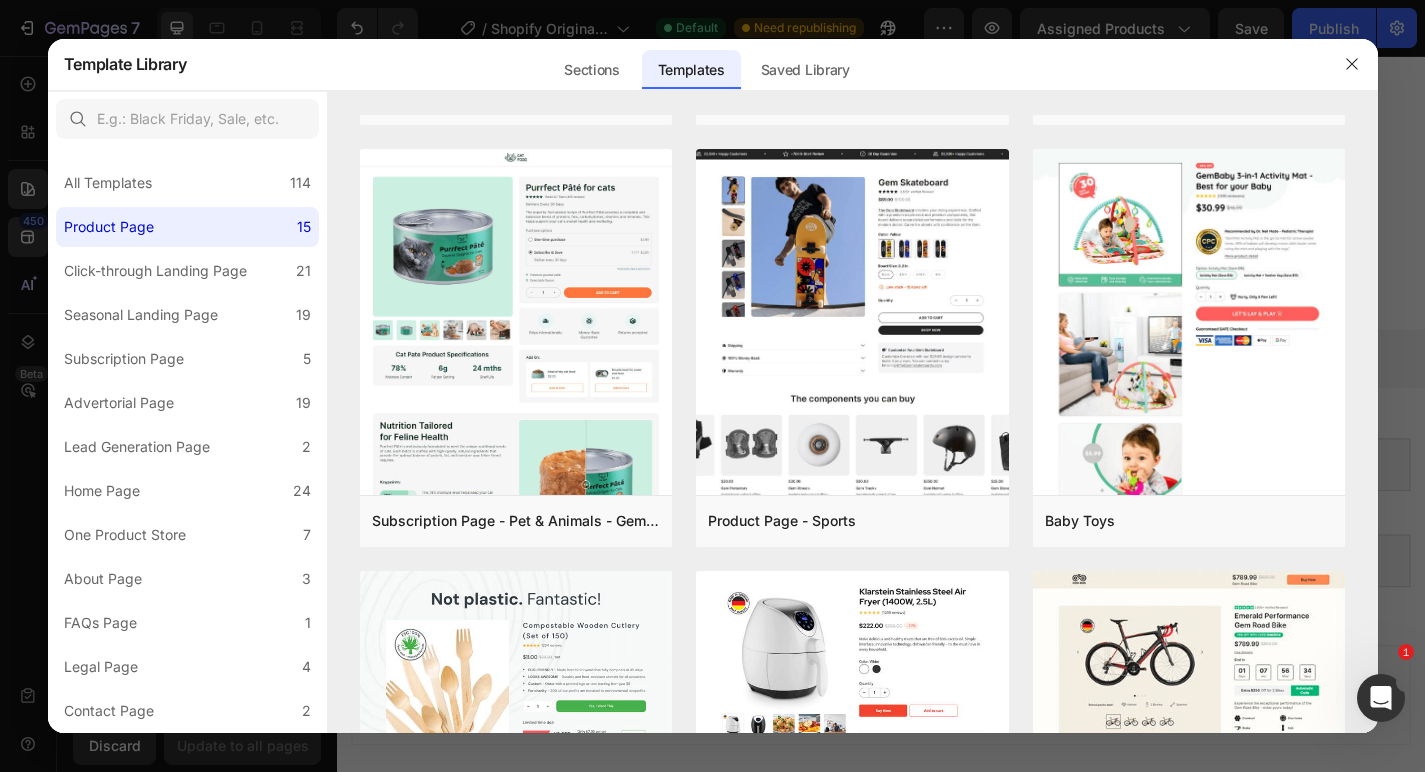 click 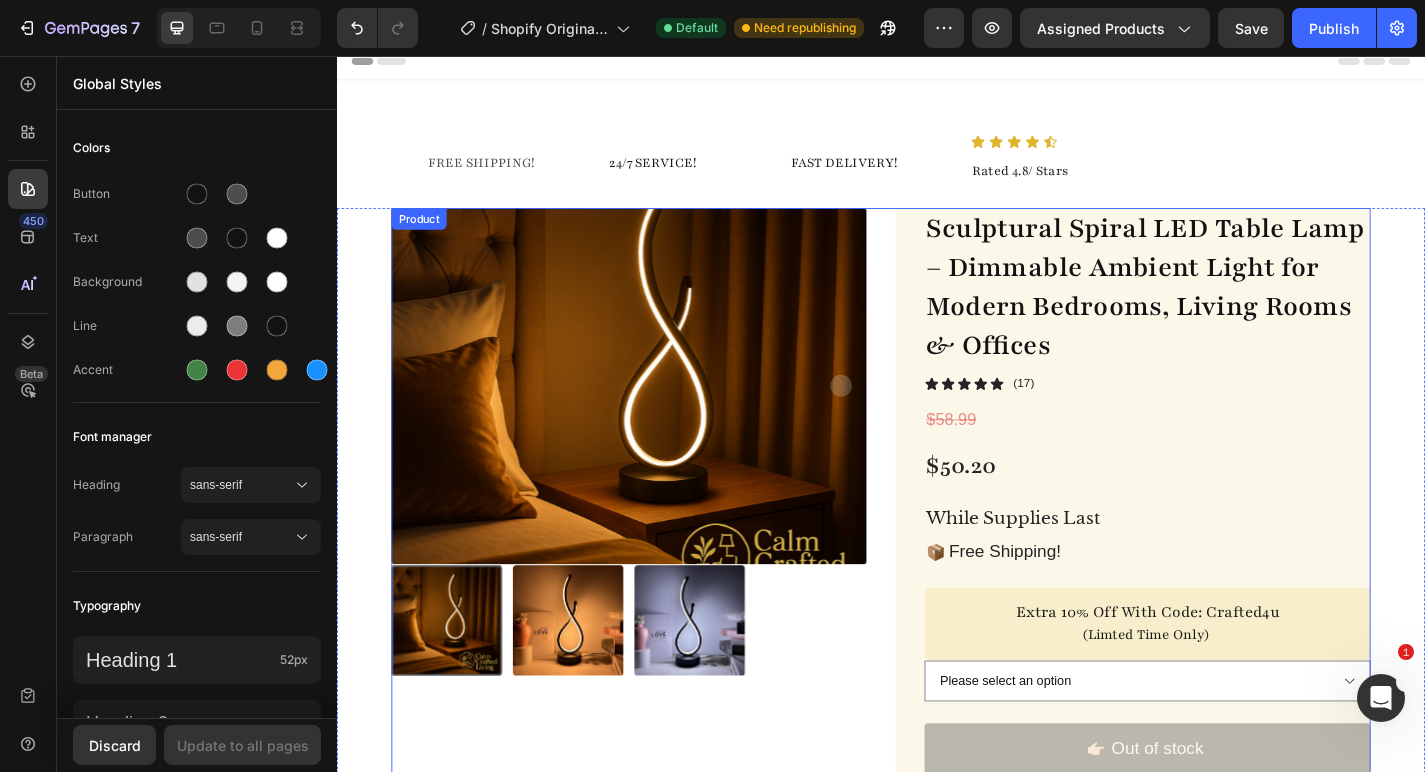 scroll, scrollTop: 0, scrollLeft: 0, axis: both 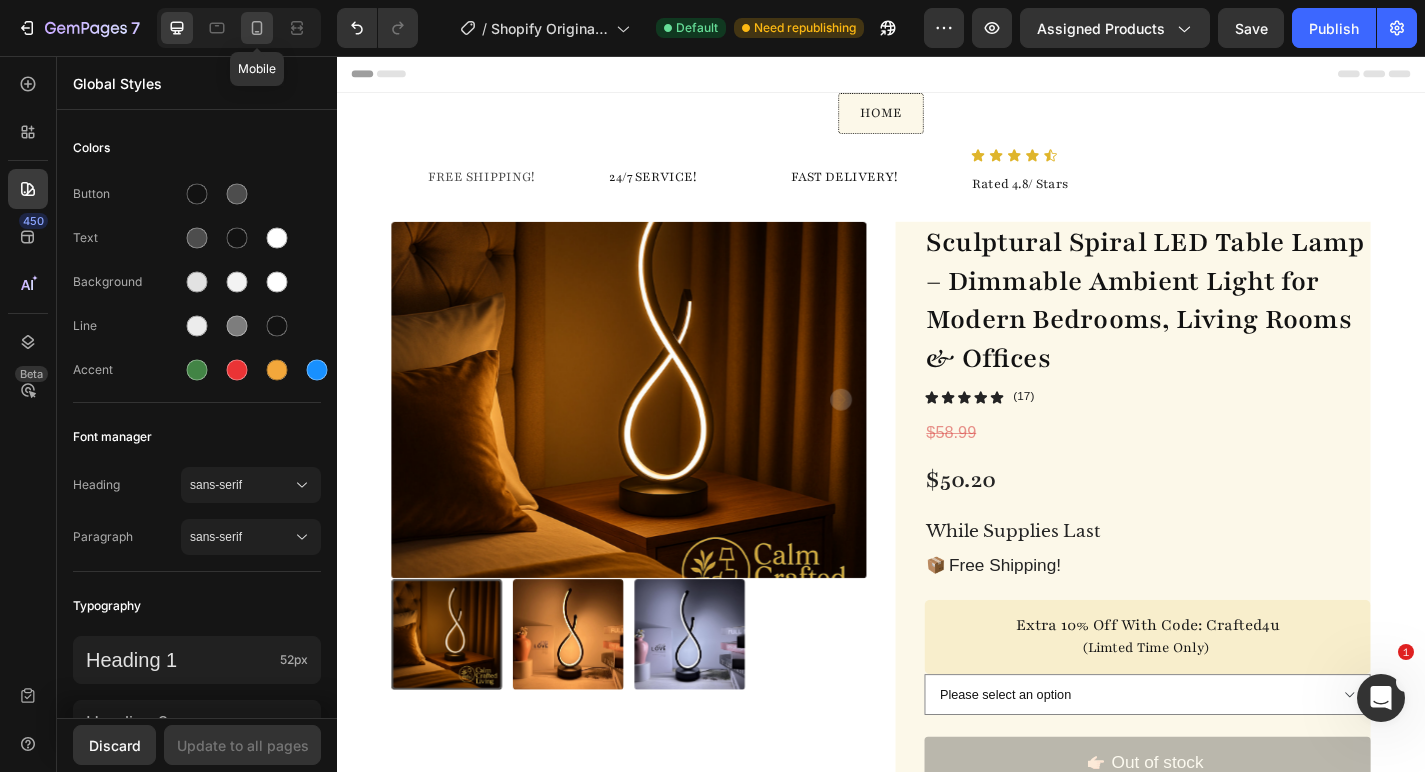 click 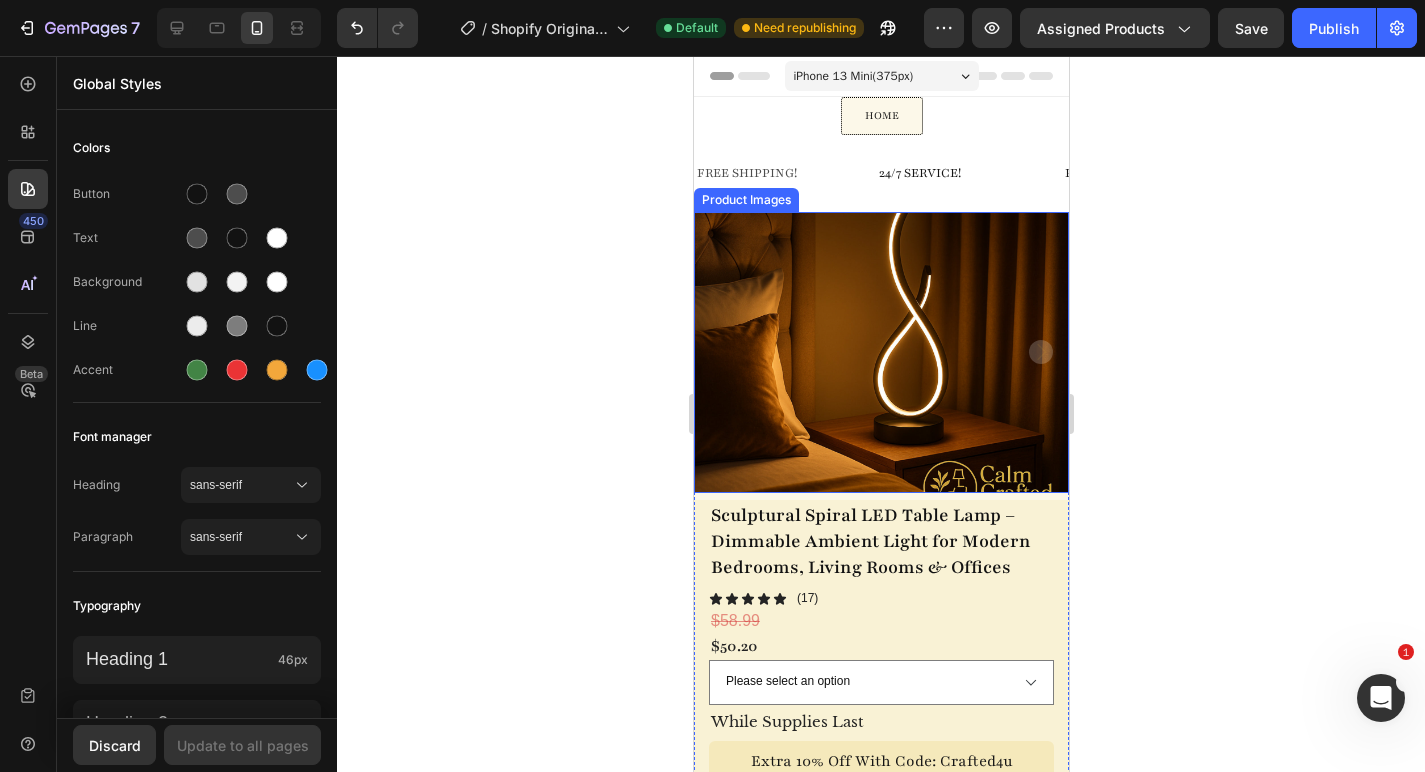 scroll, scrollTop: 5, scrollLeft: 0, axis: vertical 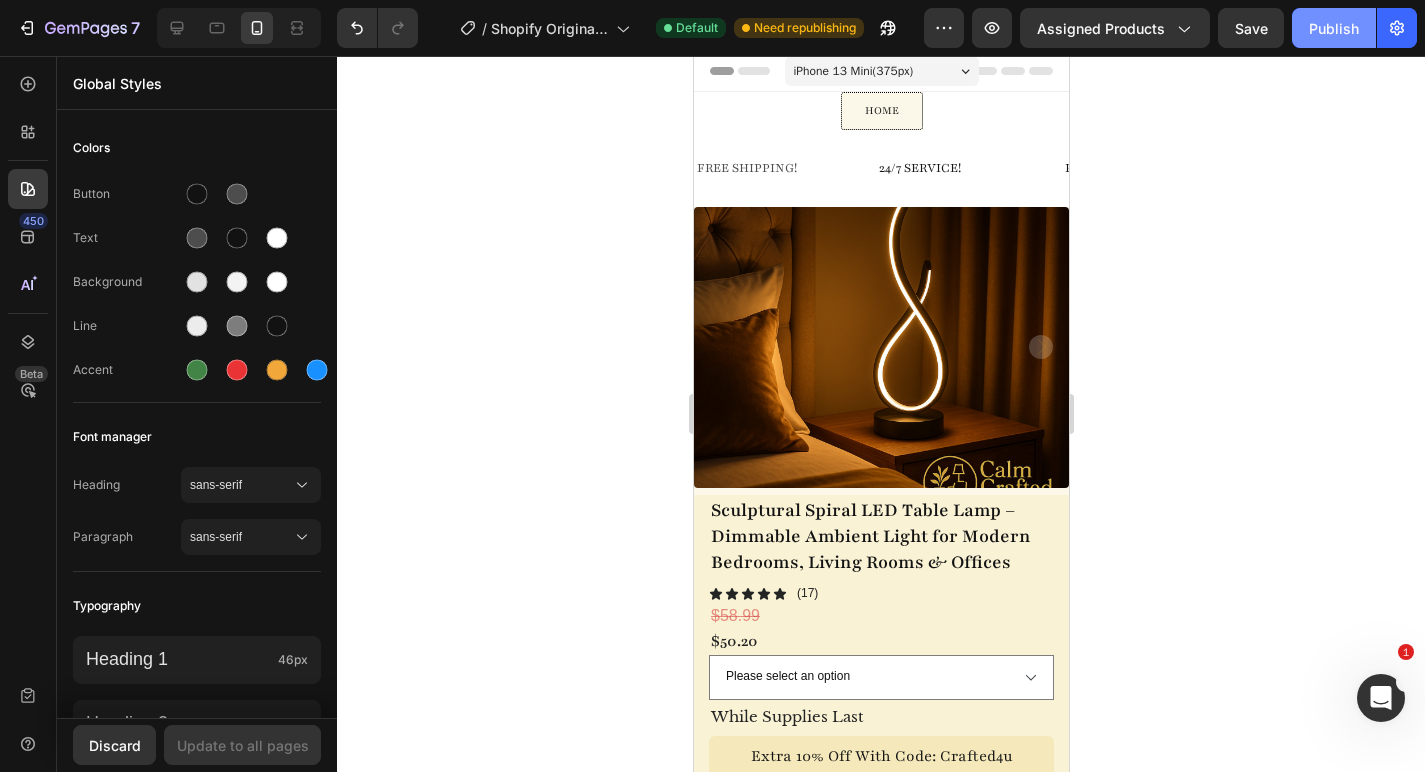 click on "Publish" at bounding box center (1334, 28) 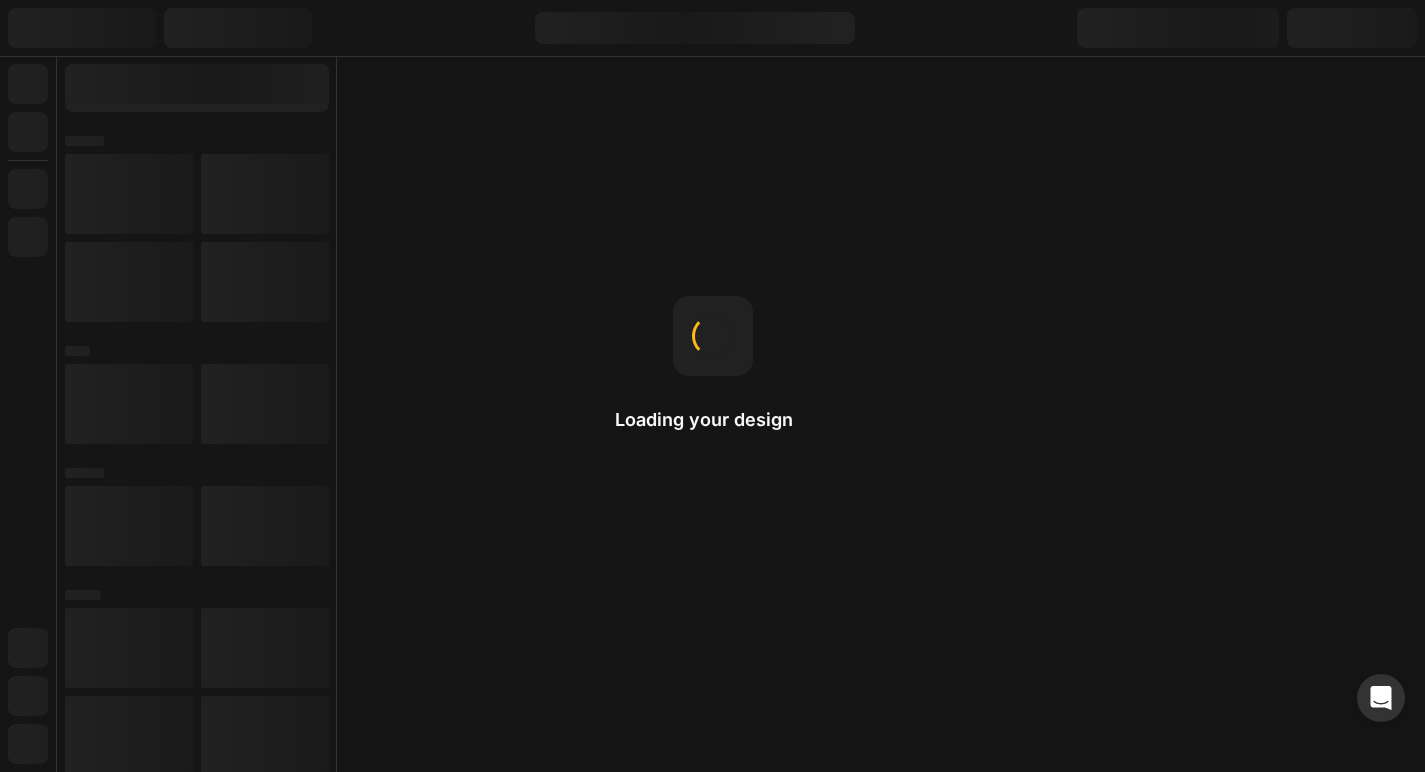 scroll, scrollTop: 0, scrollLeft: 0, axis: both 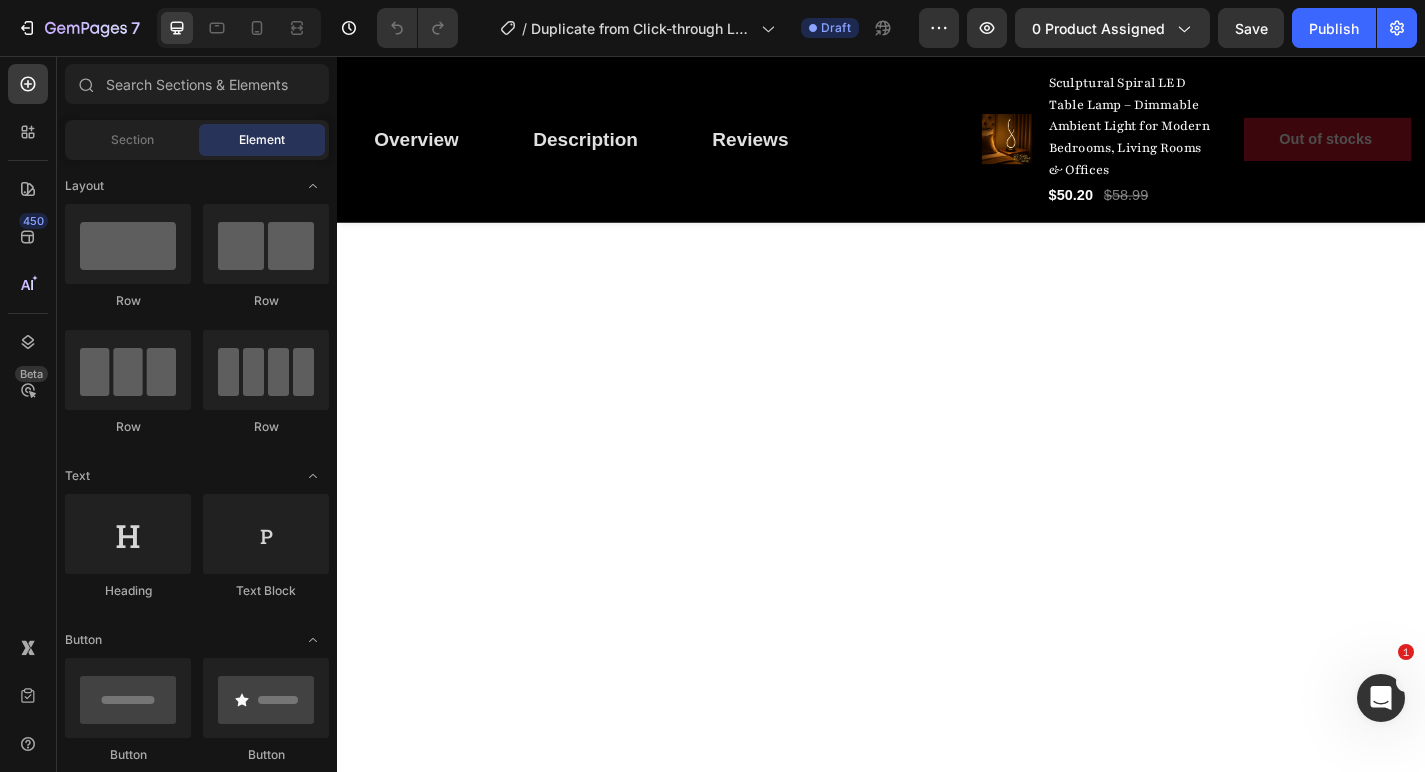 click at bounding box center (937, -678) 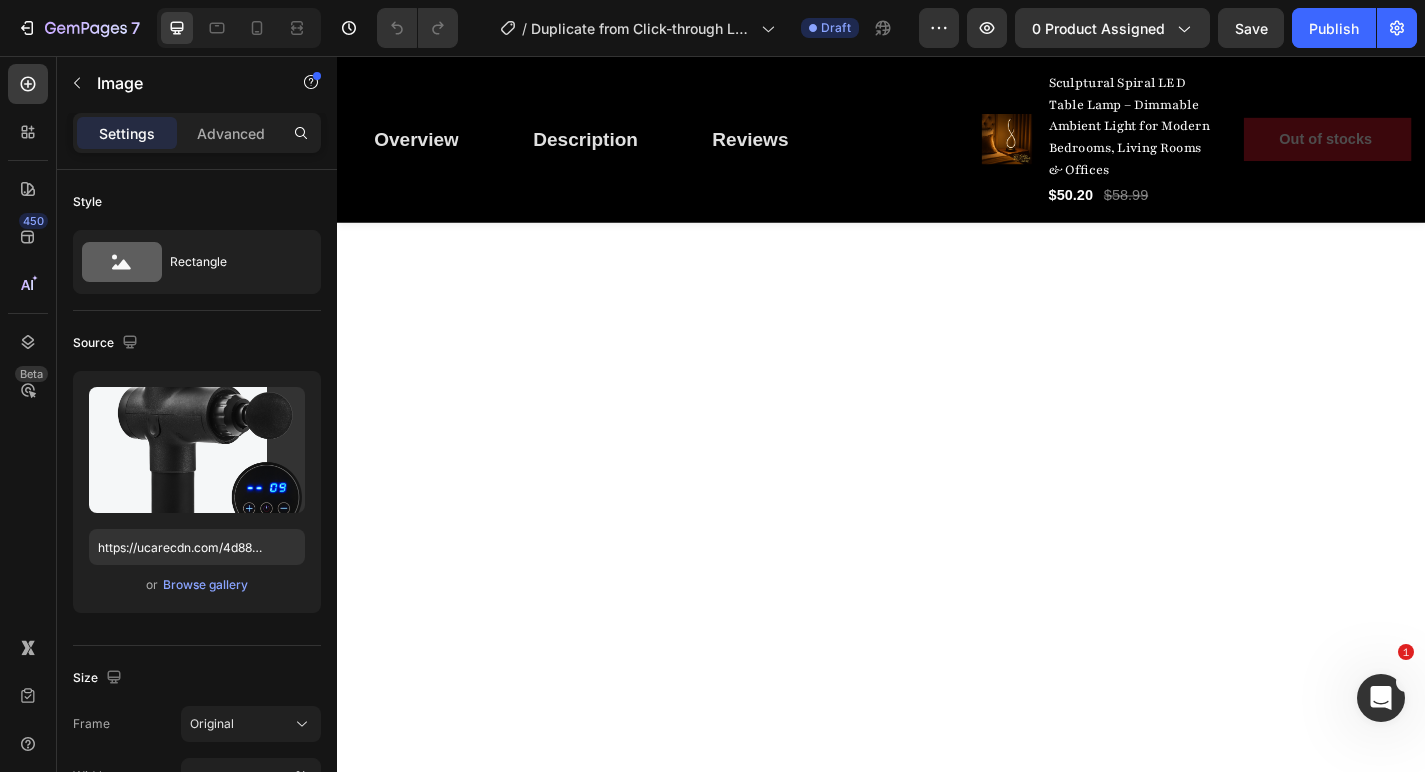 click at bounding box center [896, -697] 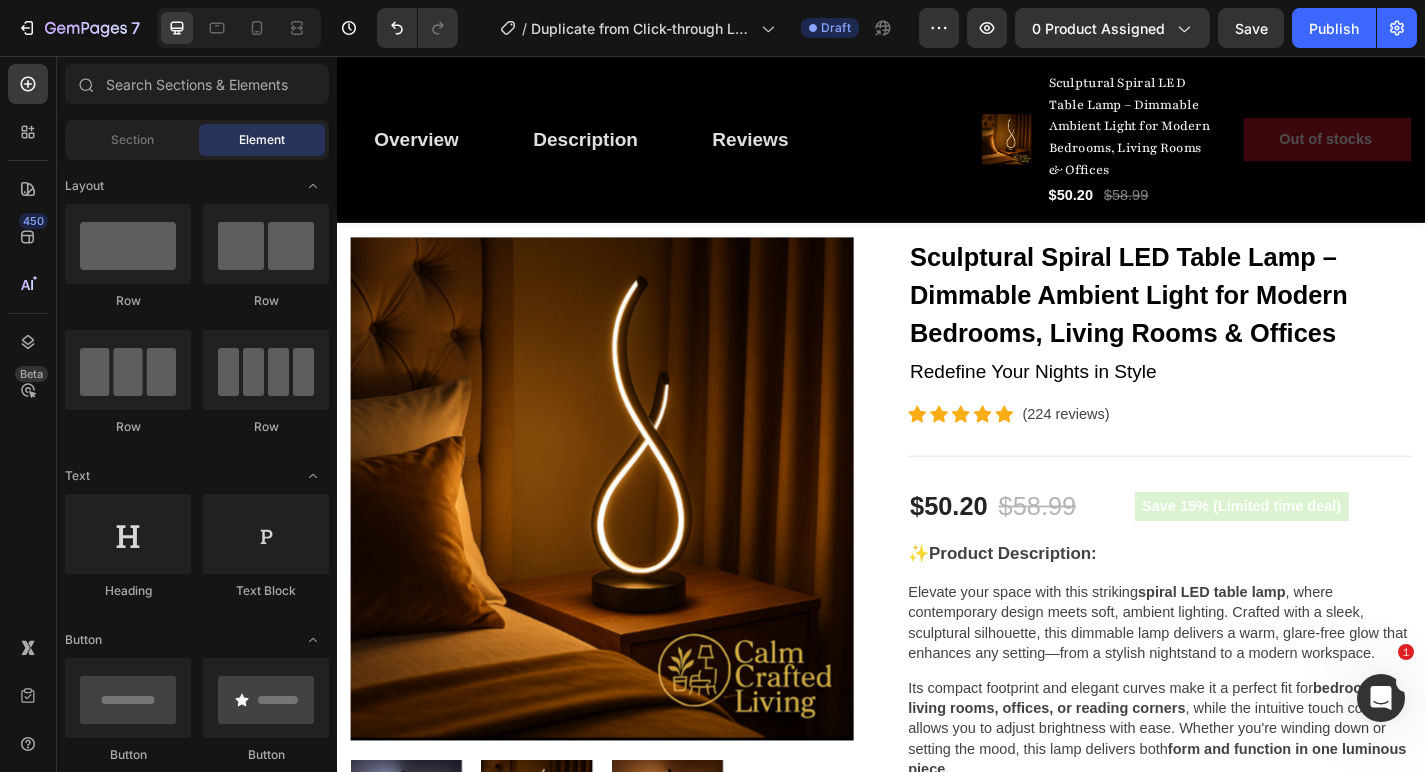 scroll, scrollTop: 531, scrollLeft: 0, axis: vertical 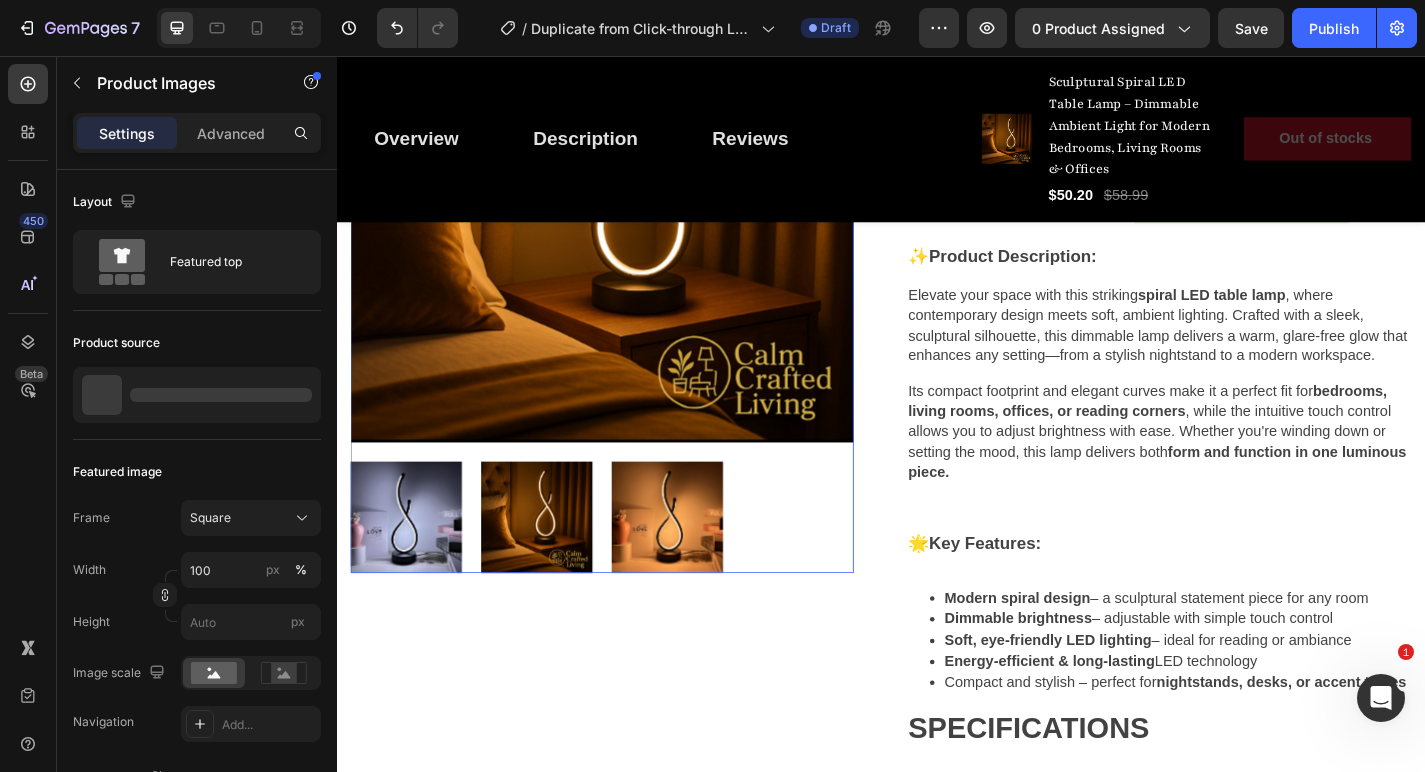 click at bounding box center (629, 205) 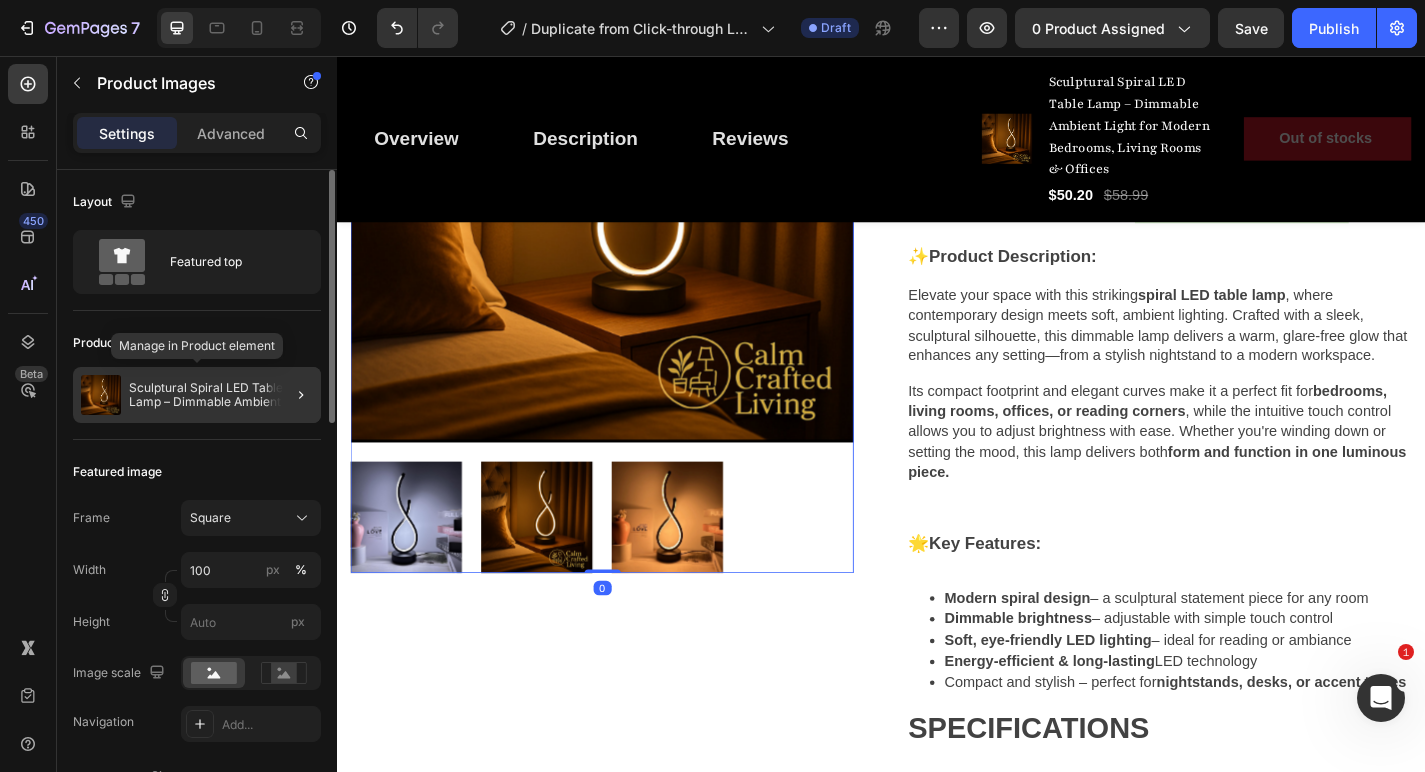 click on "Sculptural Spiral LED Table Lamp – Dimmable Ambient Light for Modern Bedrooms, Living Rooms & Offices" at bounding box center [221, 395] 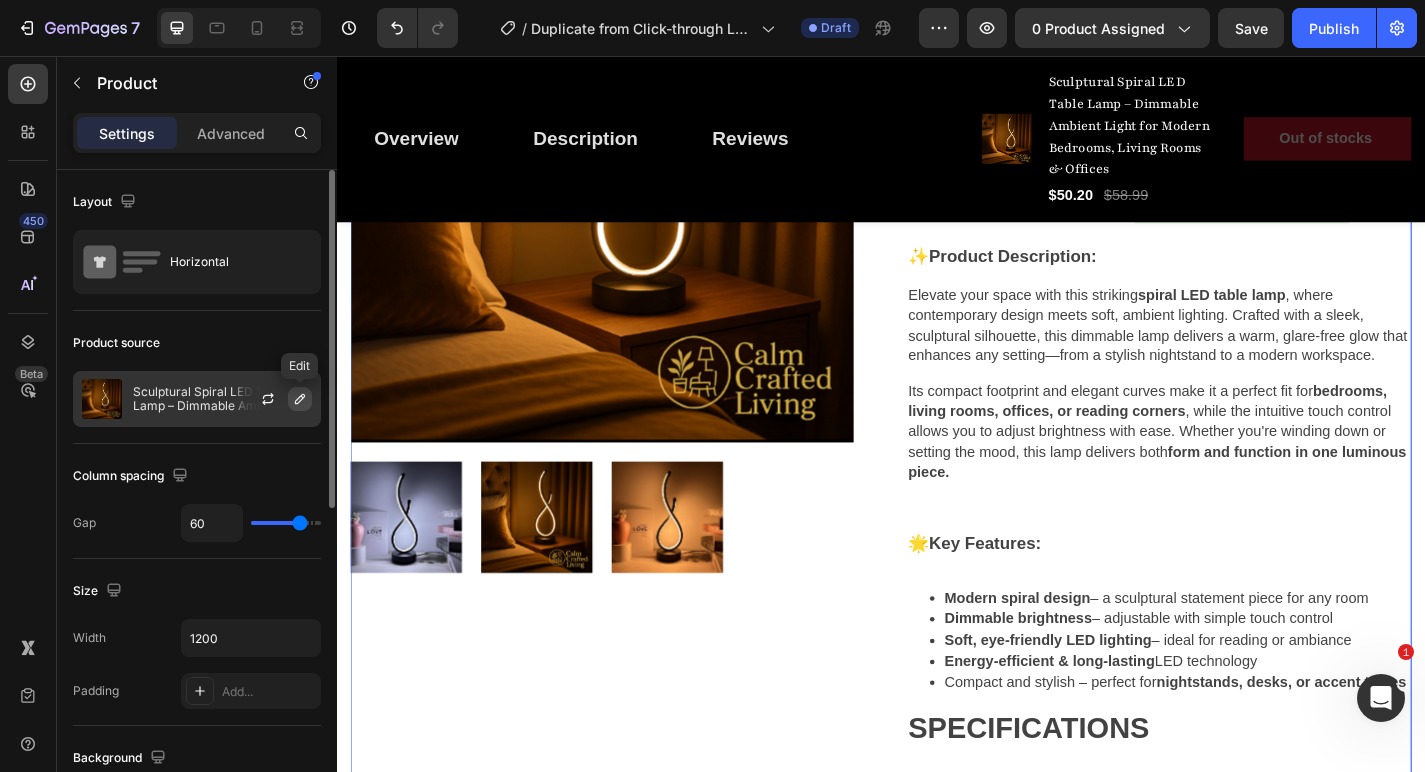 click 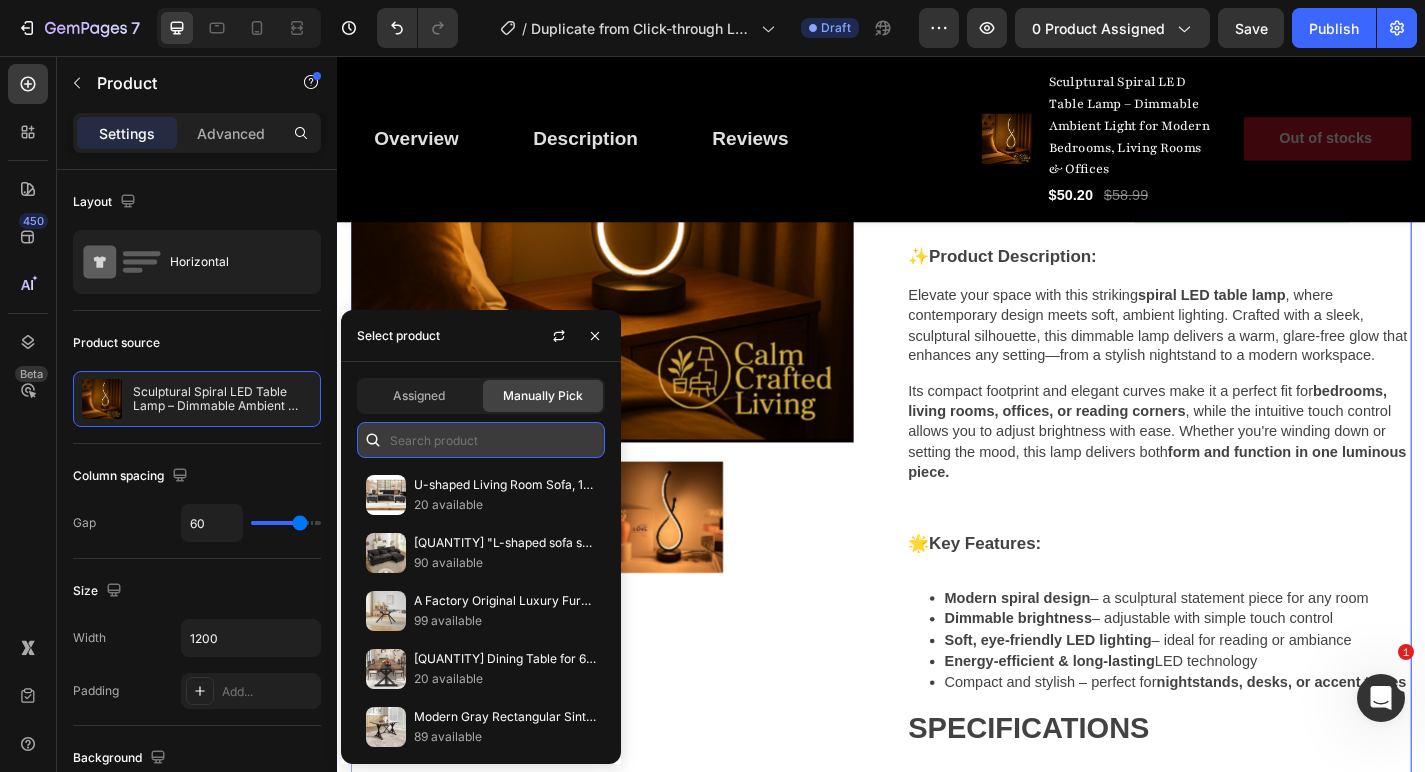 click at bounding box center (481, 440) 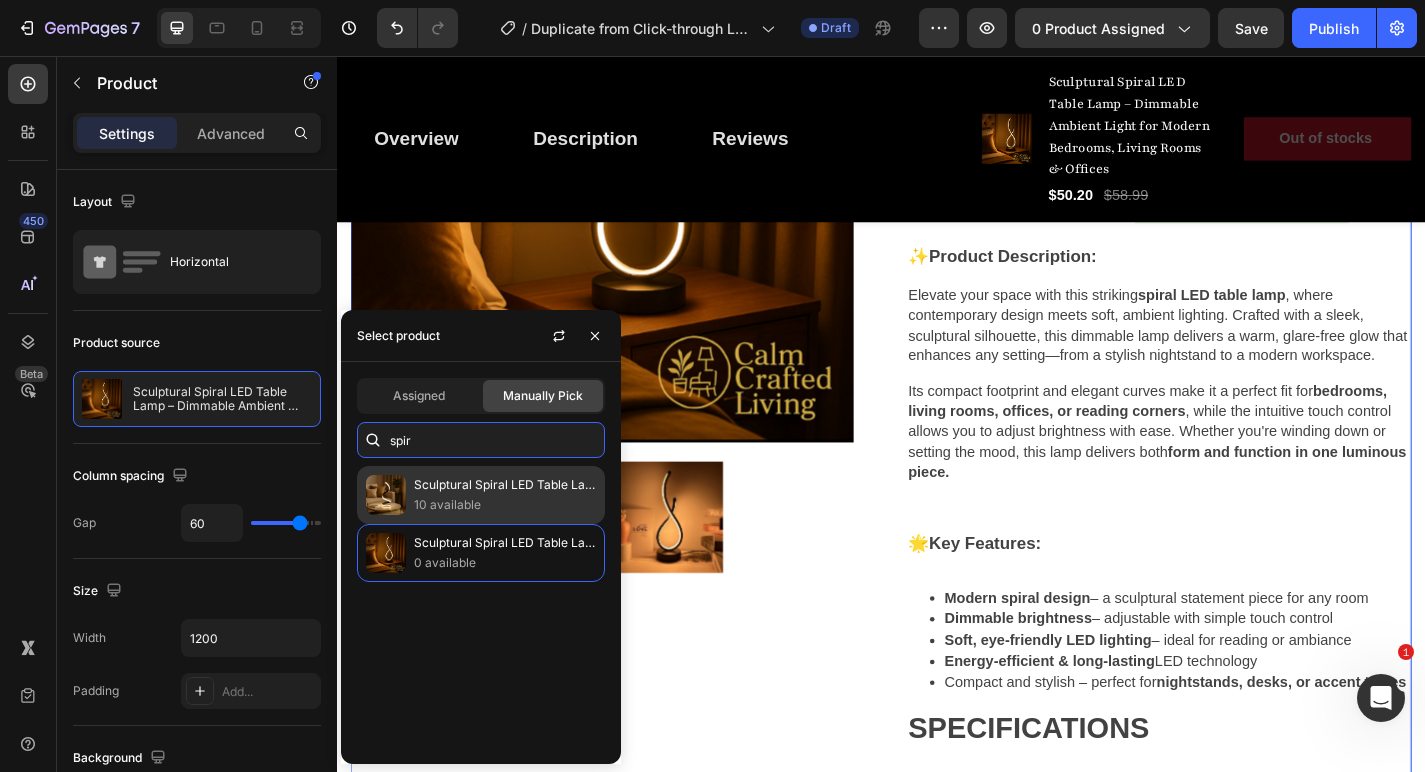 type on "spir" 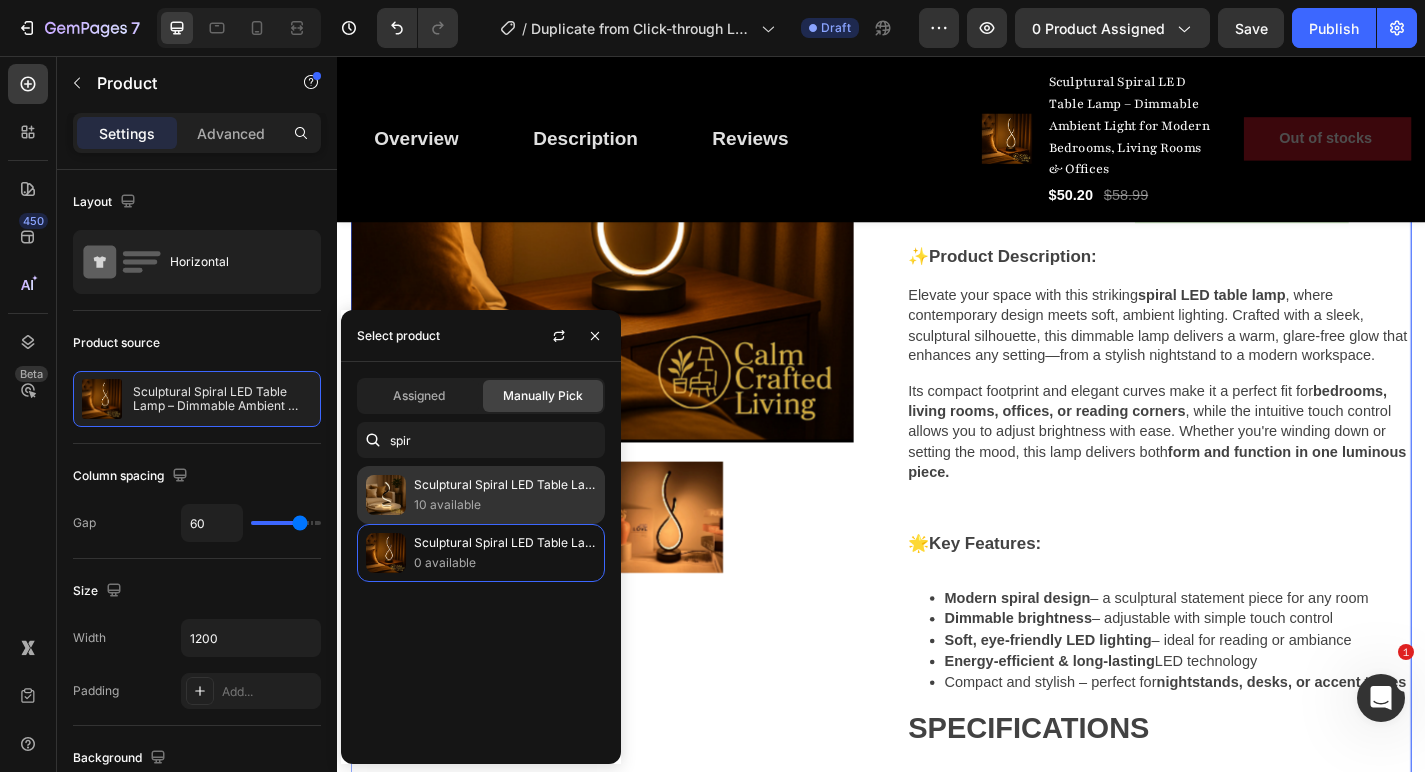 click on "Sculptural Spiral LED Table Lamp – Modern Ambient Light for Bedrooms, Living Rooms & Offices" at bounding box center [505, 485] 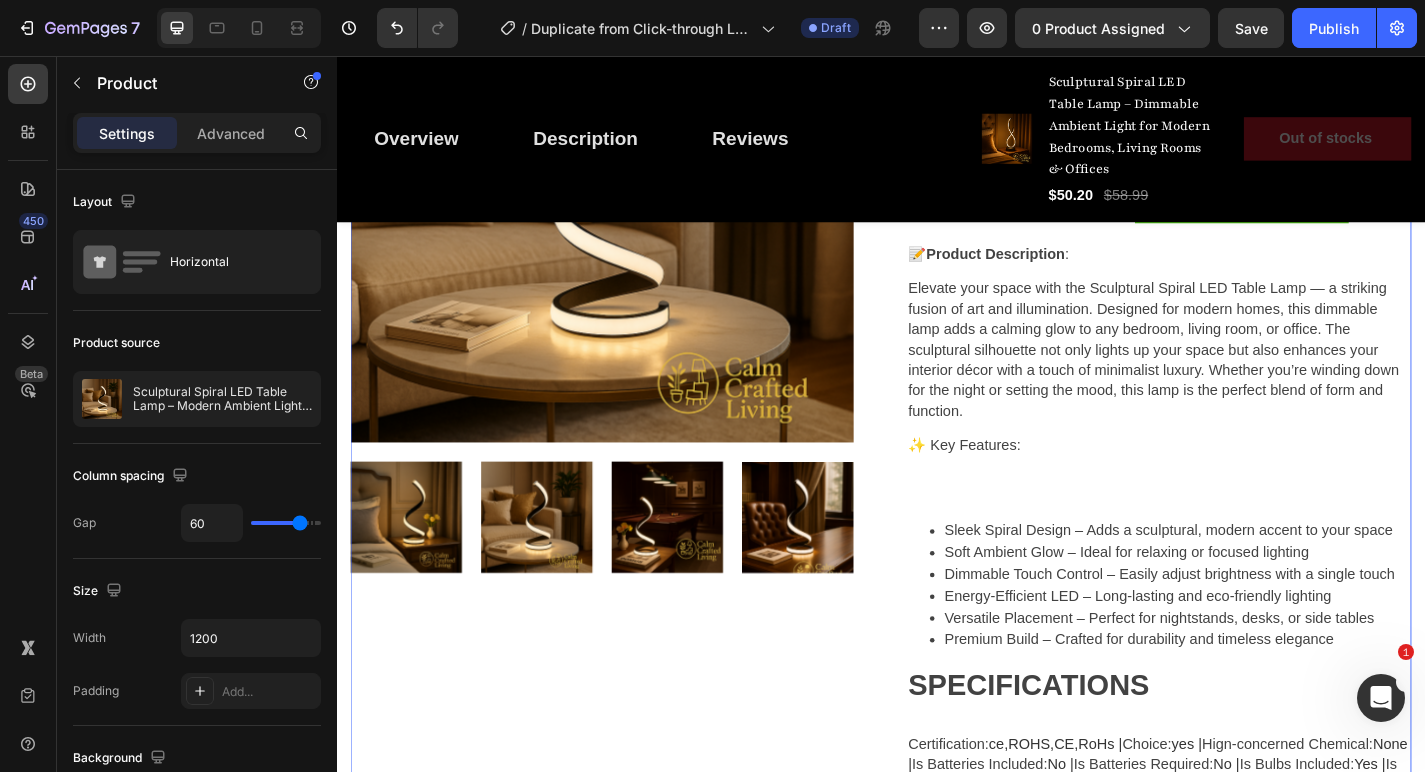 click on "Product Images Sculptural Spiral LED Table Lamp – Modern Ambient Light for Bedrooms, Living Rooms & Offices (P) Title Redefine Your Nights in Style Text block Icon Icon Icon Icon Icon Icon List Hoz (224 reviews) Text block Row Title Line $29.99 (P) Price (P) Price $43.99 (P) Price (P) Price Row Save 32% (Limited time deal) Product Badge Row 📝 Product Description : Elevate your space with the Sculptural Spiral LED Table Lamp — a striking fusion of art and illumination. Designed for modern homes, this dimmable lamp adds a calming glow to any bedroom, living room, or office. The sculptural silhouette not only lights up your space but also enhances your interior décor with a touch of minimalist luxury. Whether you’re winding down for the night or setting the mood, this lamp is the perfect blend of form and function. ✨ Key Features: Soft Ambient Glow – Ideal for relaxing or focused lighting" at bounding box center [937, 651] 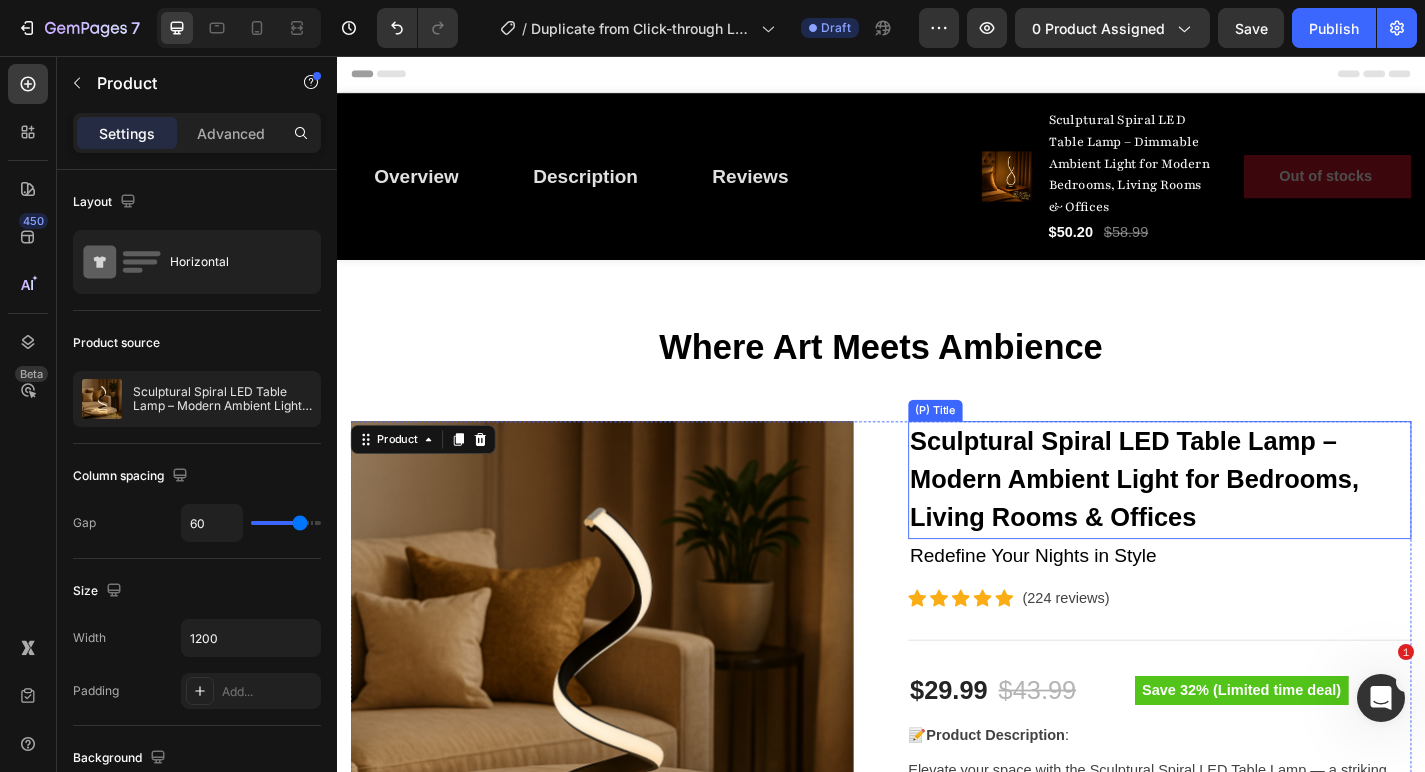 scroll, scrollTop: 0, scrollLeft: 0, axis: both 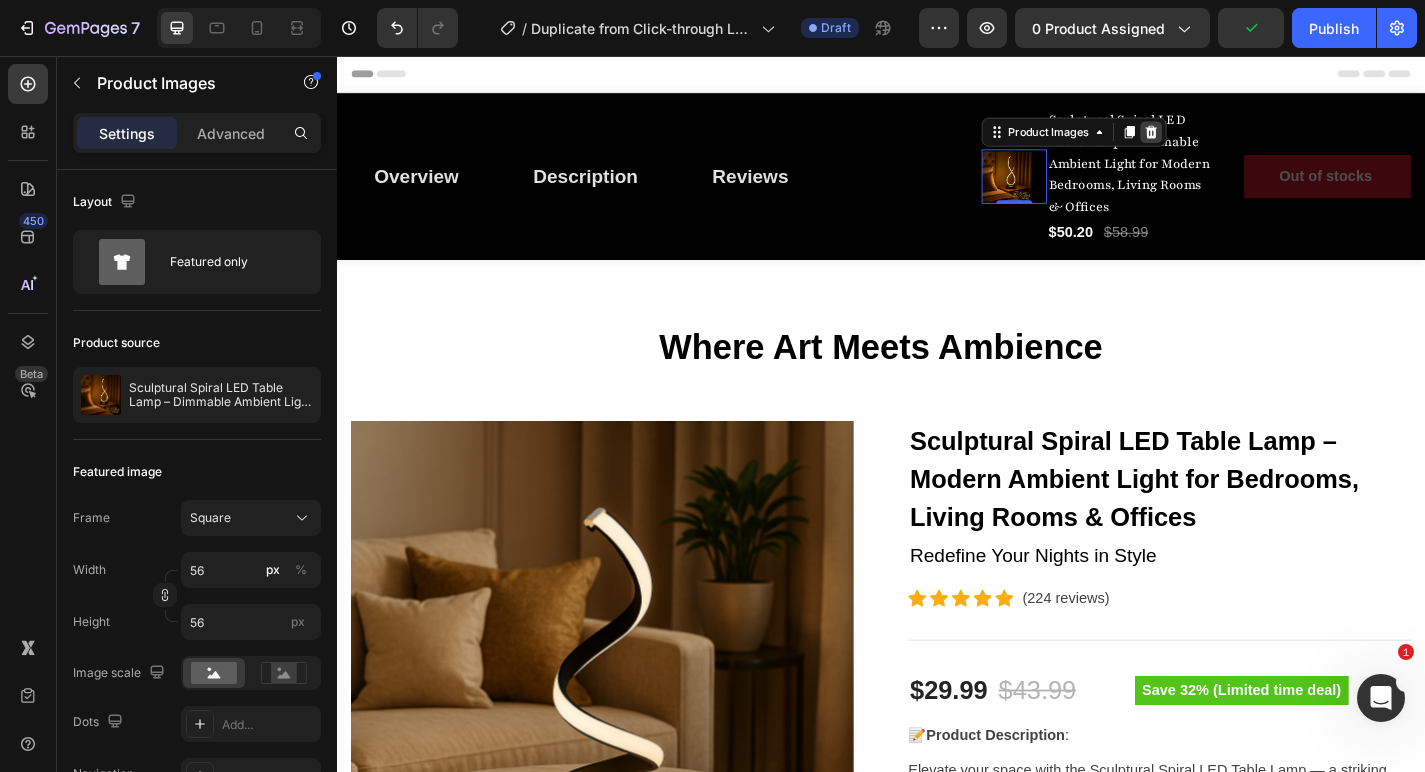 click 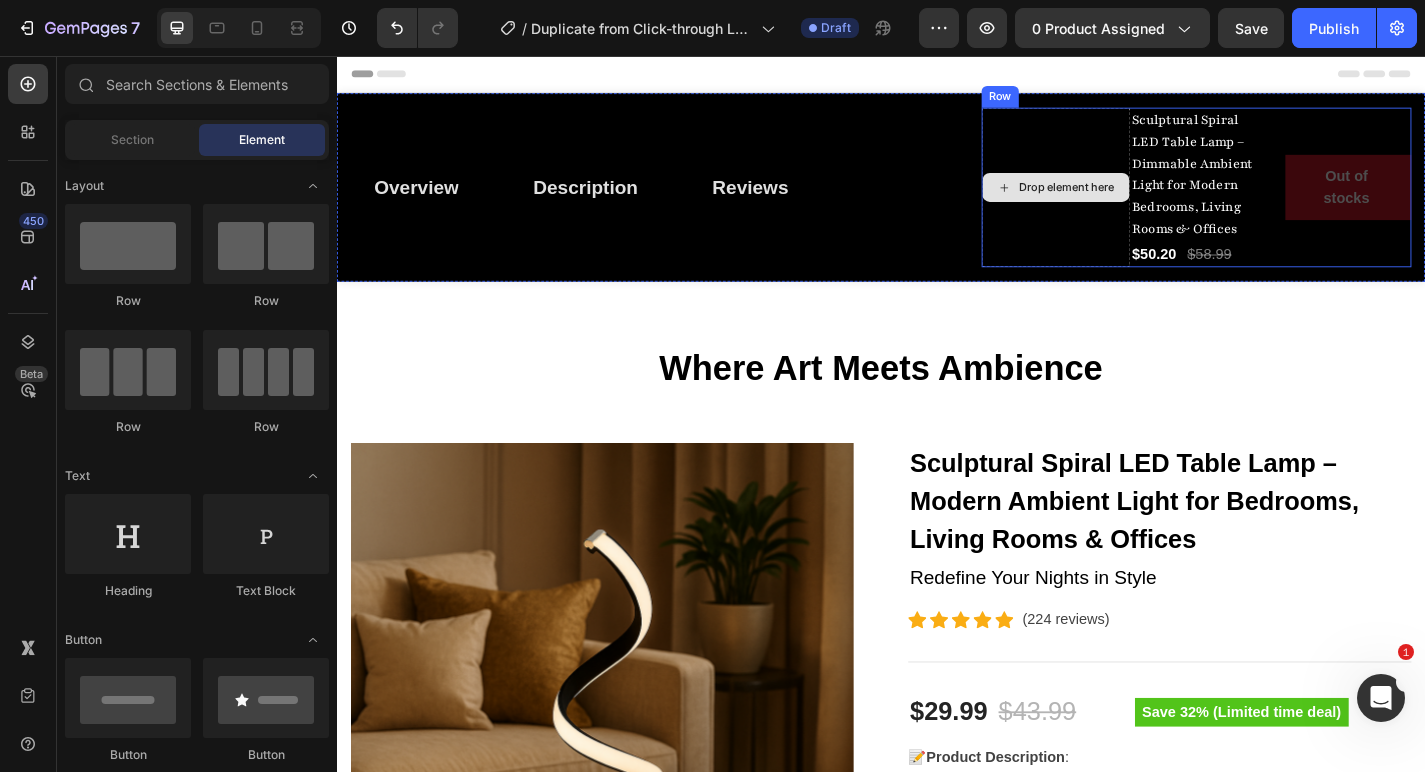 click on "Drop element here" at bounding box center (1142, 201) 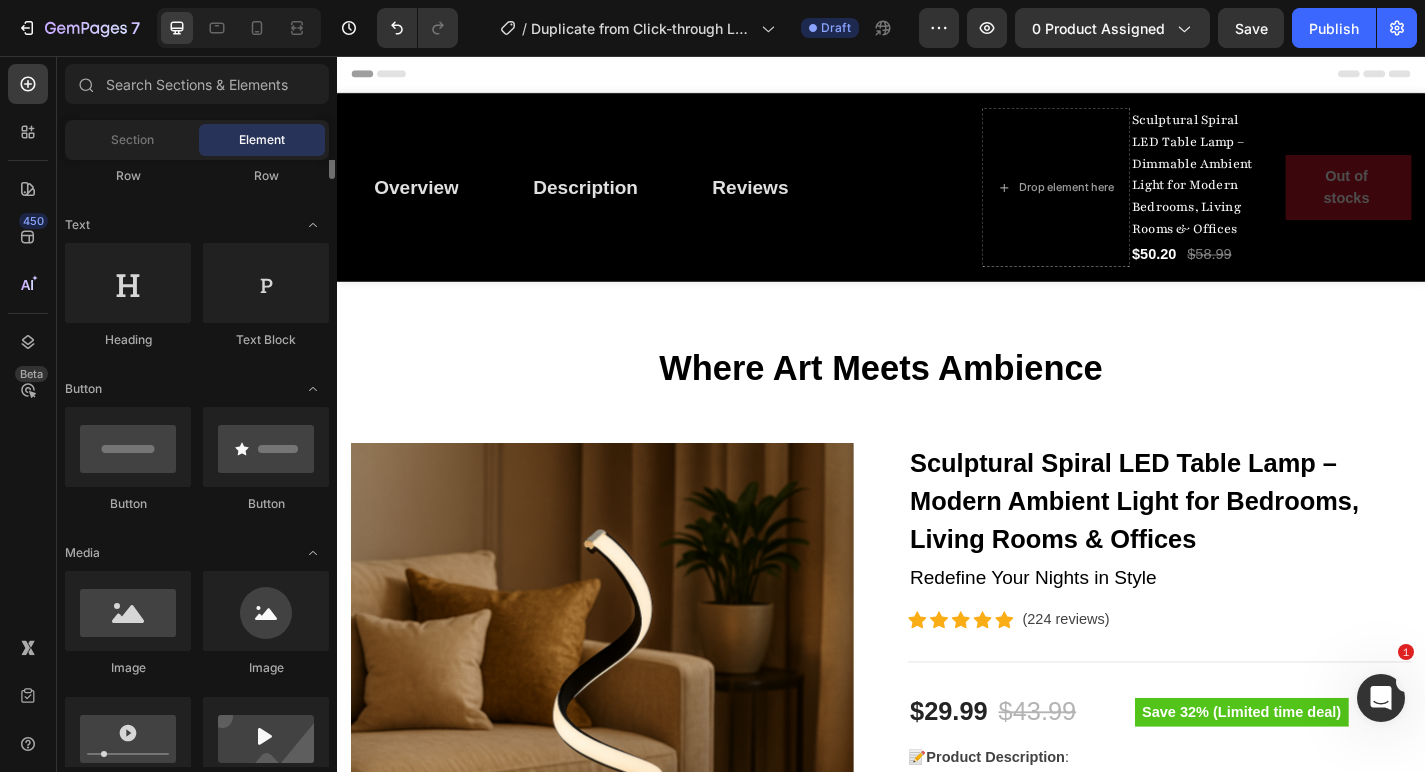 scroll, scrollTop: 191, scrollLeft: 0, axis: vertical 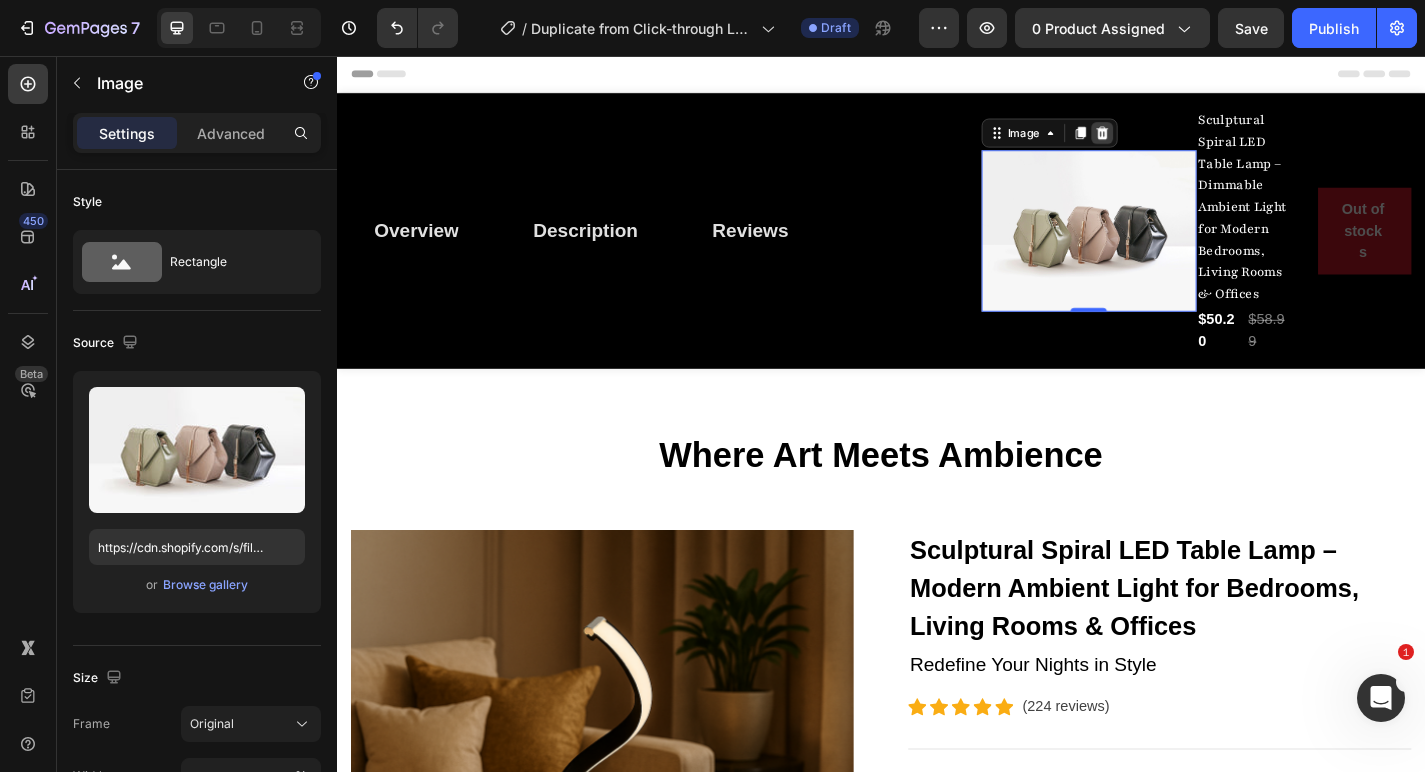 click 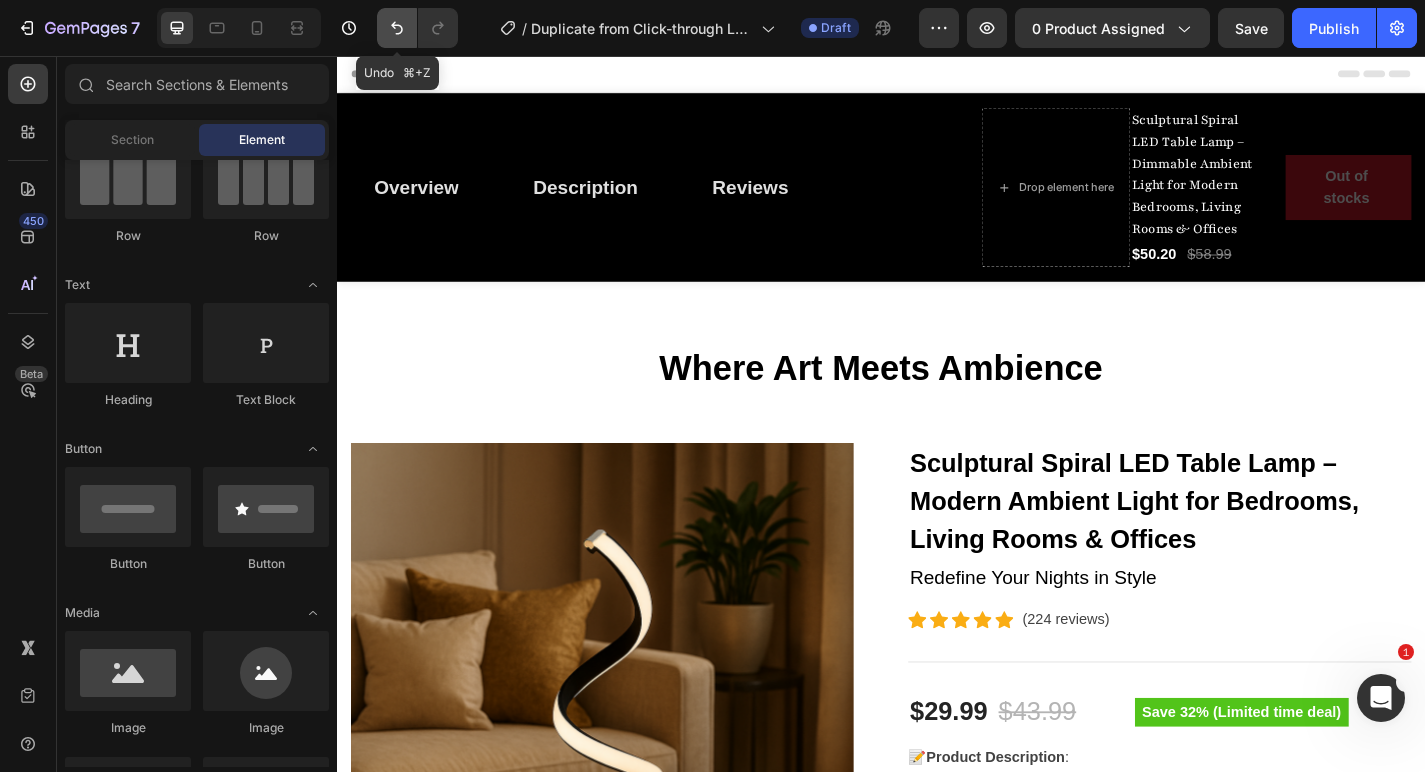 click 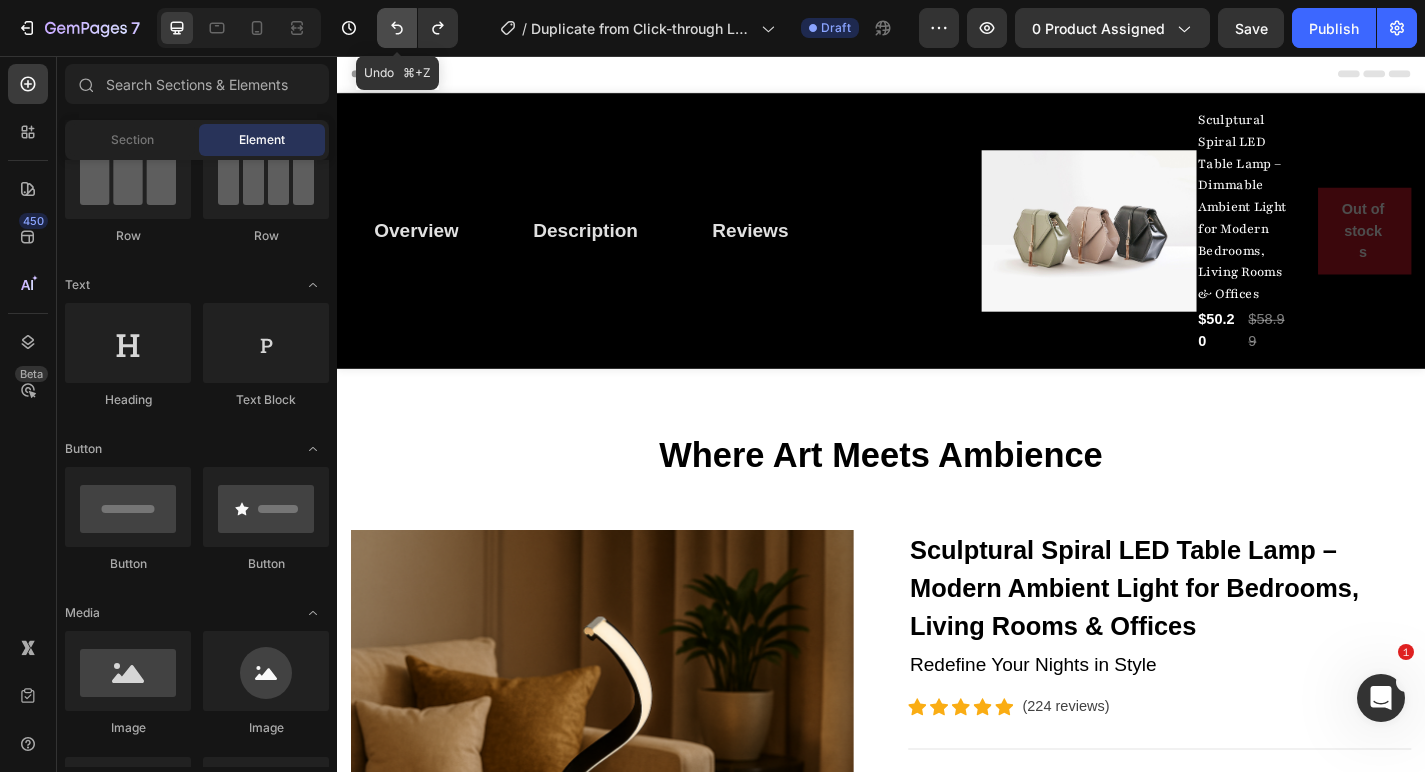 click 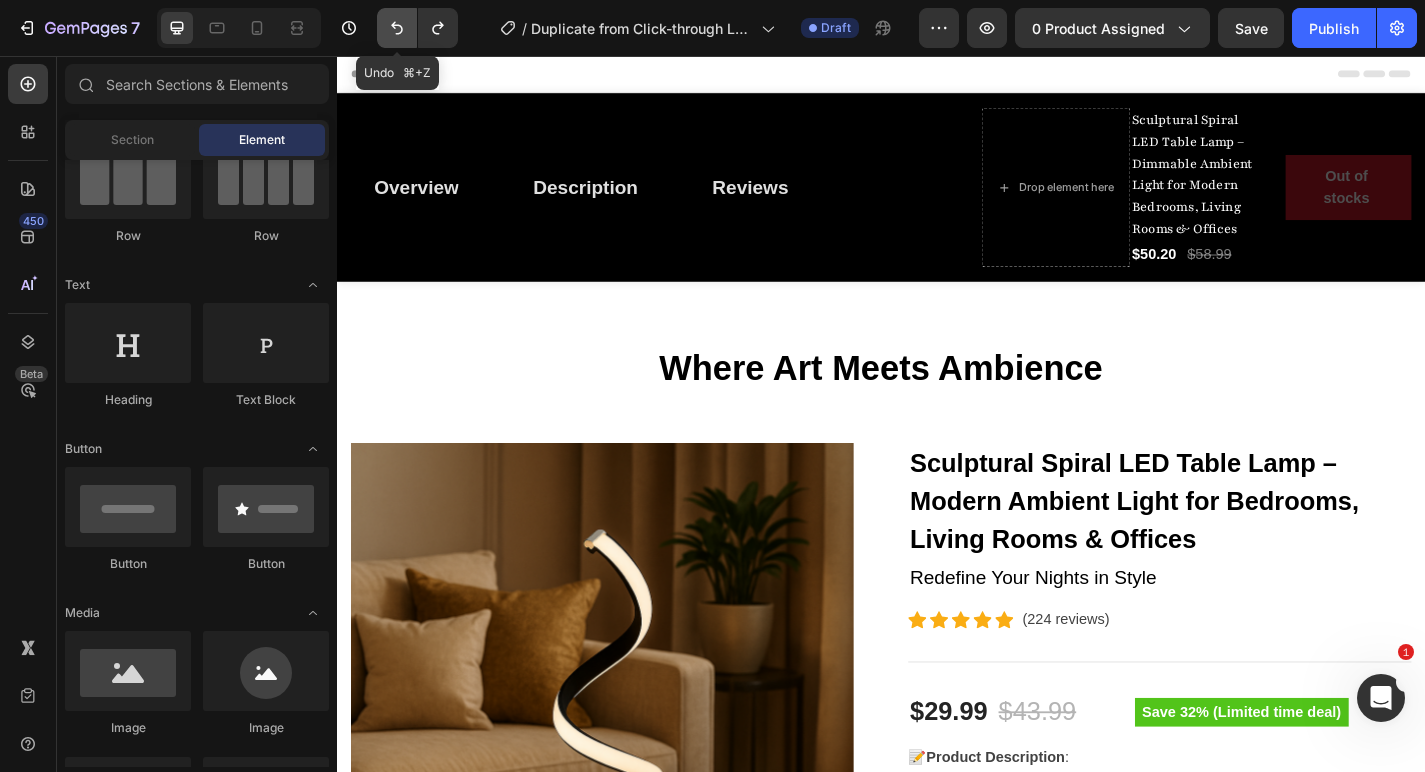 click 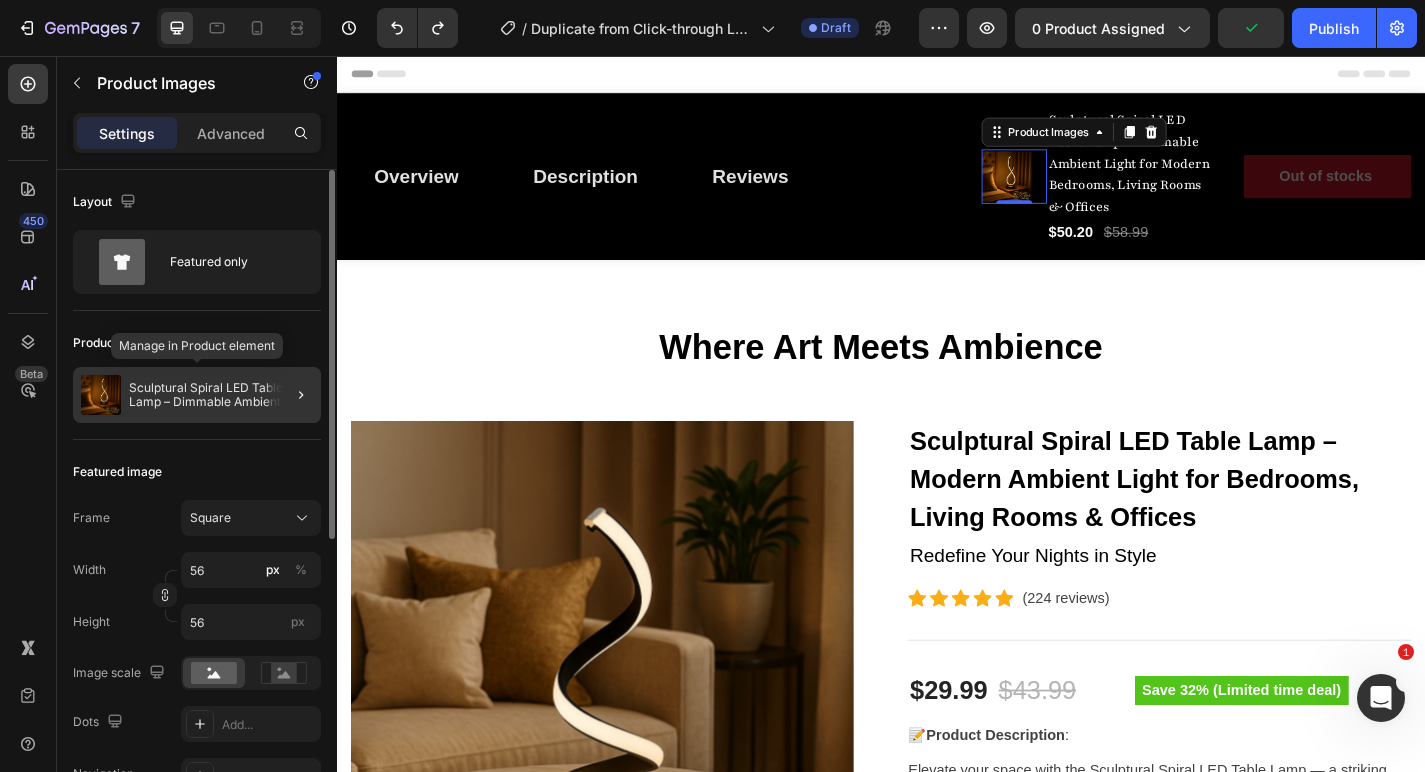 click on "Sculptural Spiral LED Table Lamp – Dimmable Ambient Light for Modern Bedrooms, Living Rooms & Offices" at bounding box center (221, 395) 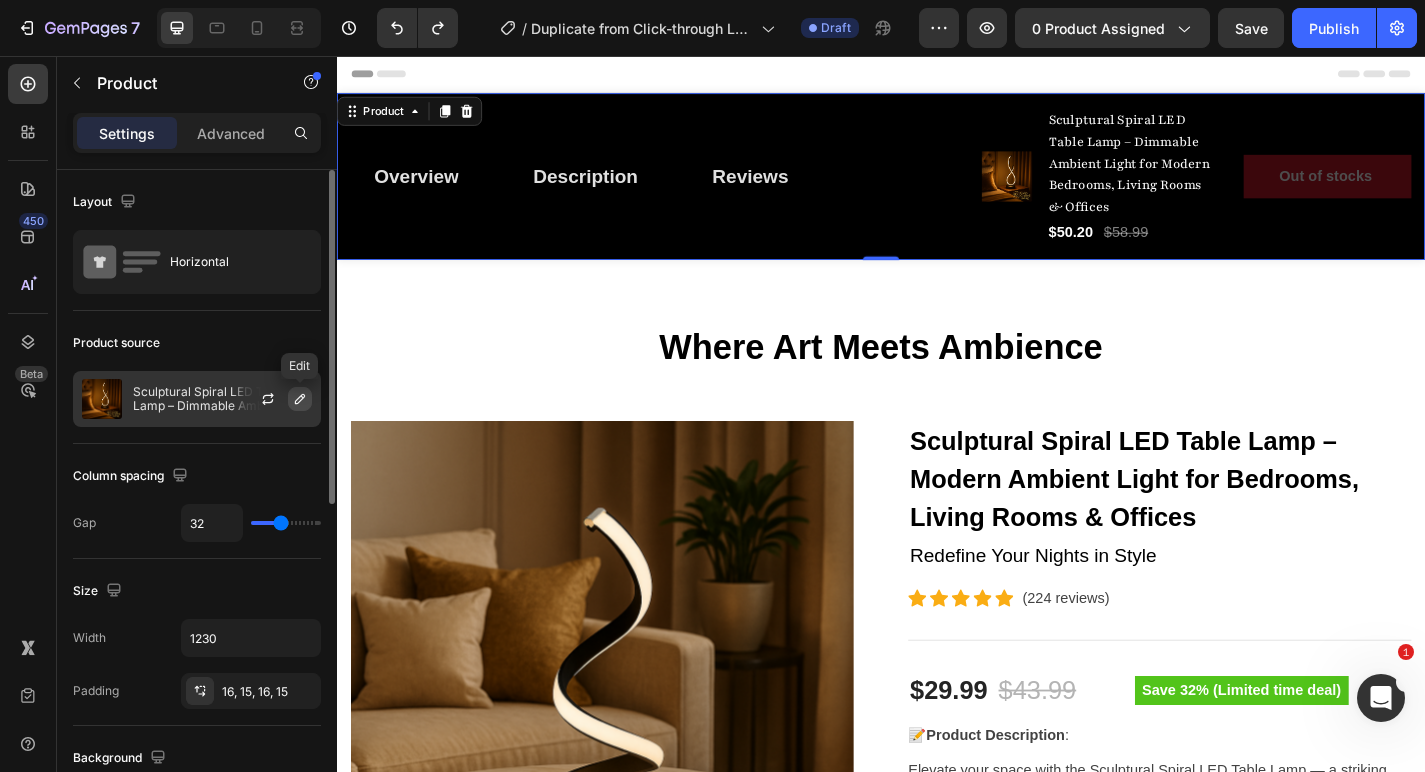 click 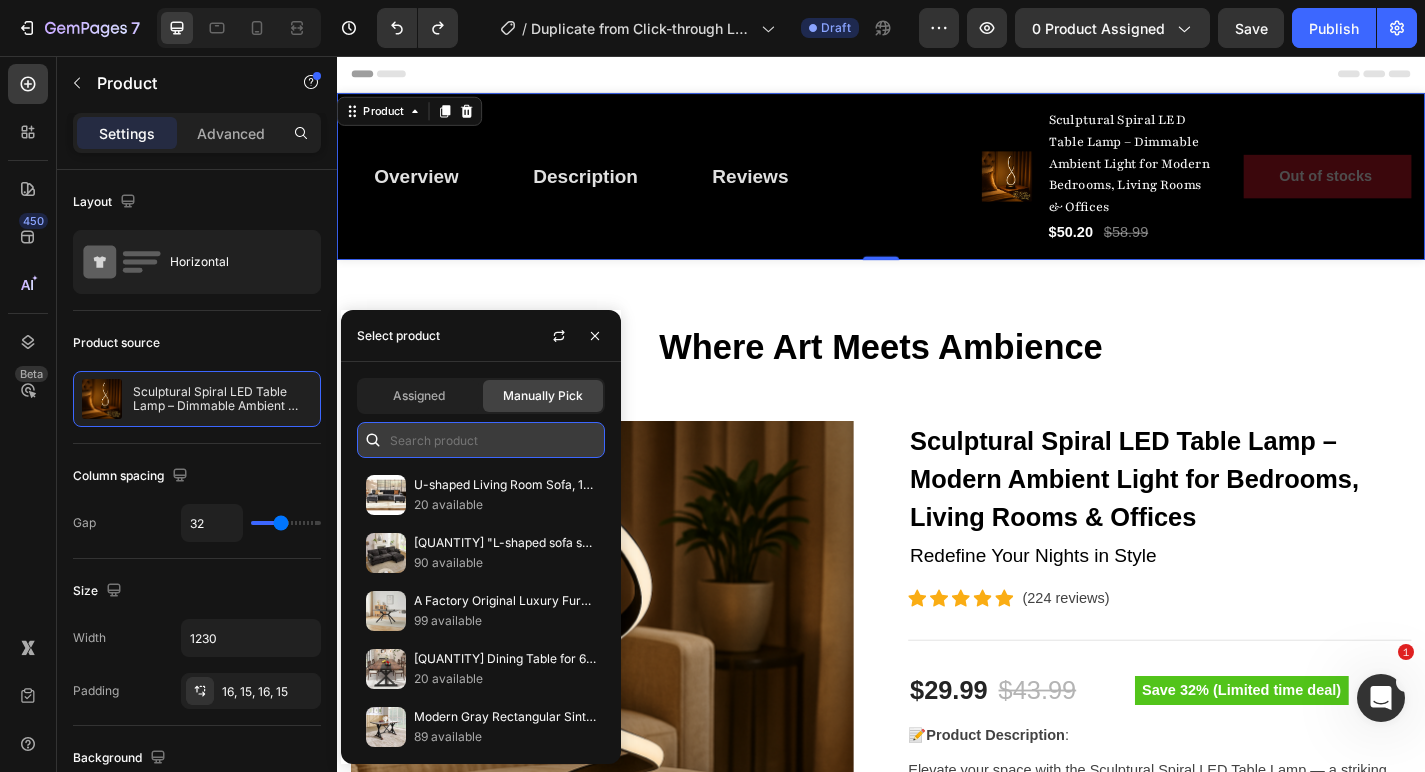 click at bounding box center [481, 440] 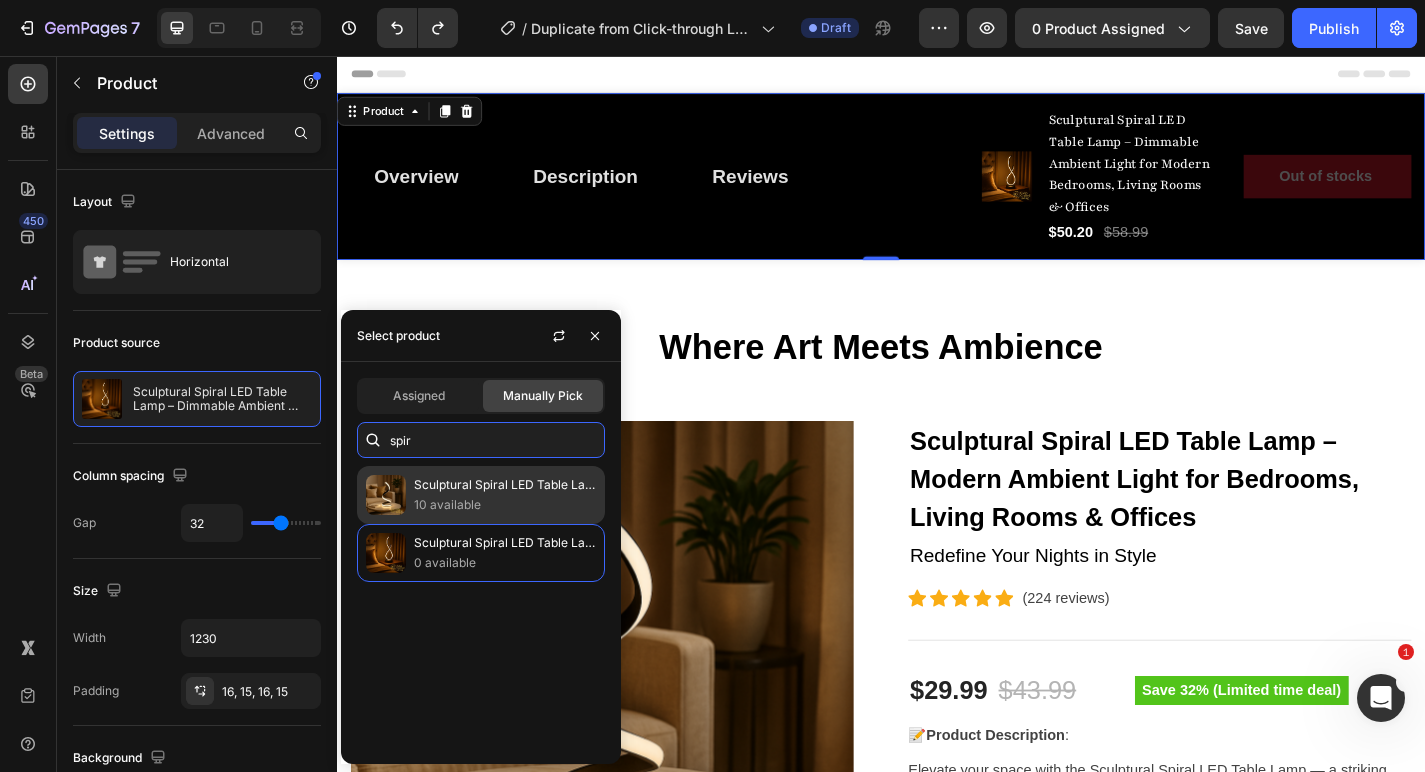 type on "spir" 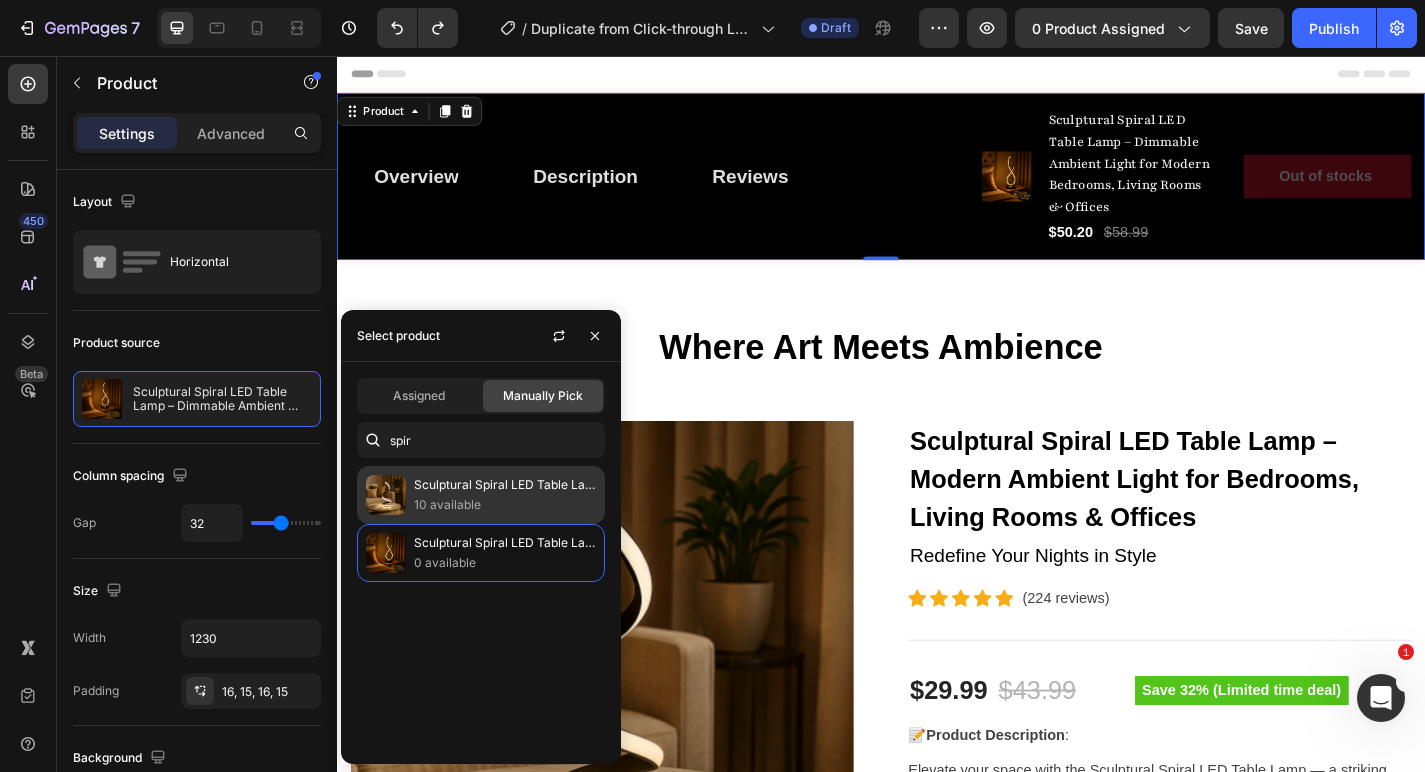click on "Sculptural Spiral LED Table Lamp – Modern Ambient Light for Bedrooms, Living Rooms & Offices" at bounding box center (505, 485) 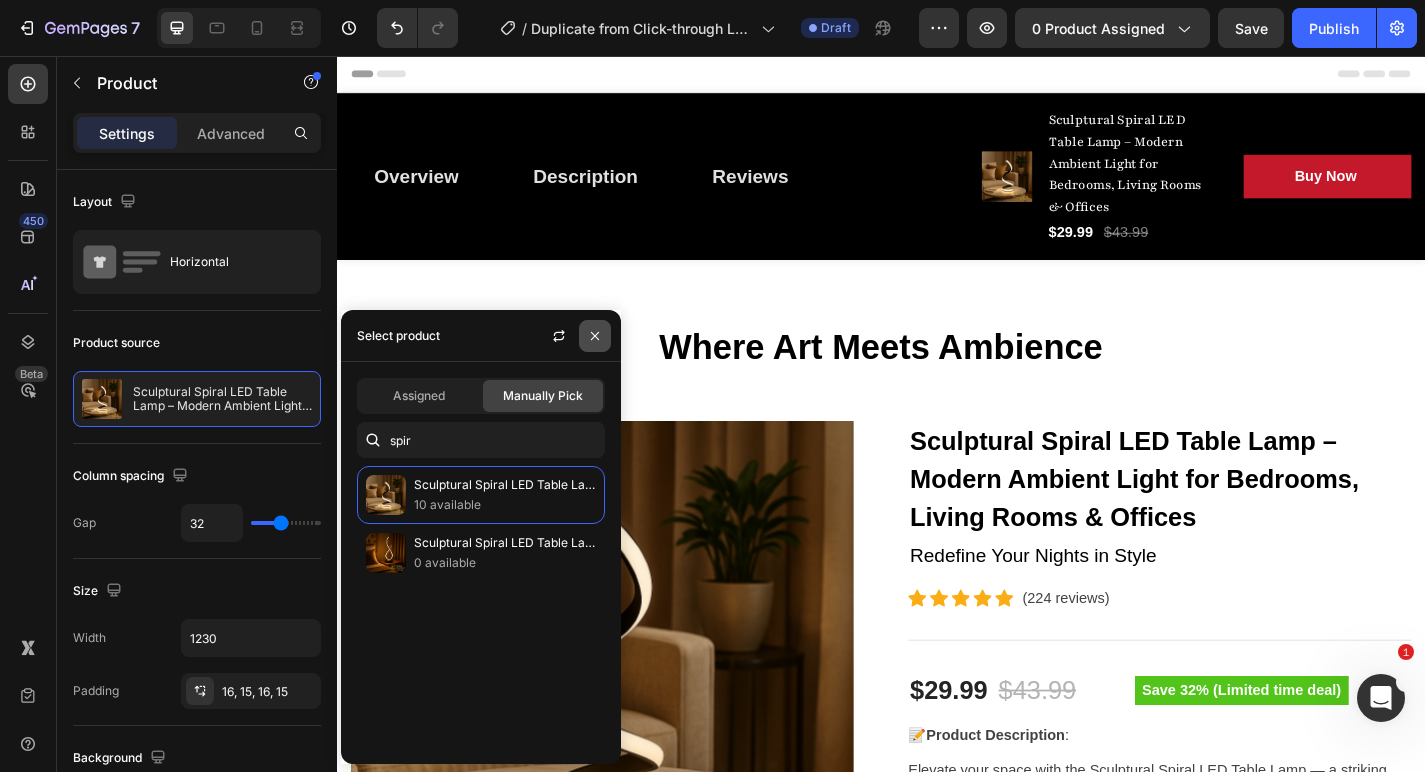 click 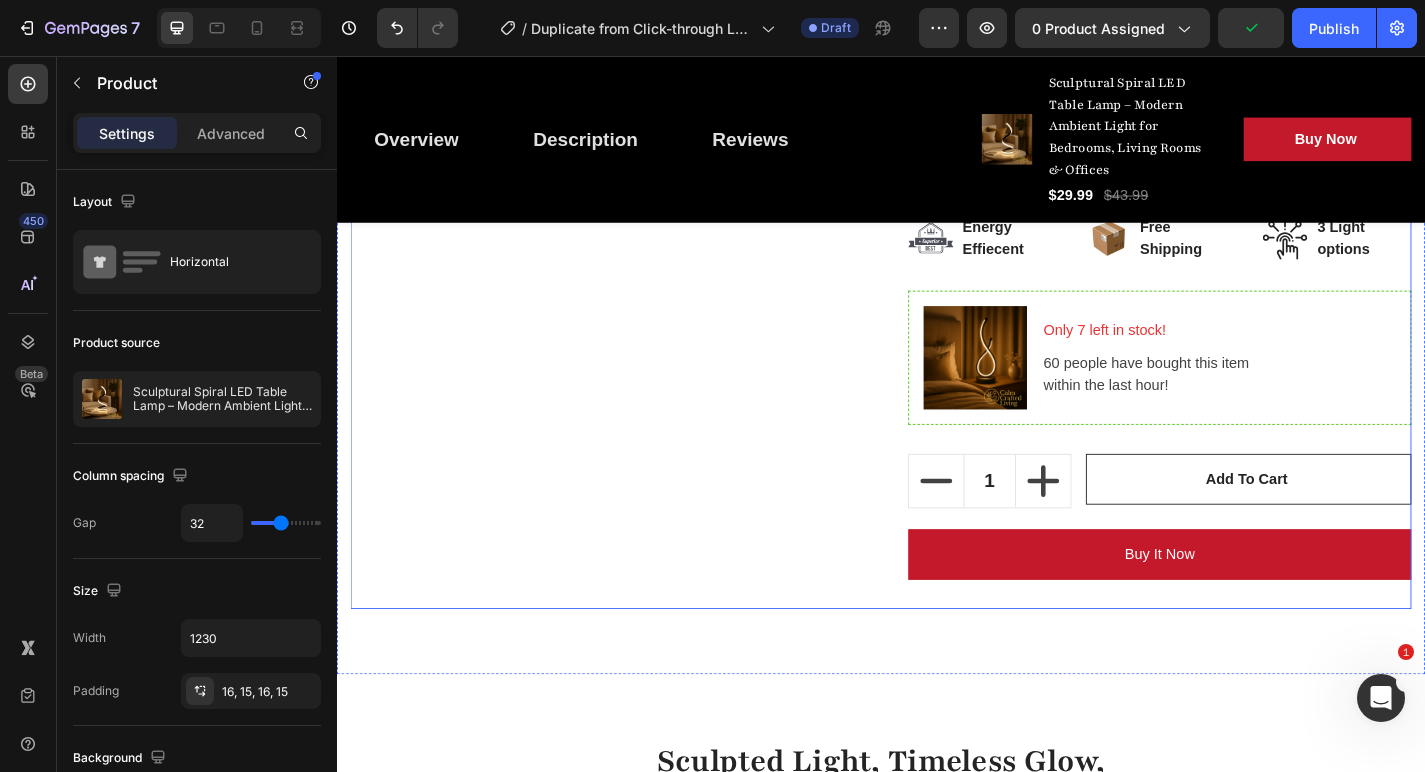 scroll, scrollTop: 1271, scrollLeft: 0, axis: vertical 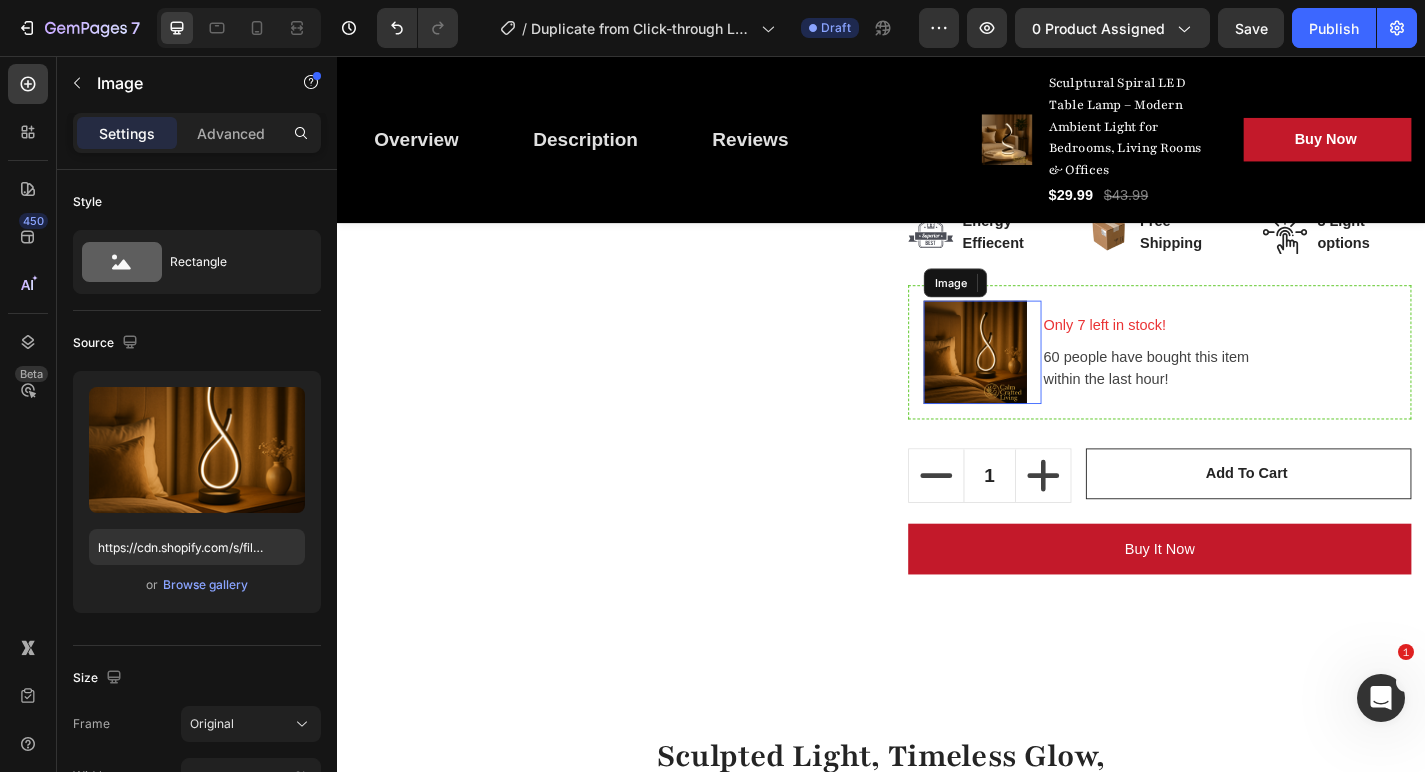 click at bounding box center [1041, 383] 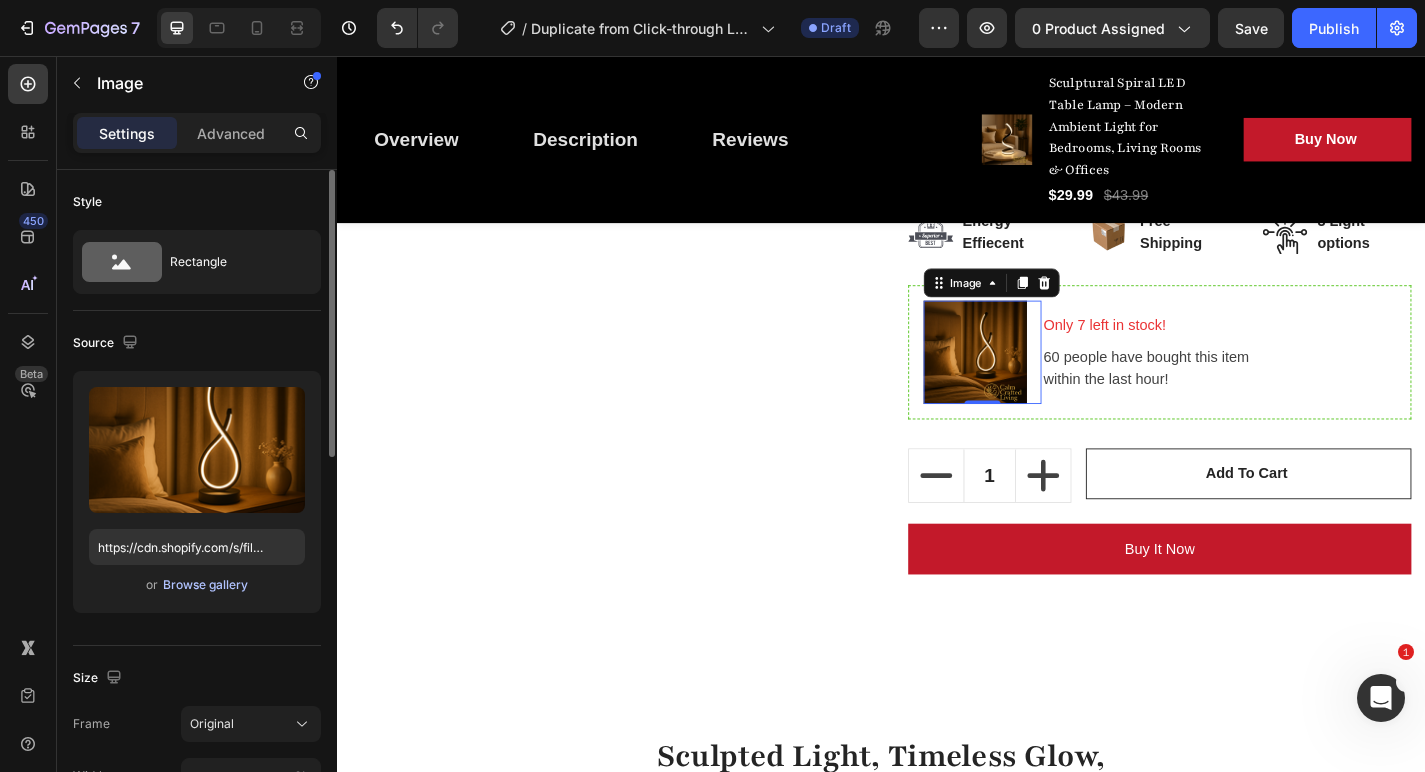 click on "Browse gallery" at bounding box center (205, 585) 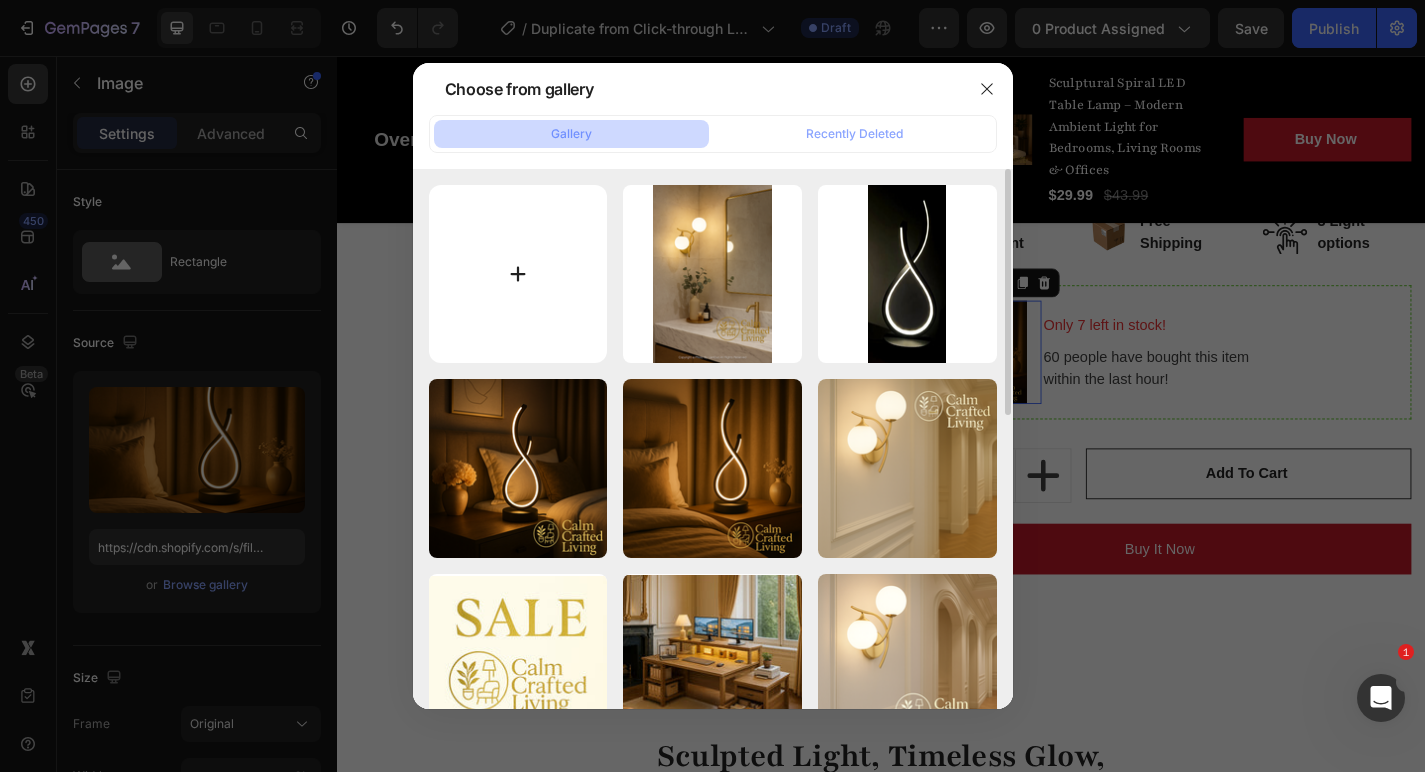 click at bounding box center (518, 274) 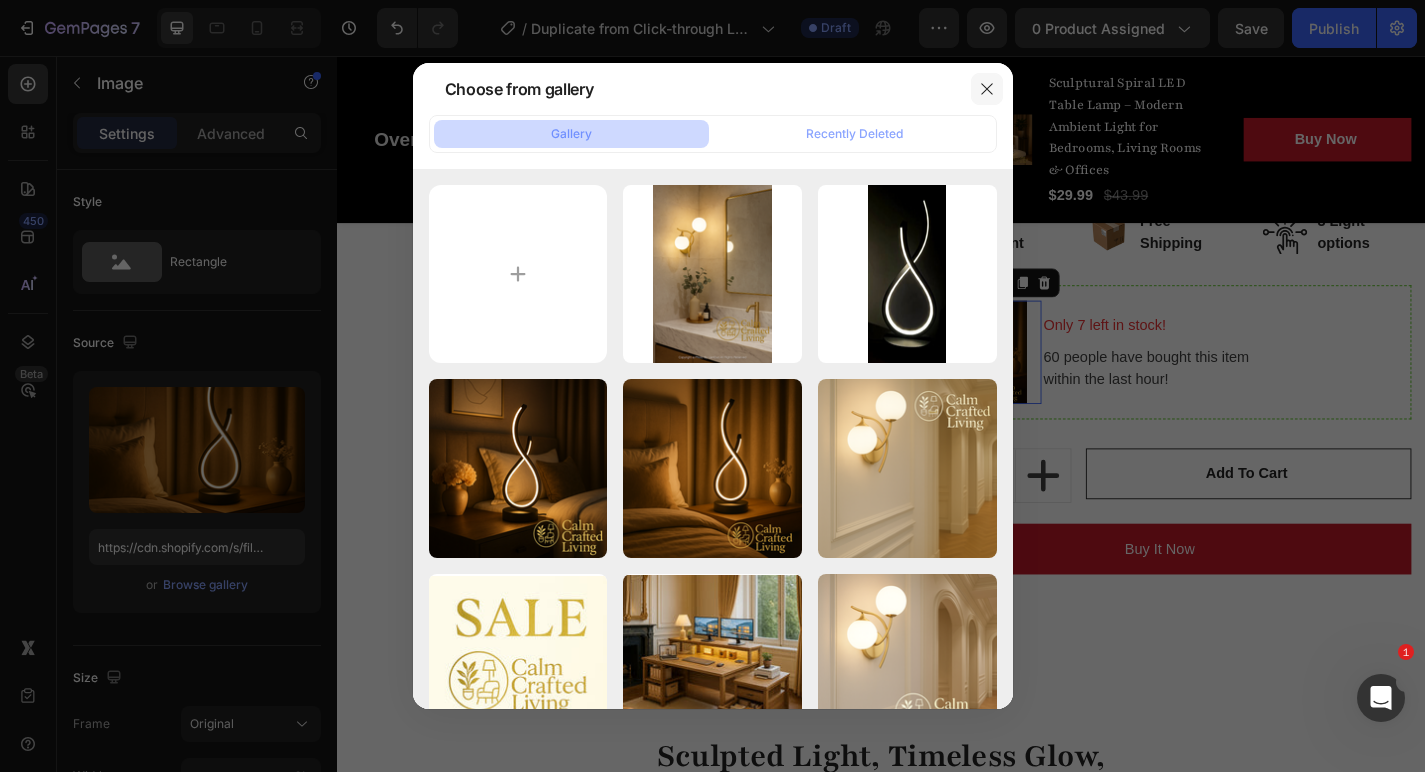 click at bounding box center [987, 89] 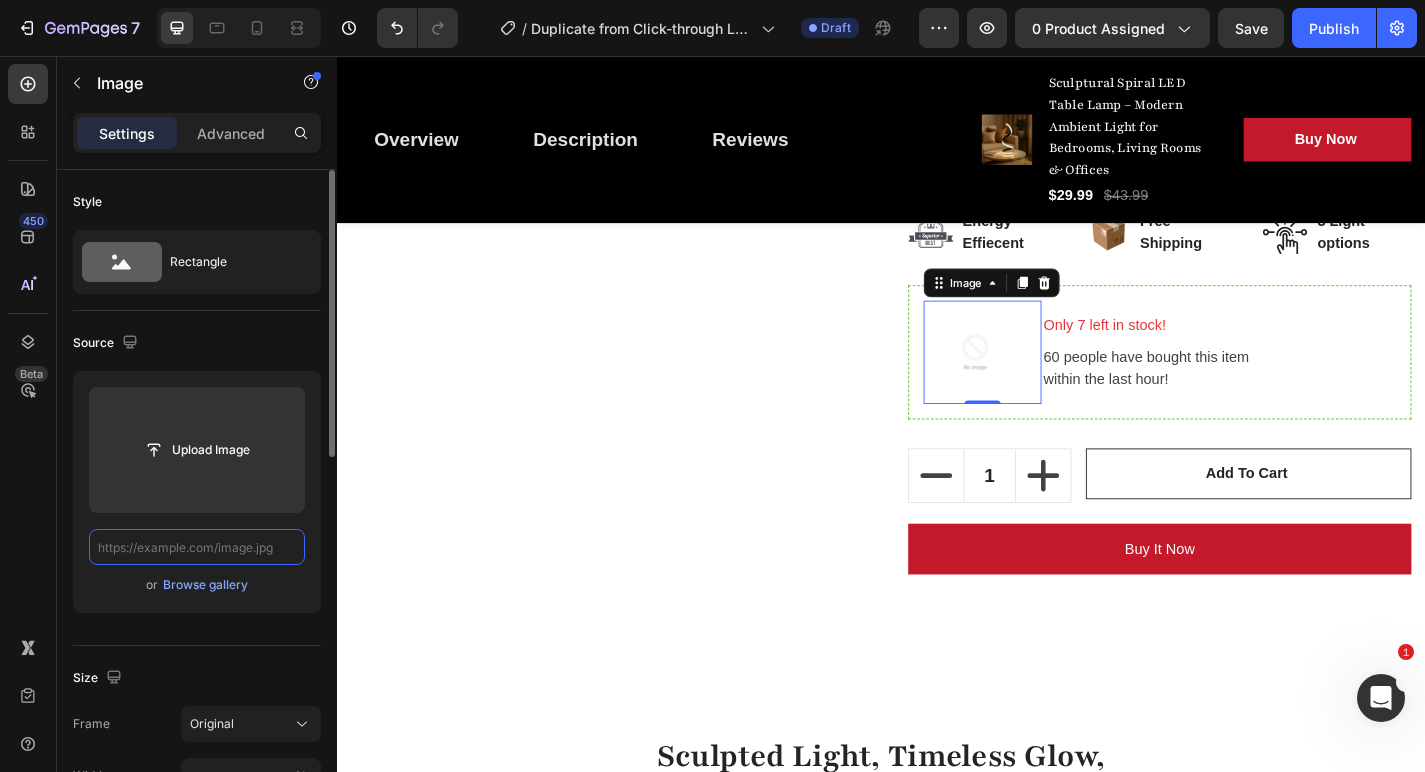 paste on "https://cdn.shopify.com/s/files/1/0765/9077/6534/files/[FILENAME]" 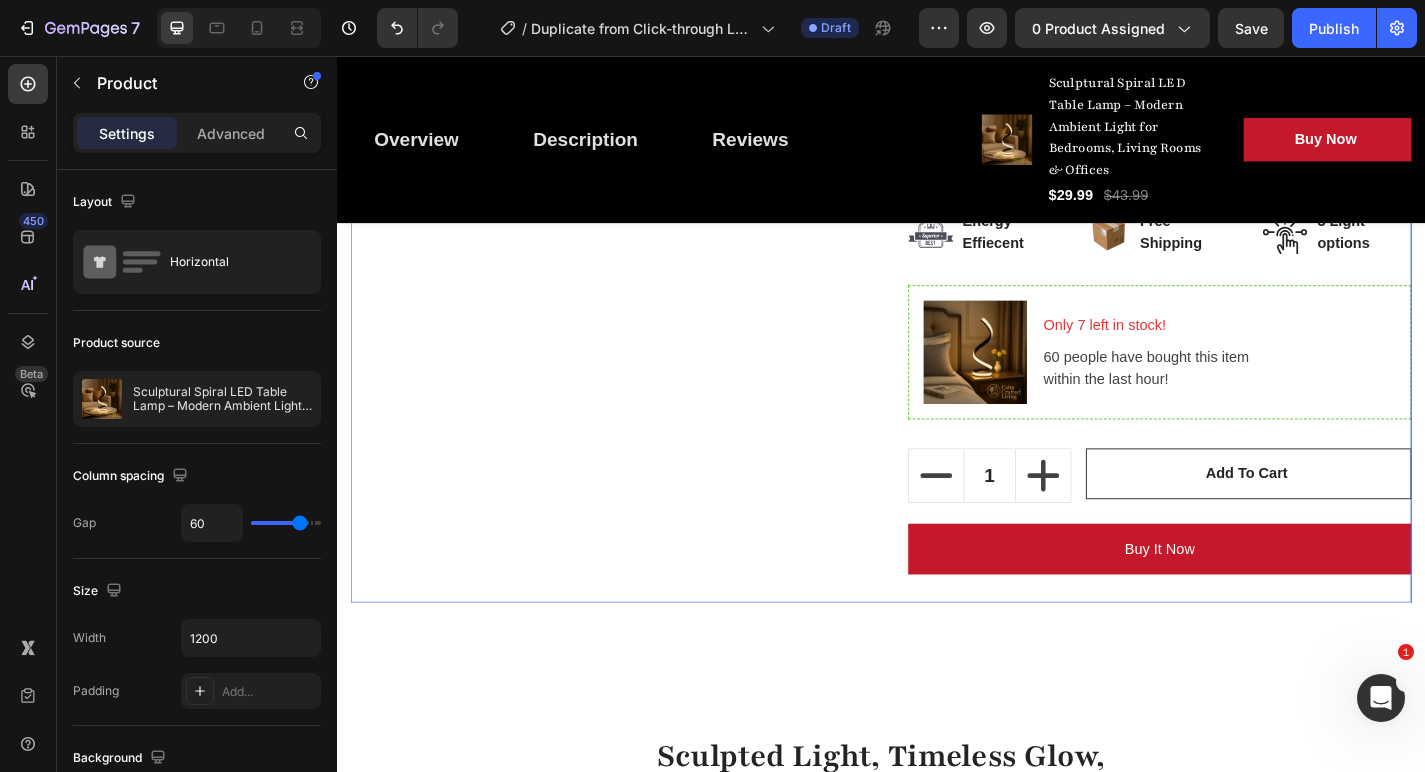 click on "Product Images" at bounding box center [629, -76] 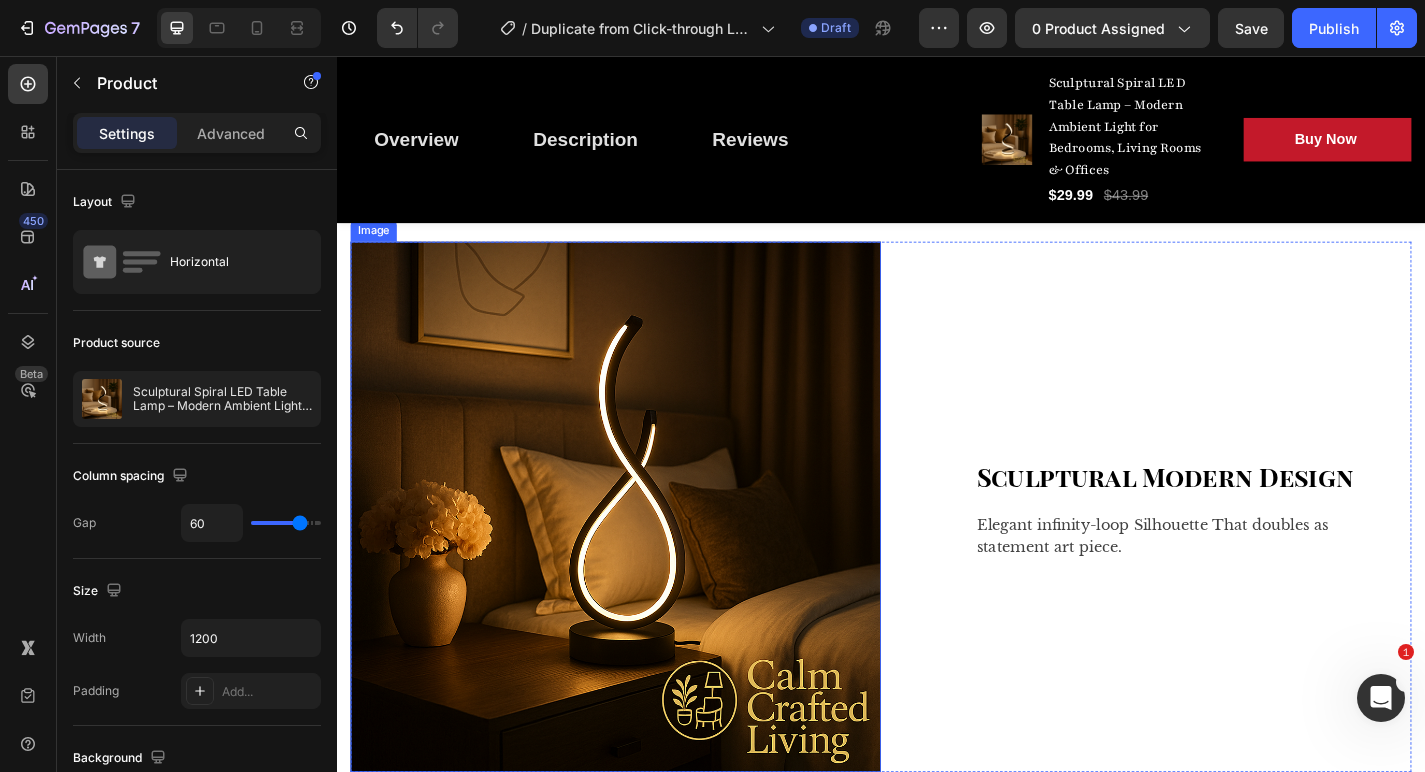 scroll, scrollTop: 1981, scrollLeft: 0, axis: vertical 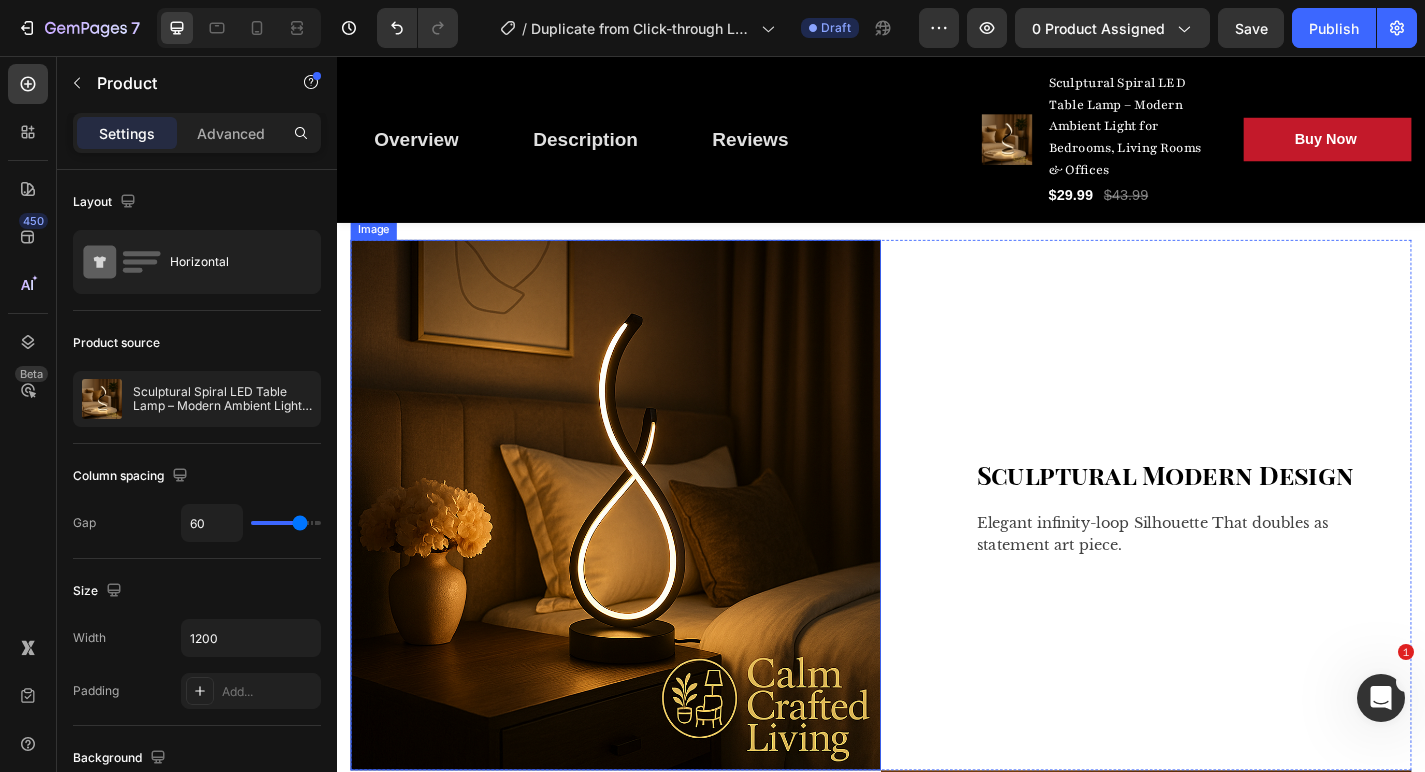 click at bounding box center (644, 551) 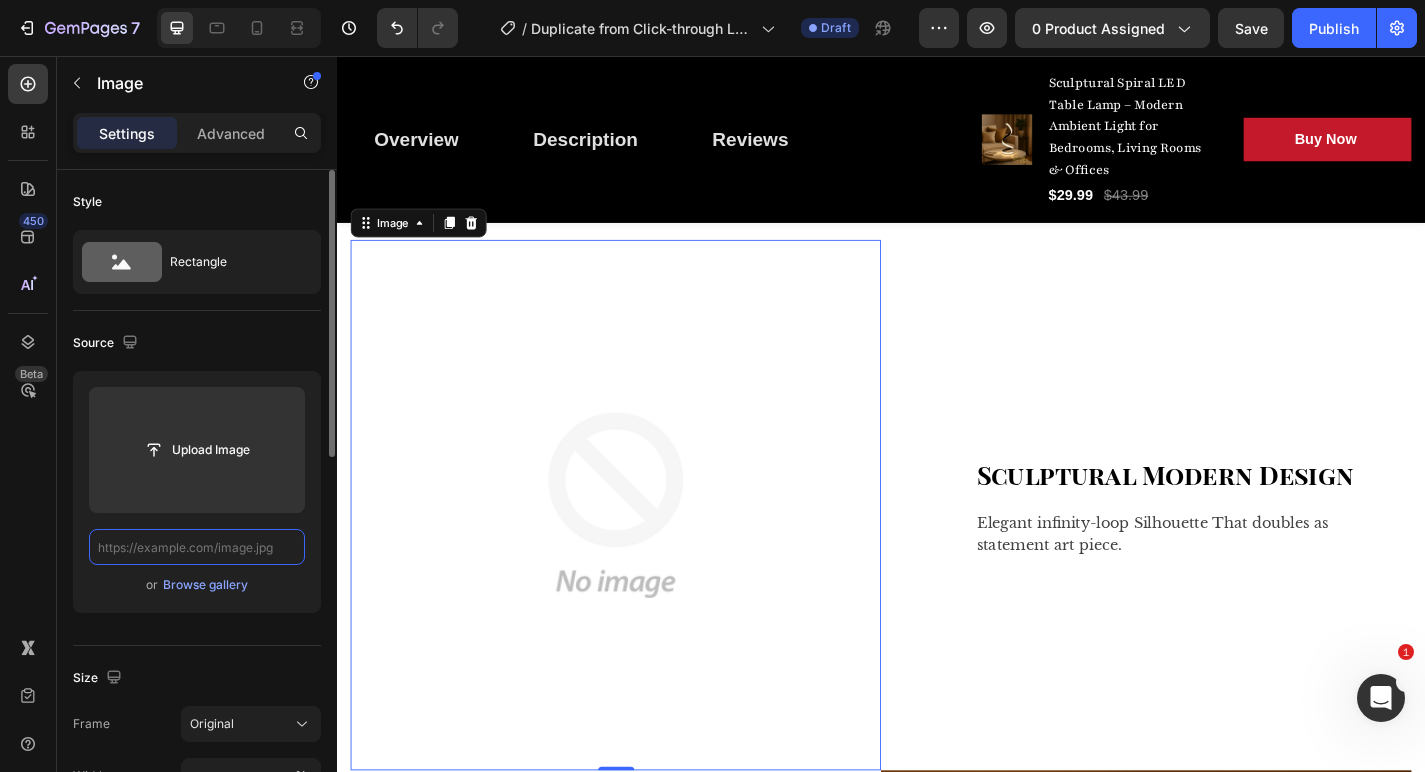 paste on "https://cdn.shopify.com/s/files/1/0765/9077/6534/files/[FILENAME]" 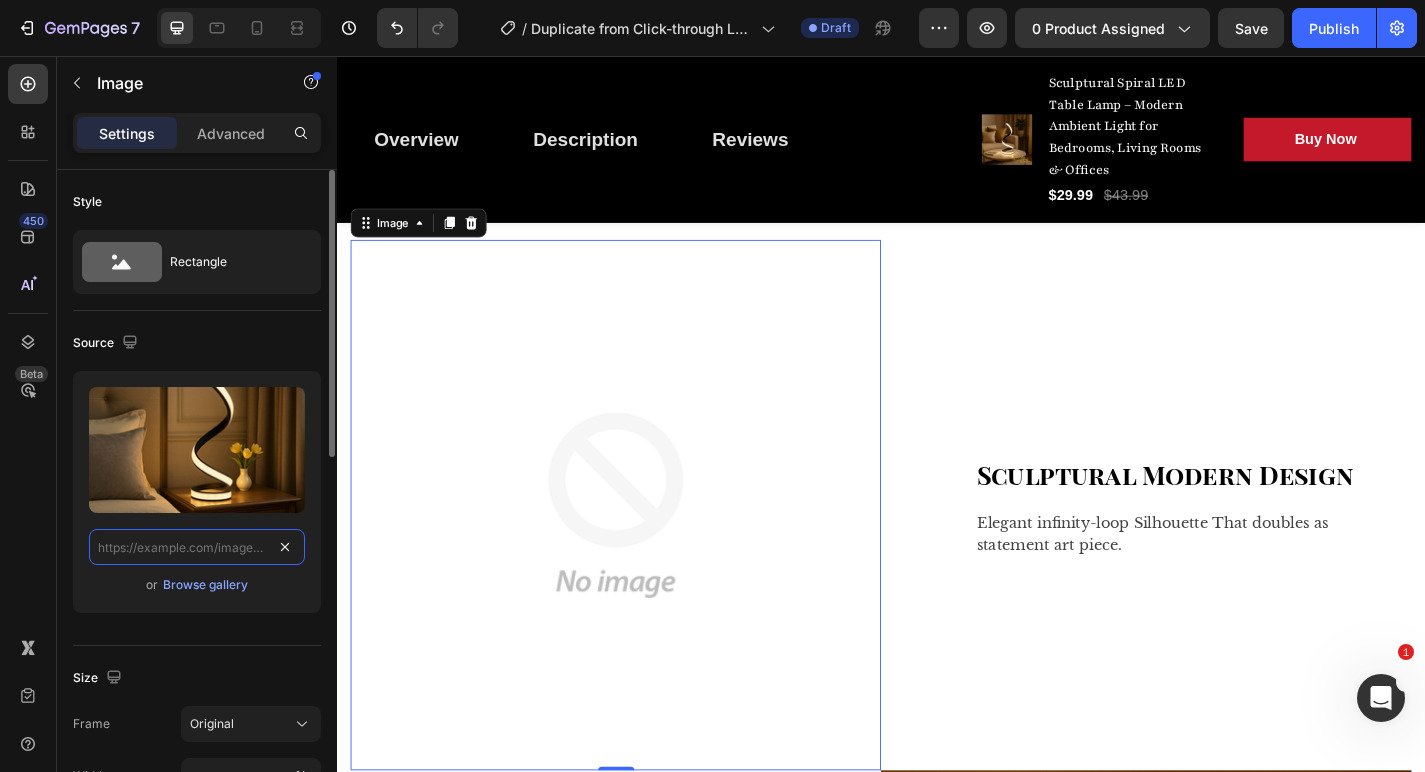 type on "https://cdn.shopify.com/s/files/1/0765/9077/6534/files/[FILENAME]" 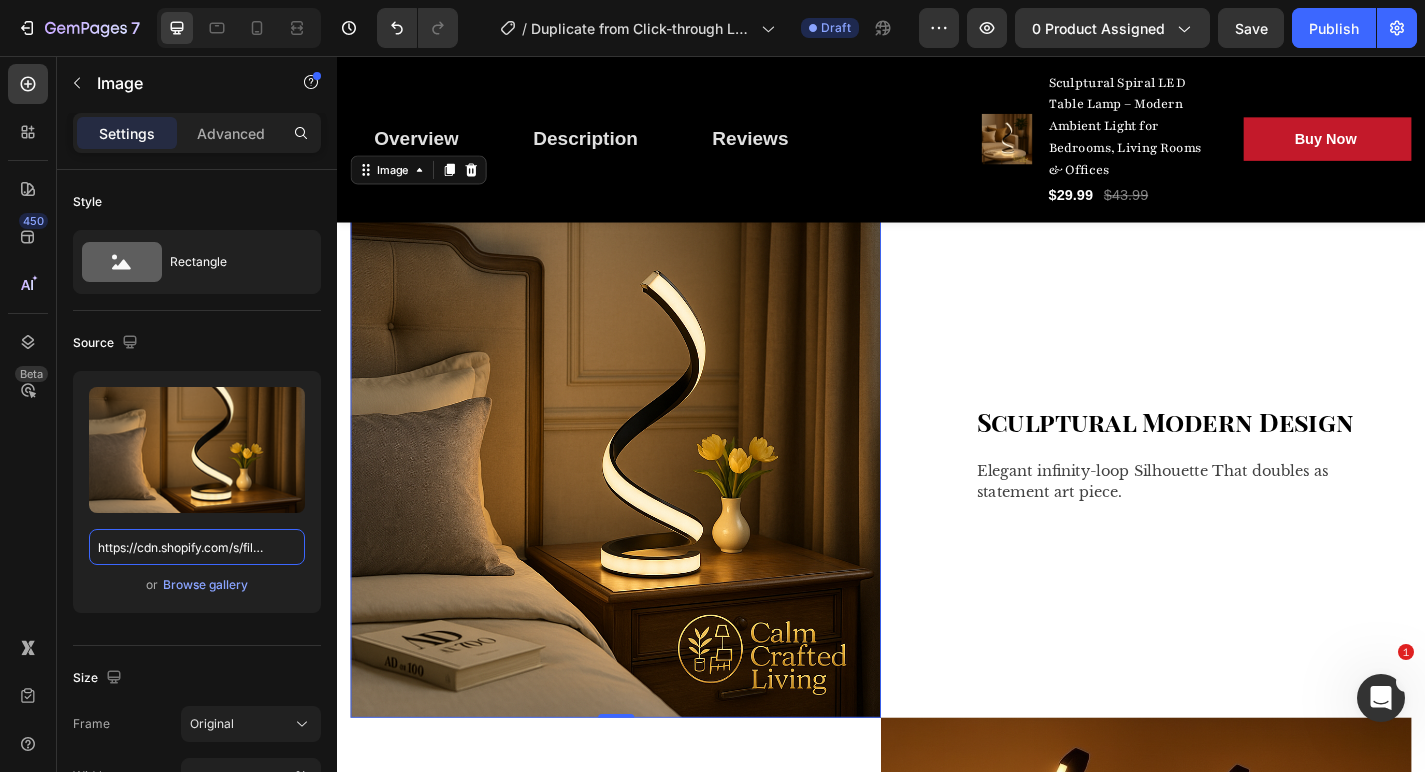 scroll, scrollTop: 2040, scrollLeft: 0, axis: vertical 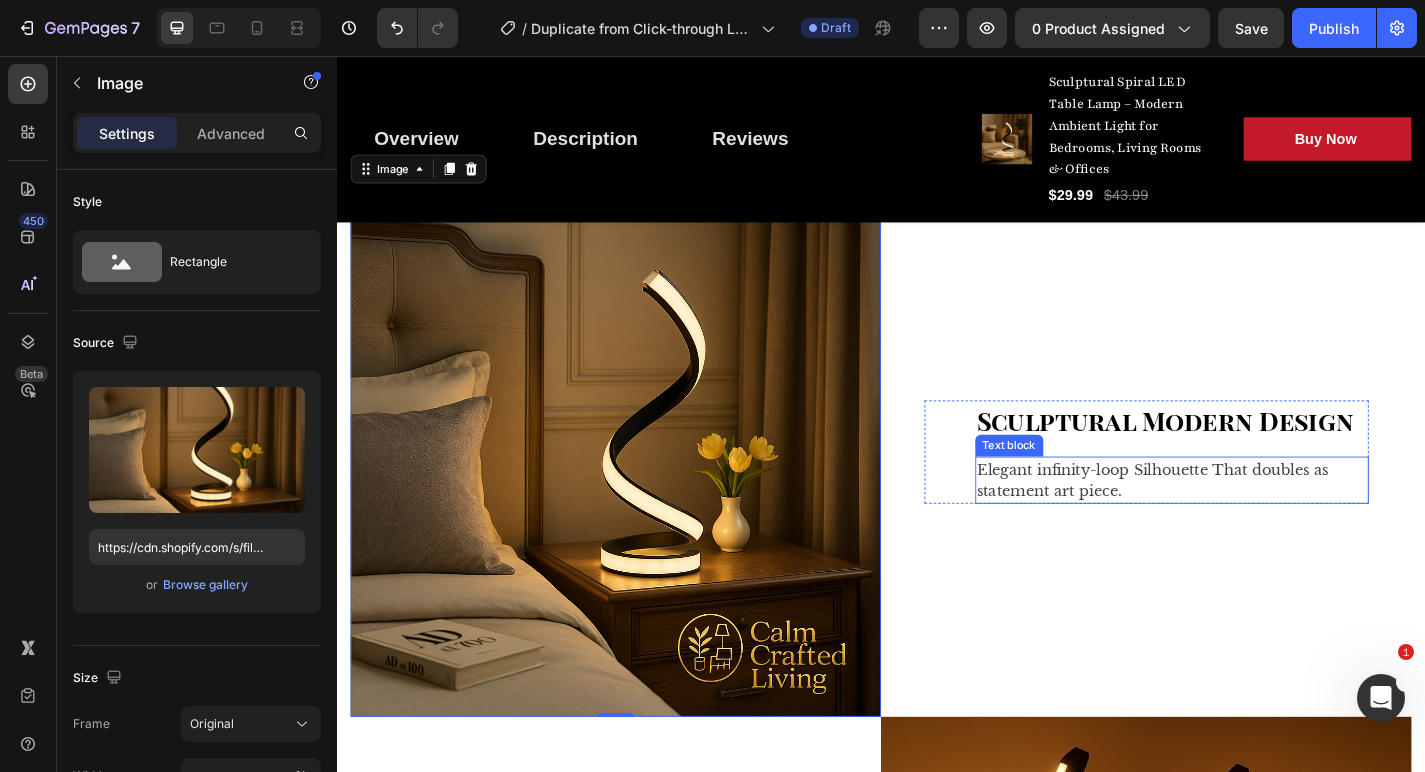 click on "Elegant infinity-loop Silhouette That doubles as statement art piece." at bounding box center [1258, 524] 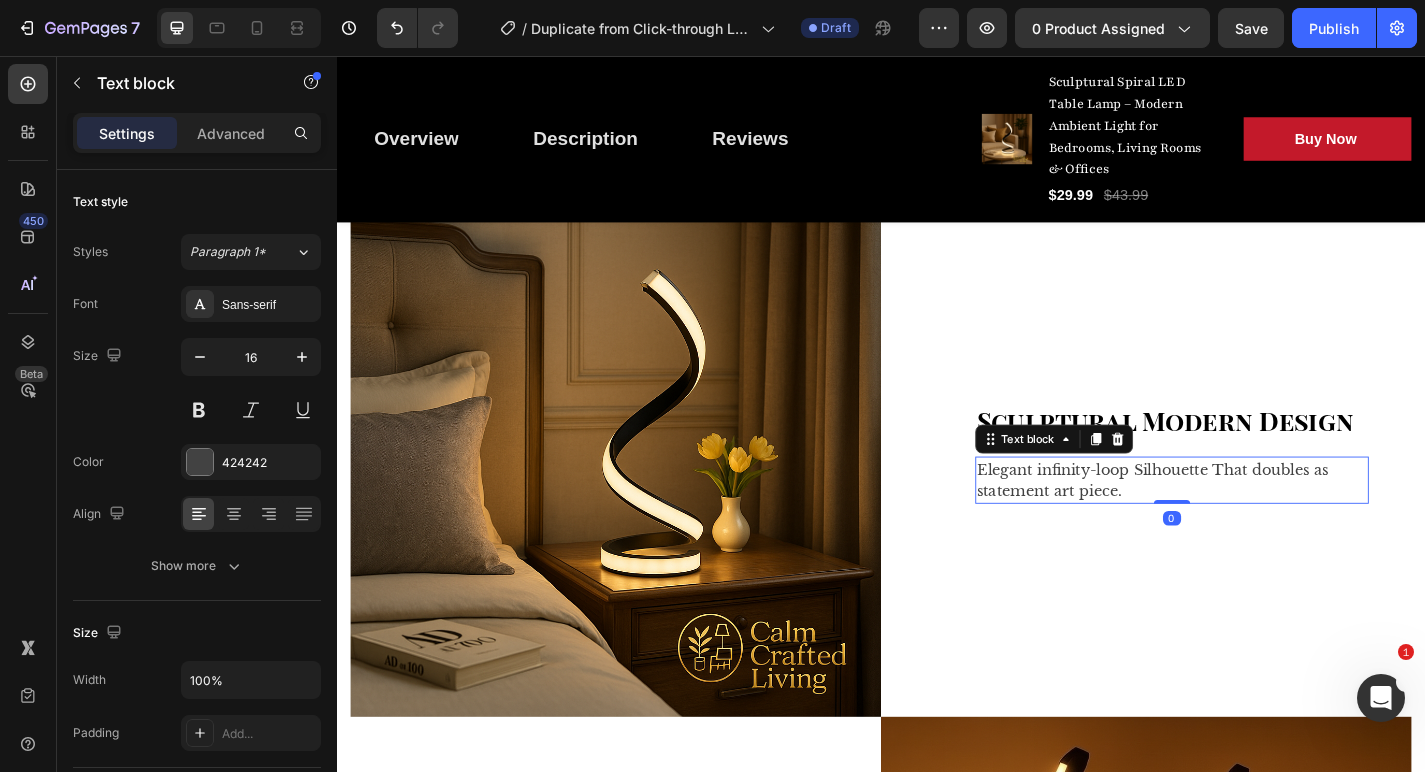 click on "Elegant infinity-loop Silhouette That doubles as statement art piece." at bounding box center [1258, 524] 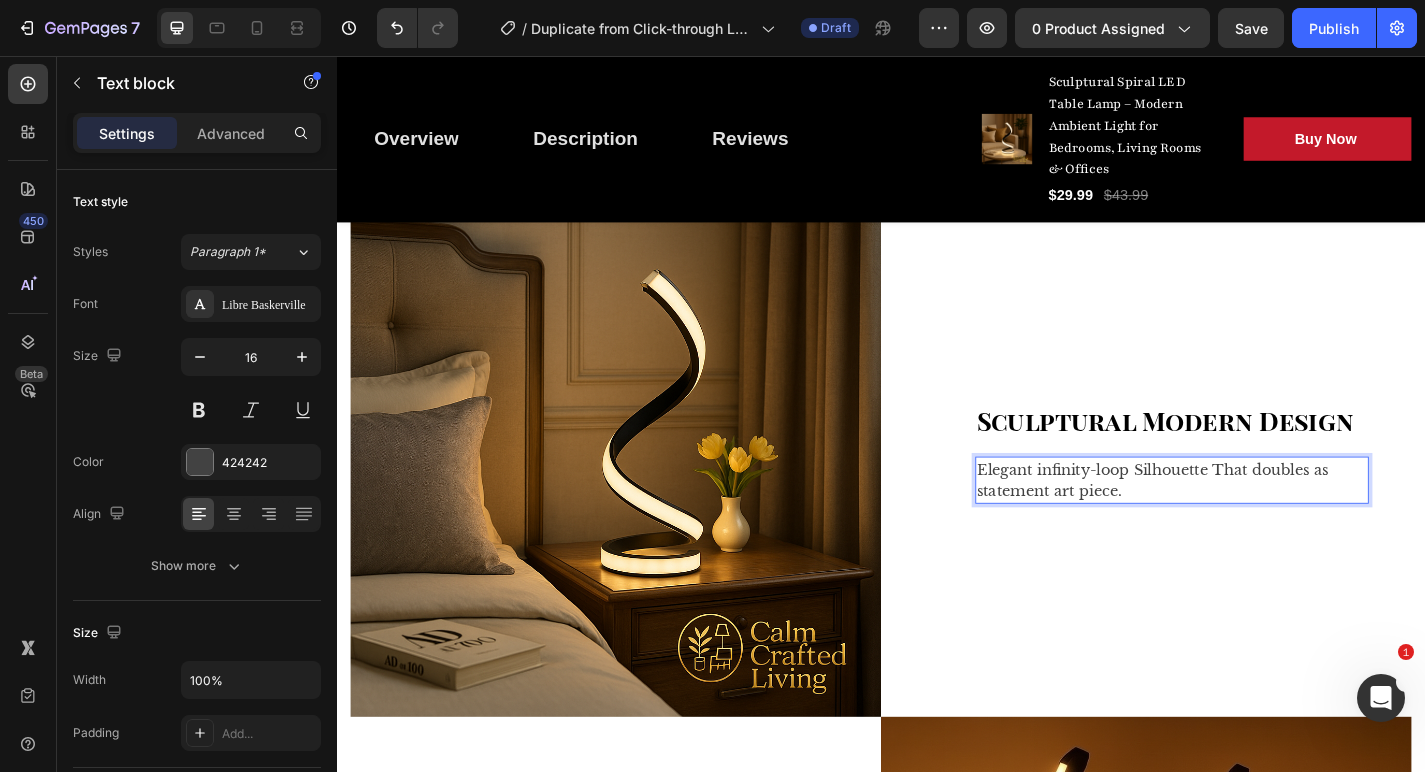 click on "Elegant infinity-loop Silhouette That doubles as statement art piece." at bounding box center [1258, 524] 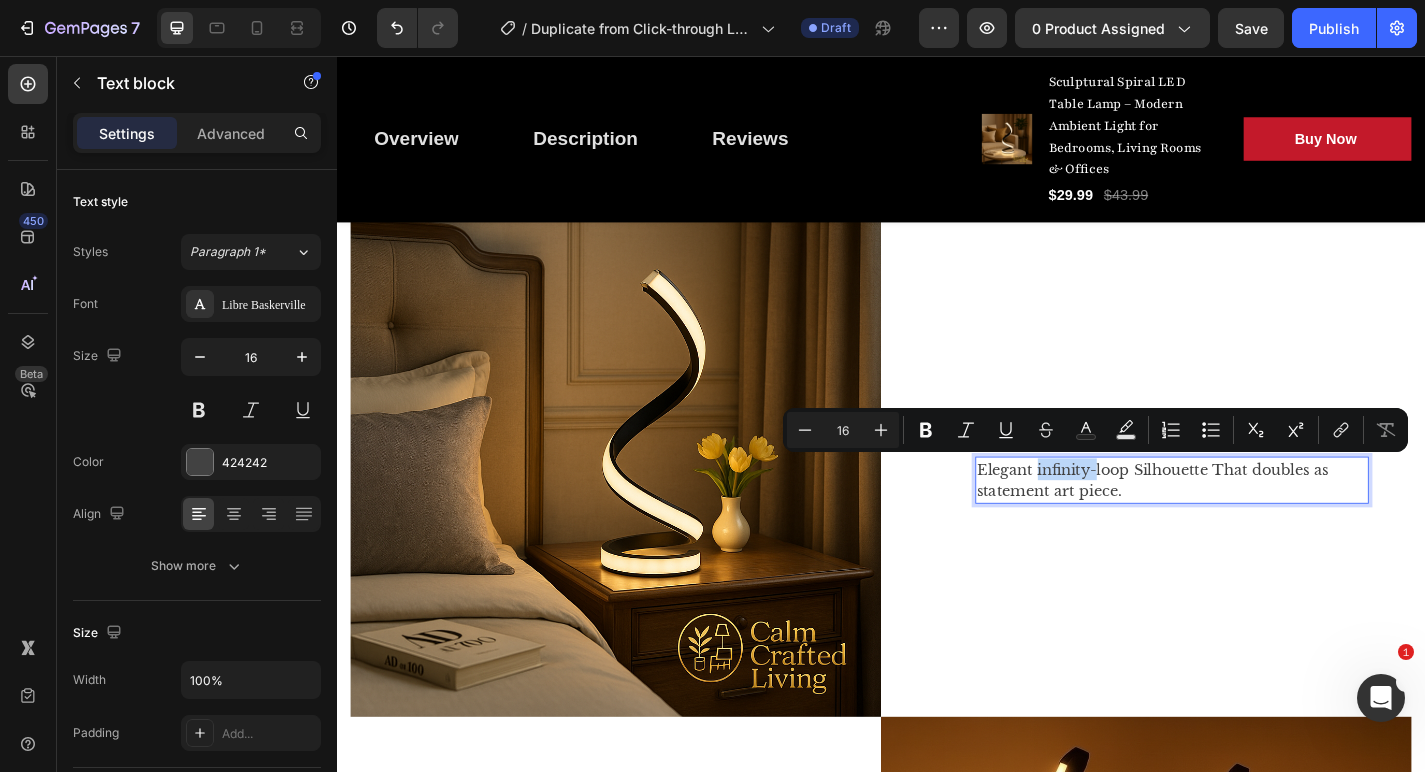 drag, startPoint x: 1173, startPoint y: 509, endPoint x: 1110, endPoint y: 514, distance: 63.1981 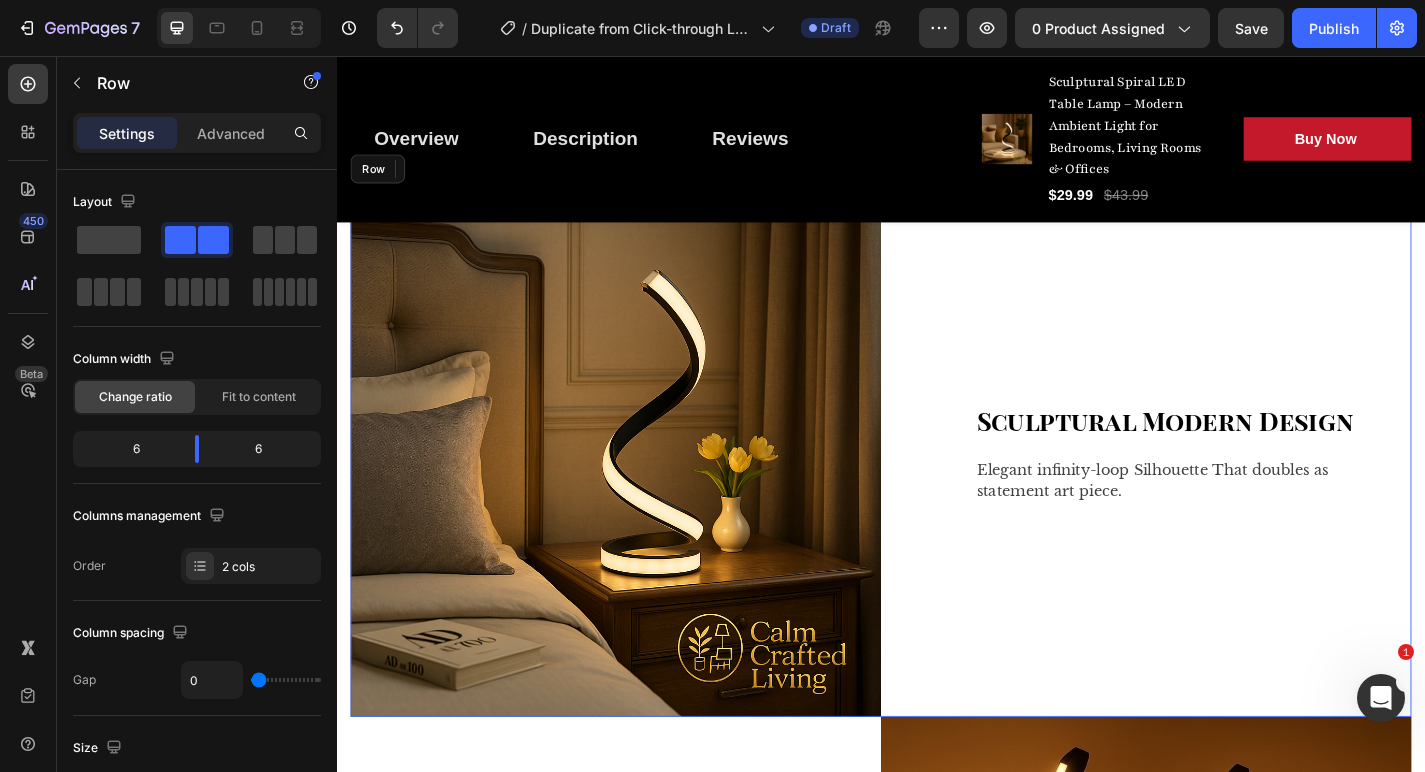 click on "Sculptural Modern Design Text block Elegant infinity-loop Silhouette That doubles as statement art piece. Text block   0 Row" at bounding box center [1229, 492] 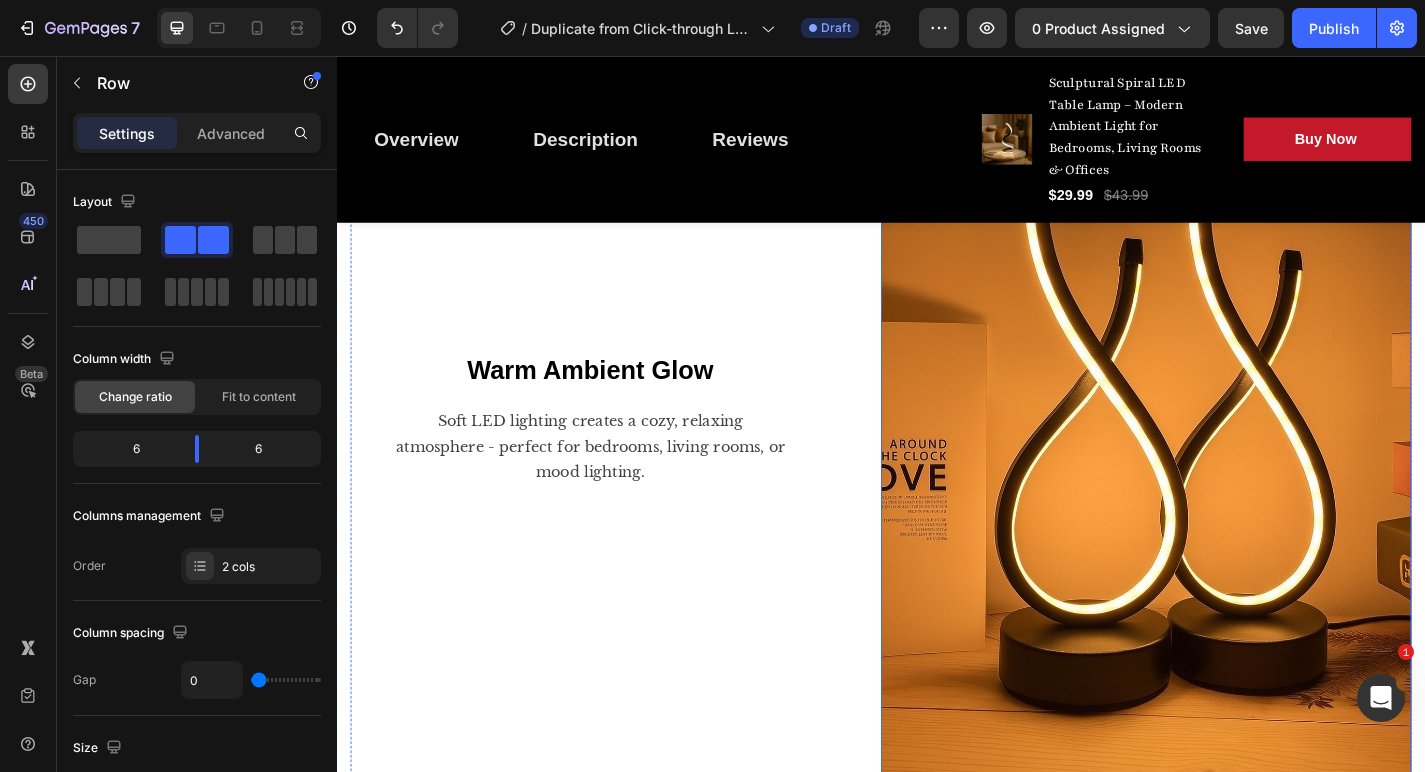 scroll, scrollTop: 2811, scrollLeft: 0, axis: vertical 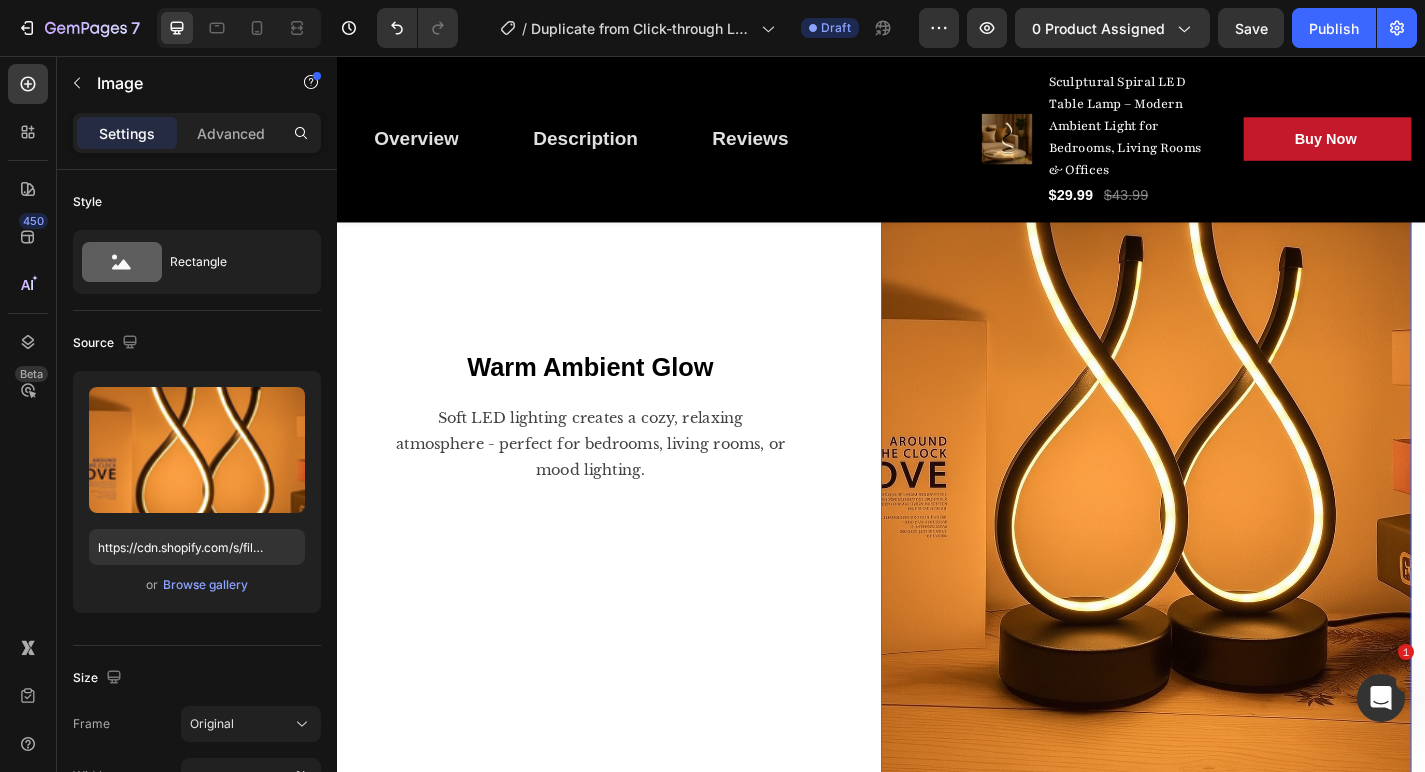 click at bounding box center (1229, 453) 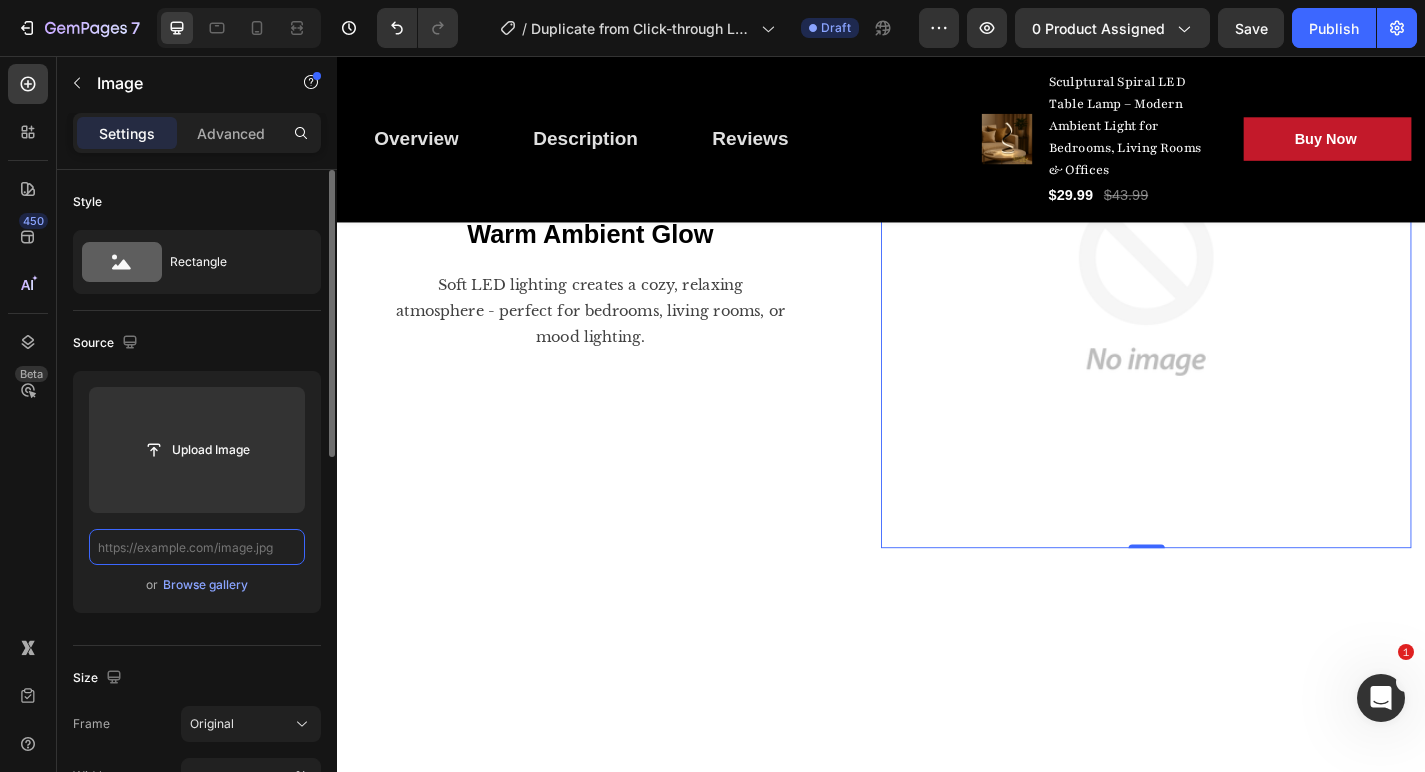 paste on "https://cdn.shopify.com/s/files/1/0765/9077/6534/files/[FILENAME]" 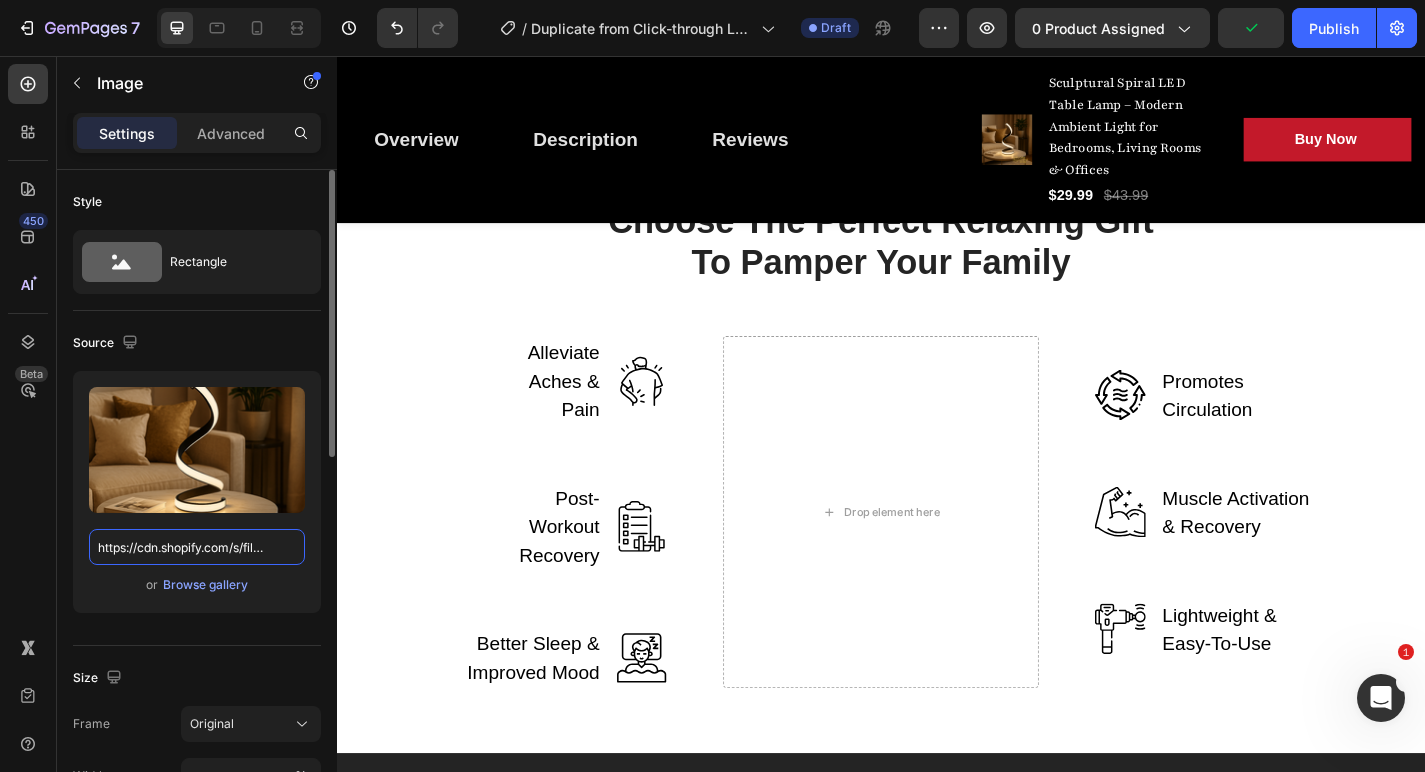 scroll, scrollTop: 3354, scrollLeft: 0, axis: vertical 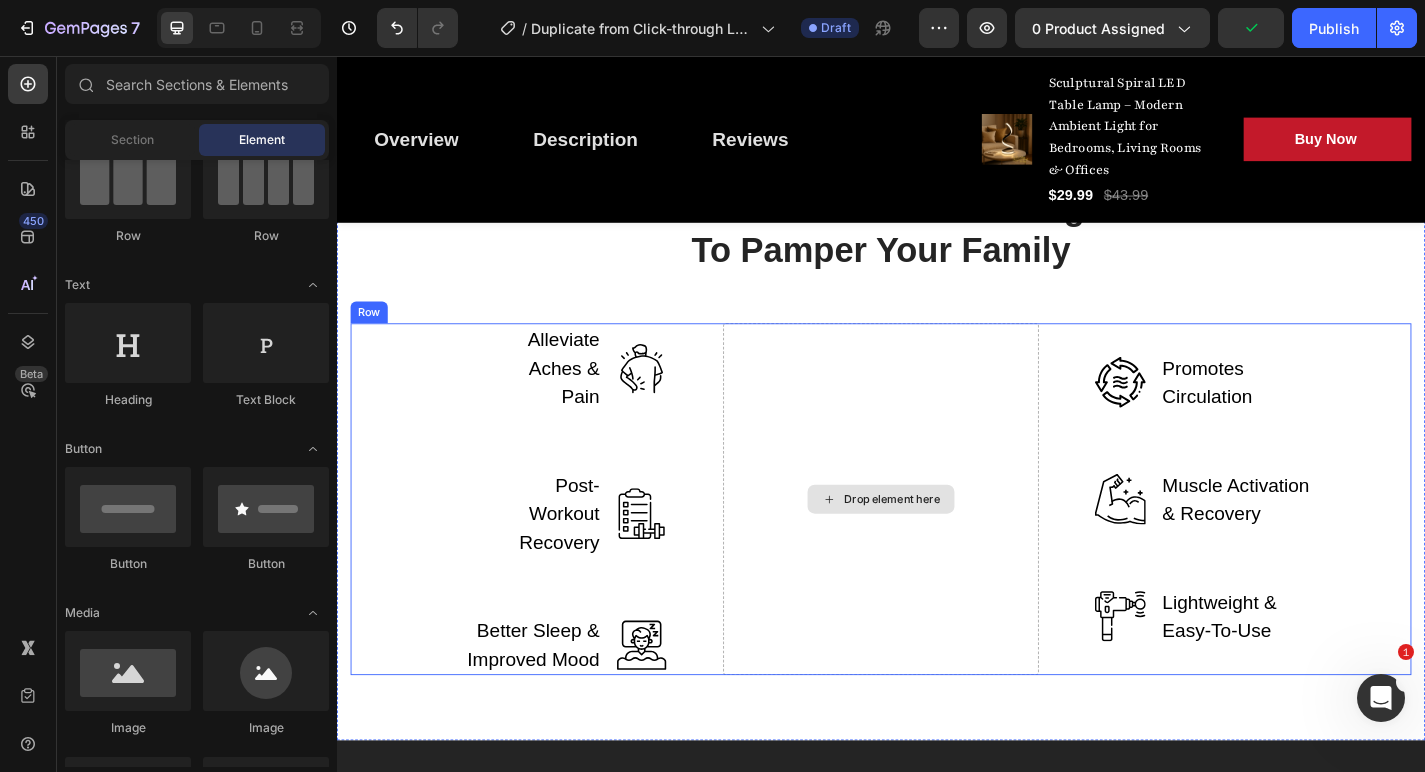 click on "Drop element here" at bounding box center (949, 545) 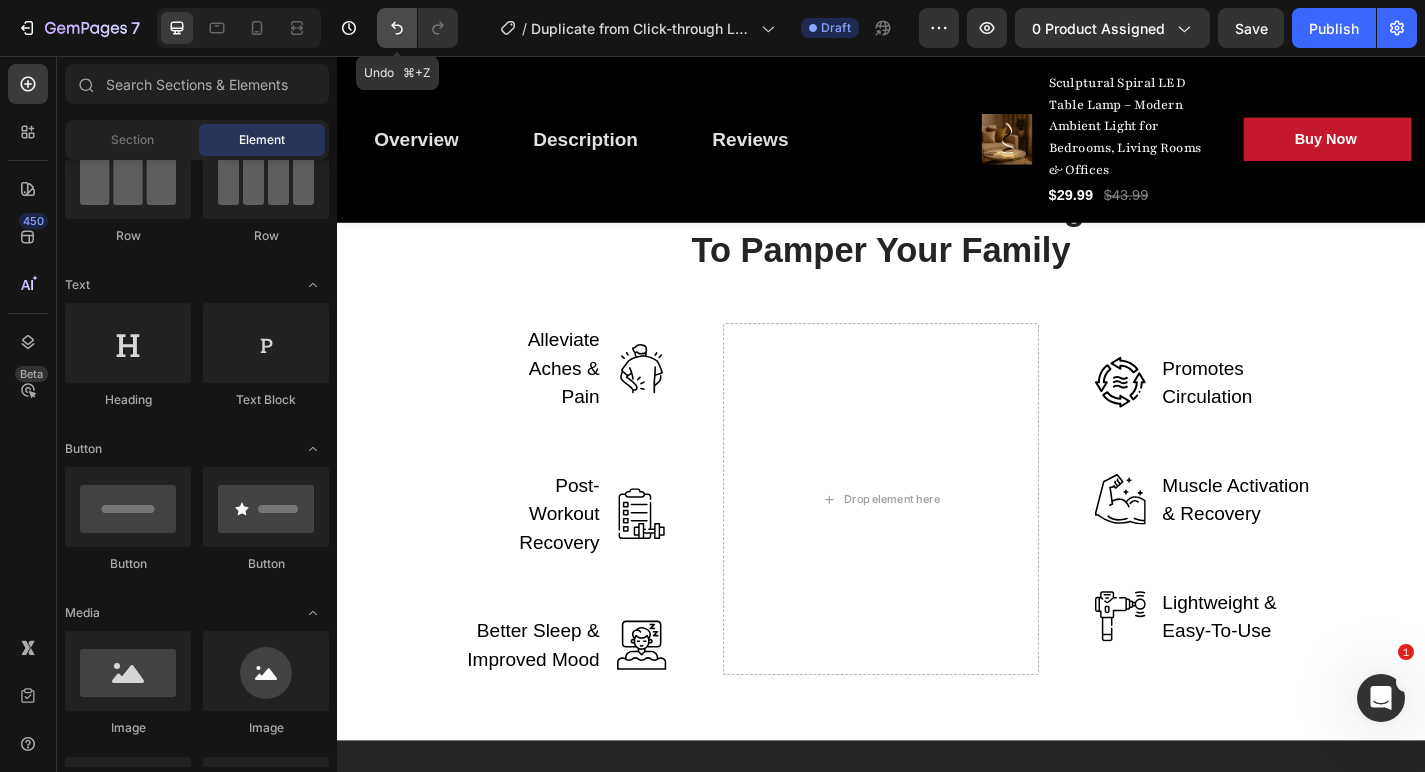 click 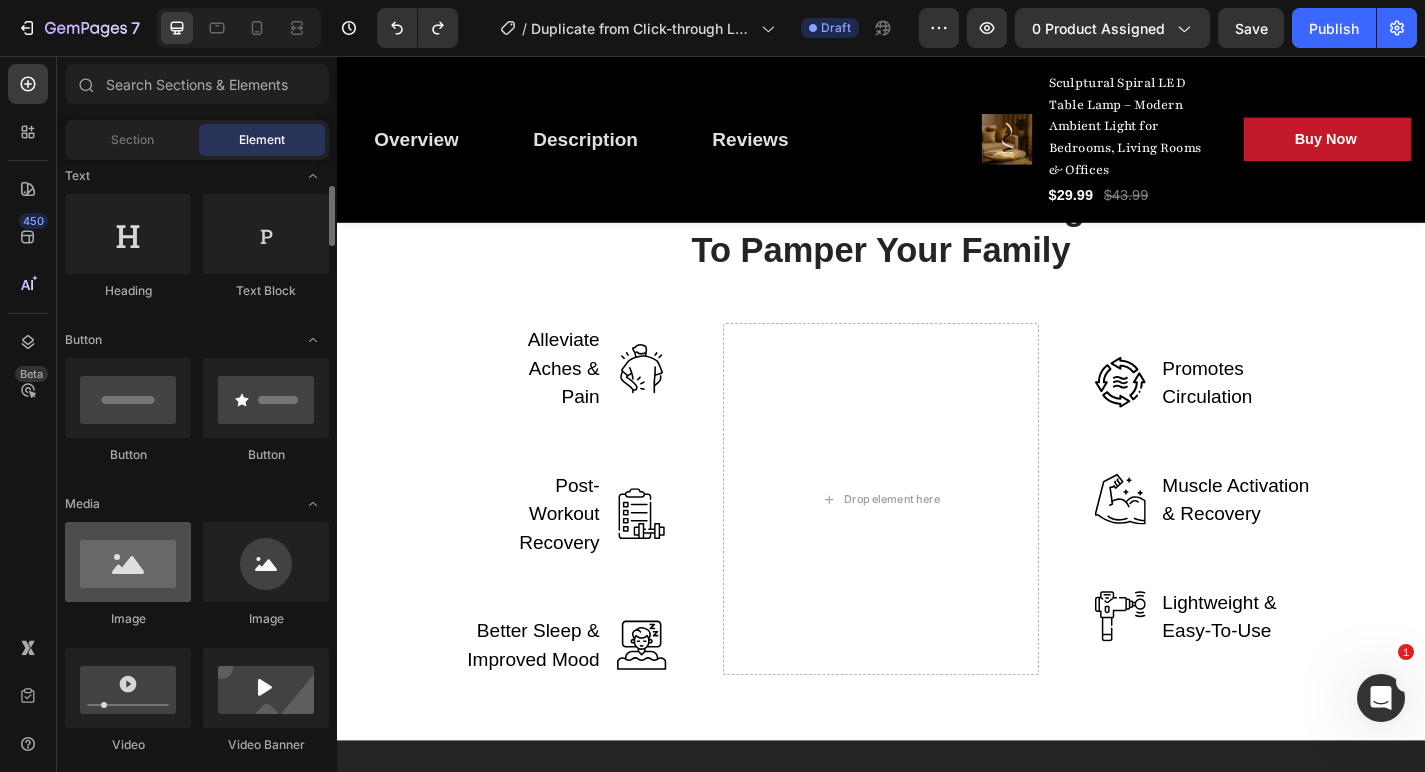 scroll, scrollTop: 303, scrollLeft: 0, axis: vertical 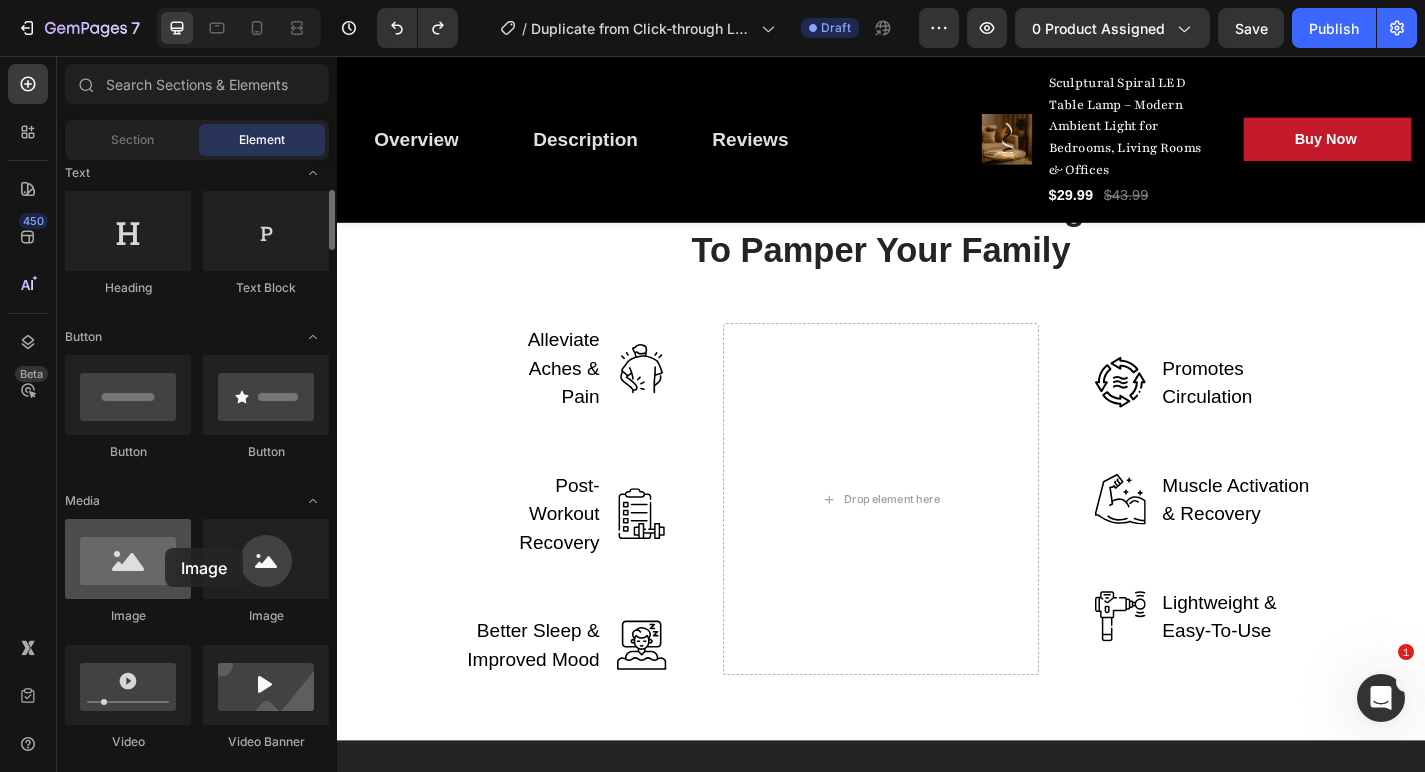 click at bounding box center [128, 559] 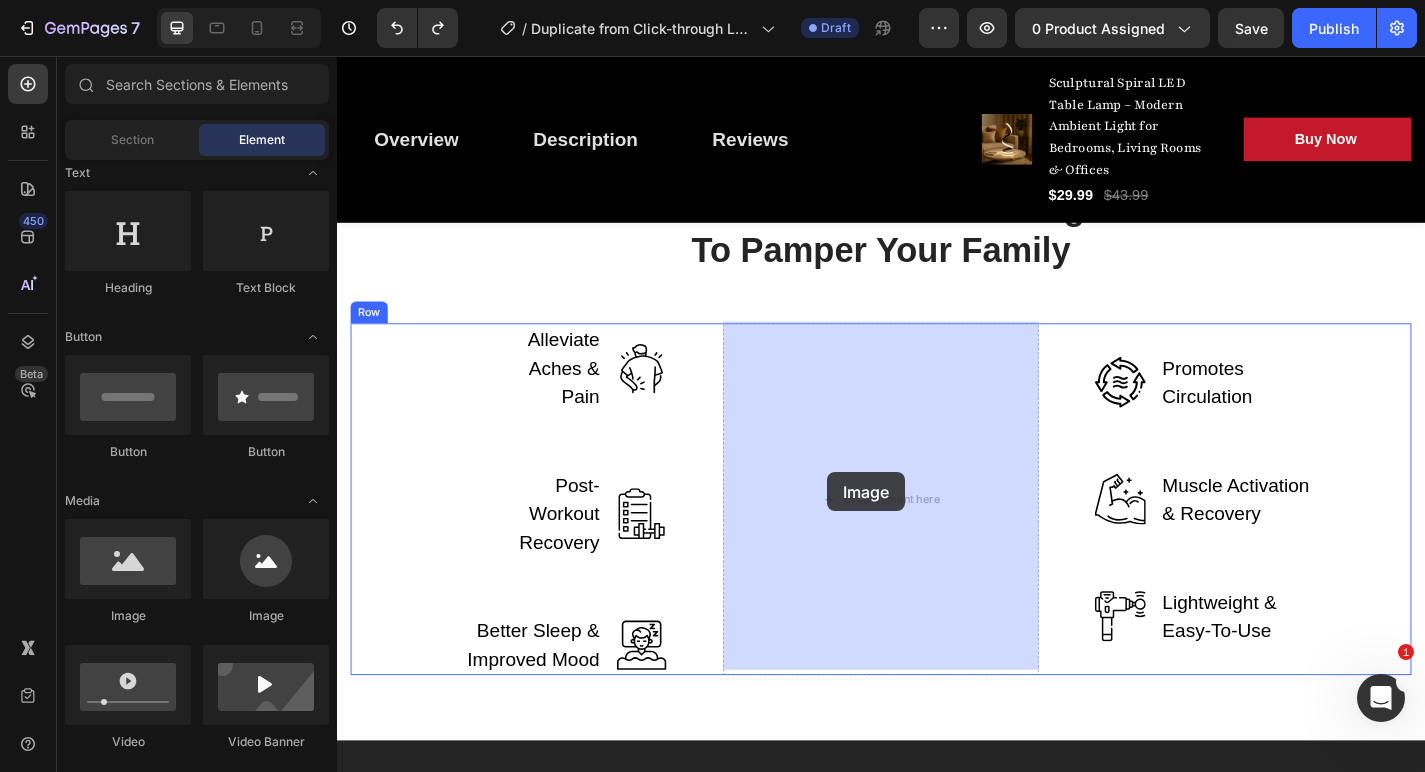 drag, startPoint x: 473, startPoint y: 628, endPoint x: 874, endPoint y: 518, distance: 415.81366 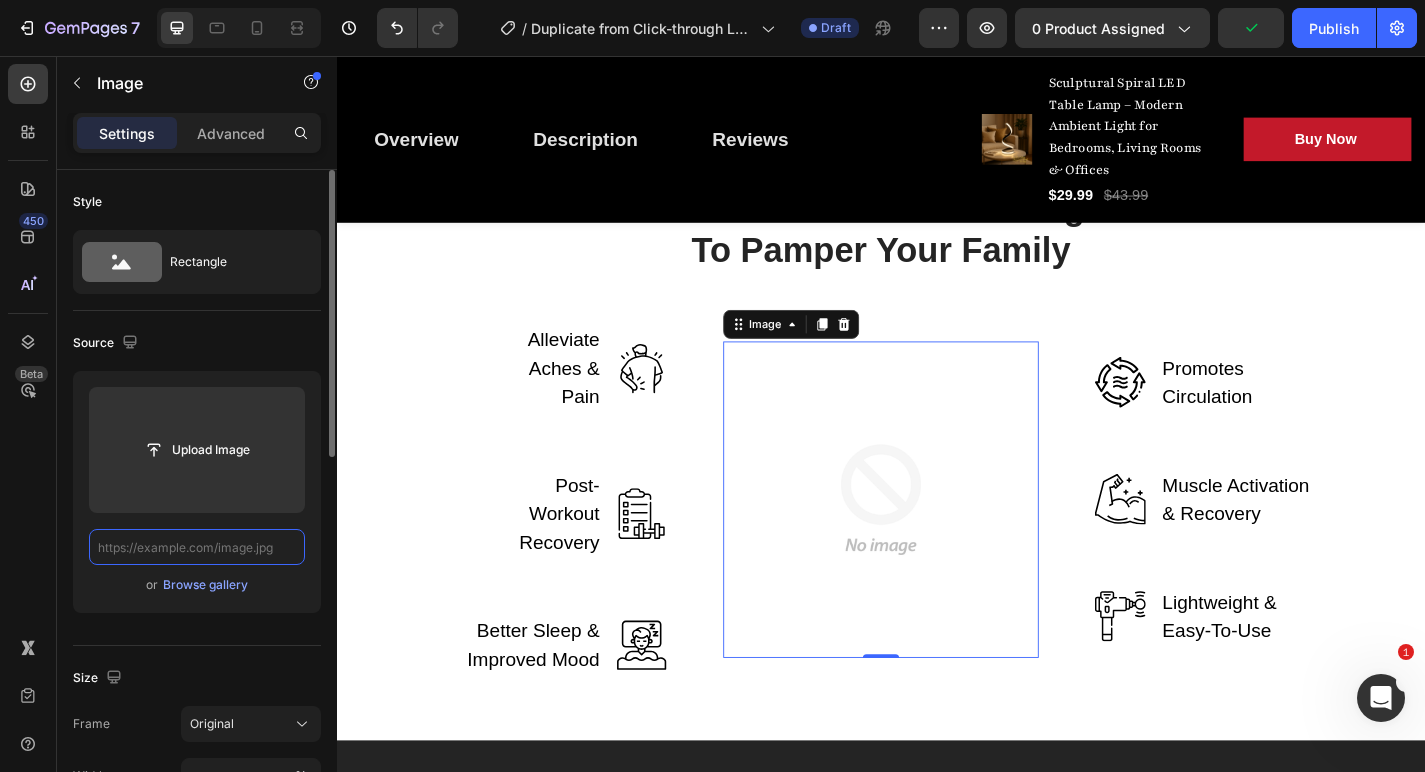 paste on "https://cdn.shopify.com/s/files/1/0765/9077/6534/files/[FILENAME]" 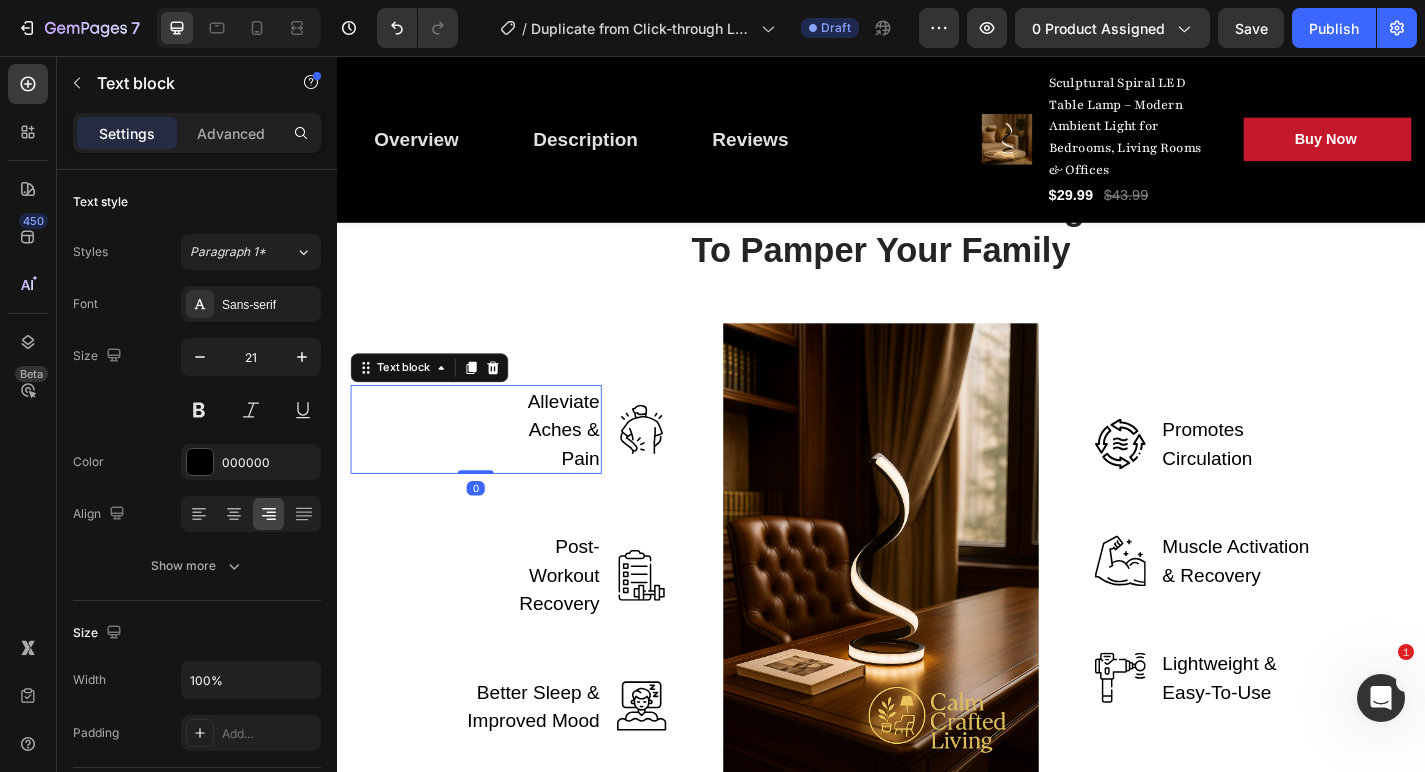 click on "Alleviate Aches & Pain" at bounding box center [565, 468] 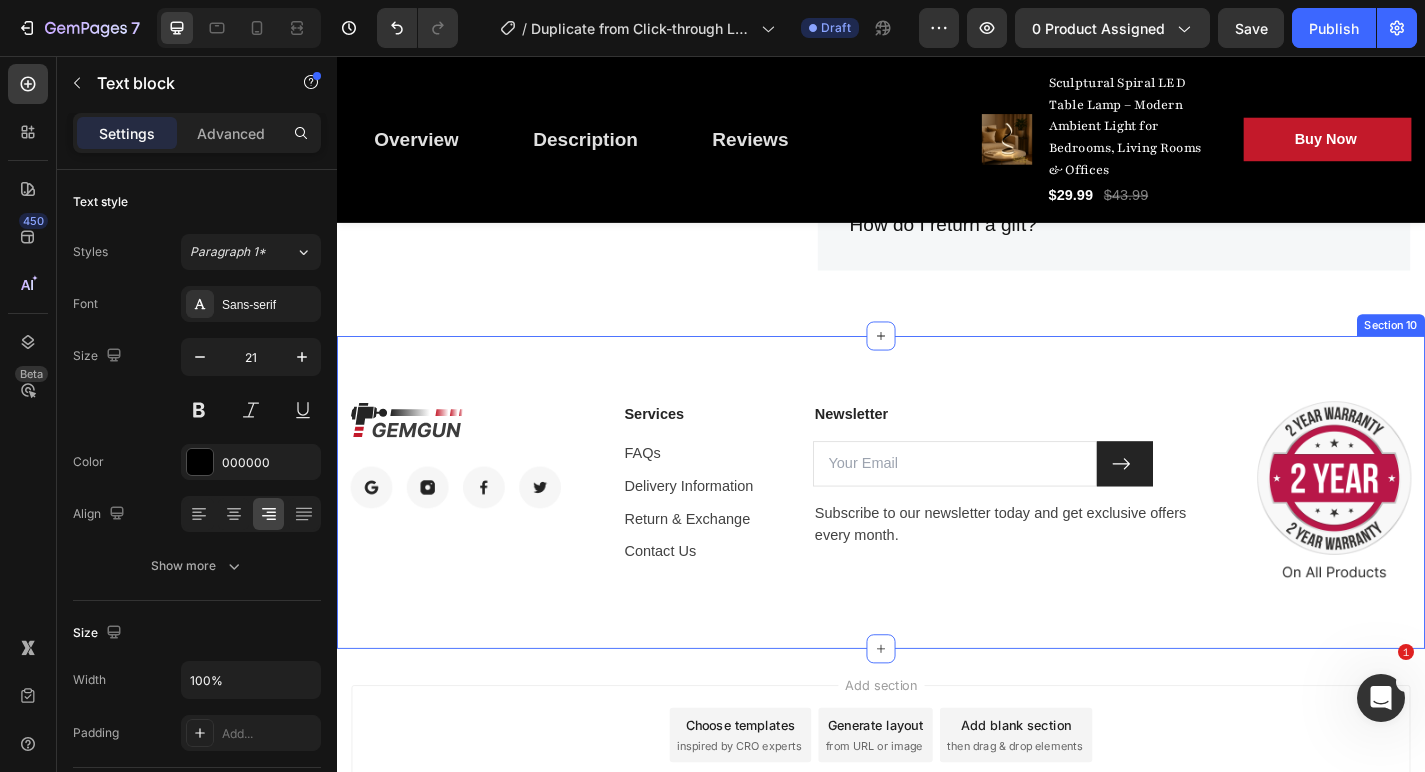 scroll, scrollTop: 6949, scrollLeft: 0, axis: vertical 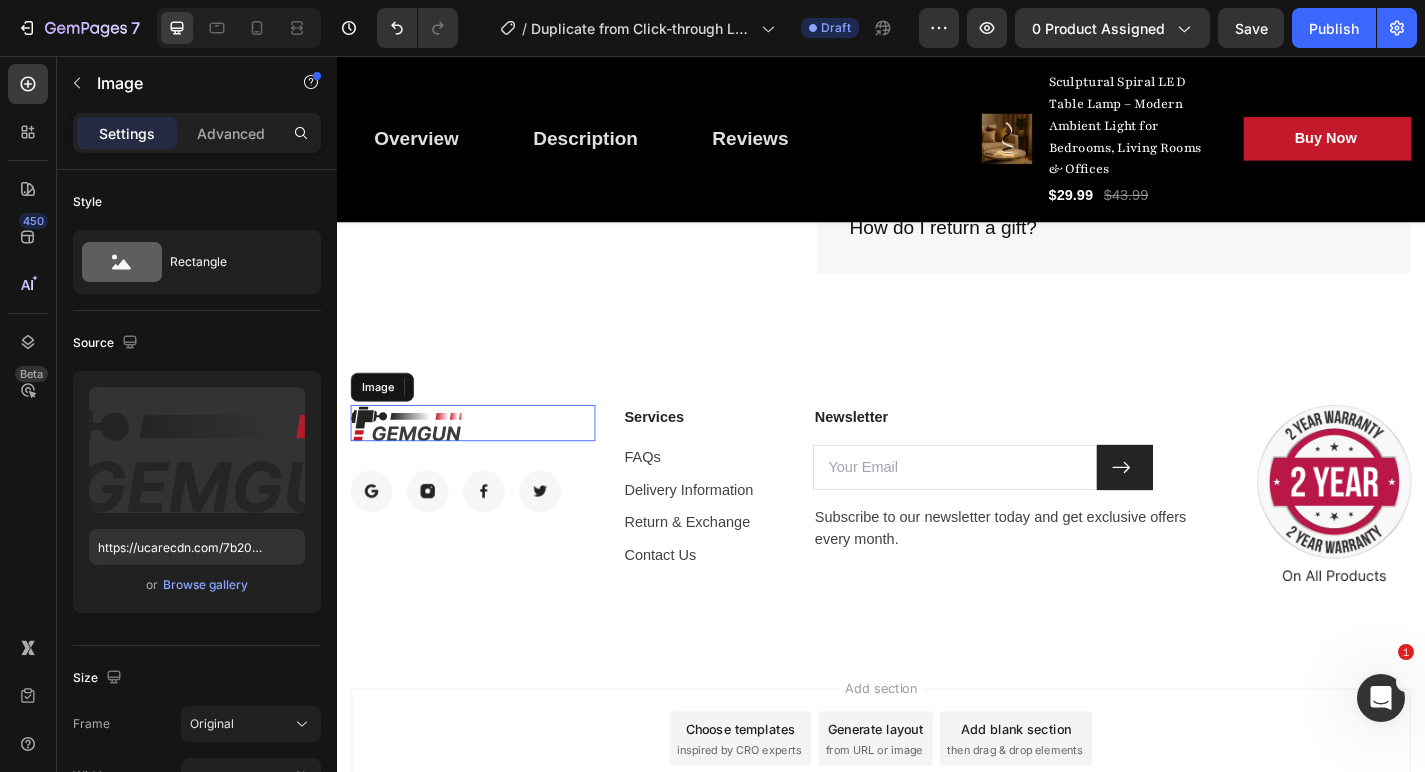 click at bounding box center [414, 461] 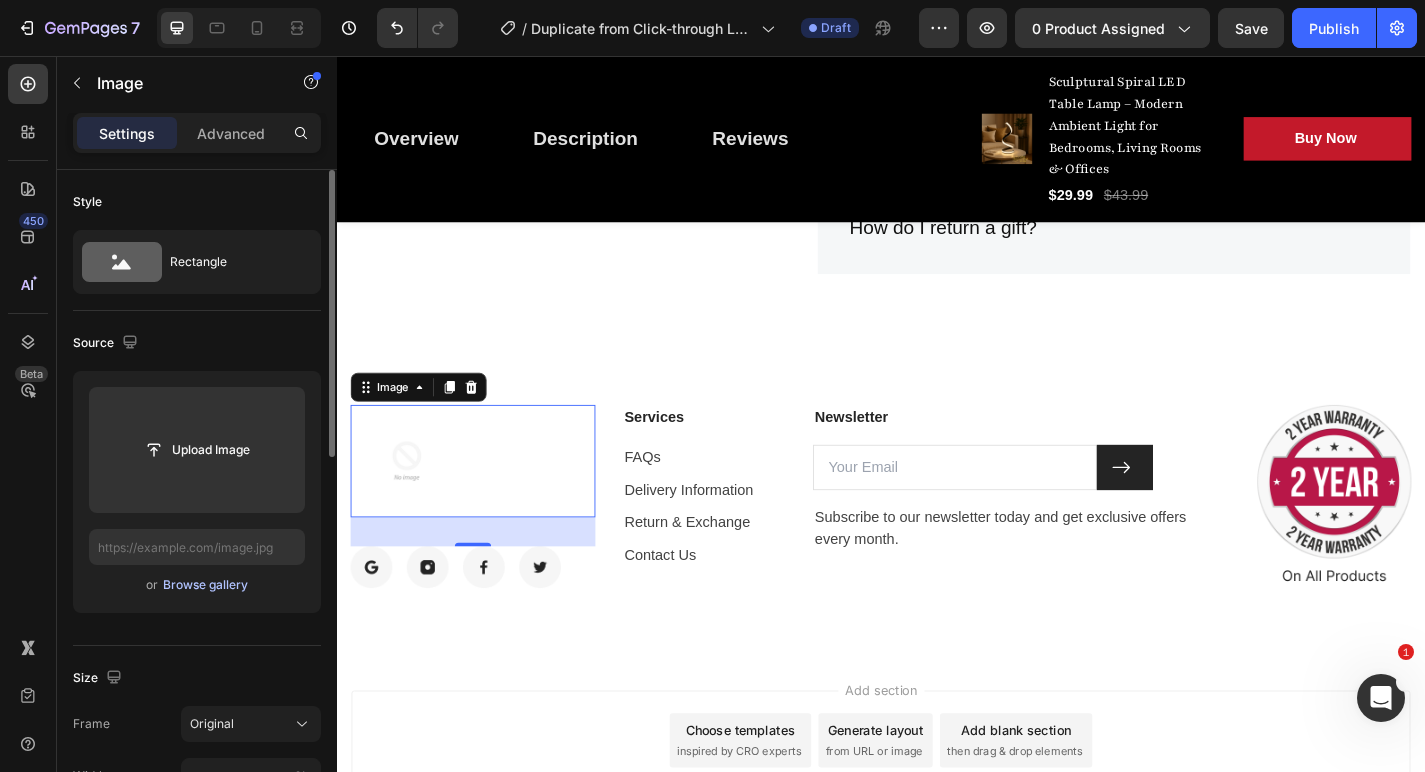 click on "Browse gallery" at bounding box center (205, 585) 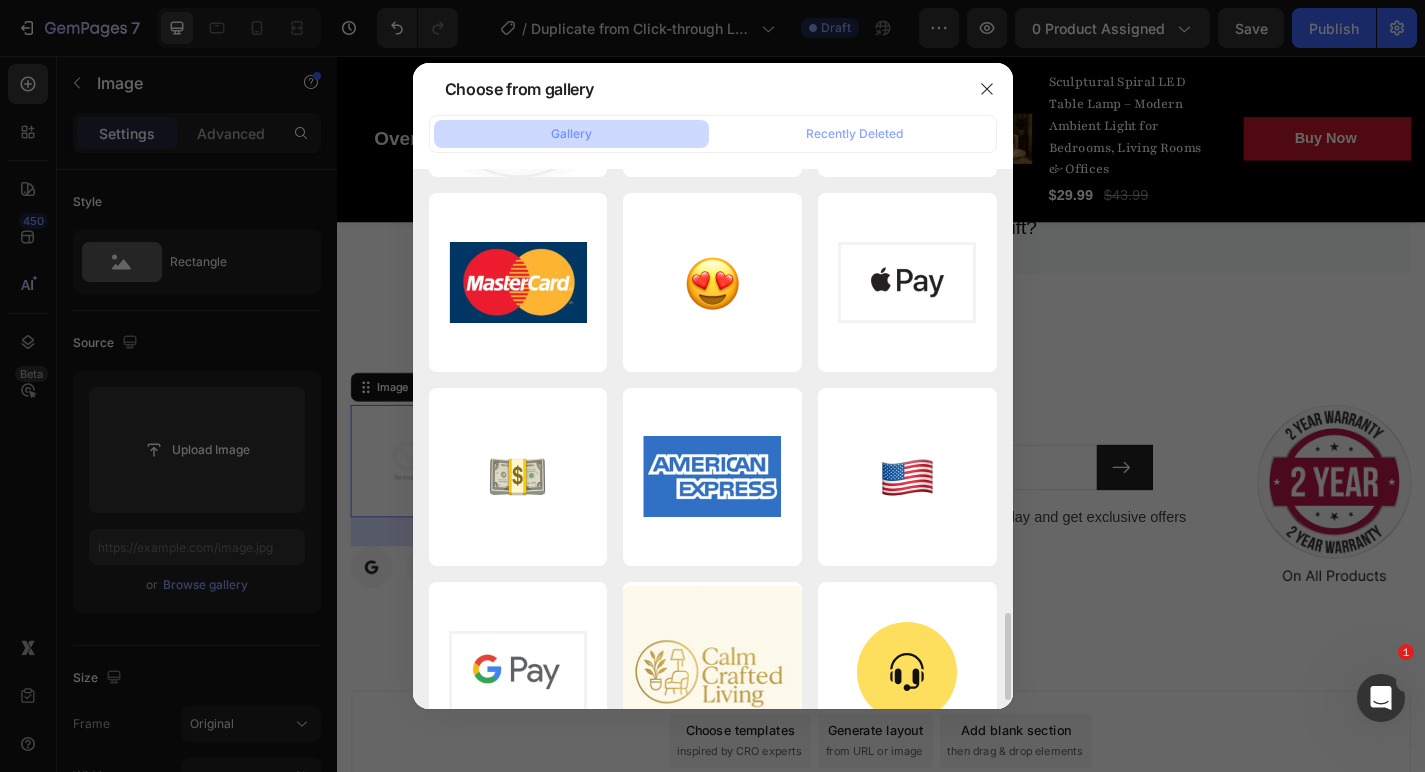 scroll, scrollTop: 1970, scrollLeft: 0, axis: vertical 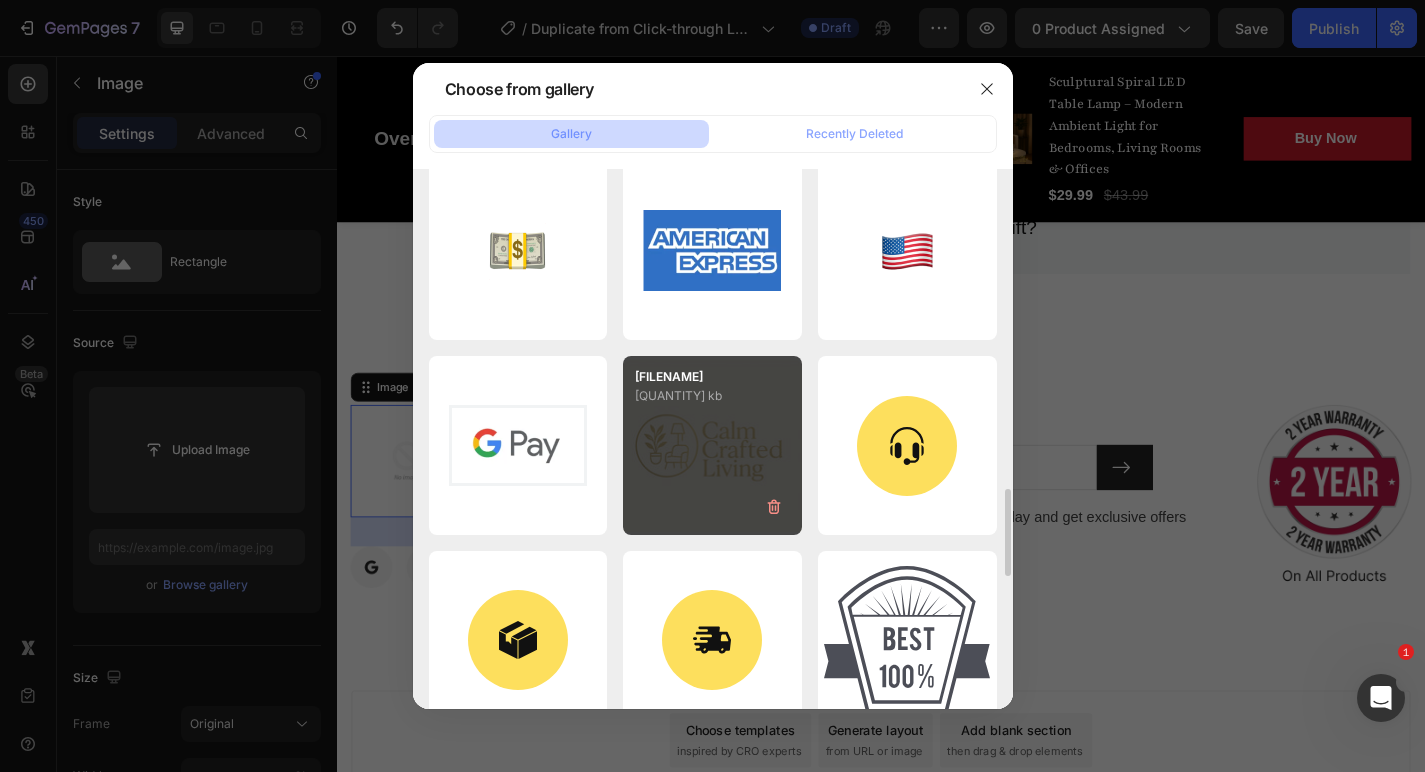 click on "[FILENAME] [QUANTITY] kb" at bounding box center (712, 445) 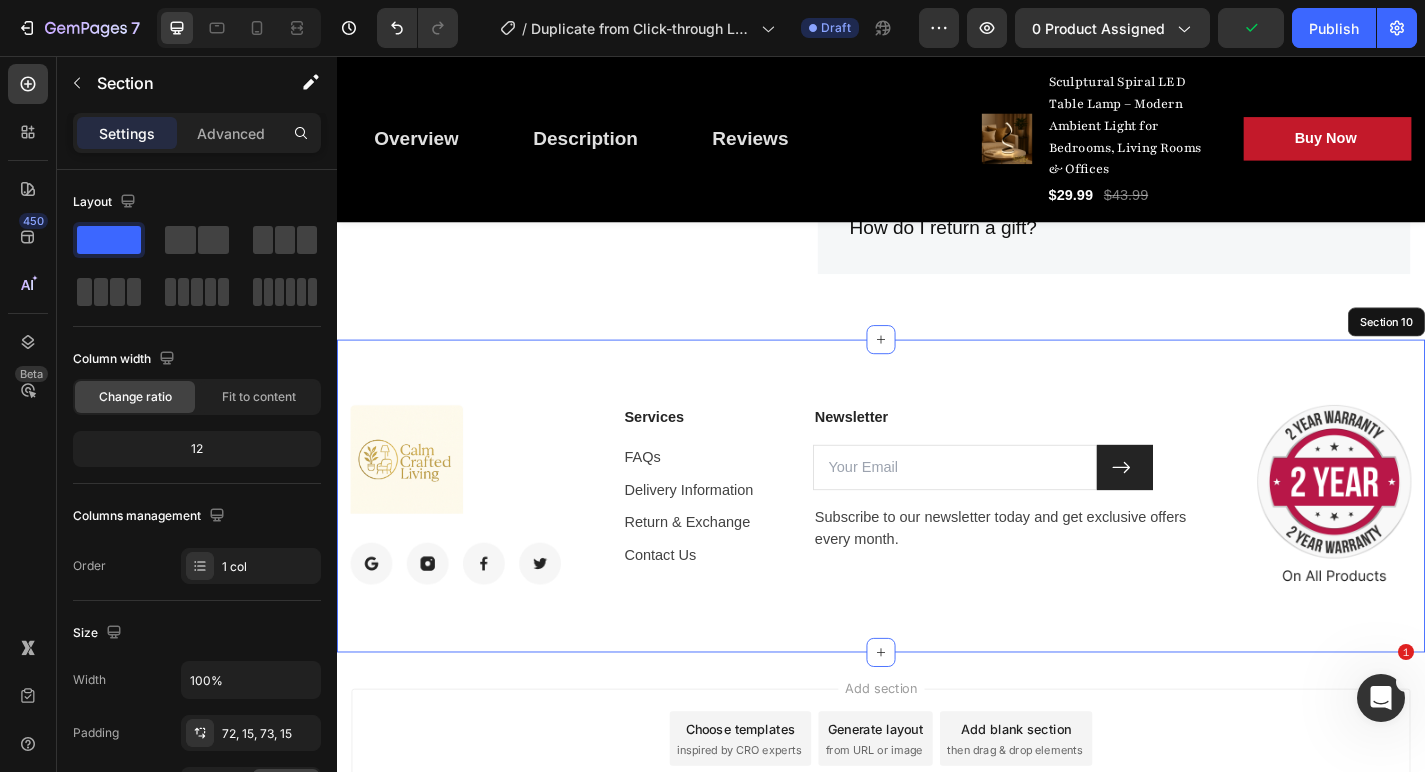 click on "Image   32 Image Image Image Image Row Services Text block FAQs Text block Delivery Information Text block Return & Exchange  Text block Contact Us Text block Newsletter Text block Email Field
Submit Button Row Subscribe to our newsletter today and get exclusive offers every month. Text block Newsletter Image Row Section 10" at bounding box center (937, 542) 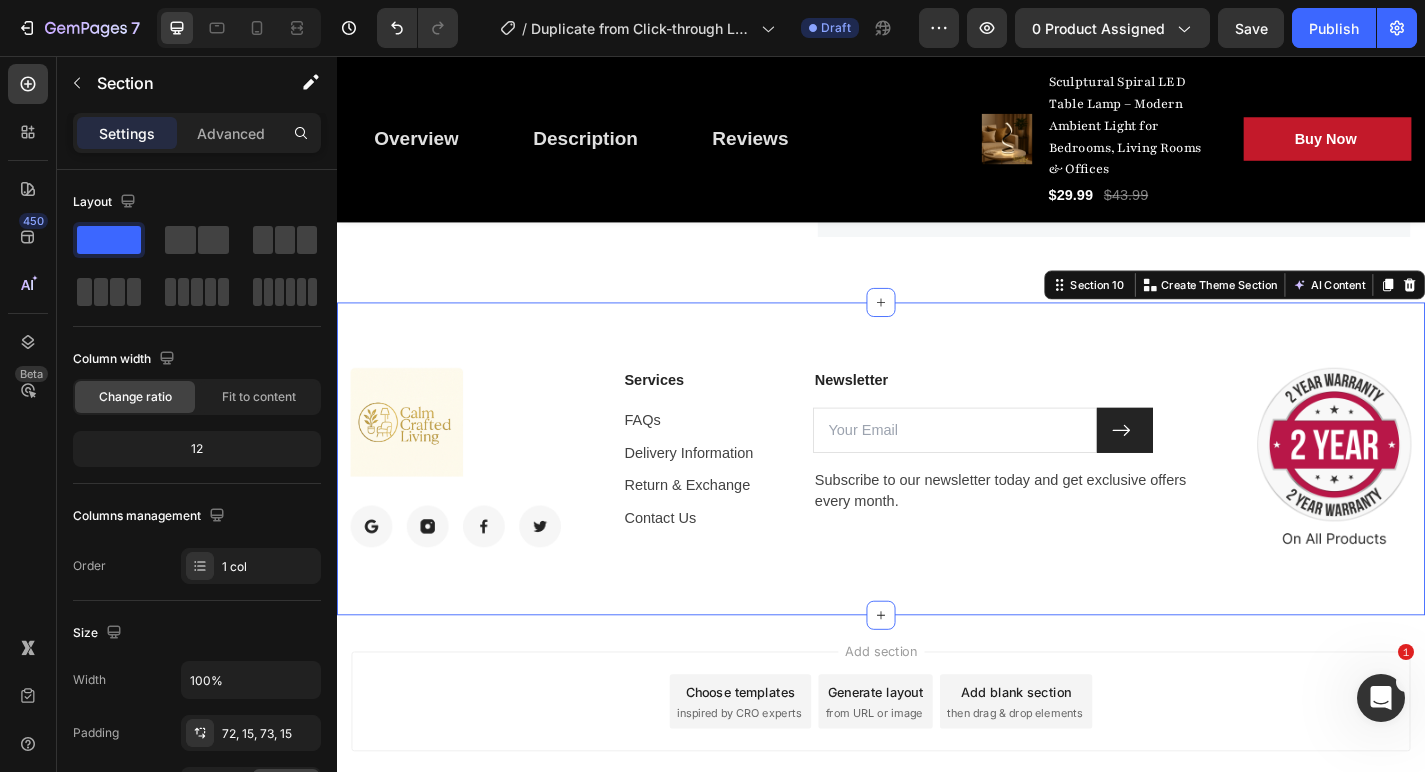 scroll, scrollTop: 6991, scrollLeft: 0, axis: vertical 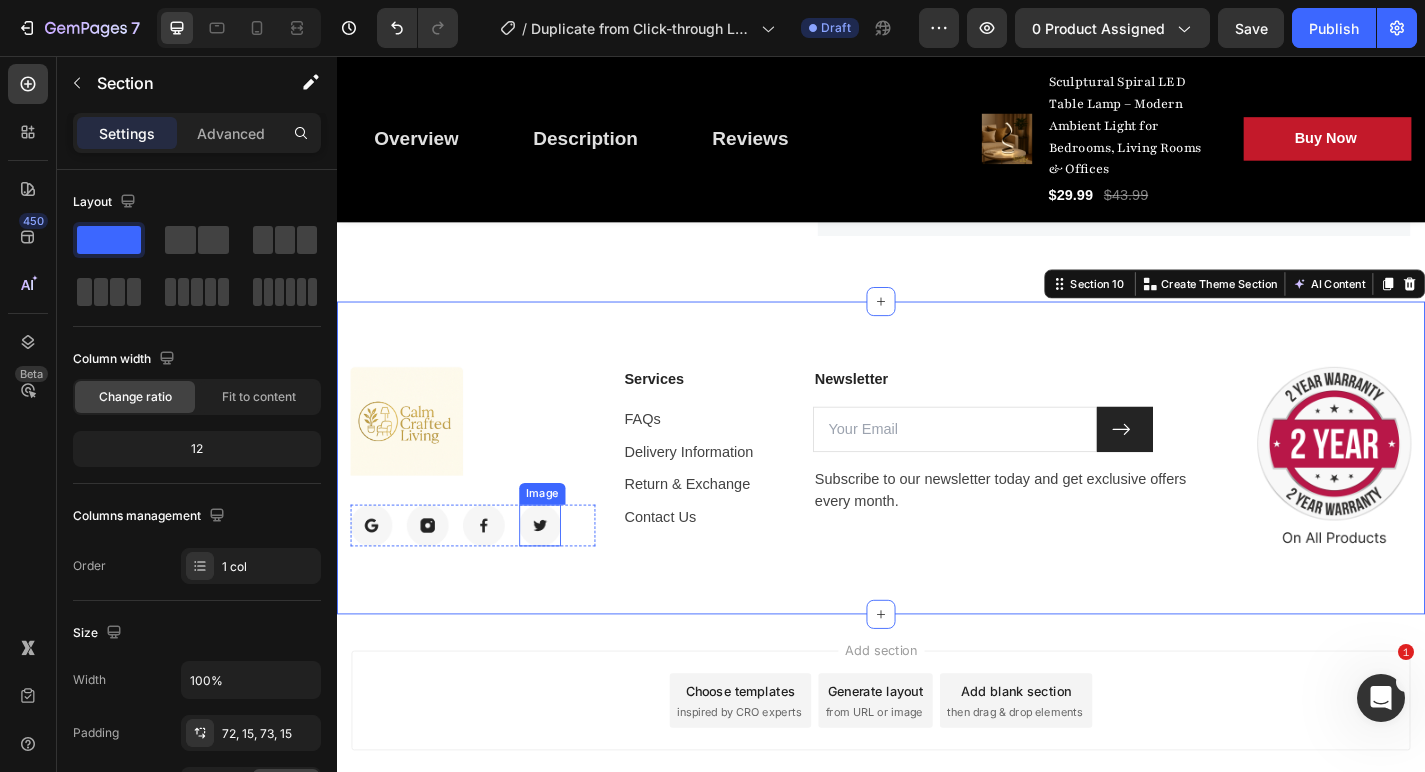 click at bounding box center (561, 574) 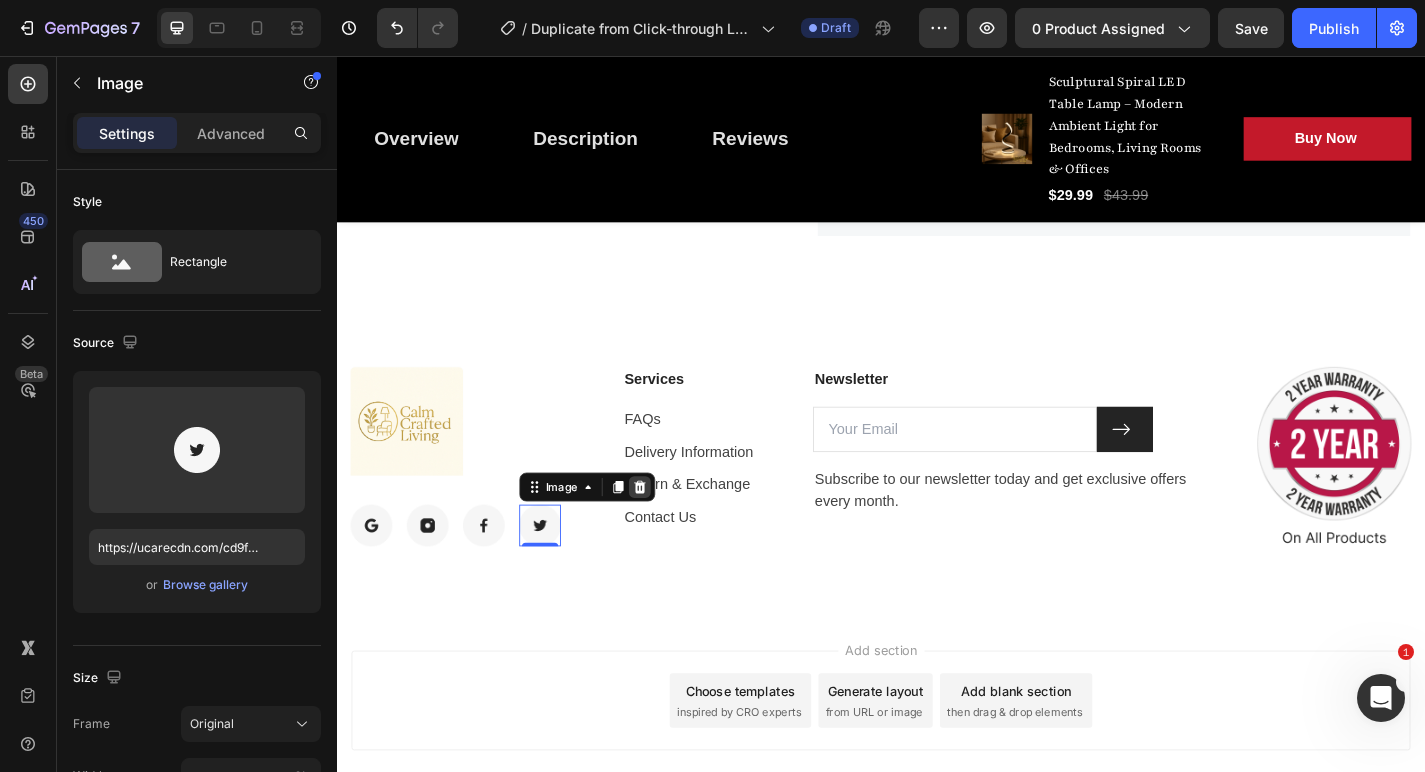 click 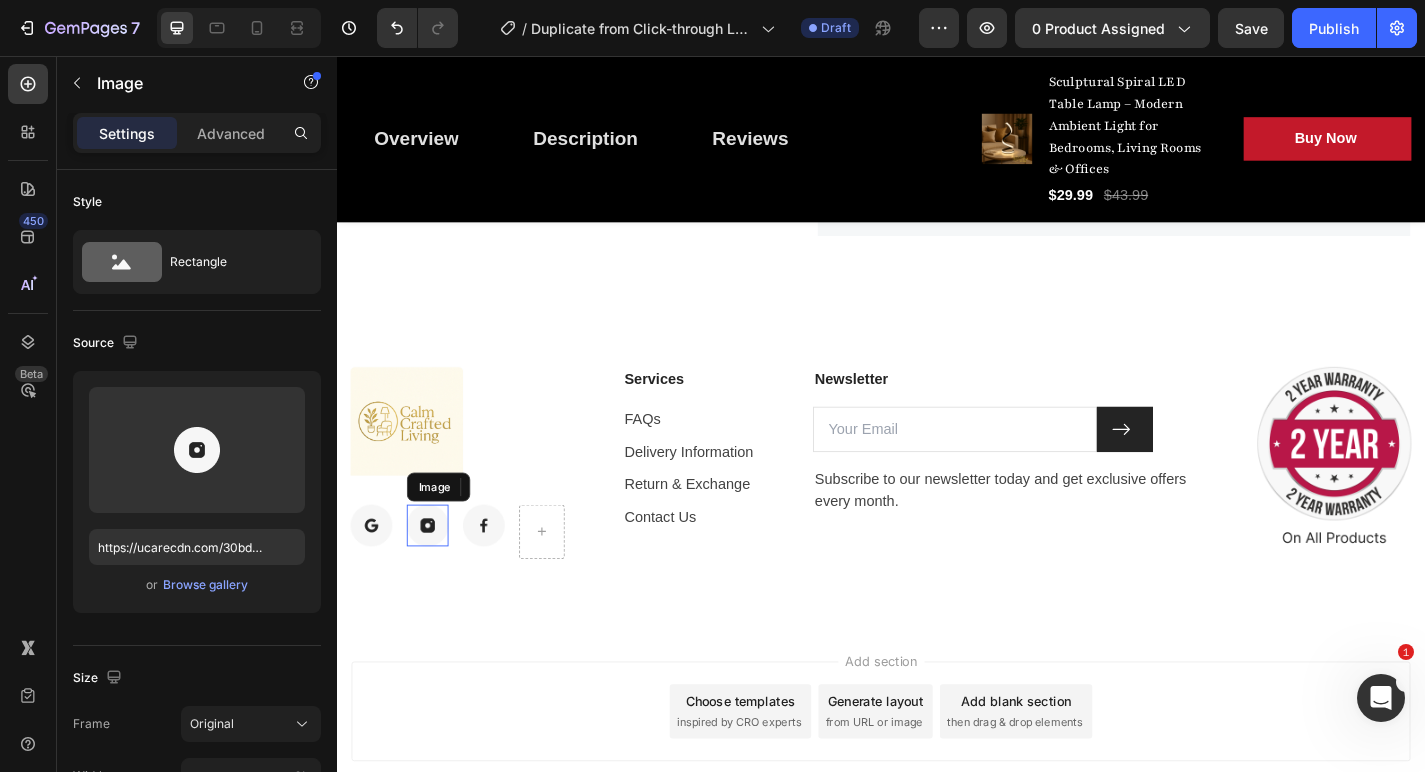 click at bounding box center [437, 574] 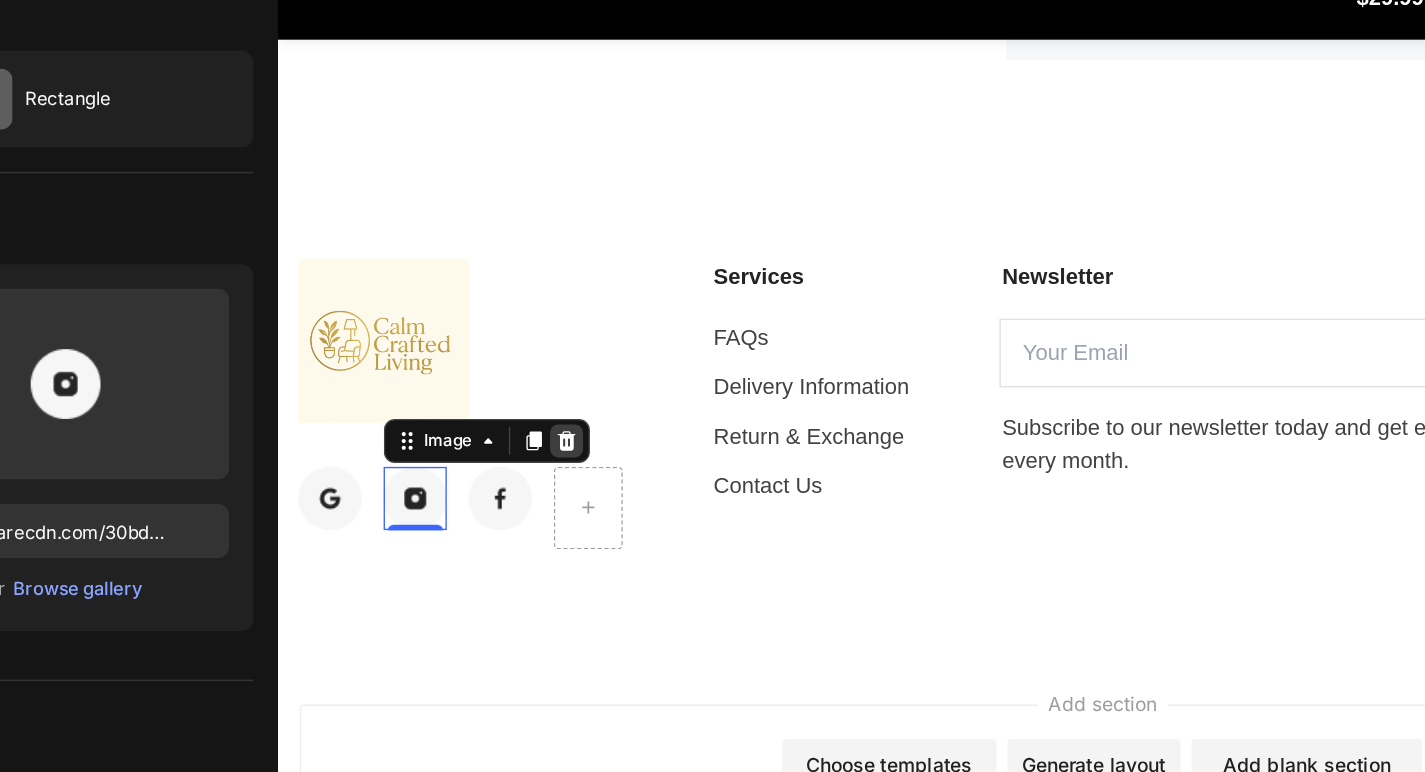click 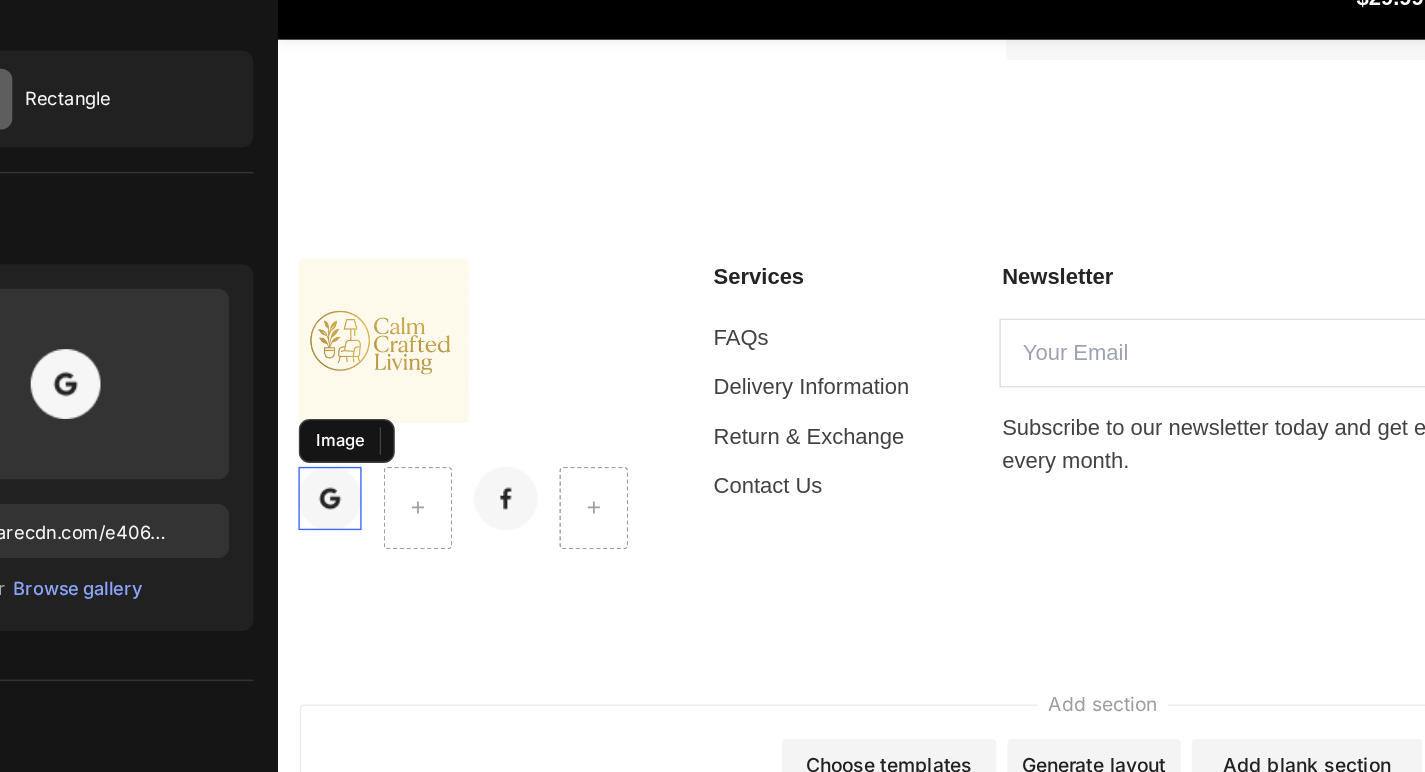 click at bounding box center [315, 305] 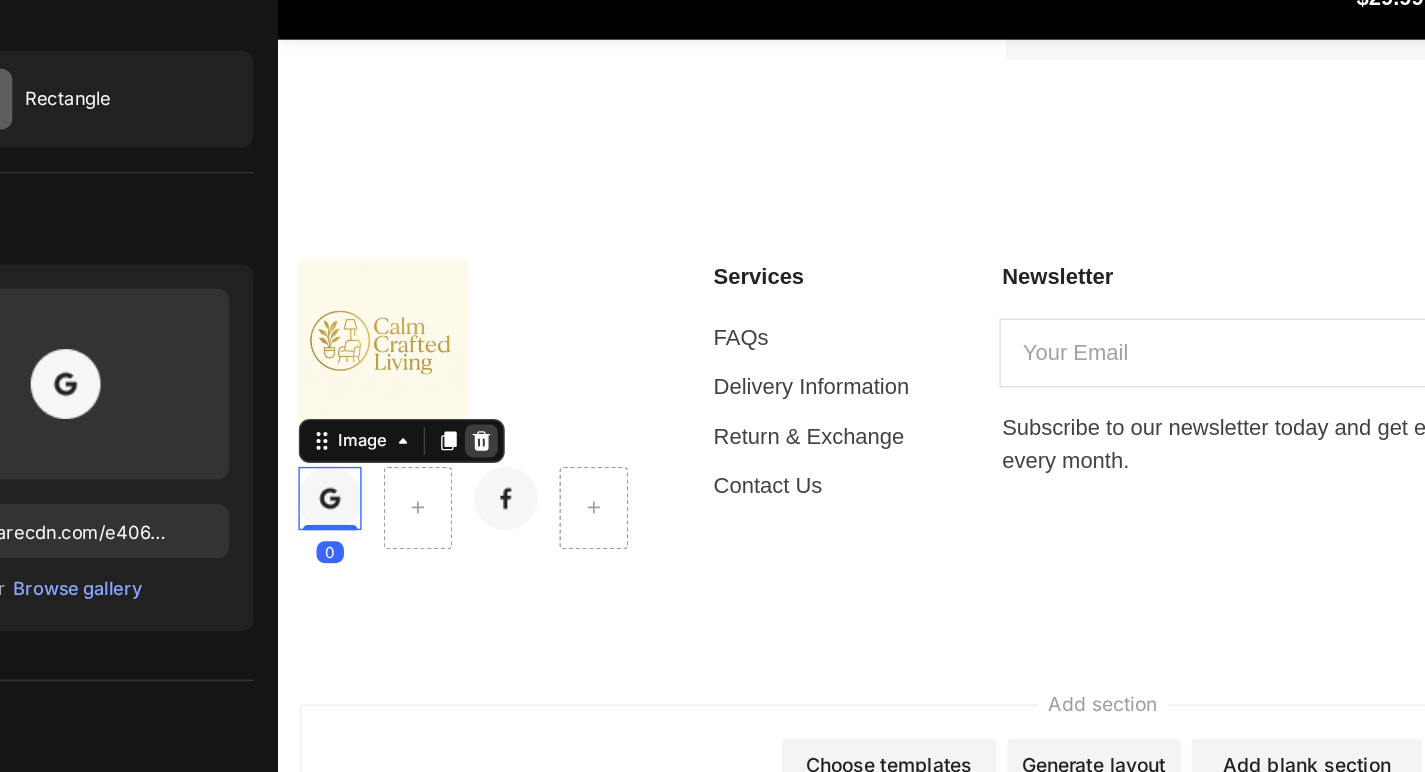 click 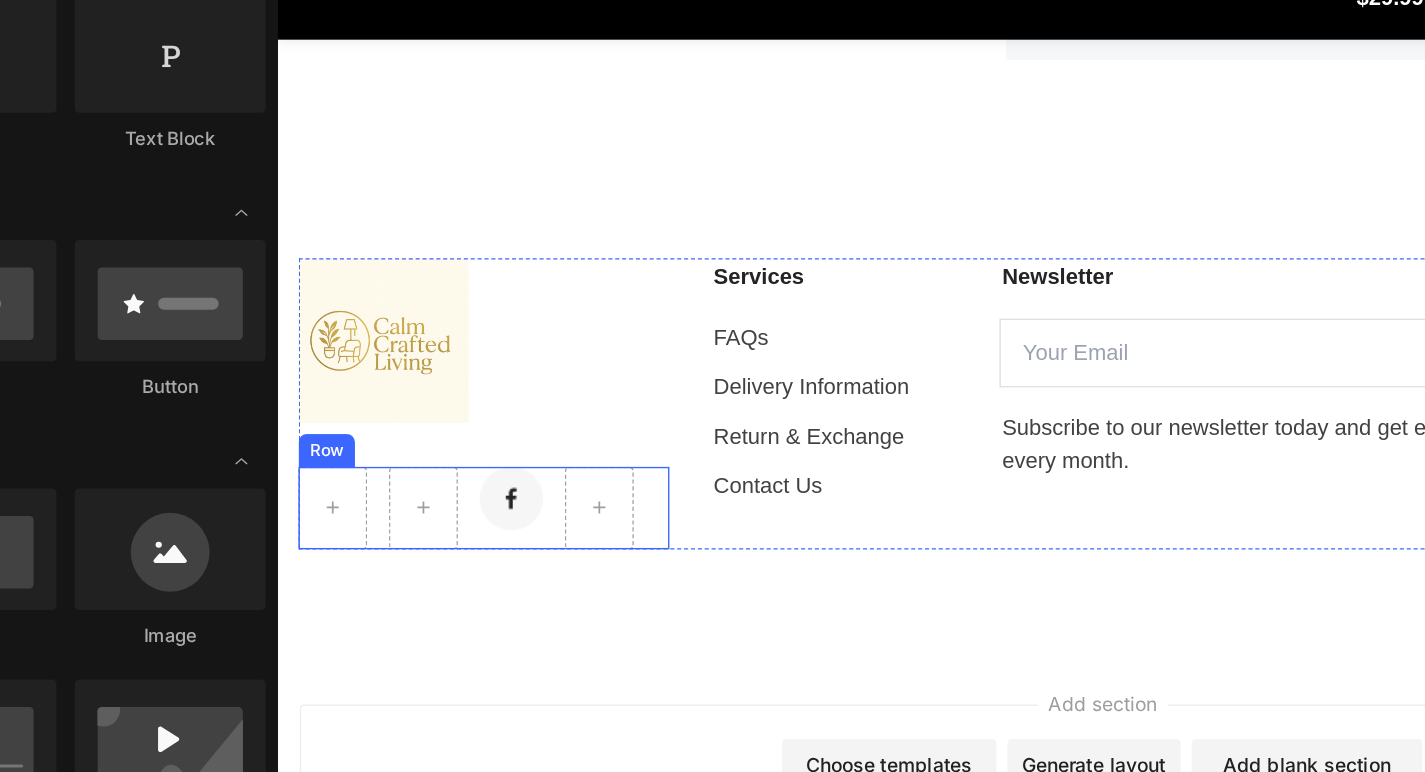 click on "Image
Row" at bounding box center (427, 312) 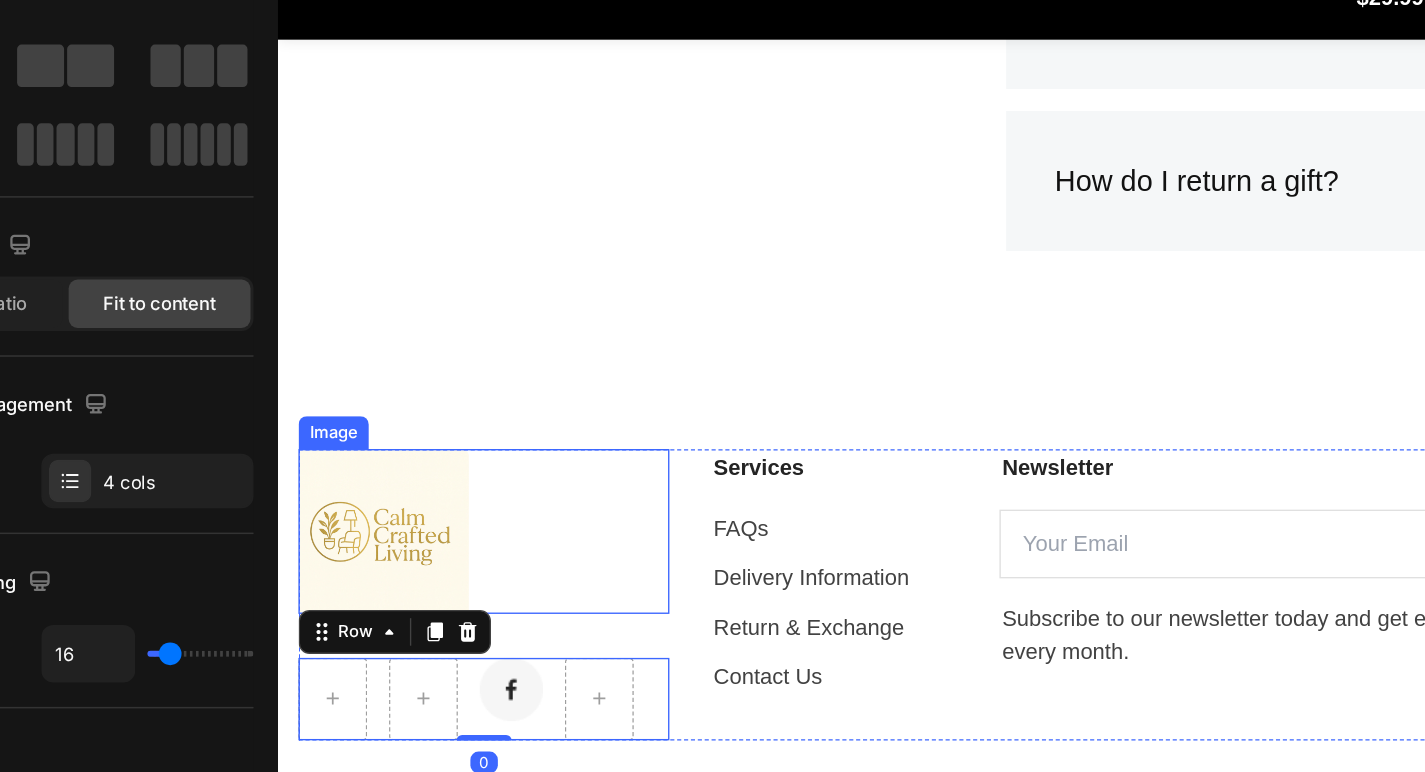 scroll, scrollTop: 6880, scrollLeft: 0, axis: vertical 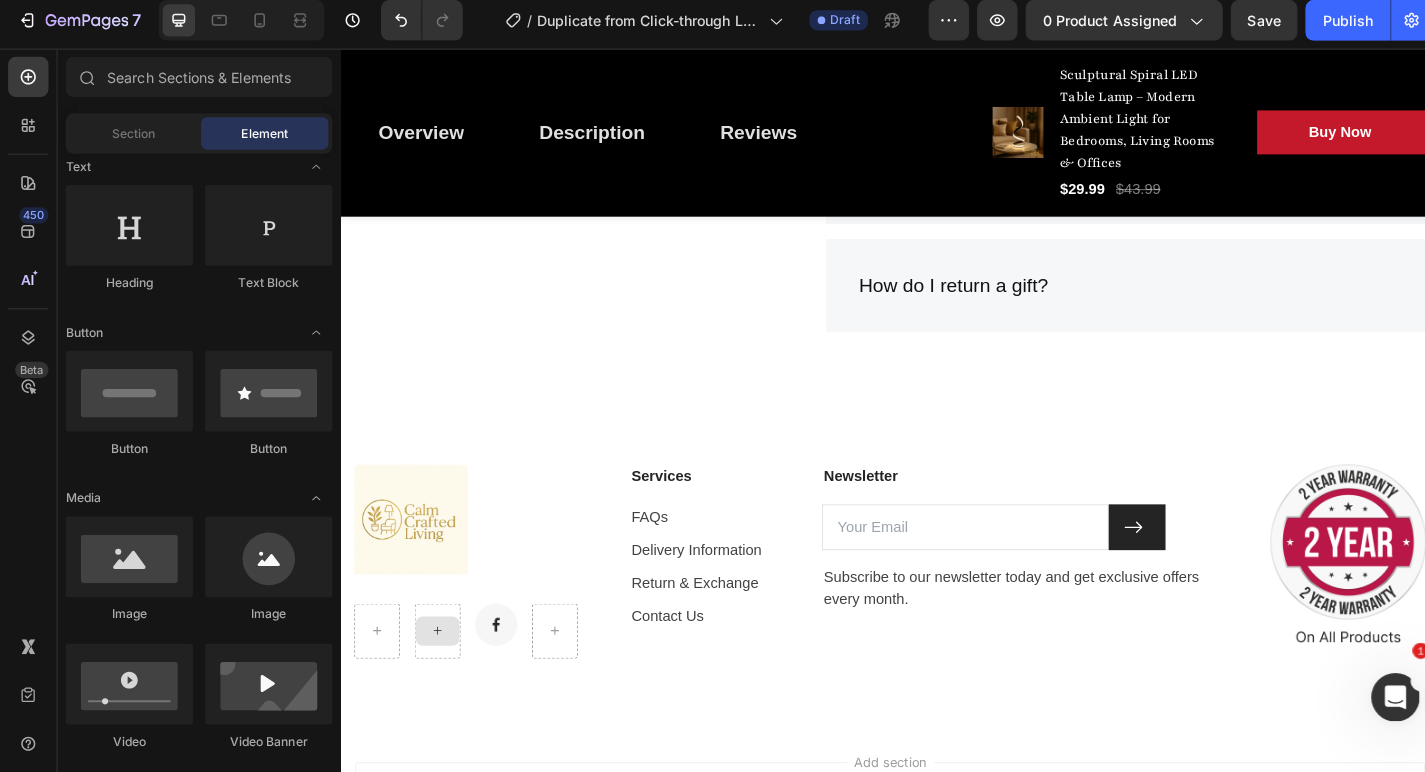 click at bounding box center (446, 684) 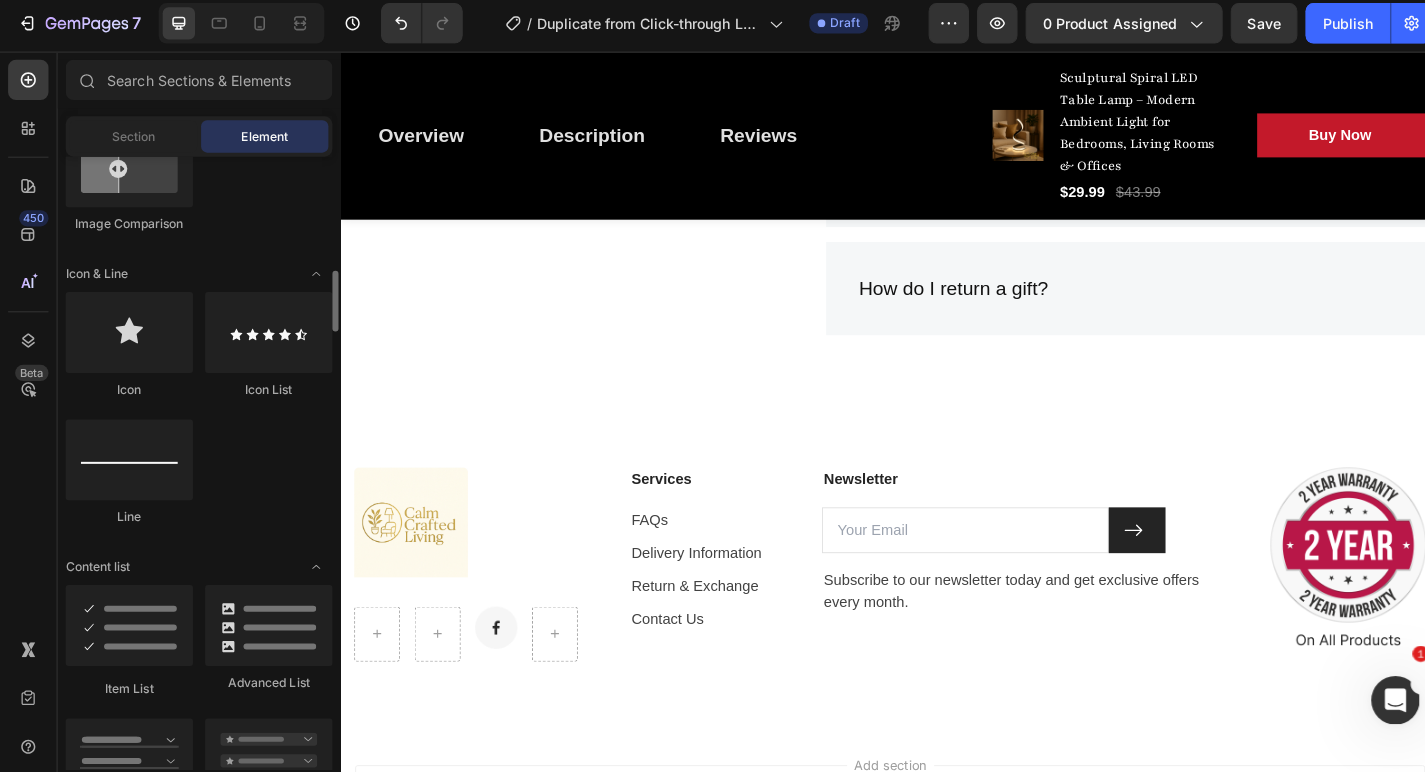 scroll, scrollTop: 1187, scrollLeft: 0, axis: vertical 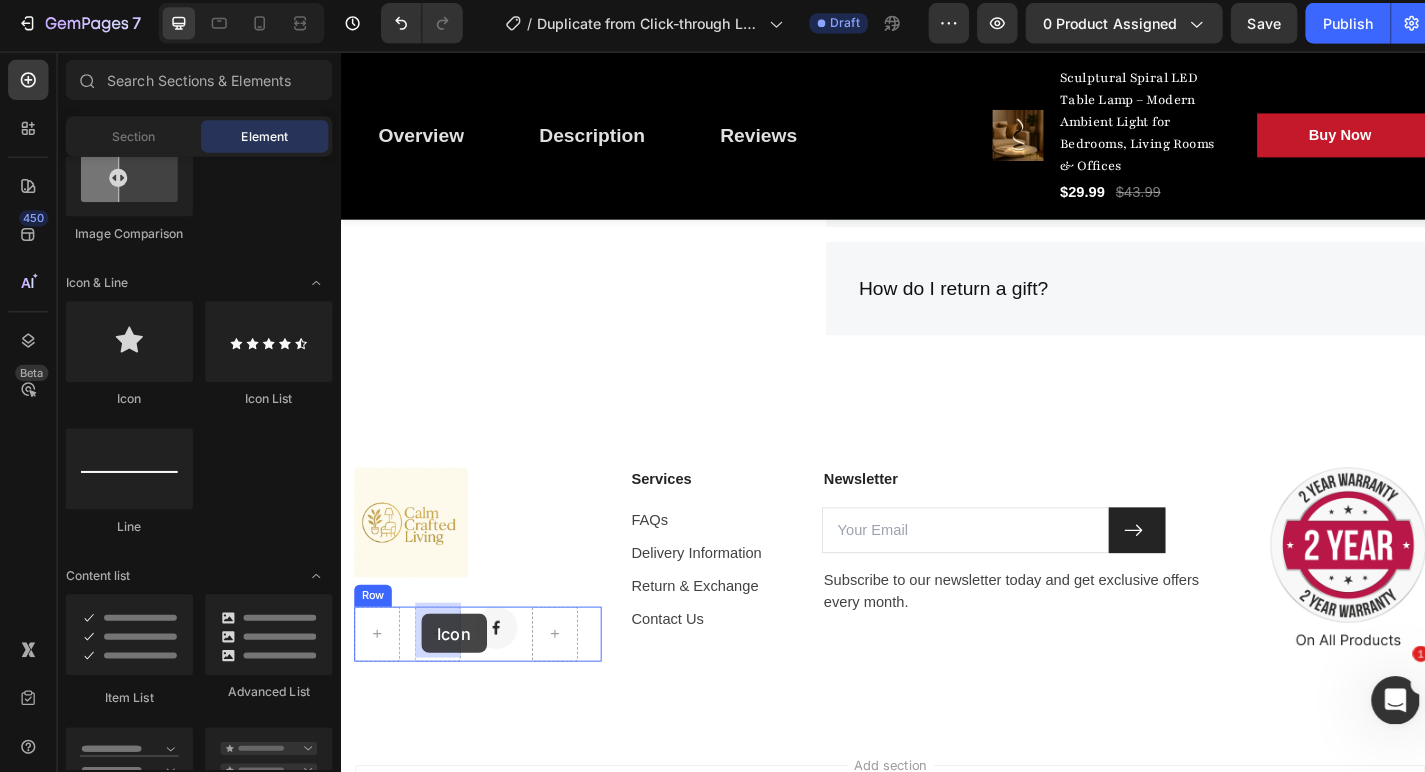 drag, startPoint x: 470, startPoint y: 401, endPoint x: 428, endPoint y: 670, distance: 272.25906 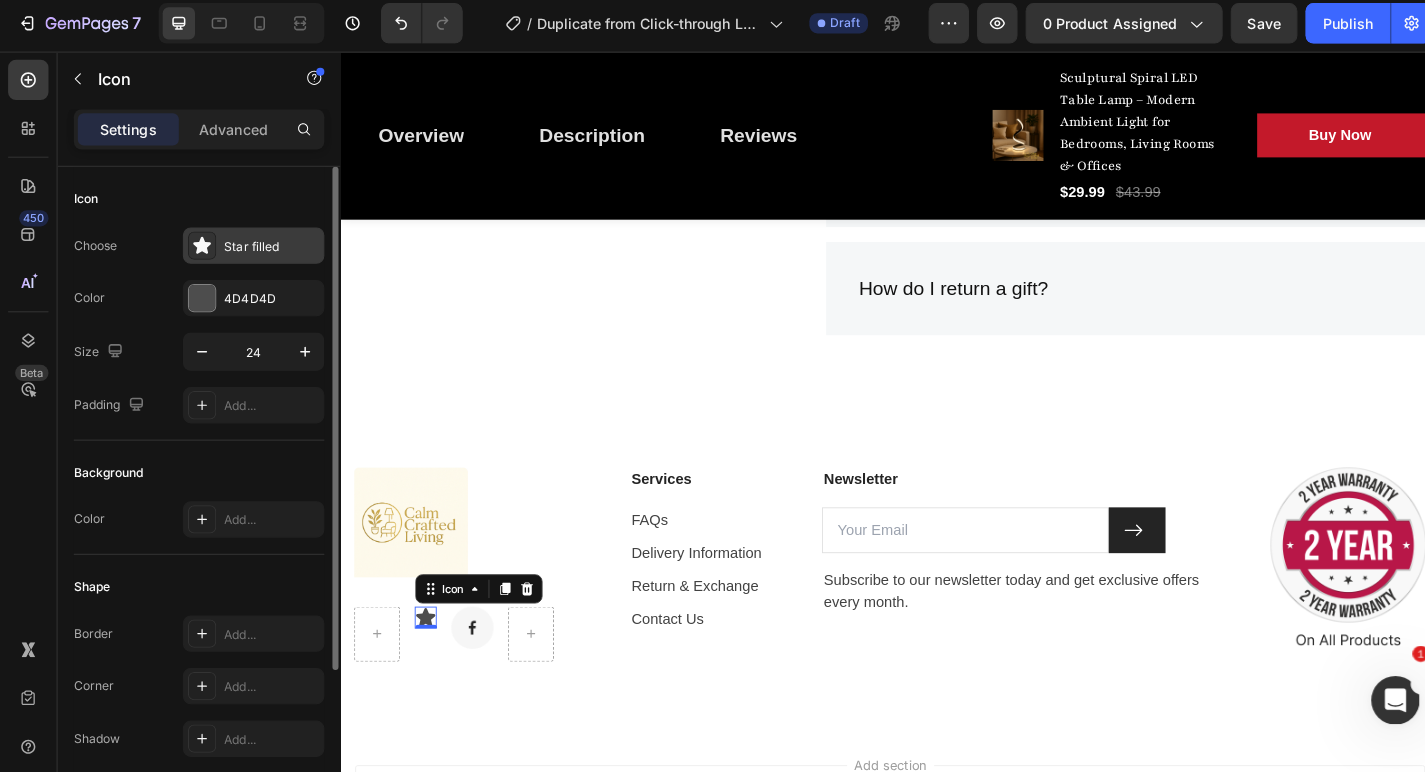 click on "Star filled" at bounding box center [269, 249] 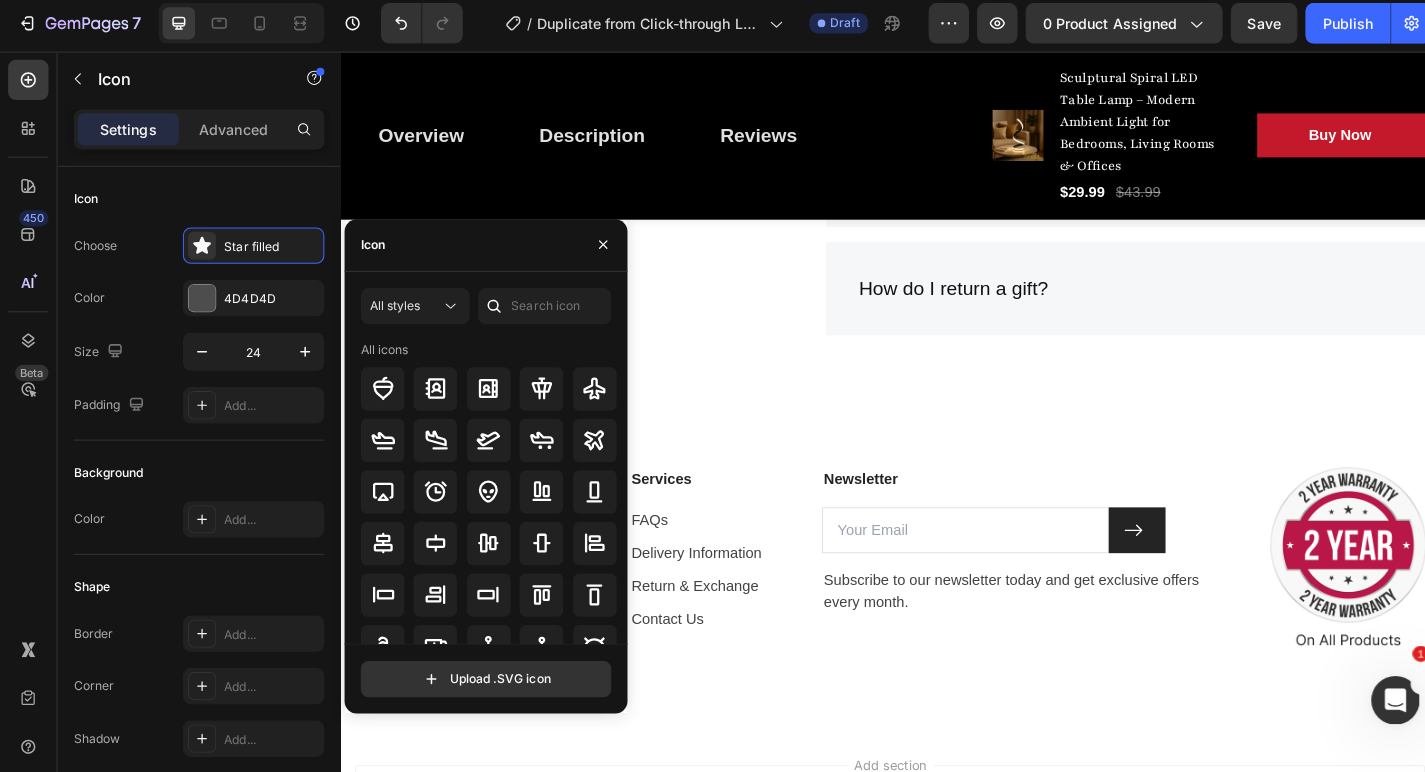 click on "Icon" at bounding box center (481, 248) 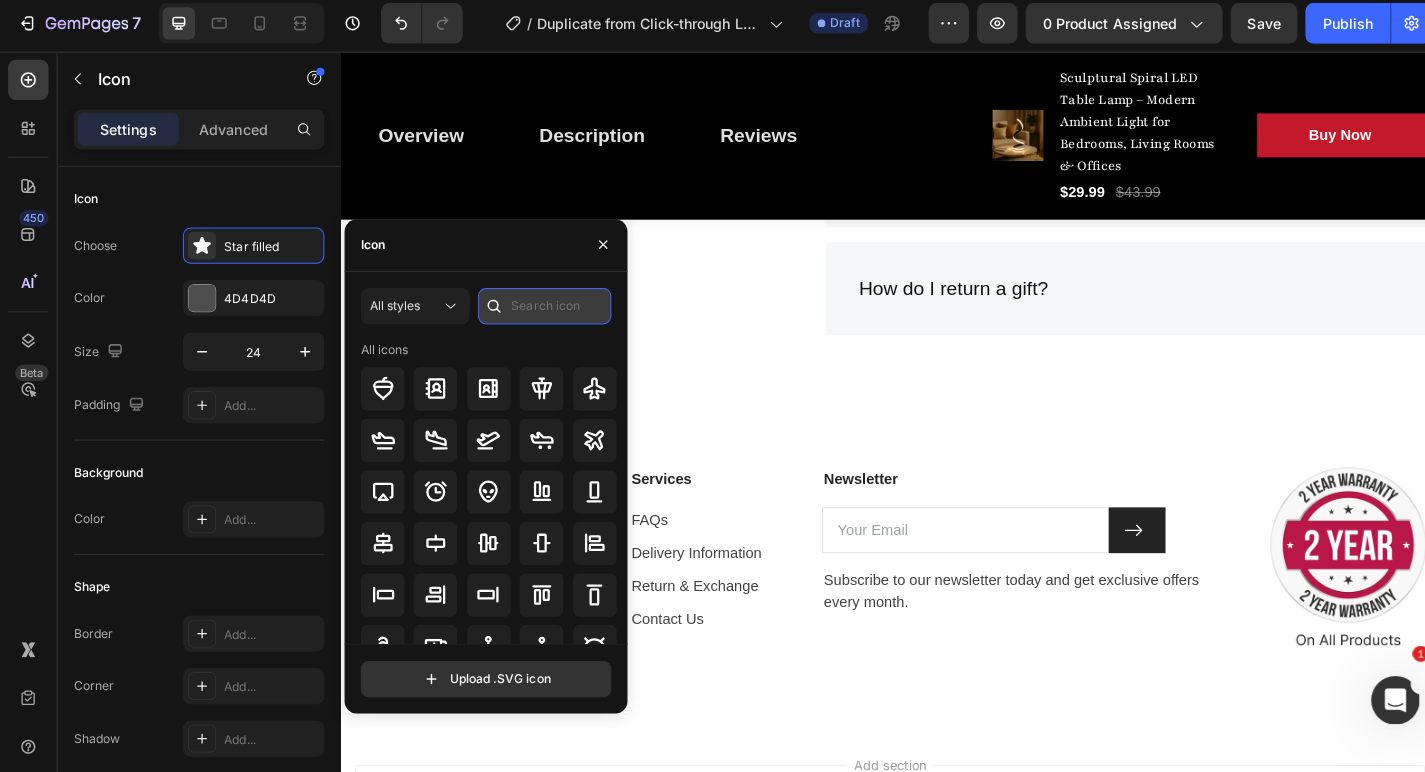 click at bounding box center [539, 308] 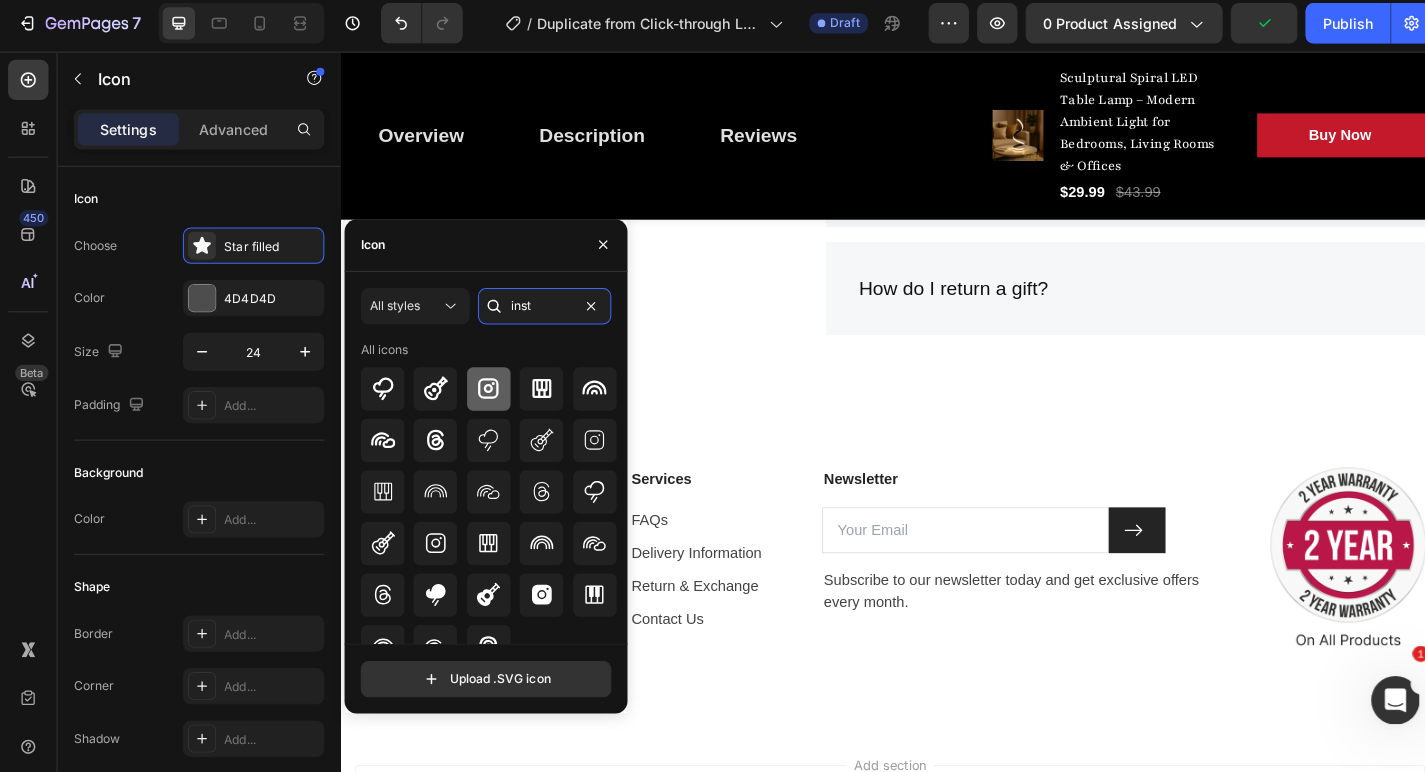 type on "inst" 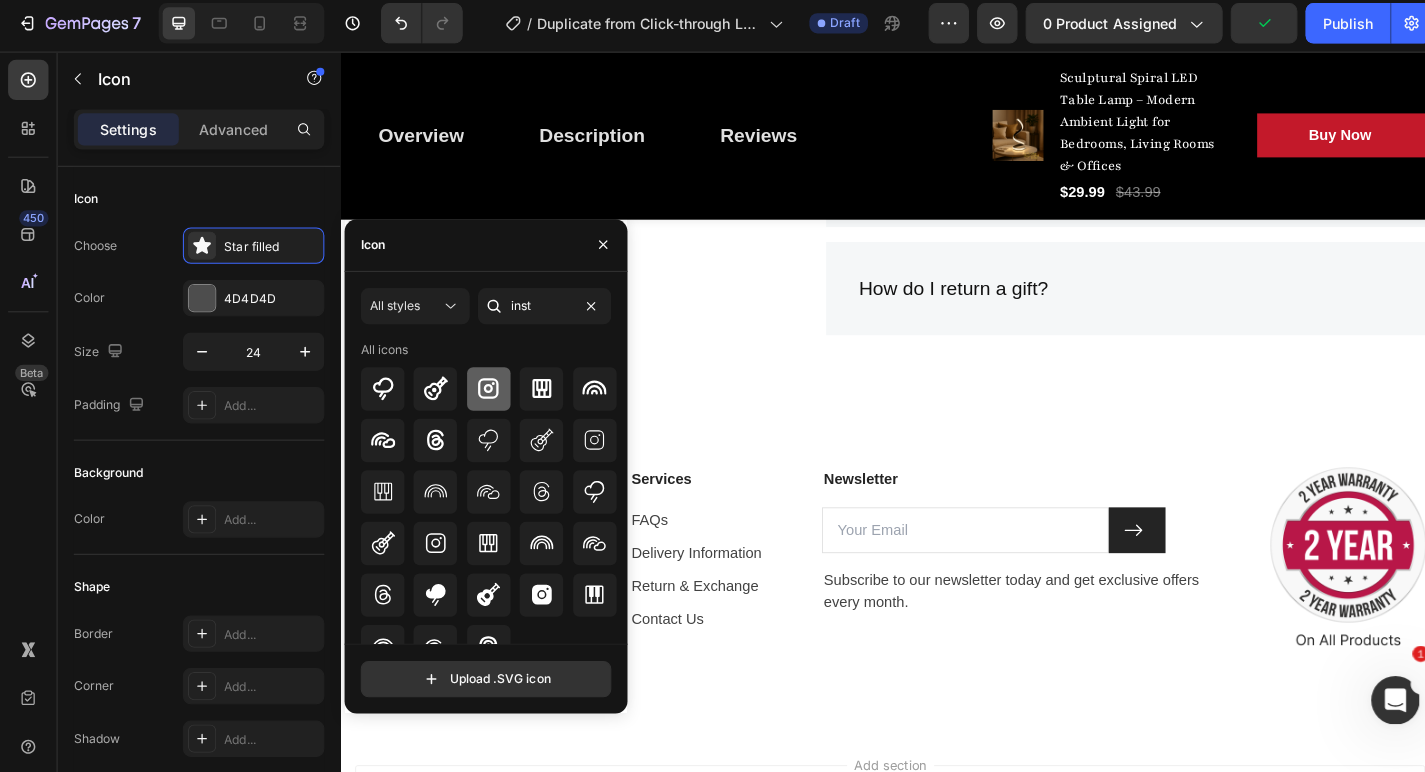 click 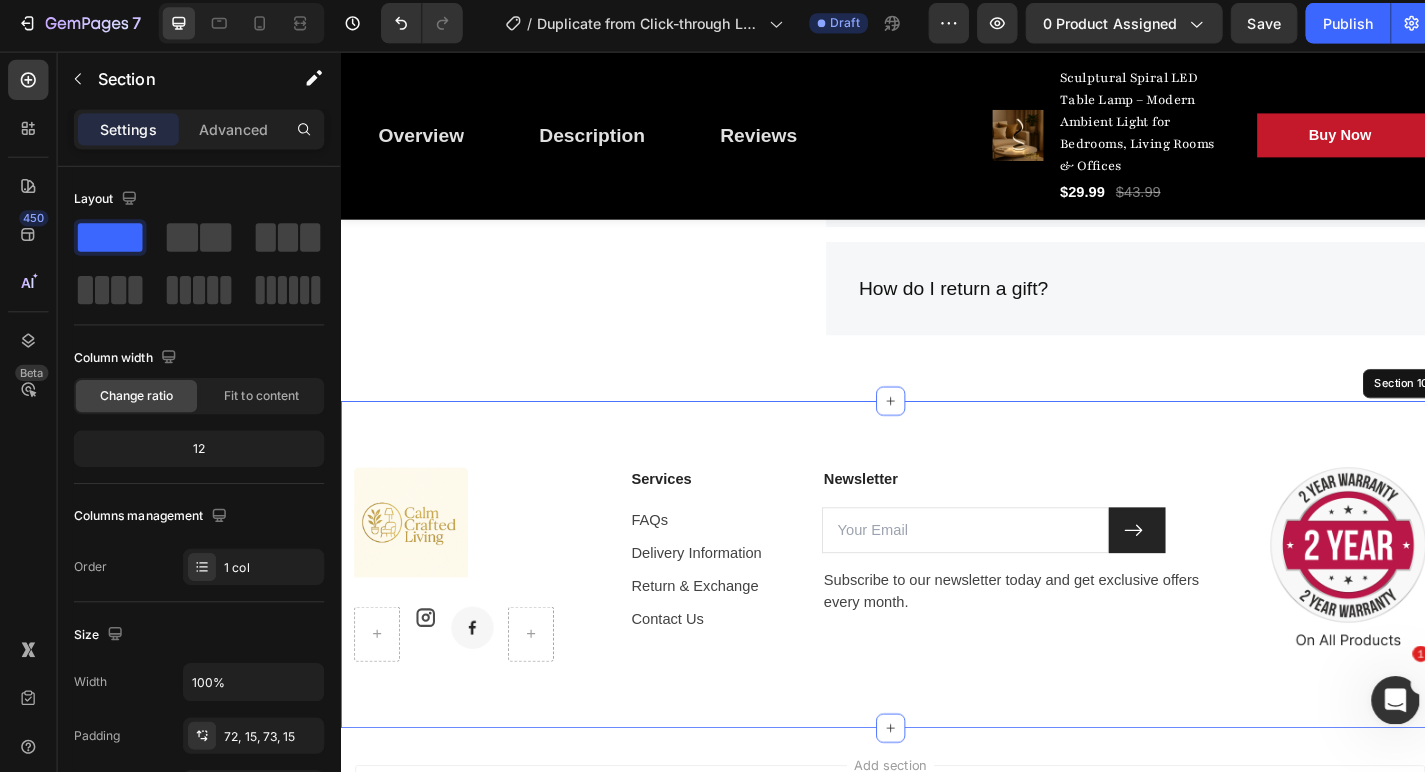 click on "Image Icon Icon Icon Row Services Text block FAQs Text block Delivery Information Text block Return & Exchange Text block Contact Us Text block Newsletter Text block Email Field Submit Button Row Subscribe to our newsletter today and get exclusive offers every month. Text block Newsletter Image Row Section 10" at bounding box center (940, 611) 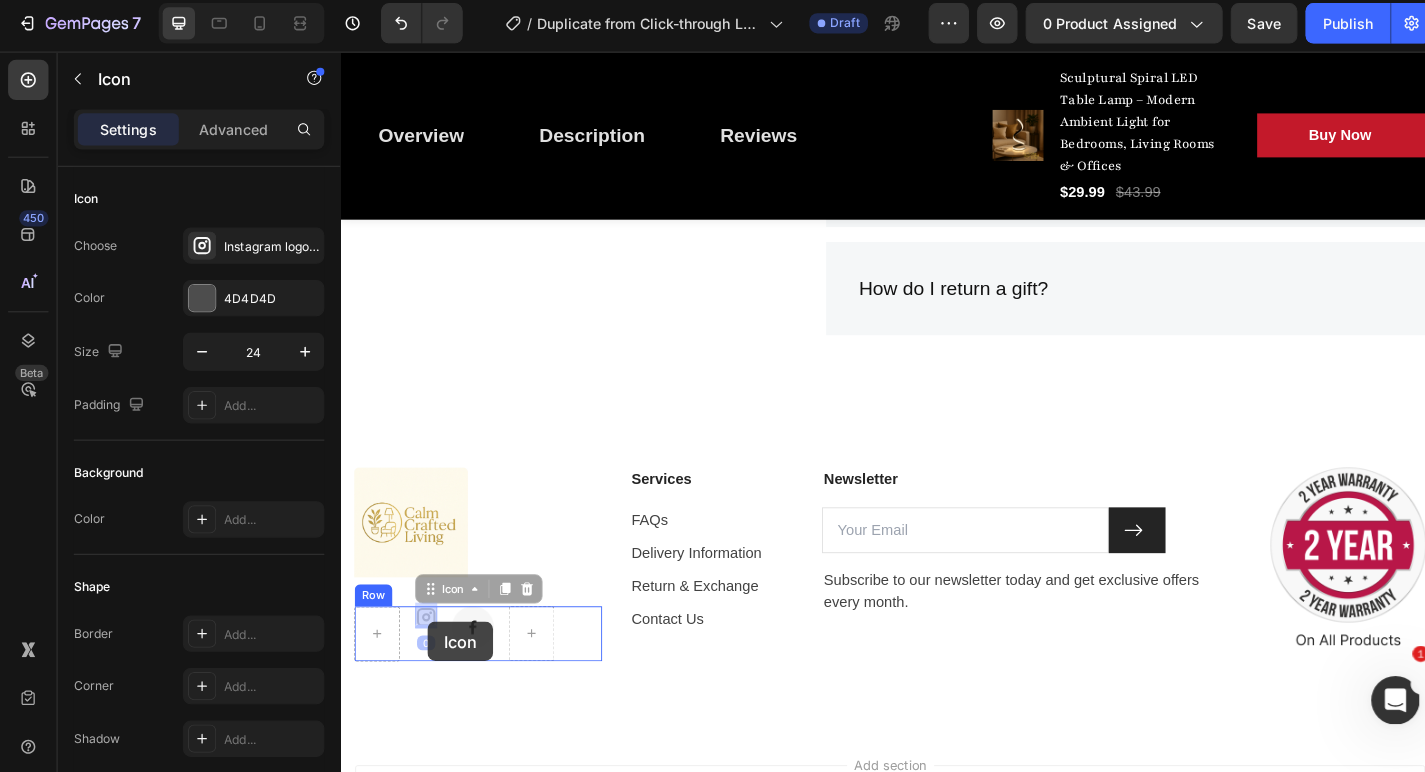 drag, startPoint x: 434, startPoint y: 667, endPoint x: 435, endPoint y: 679, distance: 12.0415945 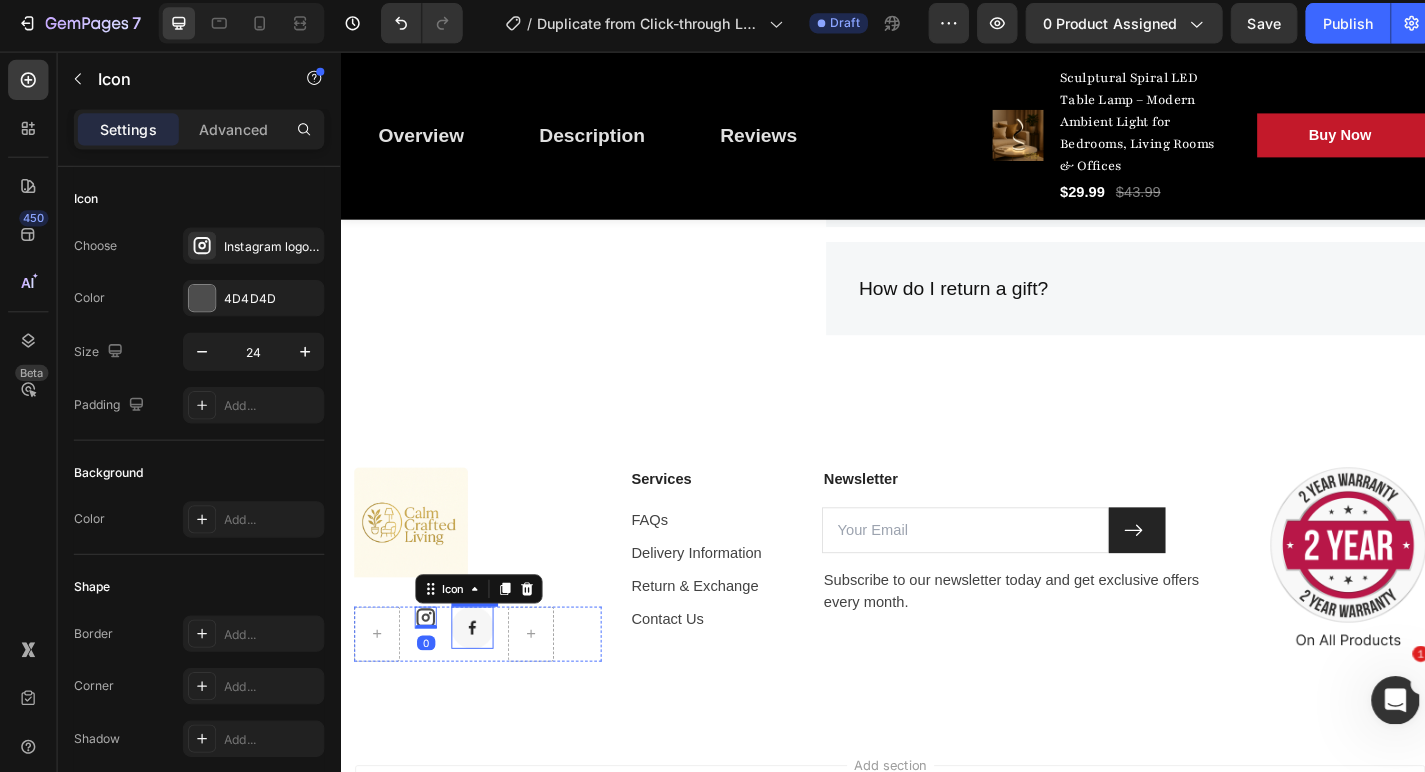 click at bounding box center [484, 680] 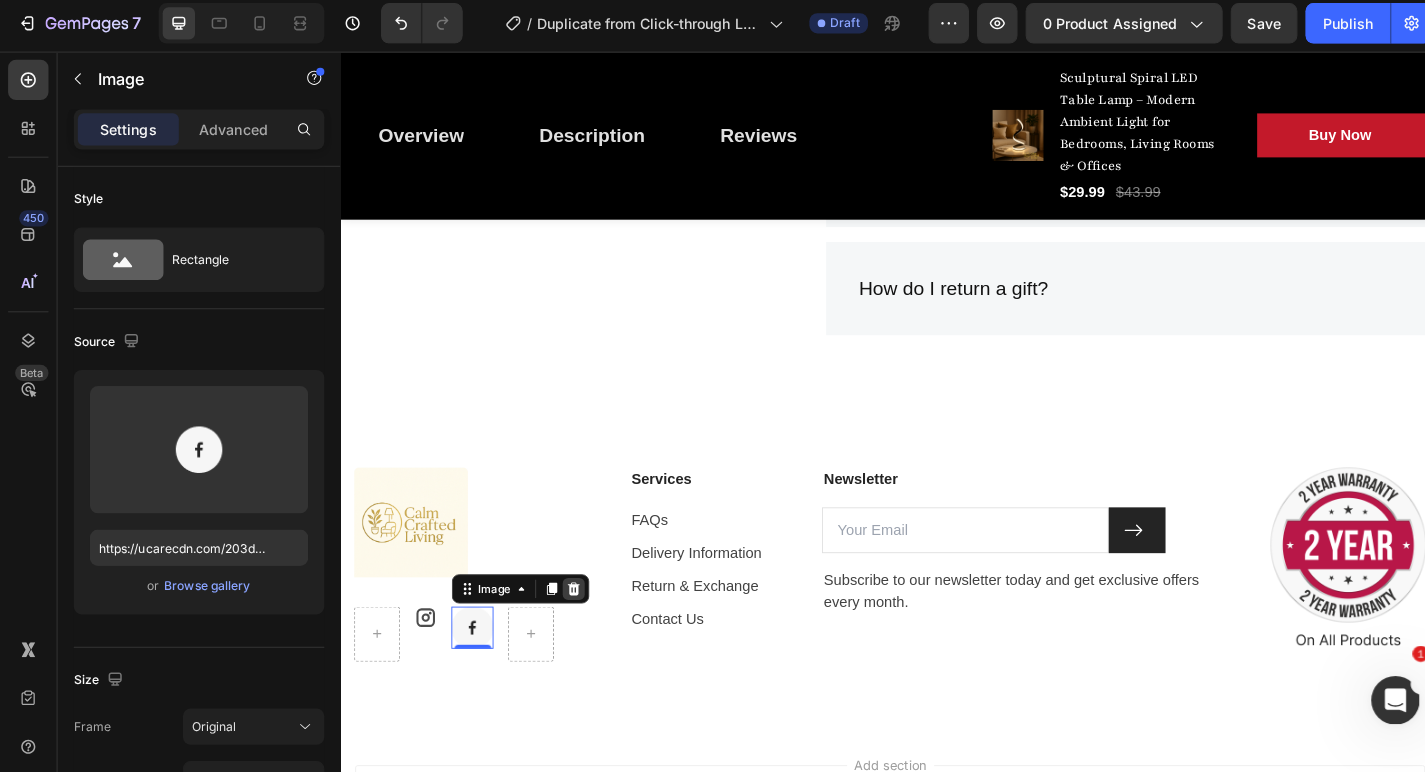 click 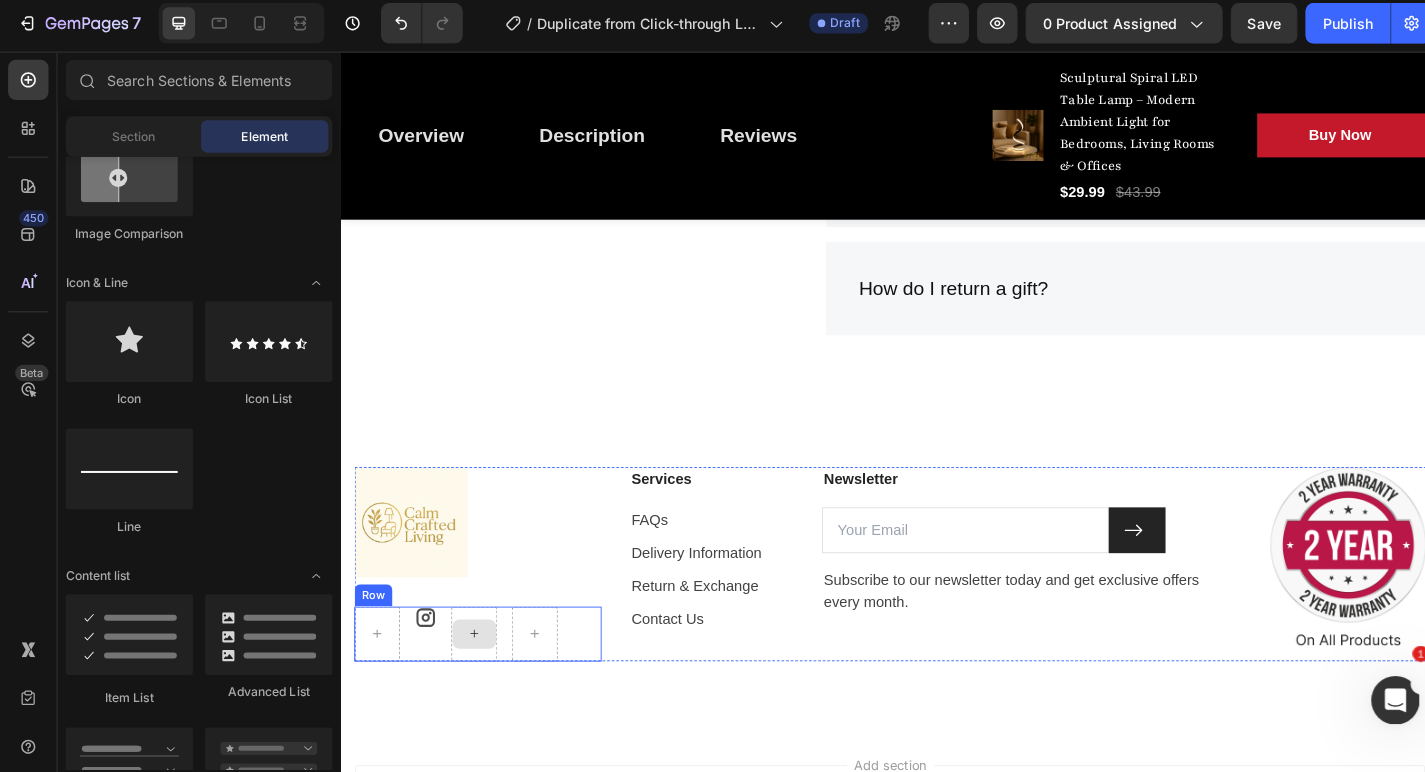 click 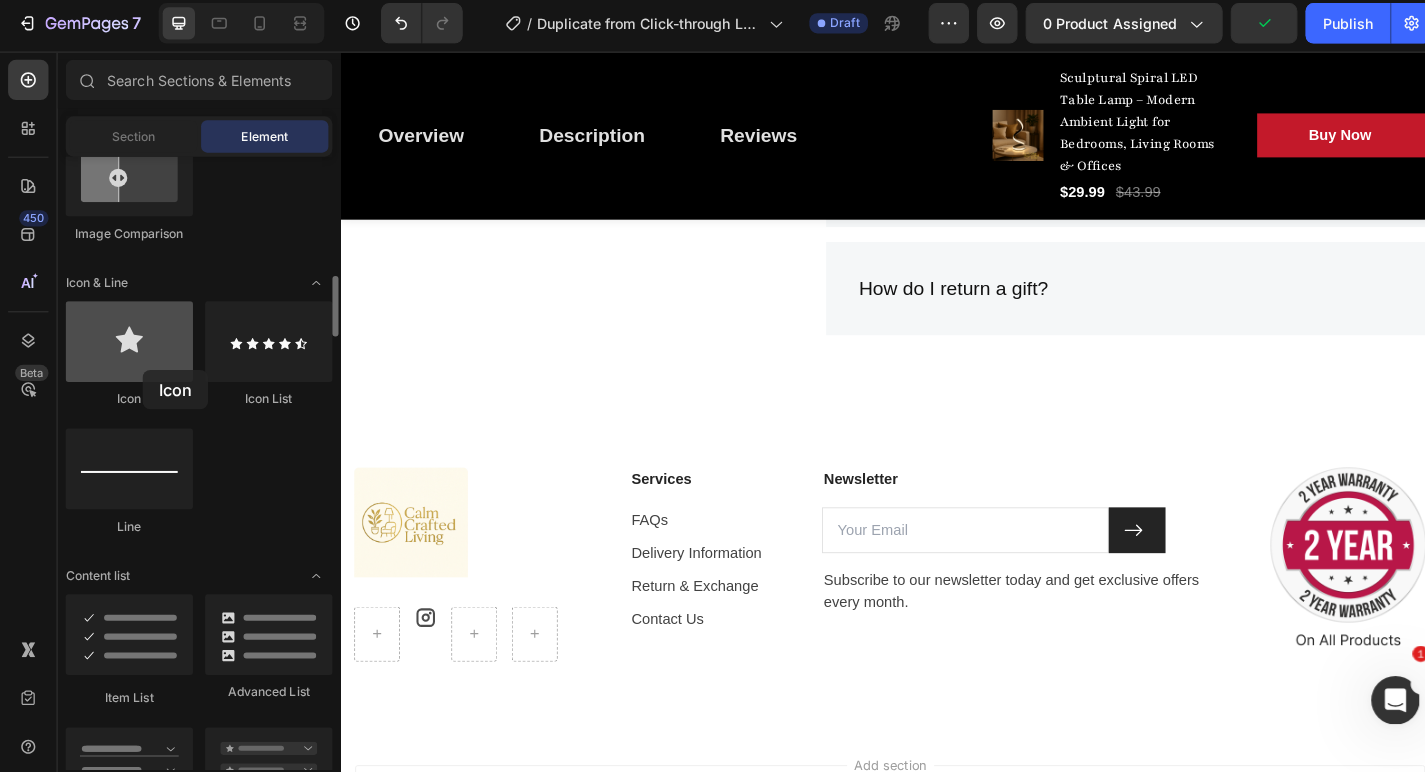click at bounding box center (128, 343) 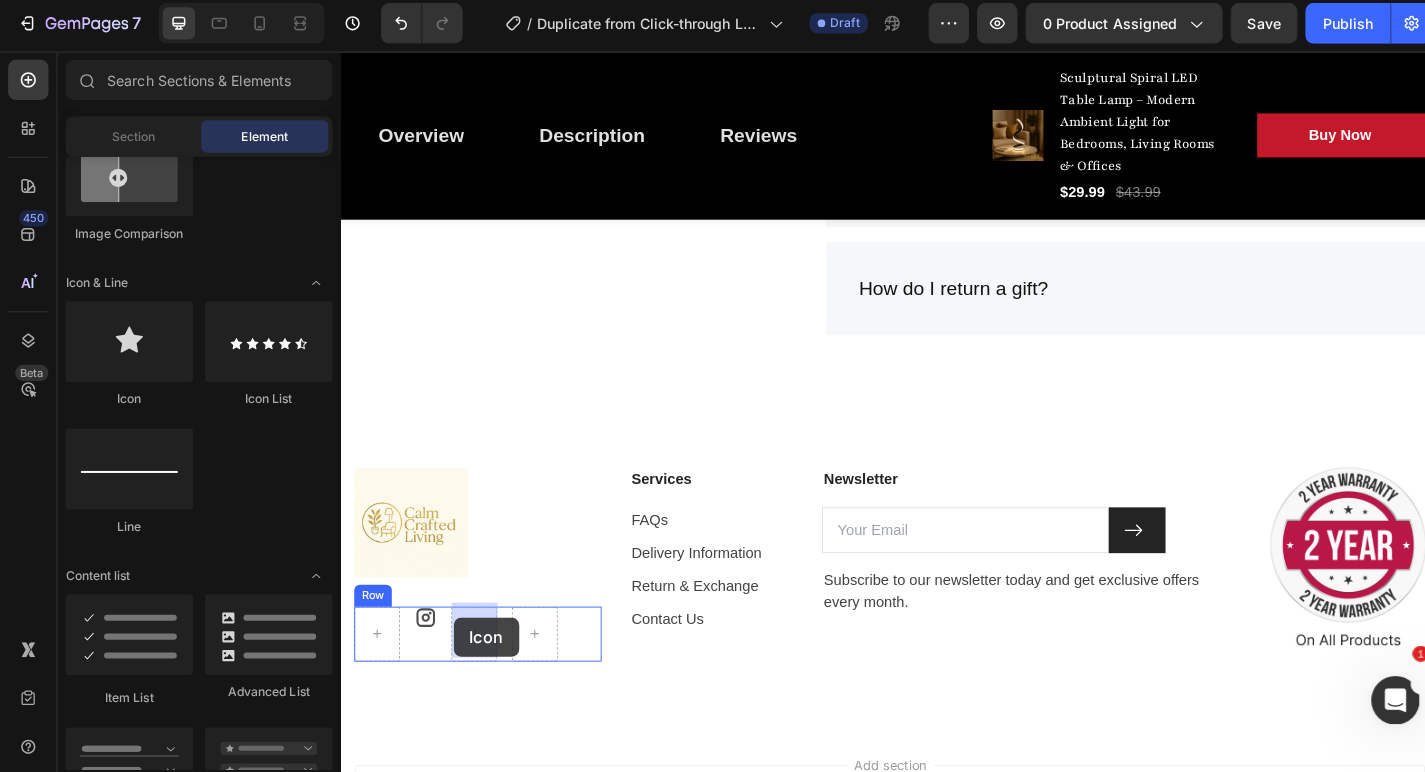 drag, startPoint x: 481, startPoint y: 422, endPoint x: 463, endPoint y: 674, distance: 252.64204 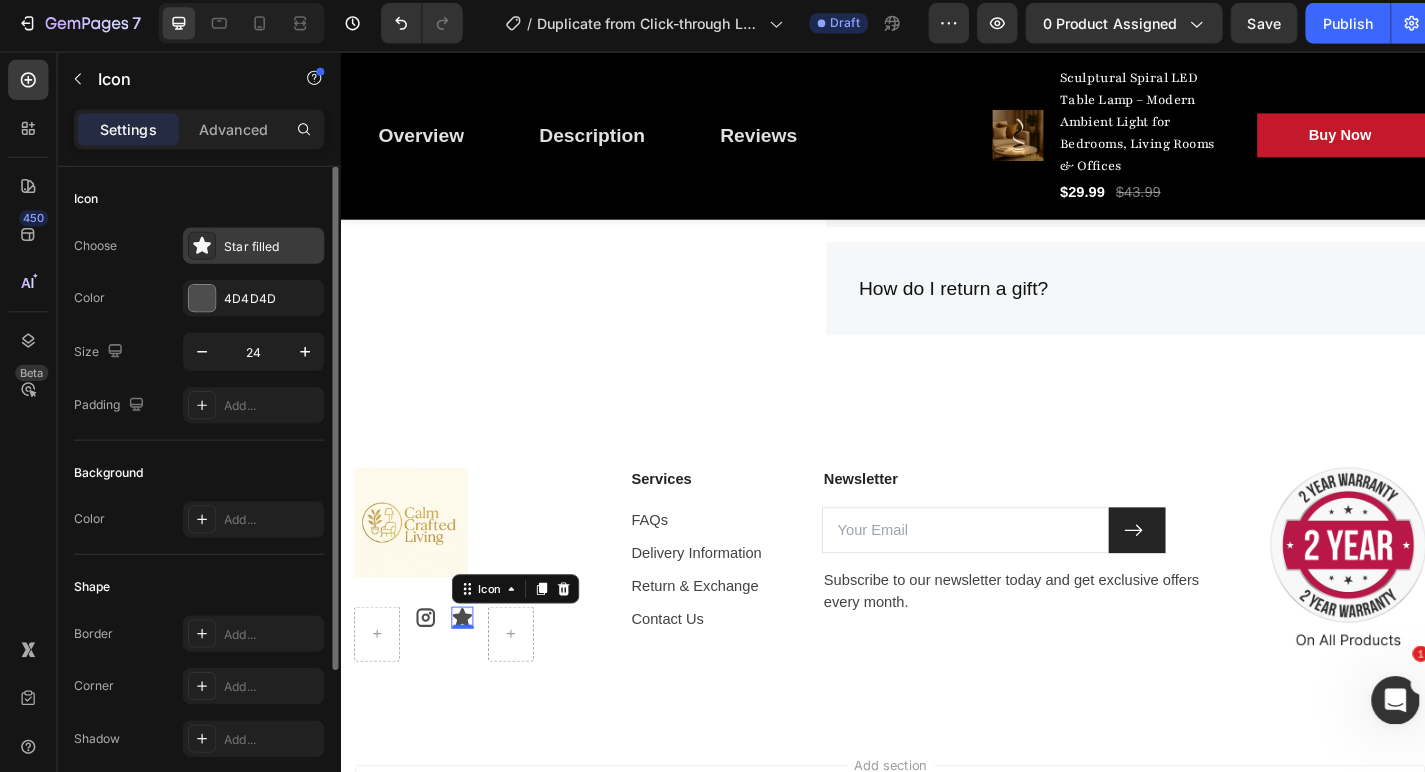click on "Star filled" at bounding box center [269, 249] 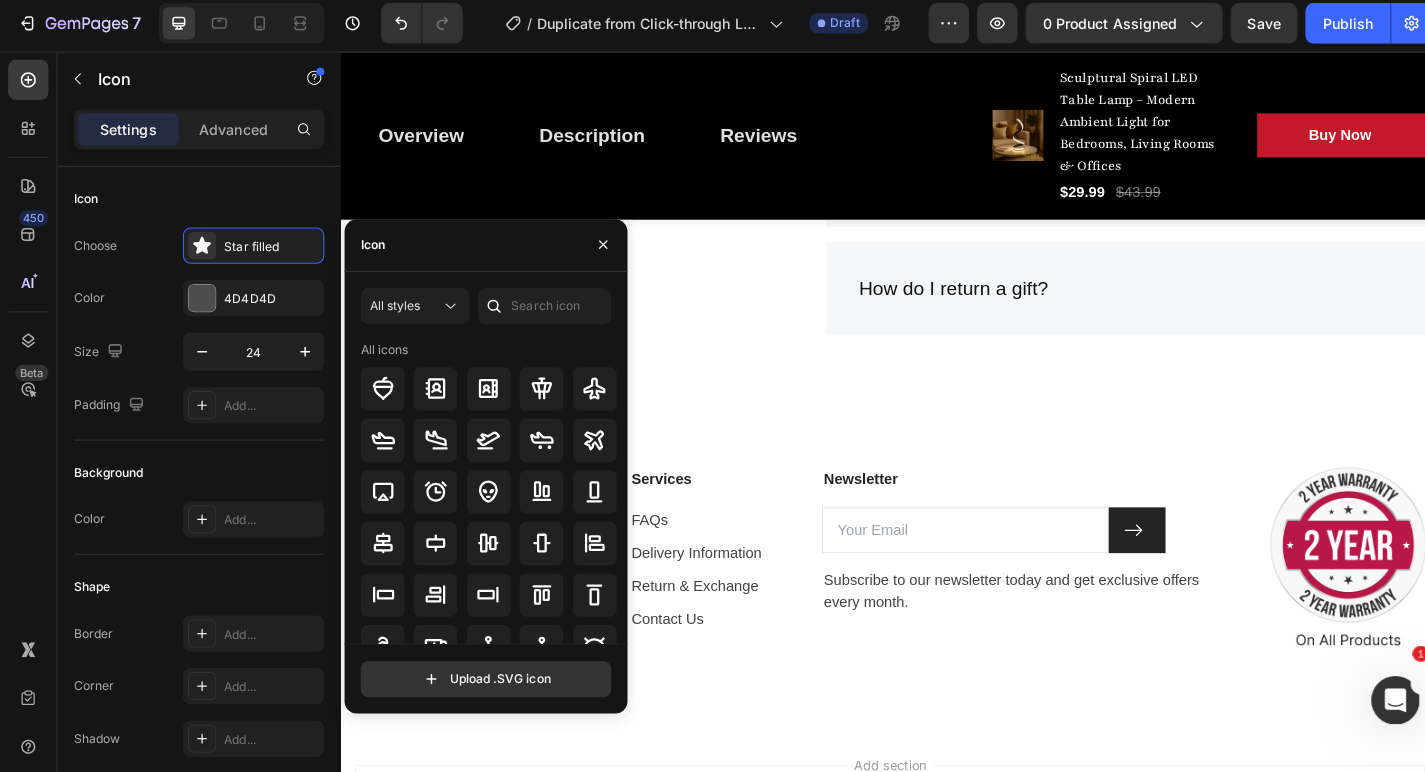 click on "Icon" at bounding box center [481, 248] 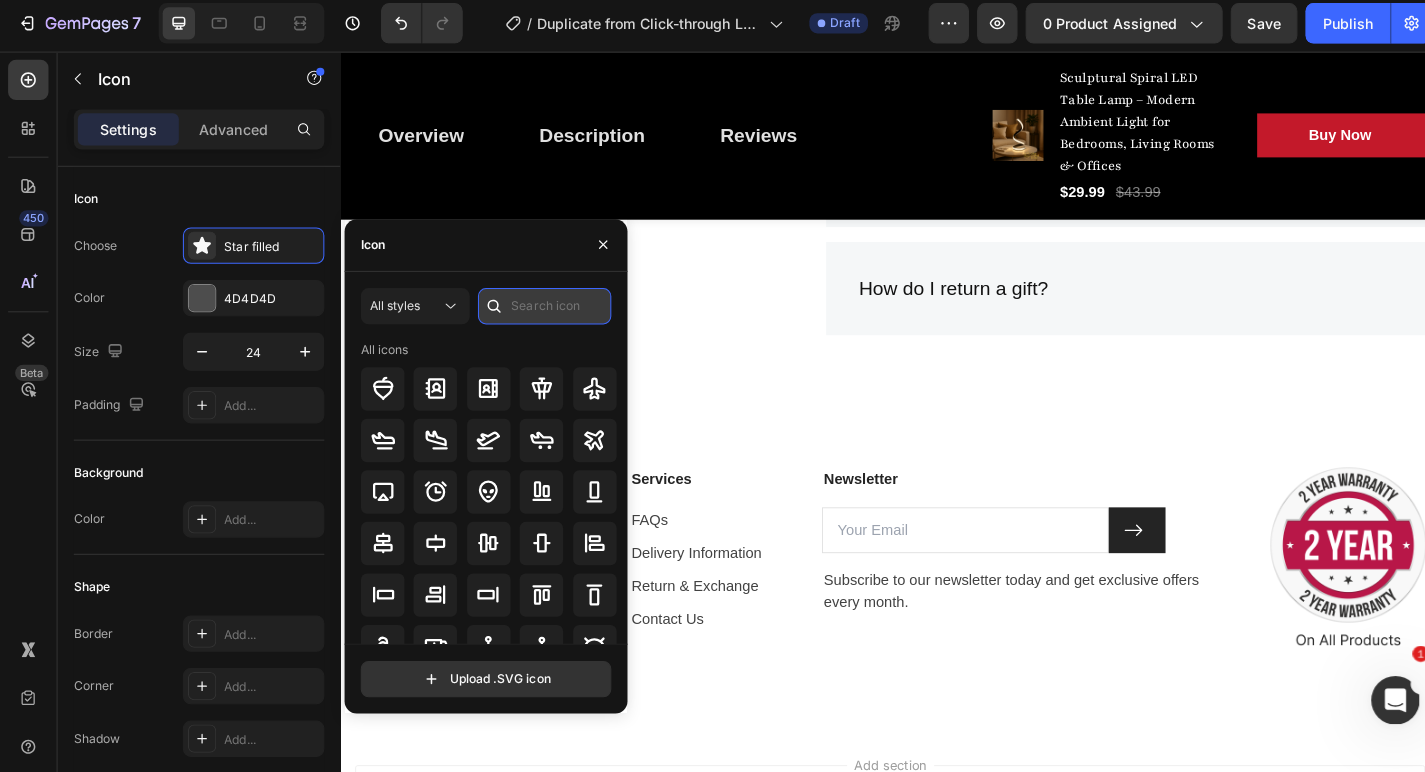 click at bounding box center [539, 308] 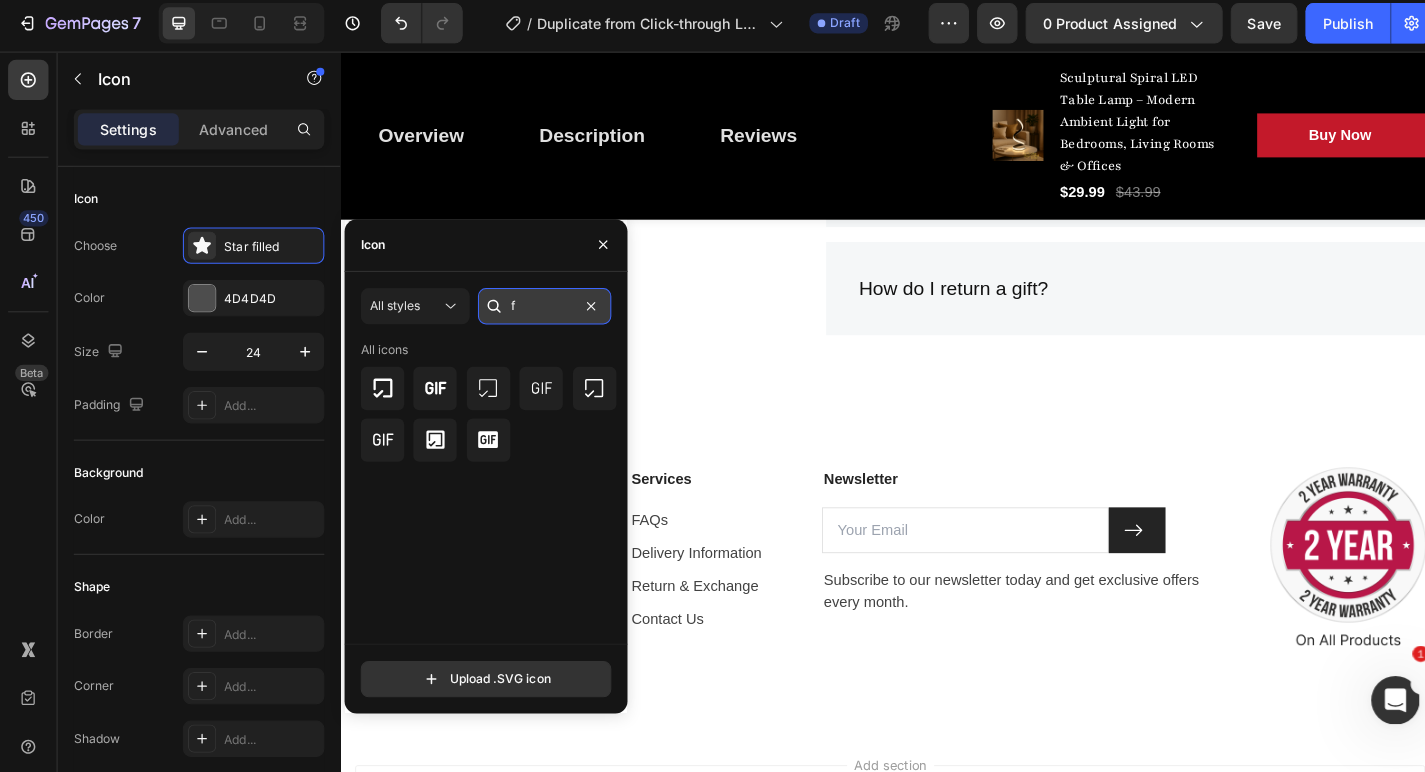 drag, startPoint x: 532, startPoint y: 303, endPoint x: 559, endPoint y: 300, distance: 27.166155 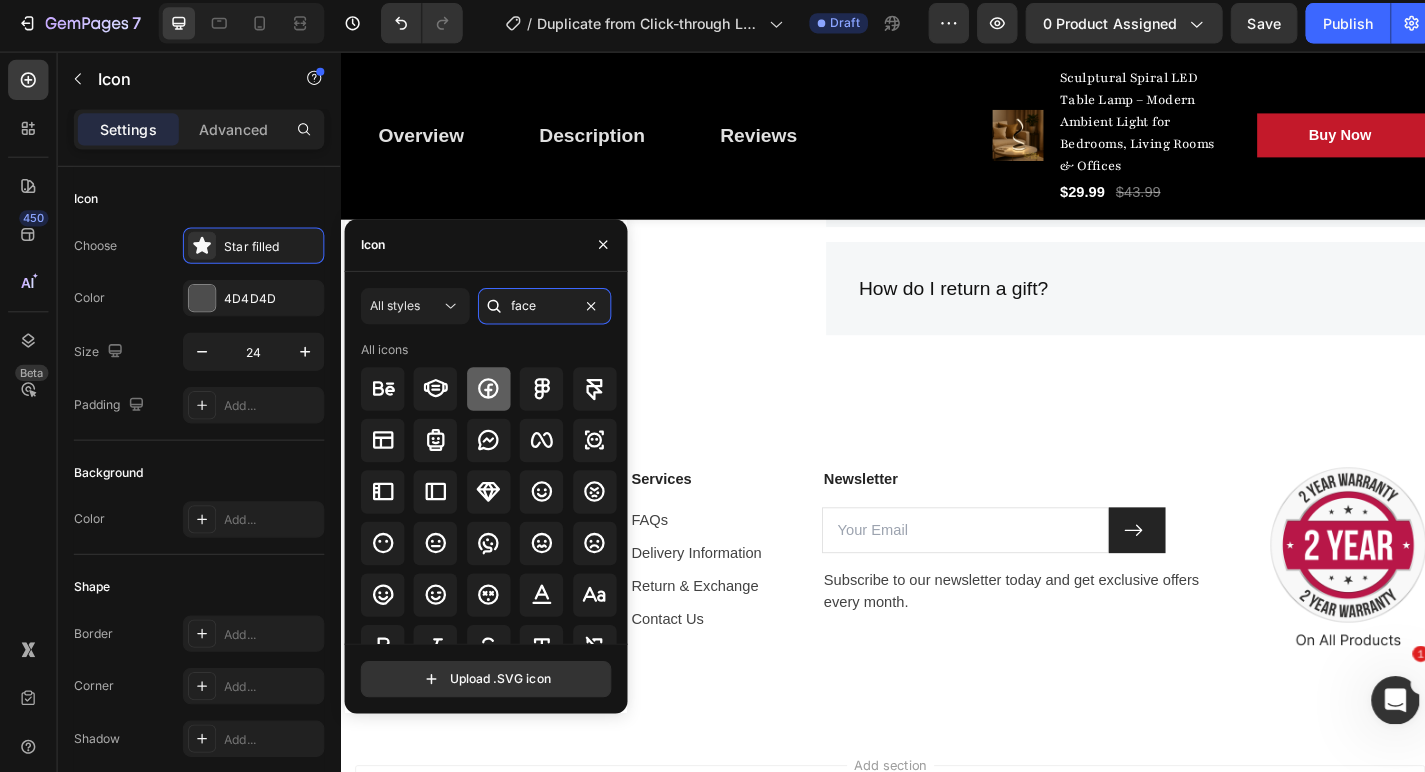 type on "face" 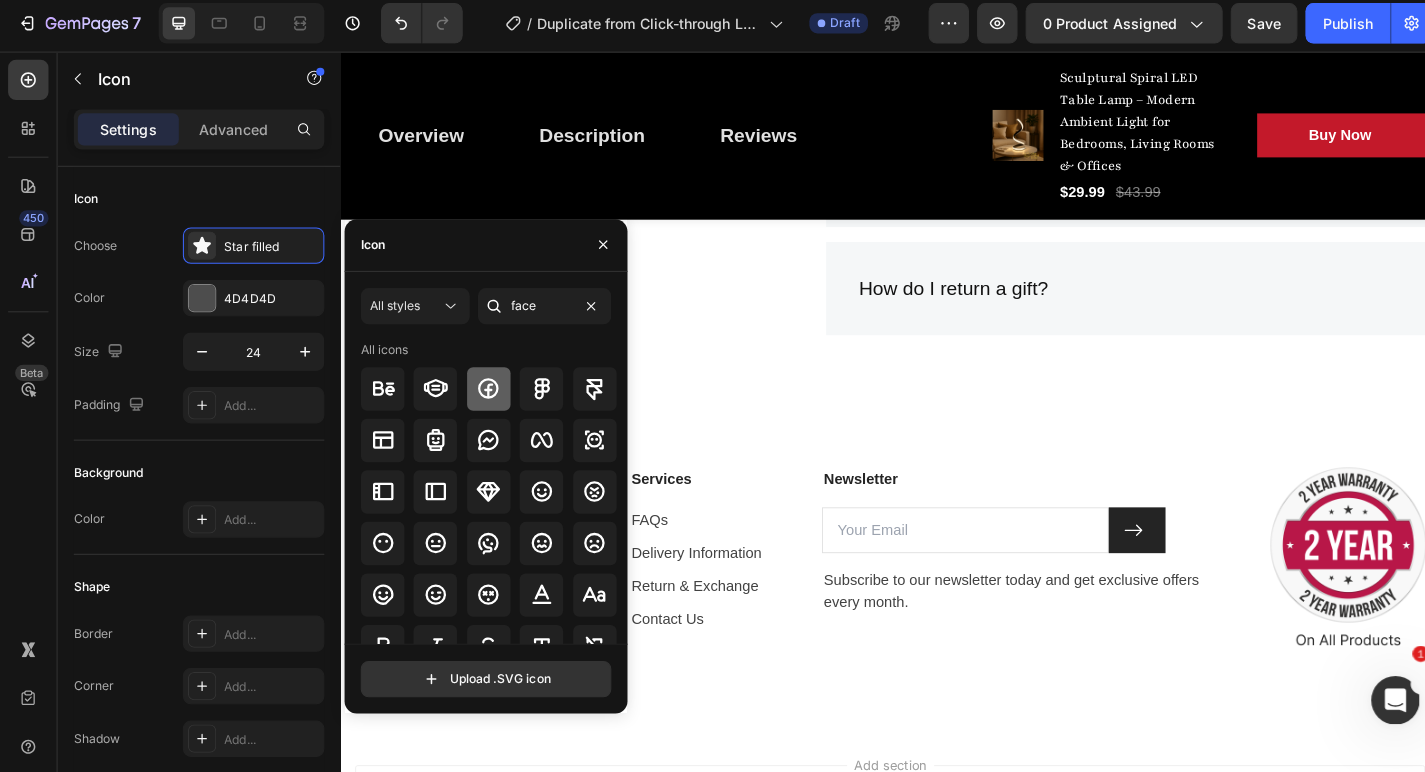 click 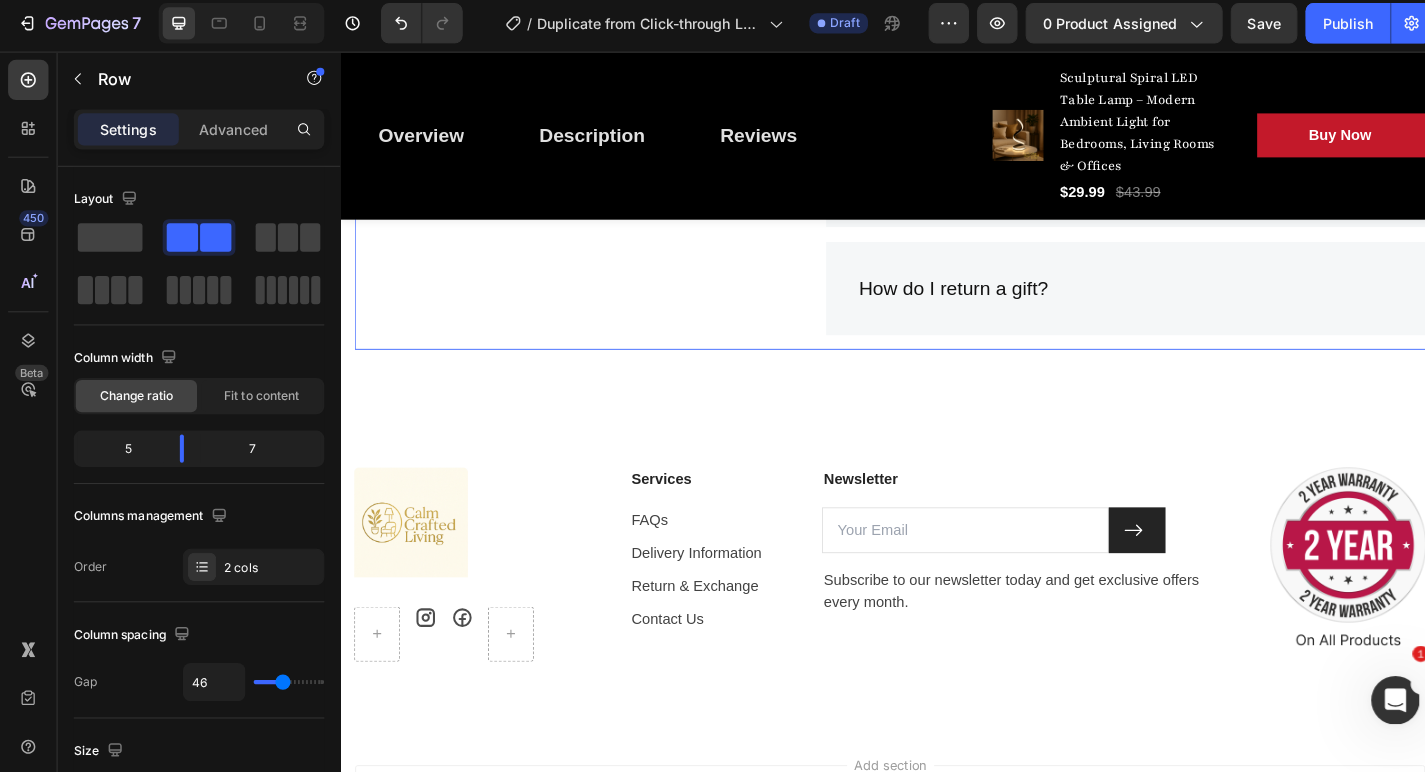 click on "Frequently Asked Questions Heading Still have questions? Send us your question by filling out the form below, we will be happy to assist you. Text block Email  * Text block Email Field Question  * Text block Text Area Submit Now Submit Button Contact Form" at bounding box center [589, -35] 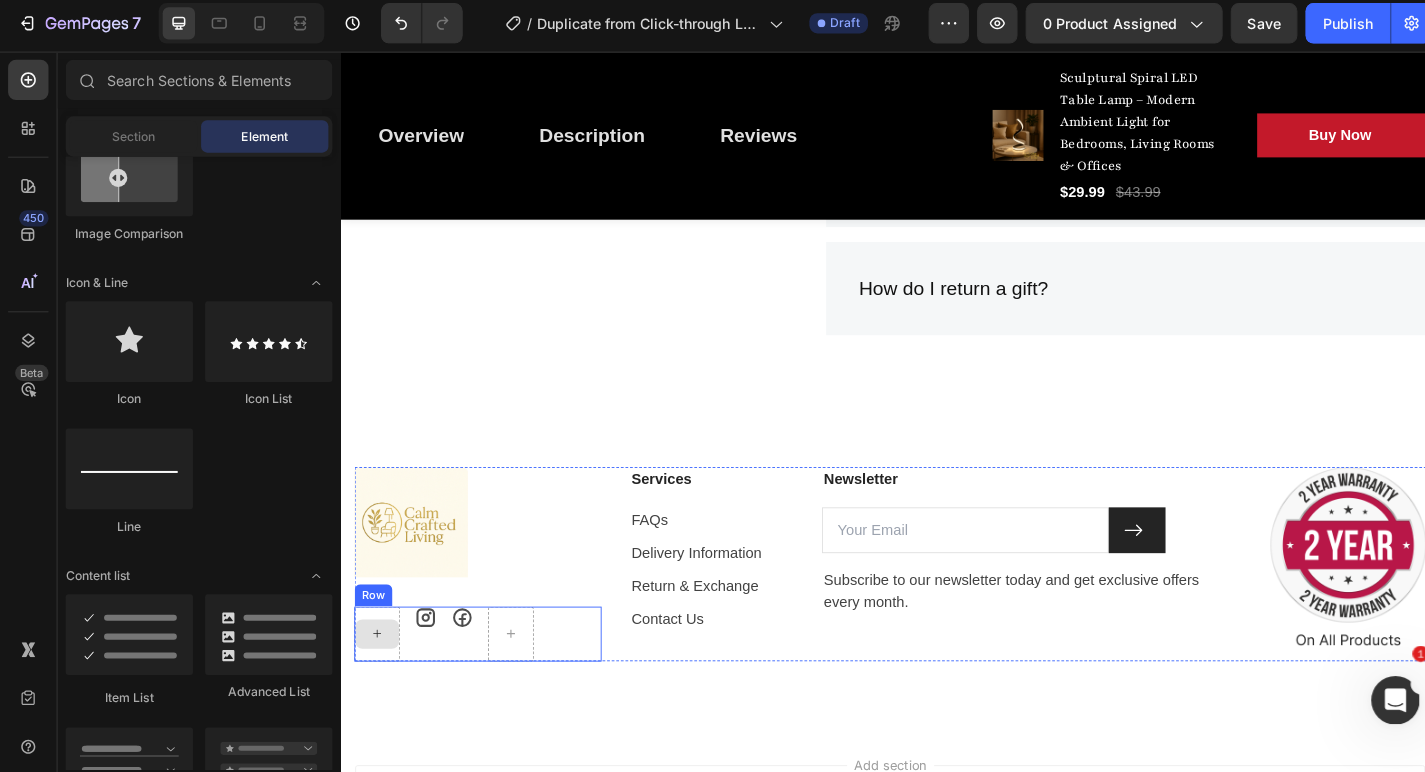 click at bounding box center (380, 687) 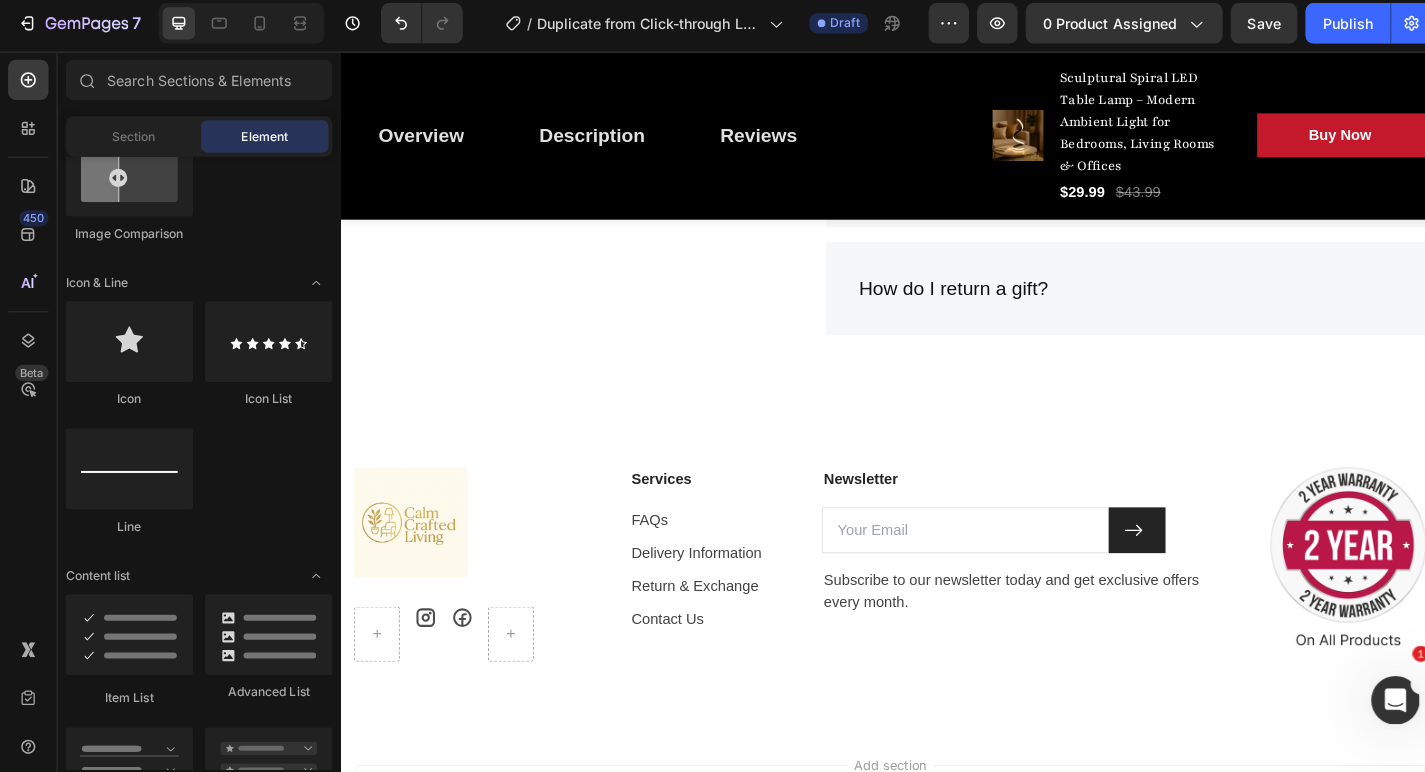 click on "Icon" 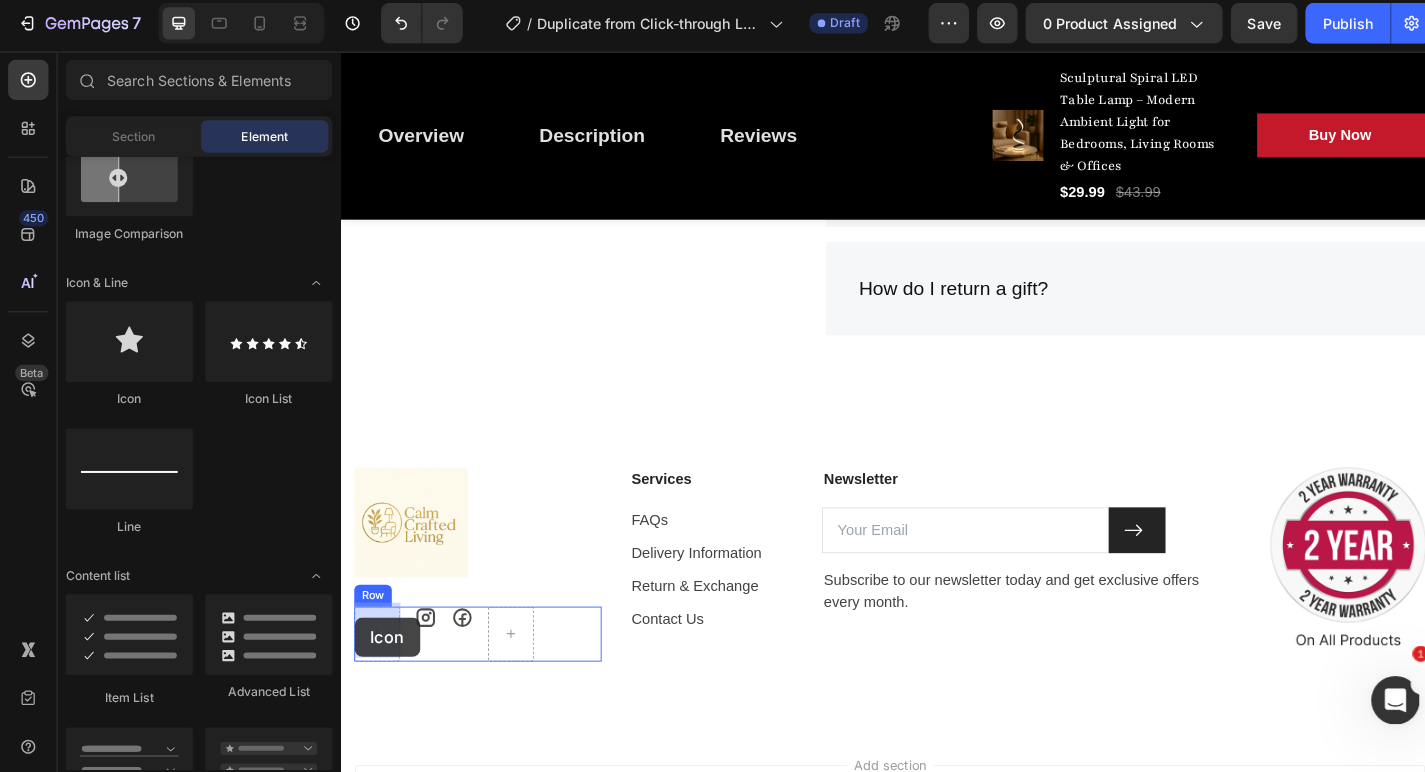 drag, startPoint x: 473, startPoint y: 397, endPoint x: 355, endPoint y: 674, distance: 301.08636 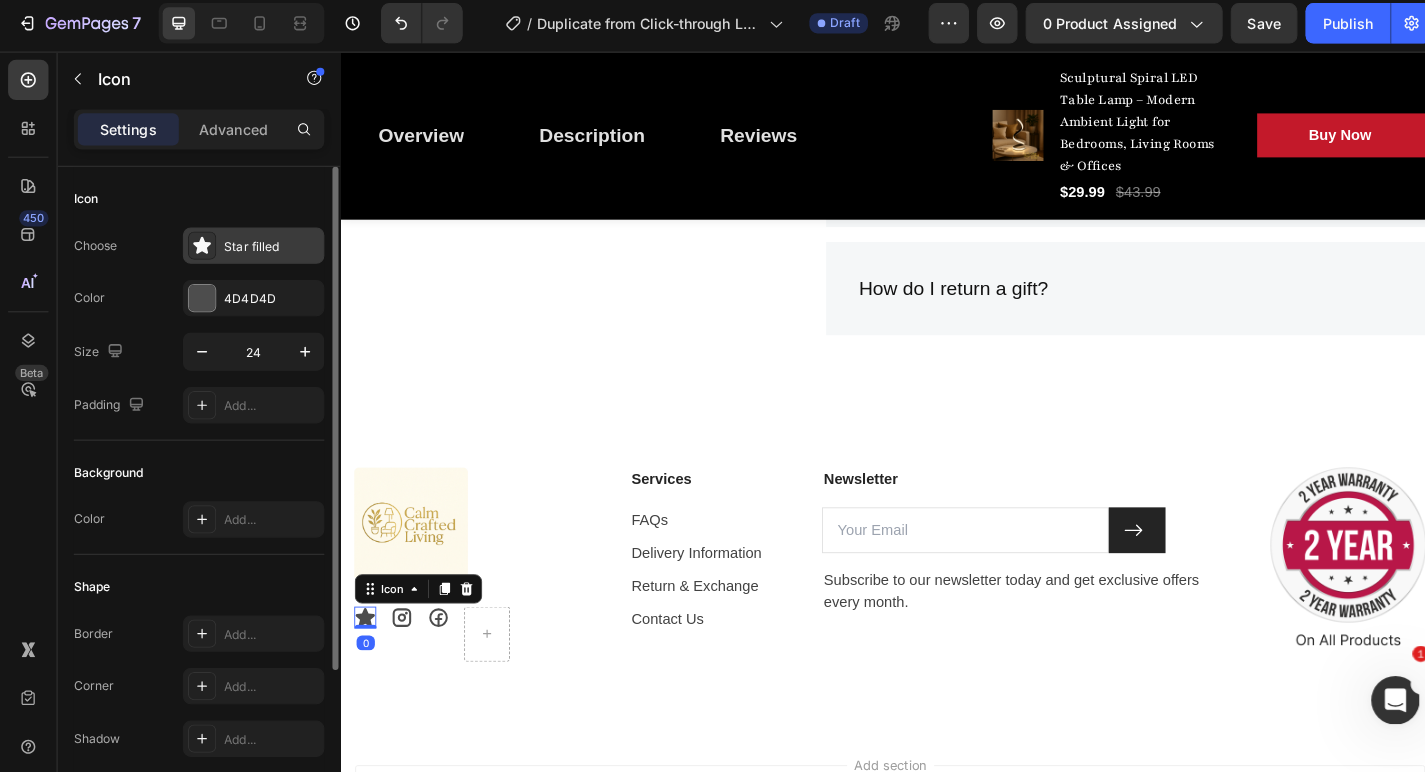 click on "Star filled" at bounding box center [269, 249] 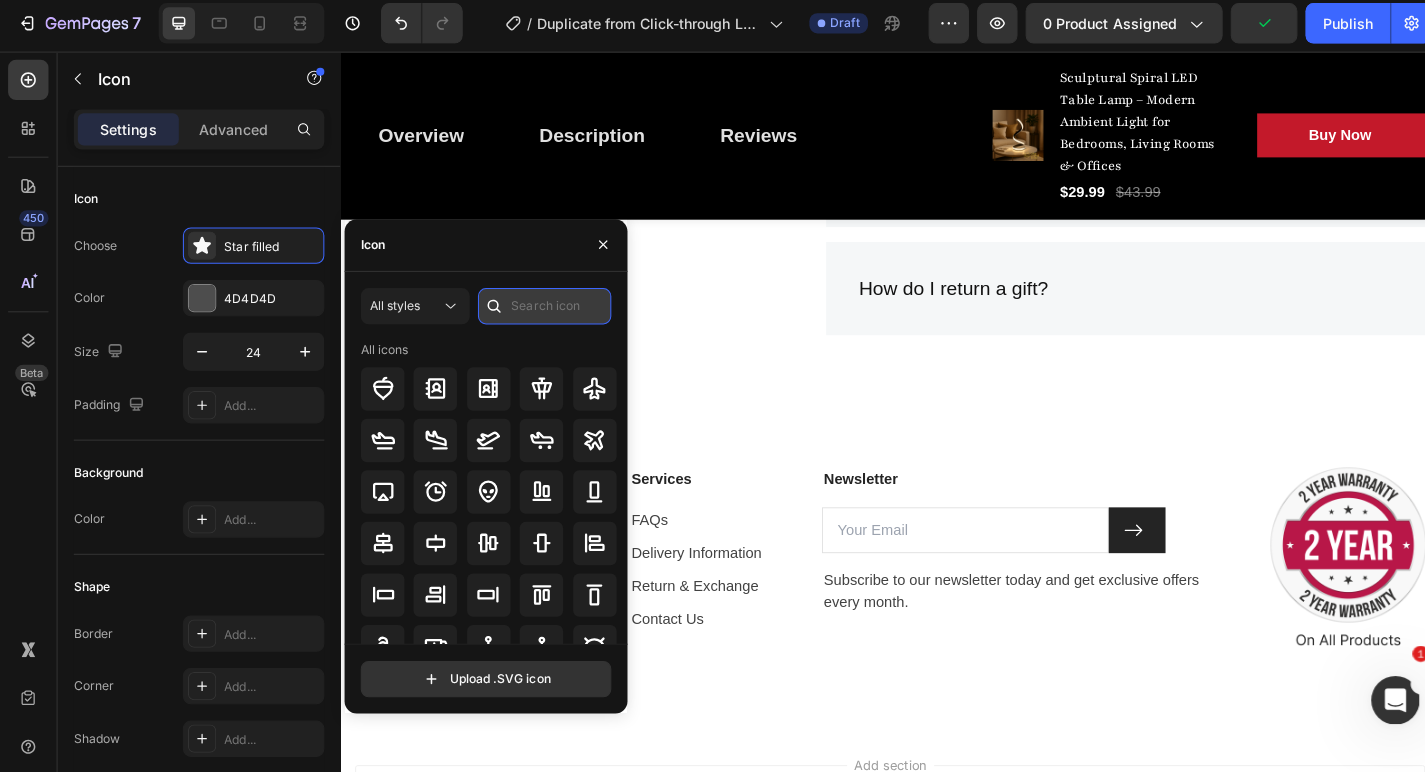 click at bounding box center (539, 308) 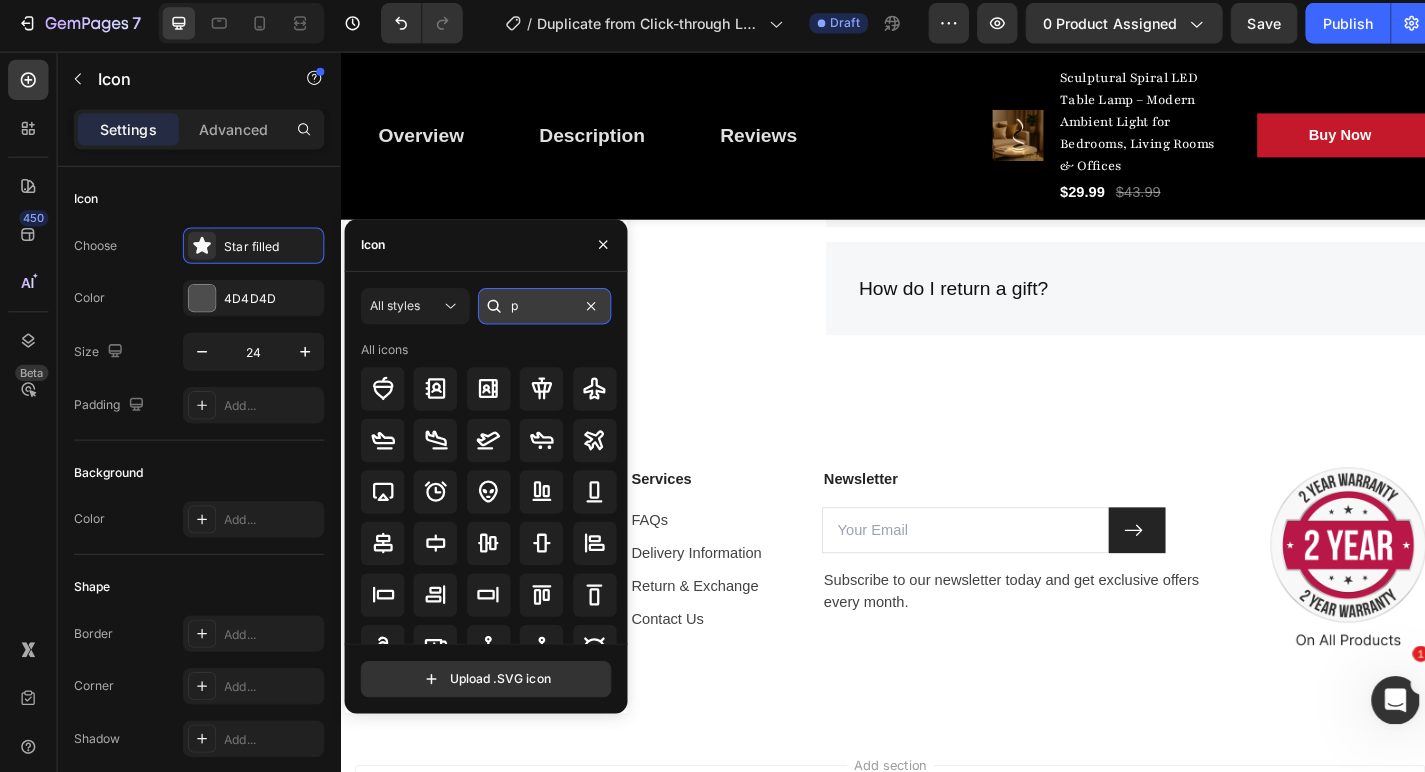 click on "p" at bounding box center [539, 308] 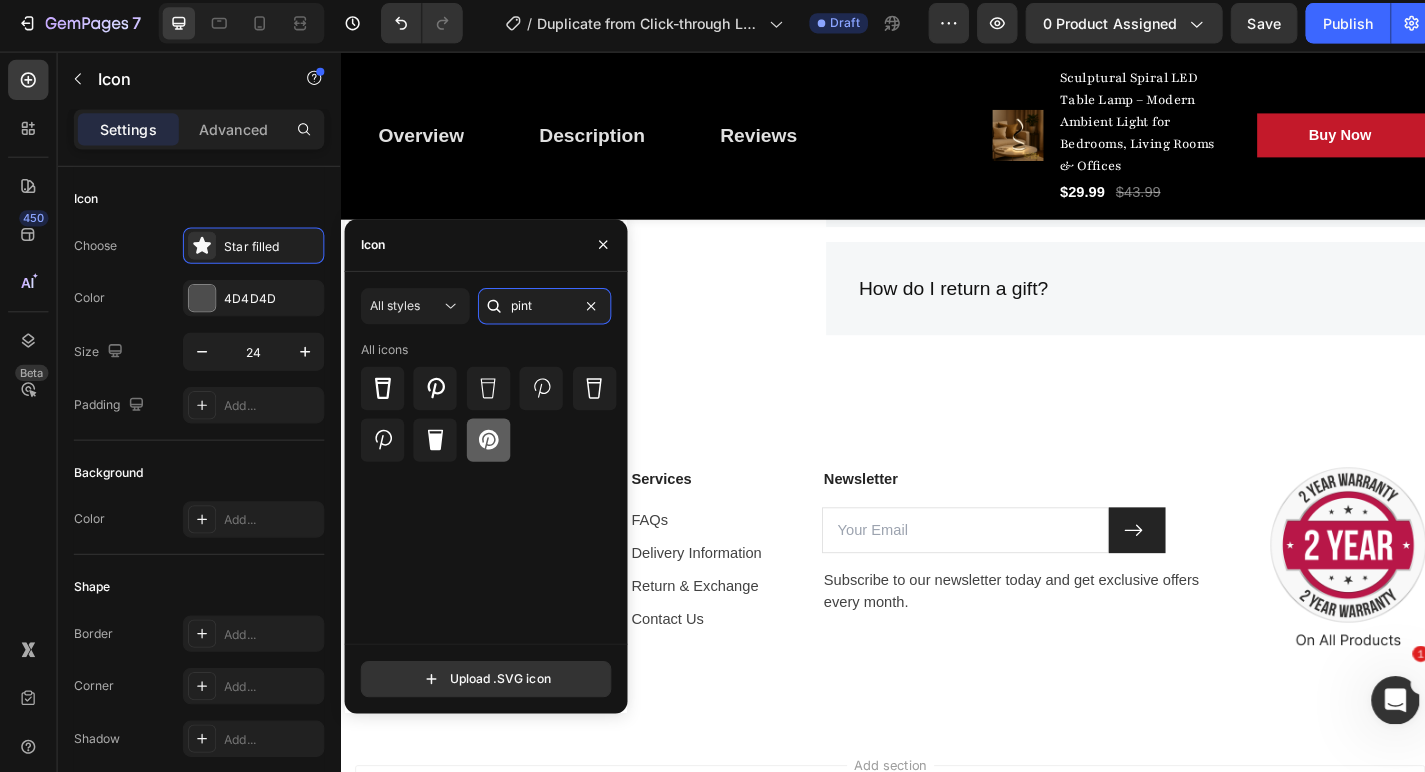 type on "pint" 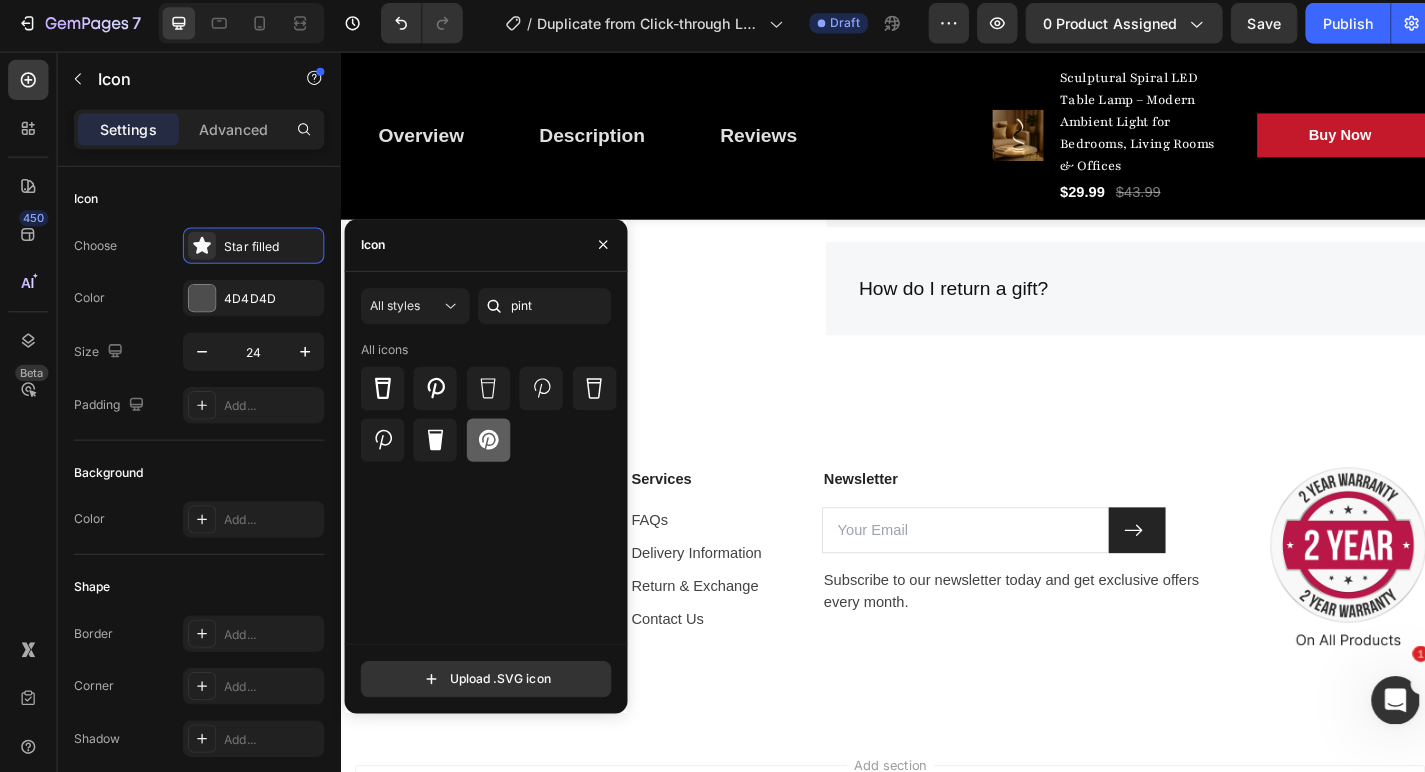 click 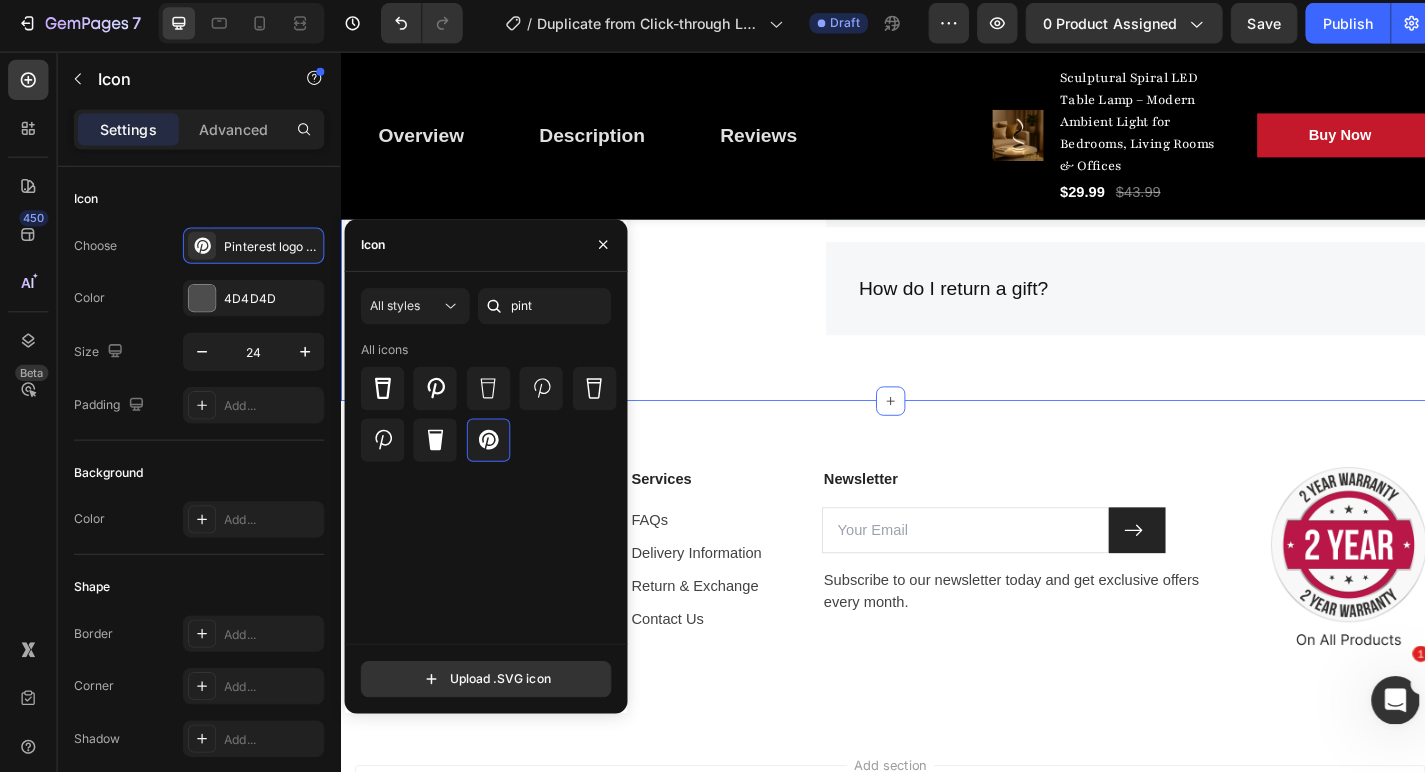 click on "Frequently Asked Questions Heading Still have questions? Send us your question by filling out the form below, we will be happy to assist you. Text block Email  * Text block Email Field Question  * Text block Text Area Submit Now Submit Button Contact Form How long should I use my Gemgun? How does Gemgun work to massage and relax my body? Is it safe to use Gemgun during pregnancy? Does Gemgun come with a warranty? Can I make changes to my order? What is the time limit for returns? How do I return a gift? Accordion Row Section 9" at bounding box center (940, -43) 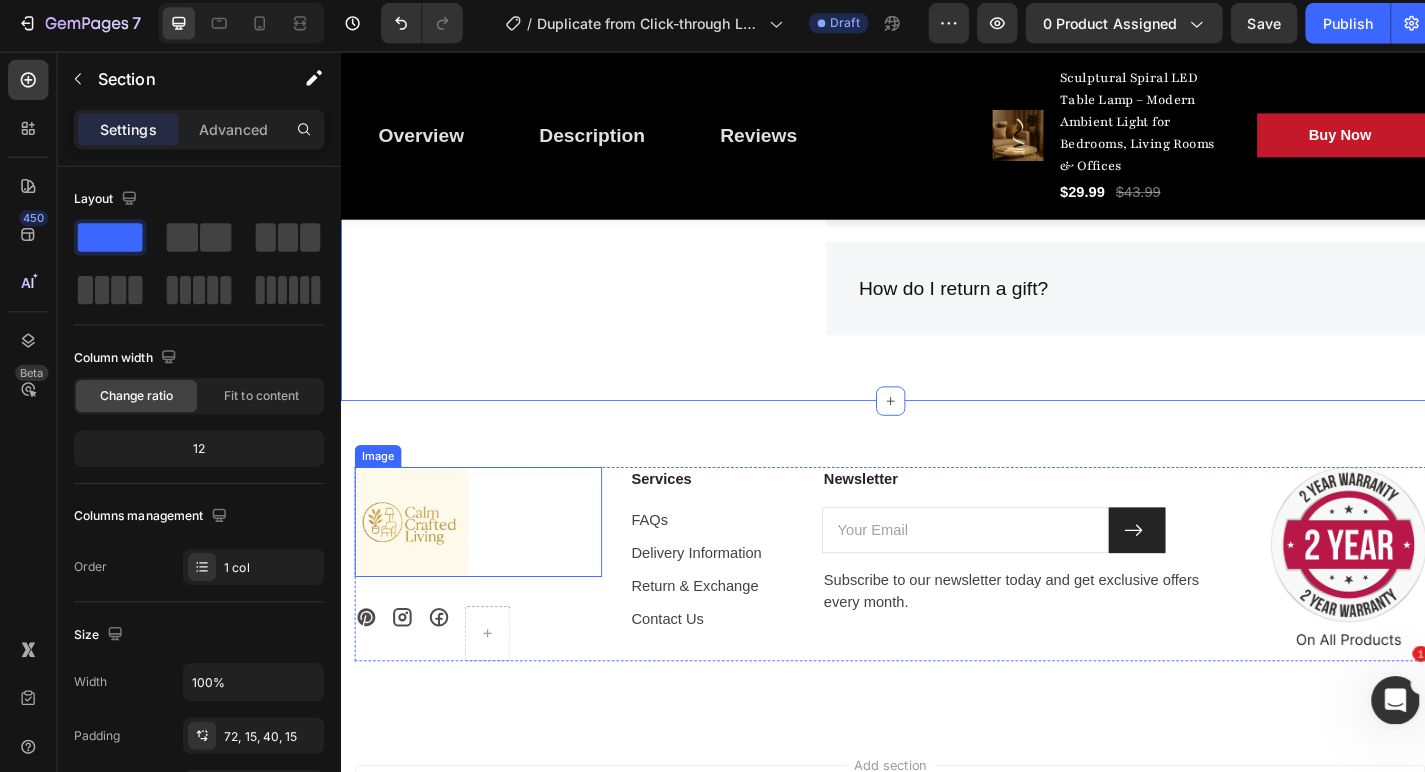 click at bounding box center (490, 565) 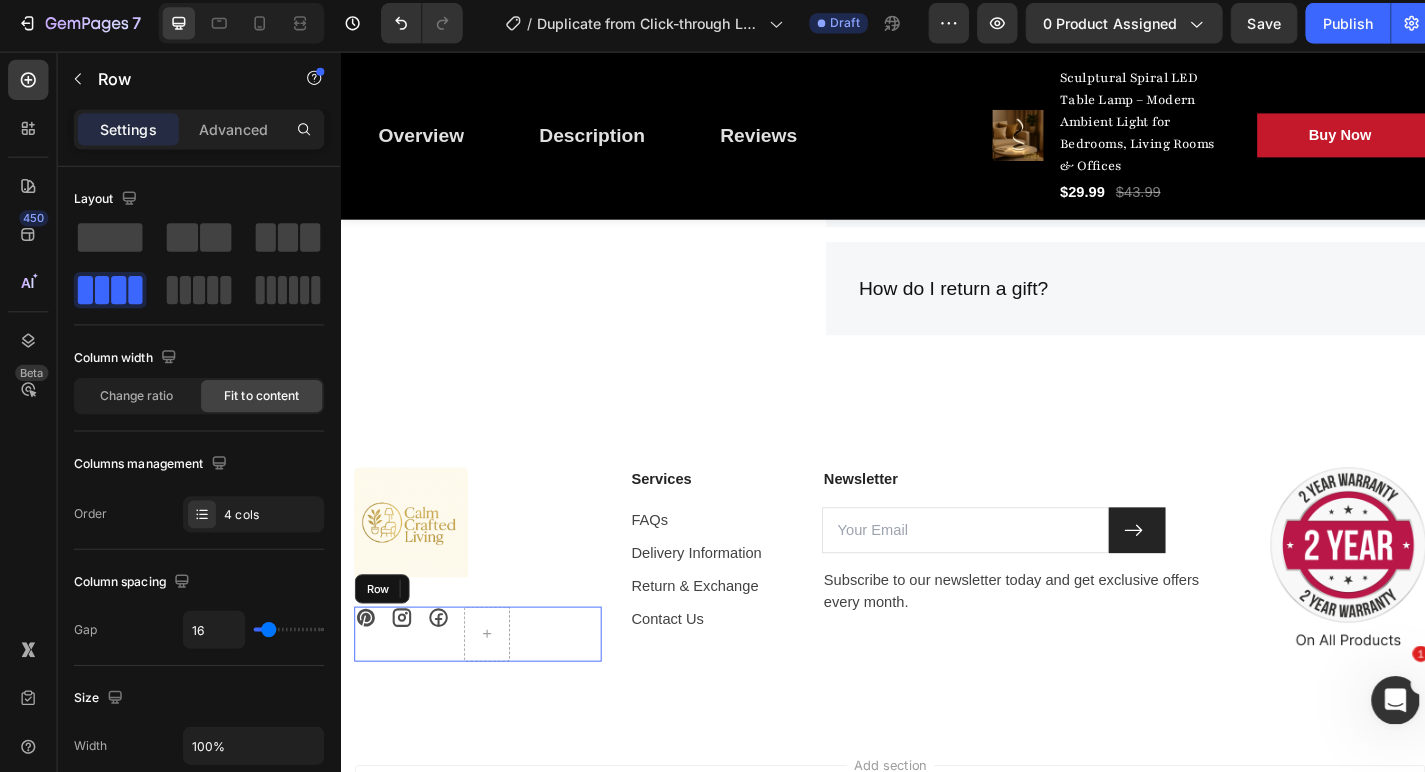 click on "Icon
Icon
Icon
Row" at bounding box center (490, 687) 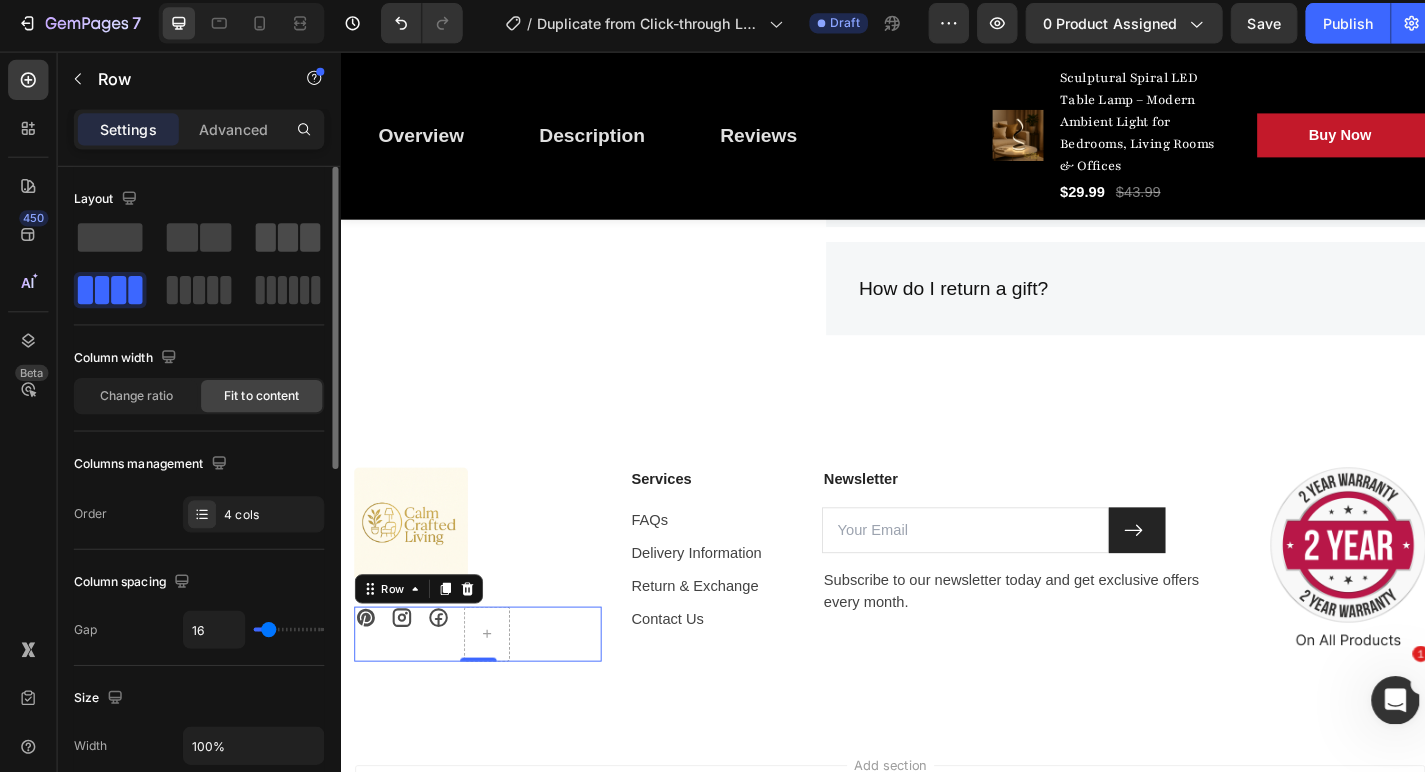 click 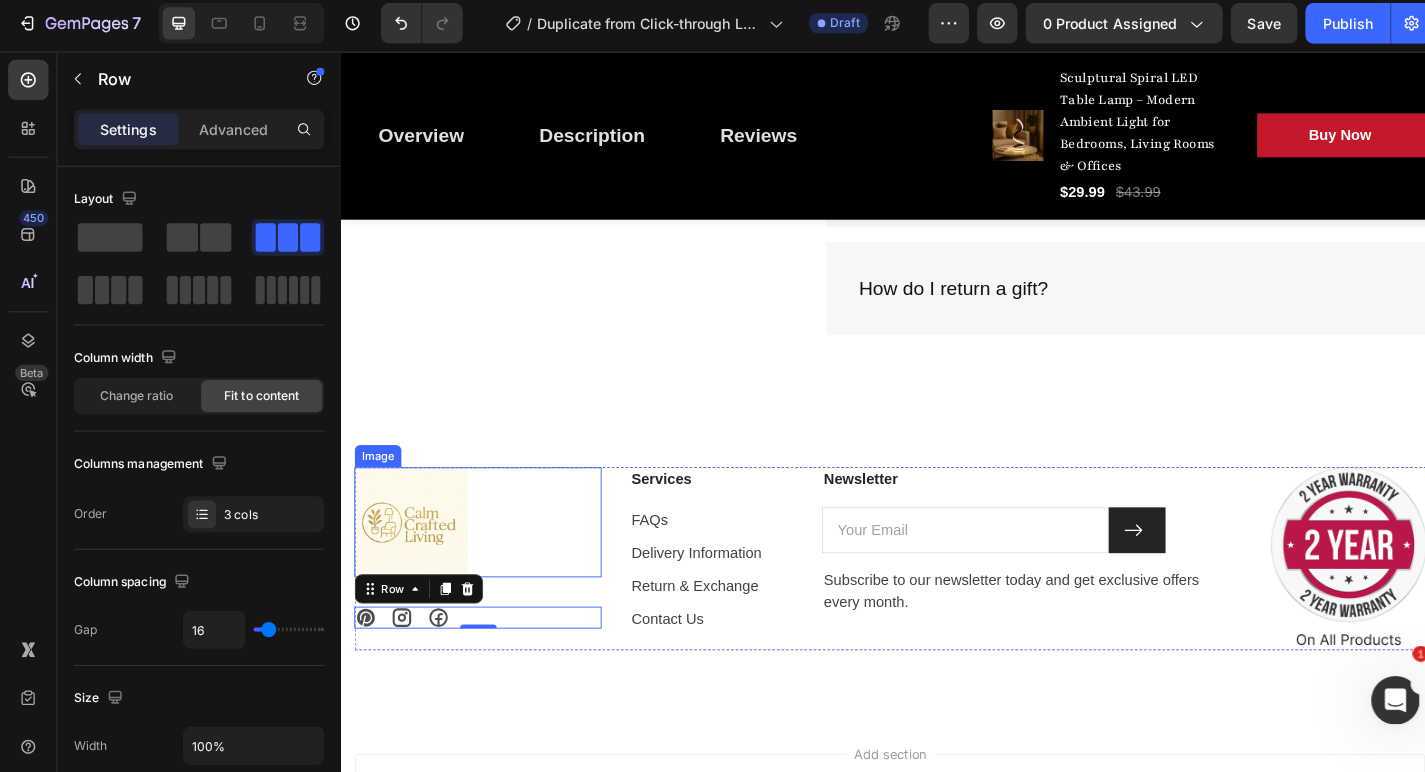 click at bounding box center [490, 565] 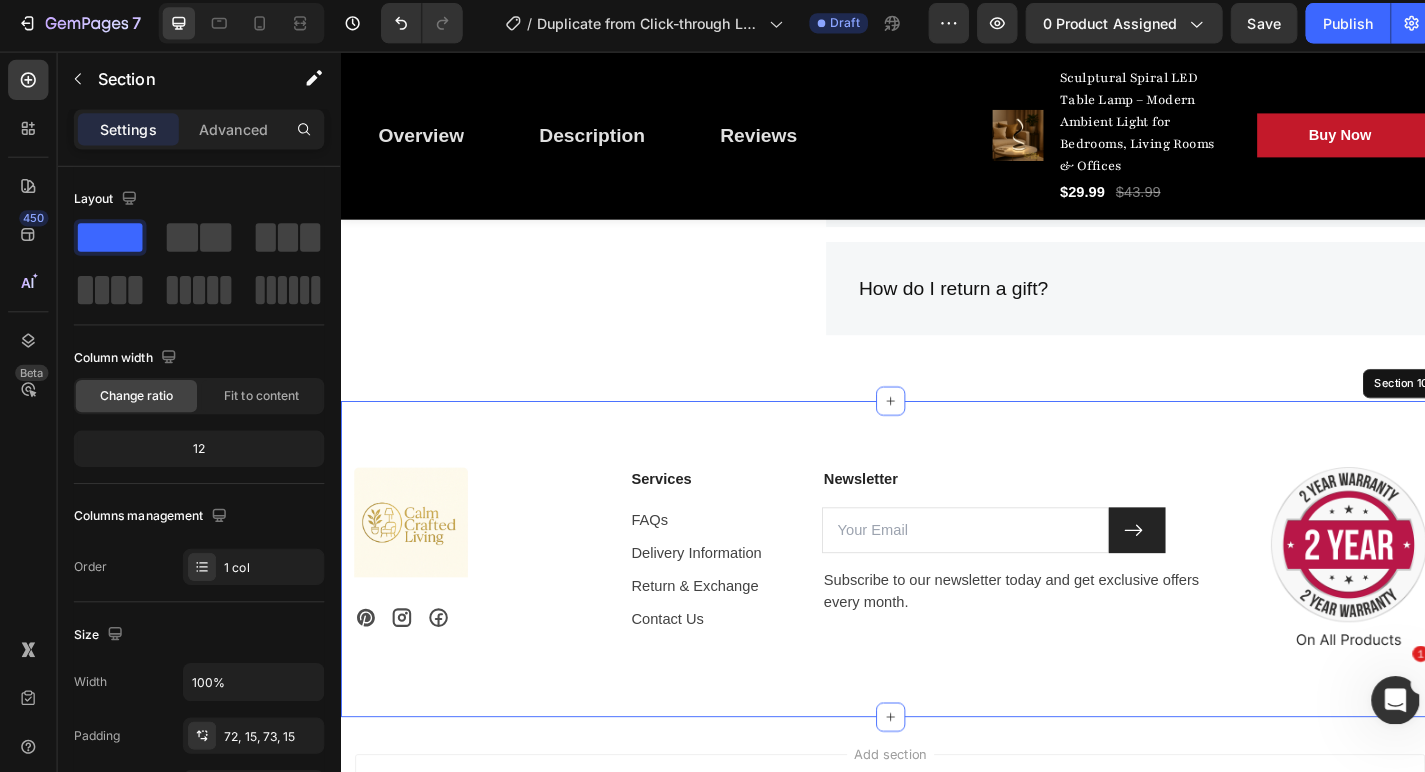 click on "Image   32
Icon
Icon
Icon Row Services Text block FAQs Text block Delivery Information Text block Return & Exchange  Text block Contact Us Text block Newsletter Text block Email Field
Submit Button Row Subscribe to our newsletter today and get exclusive offers every month. Text block Newsletter Image Row Section 10" at bounding box center (940, 606) 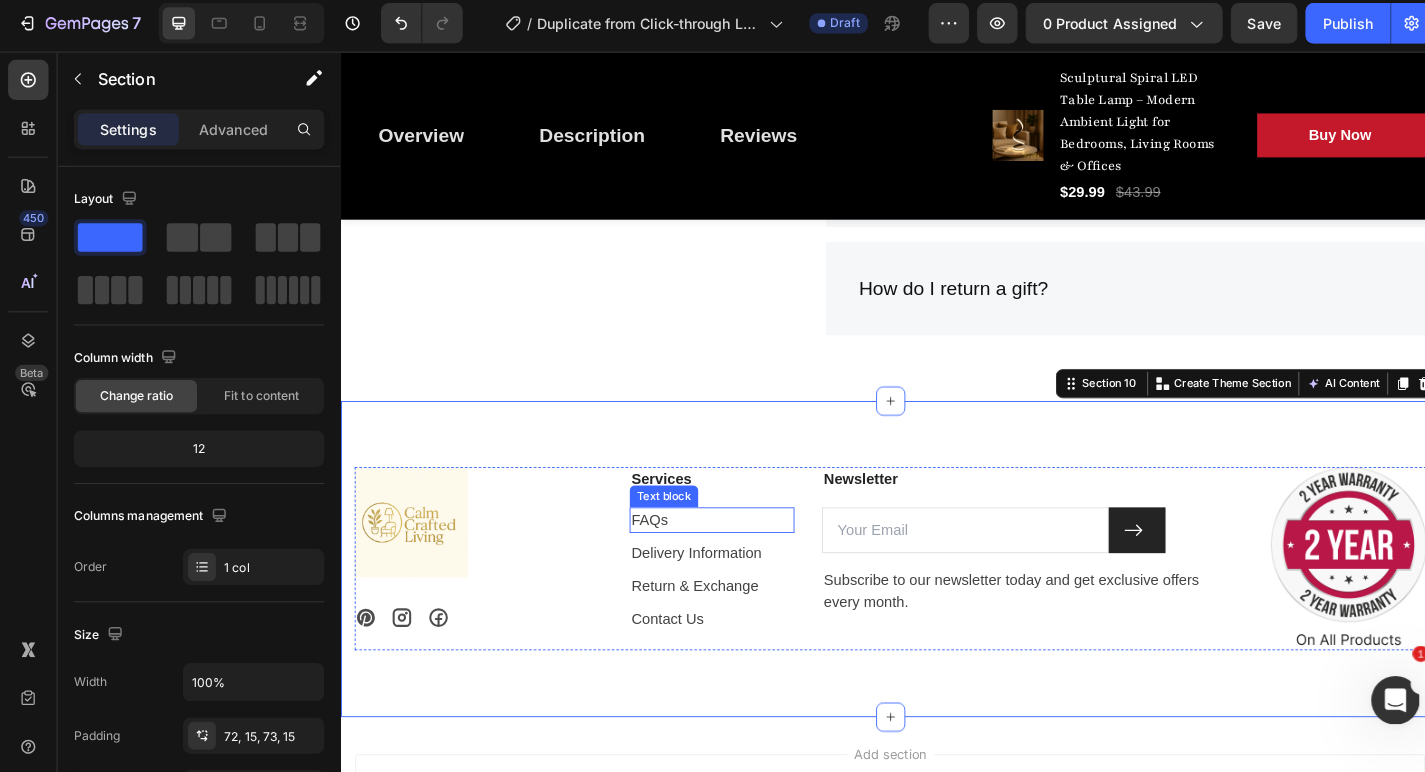 click on "FAQs" at bounding box center (745, 563) 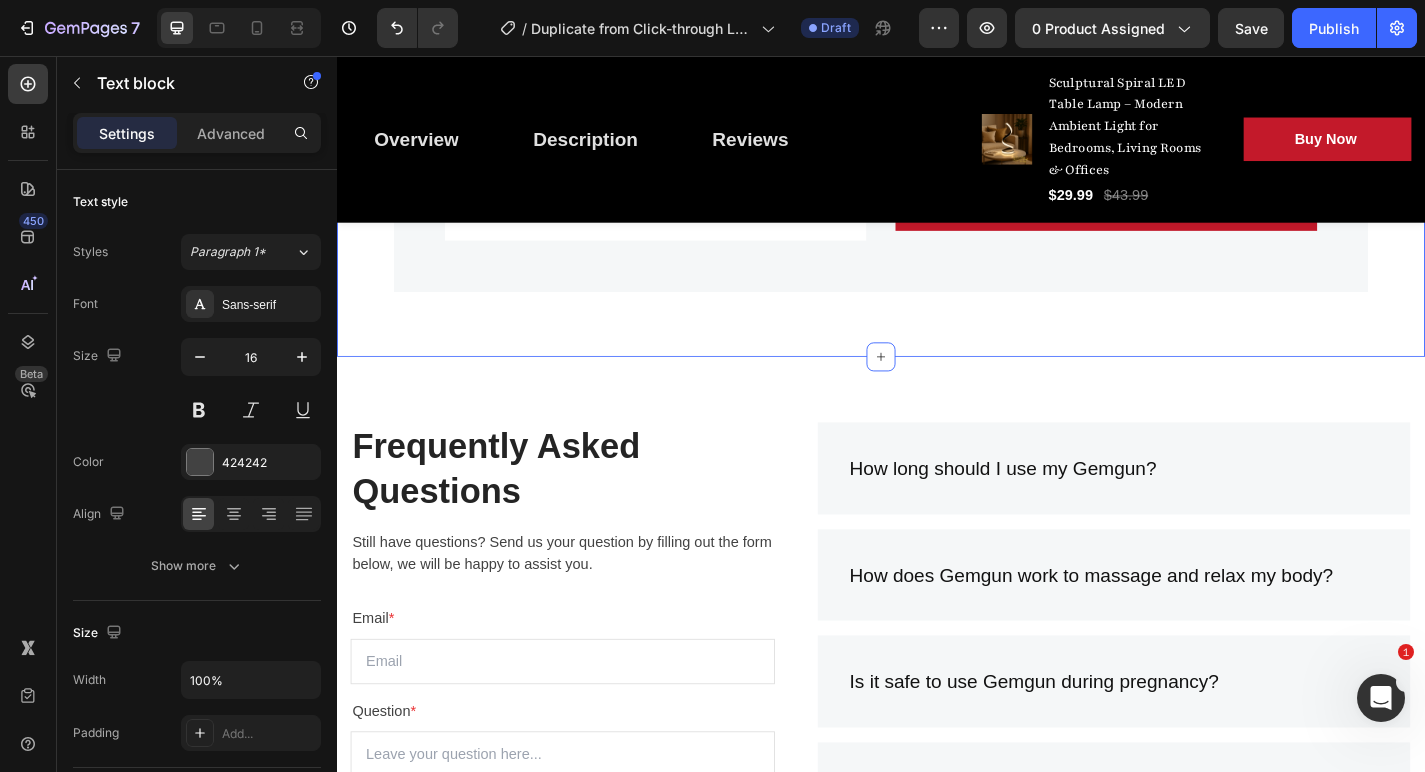 scroll, scrollTop: 5996, scrollLeft: 0, axis: vertical 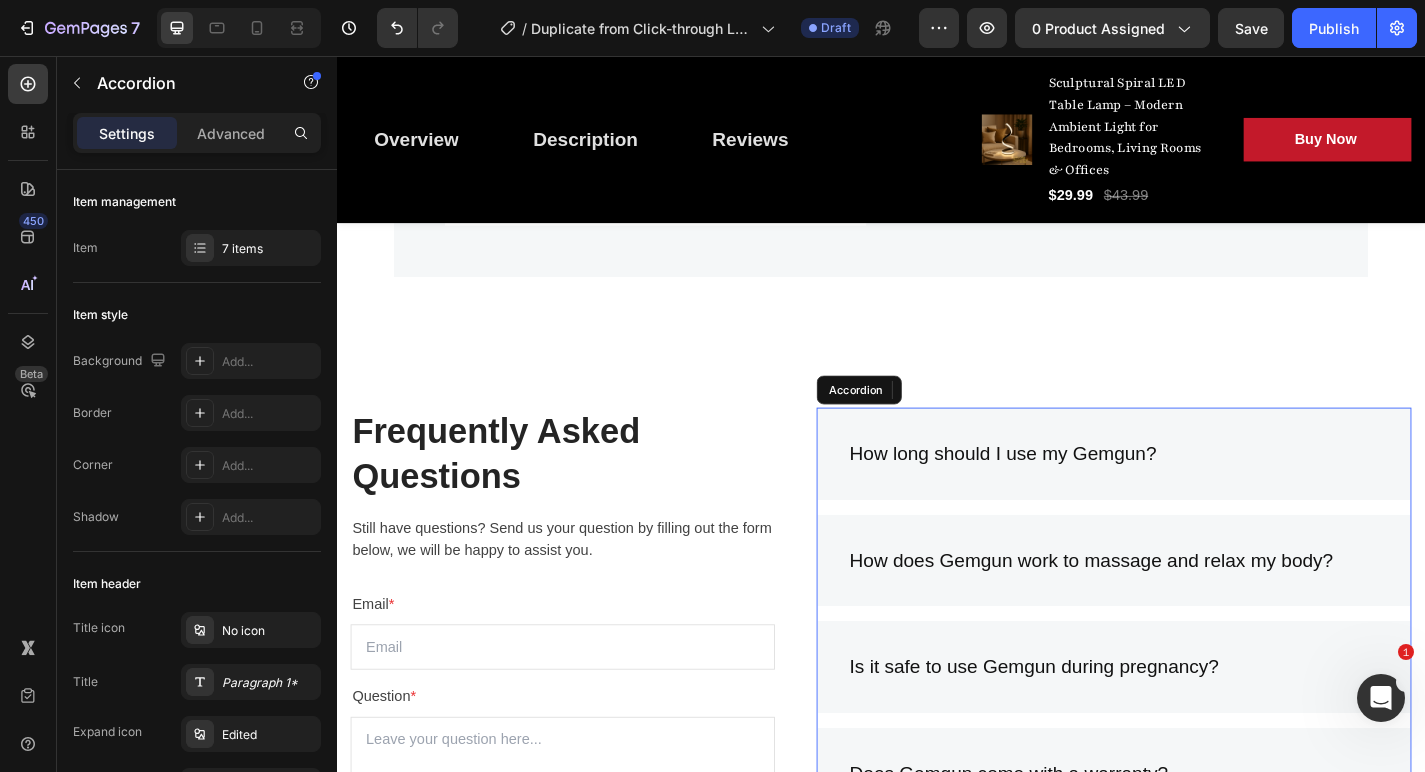 click on "How long should I use my Gemgun?" at bounding box center [1071, 495] 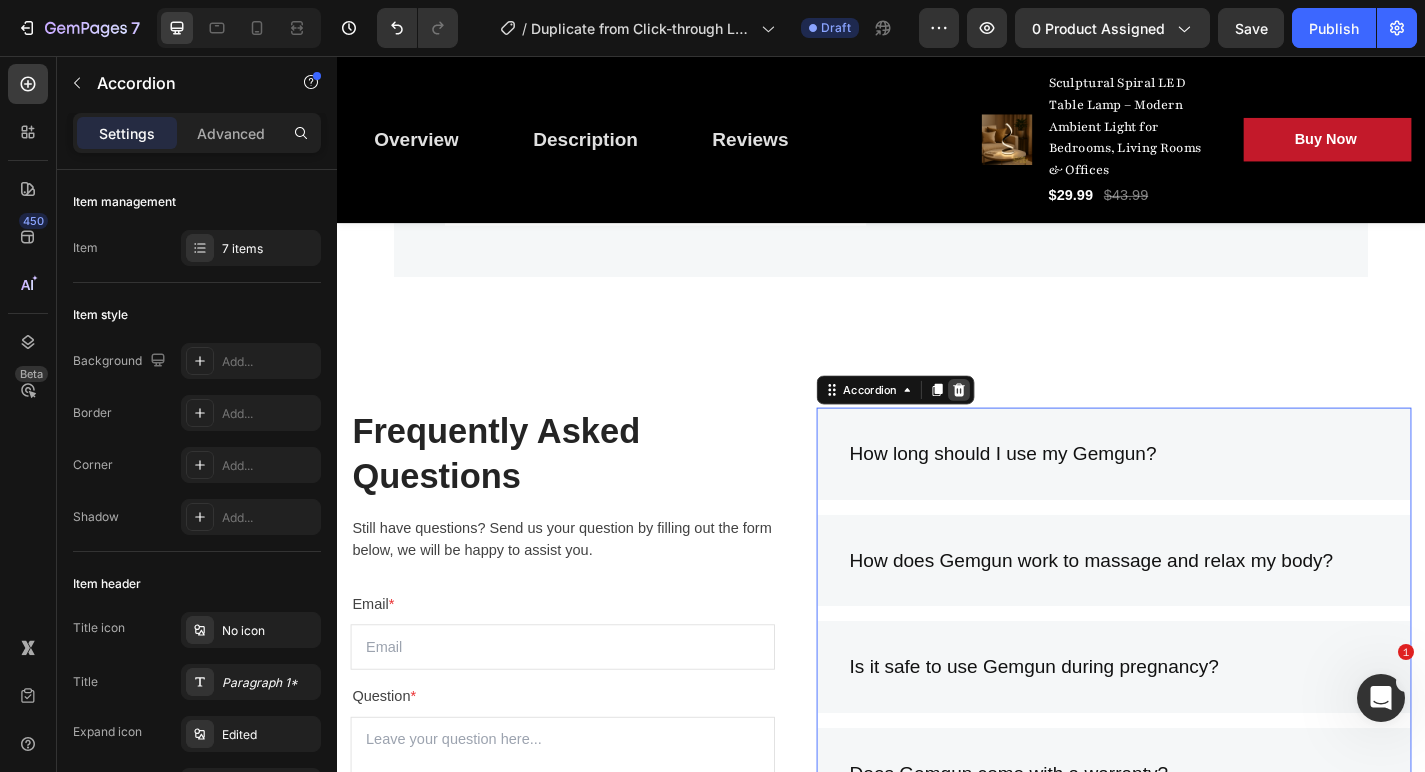 click 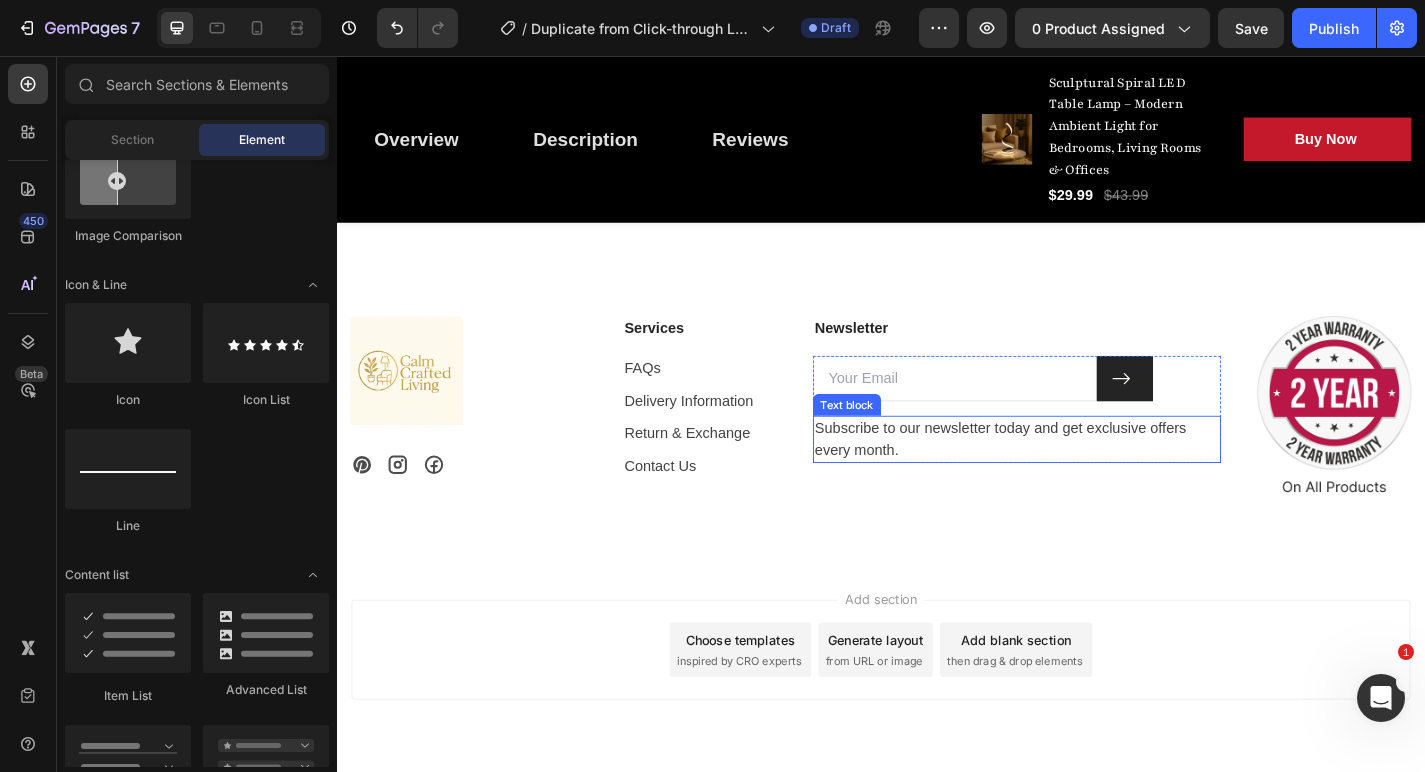 scroll, scrollTop: 6822, scrollLeft: 0, axis: vertical 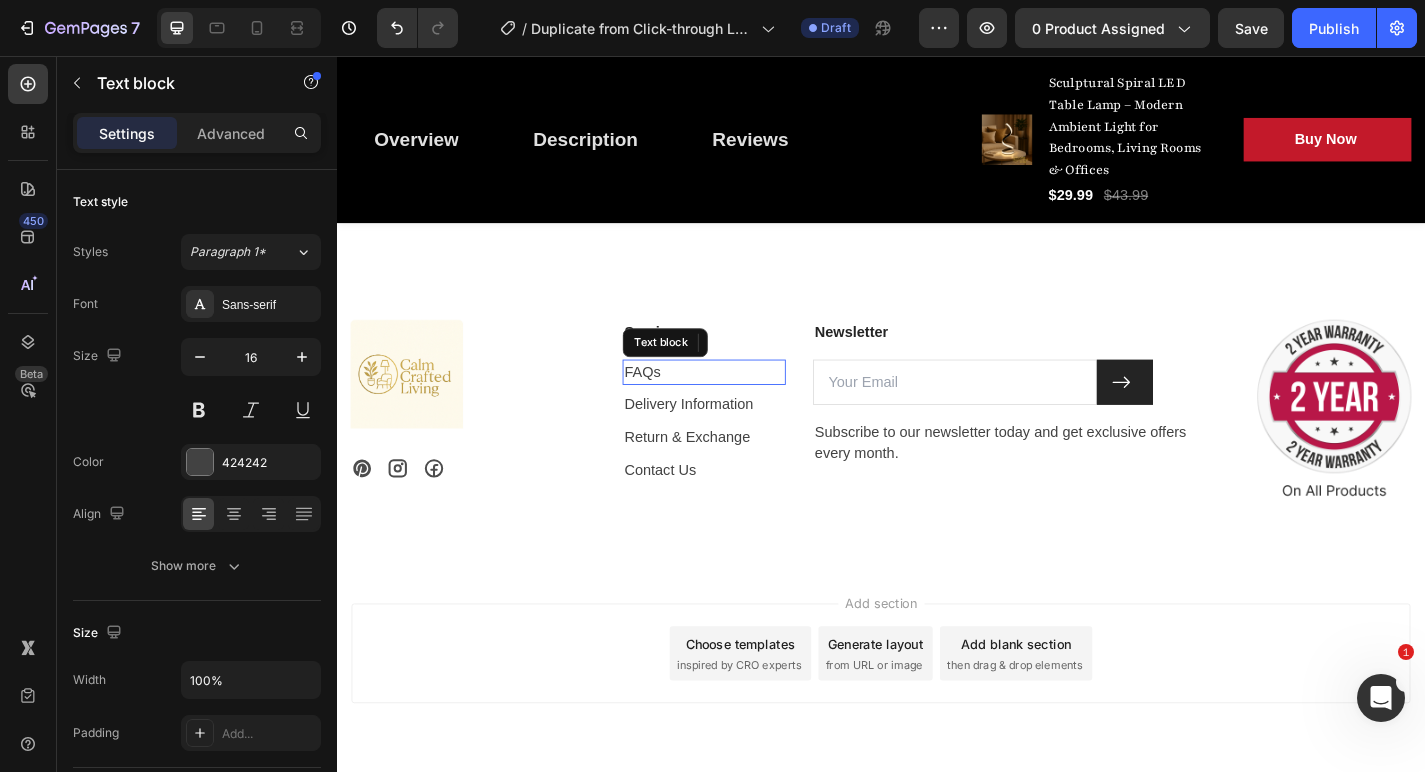 click on "FAQs" at bounding box center [742, 405] 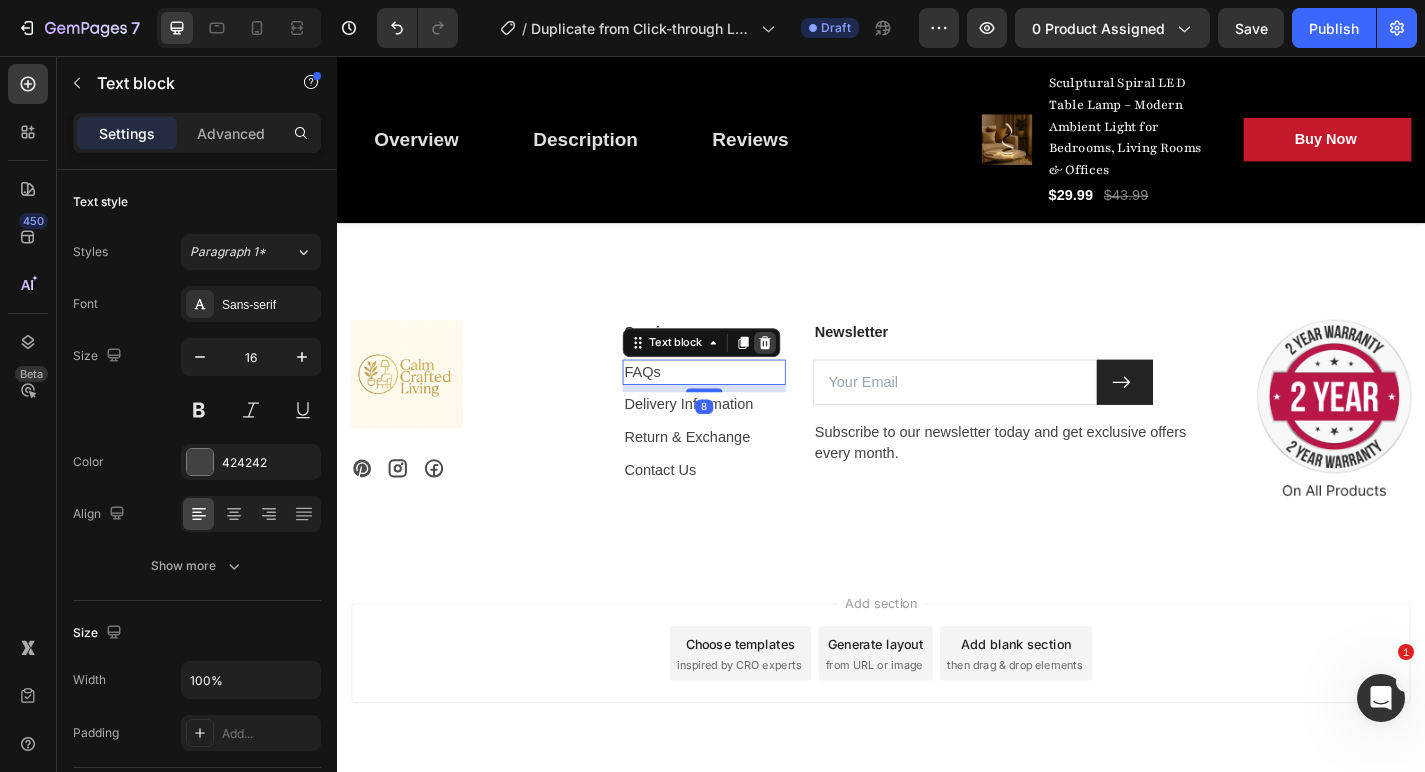 click 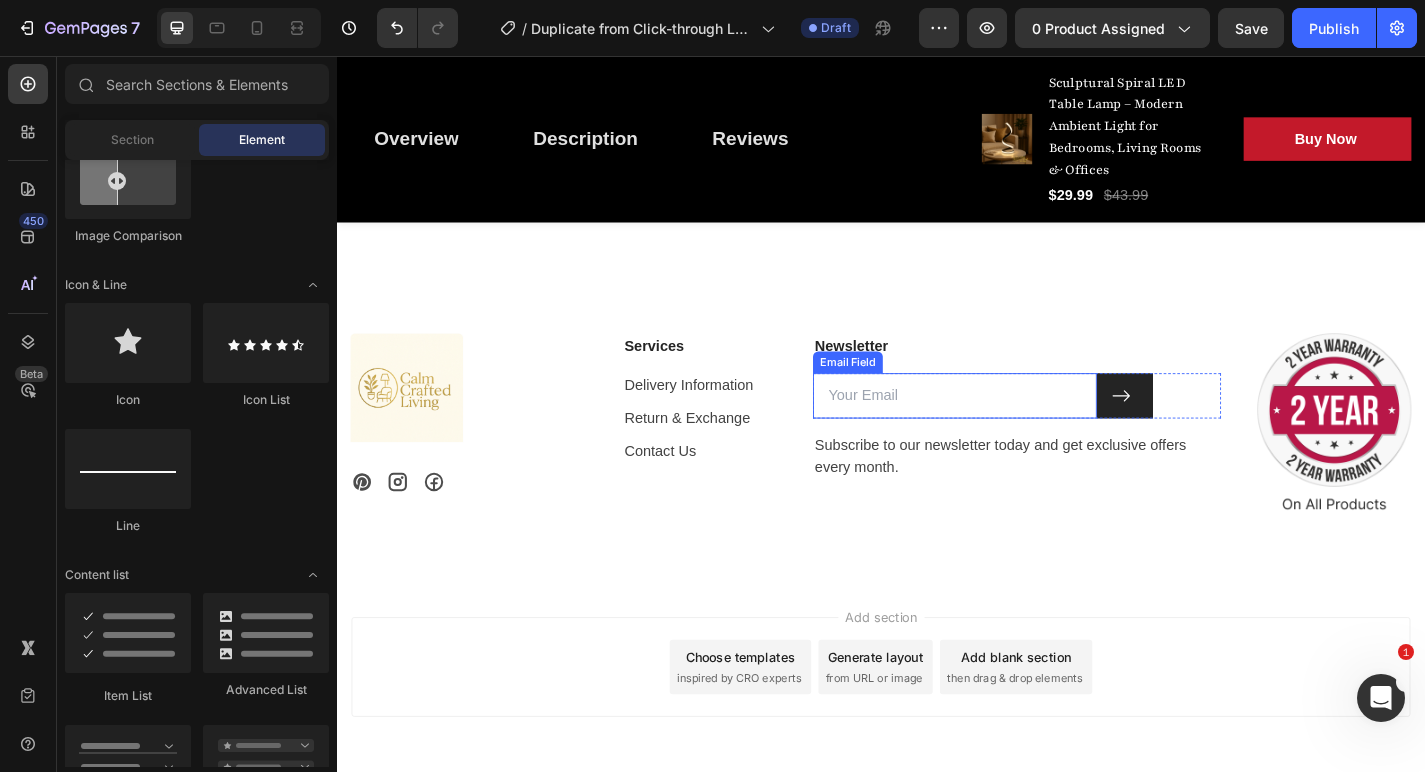 scroll, scrollTop: 6797, scrollLeft: 0, axis: vertical 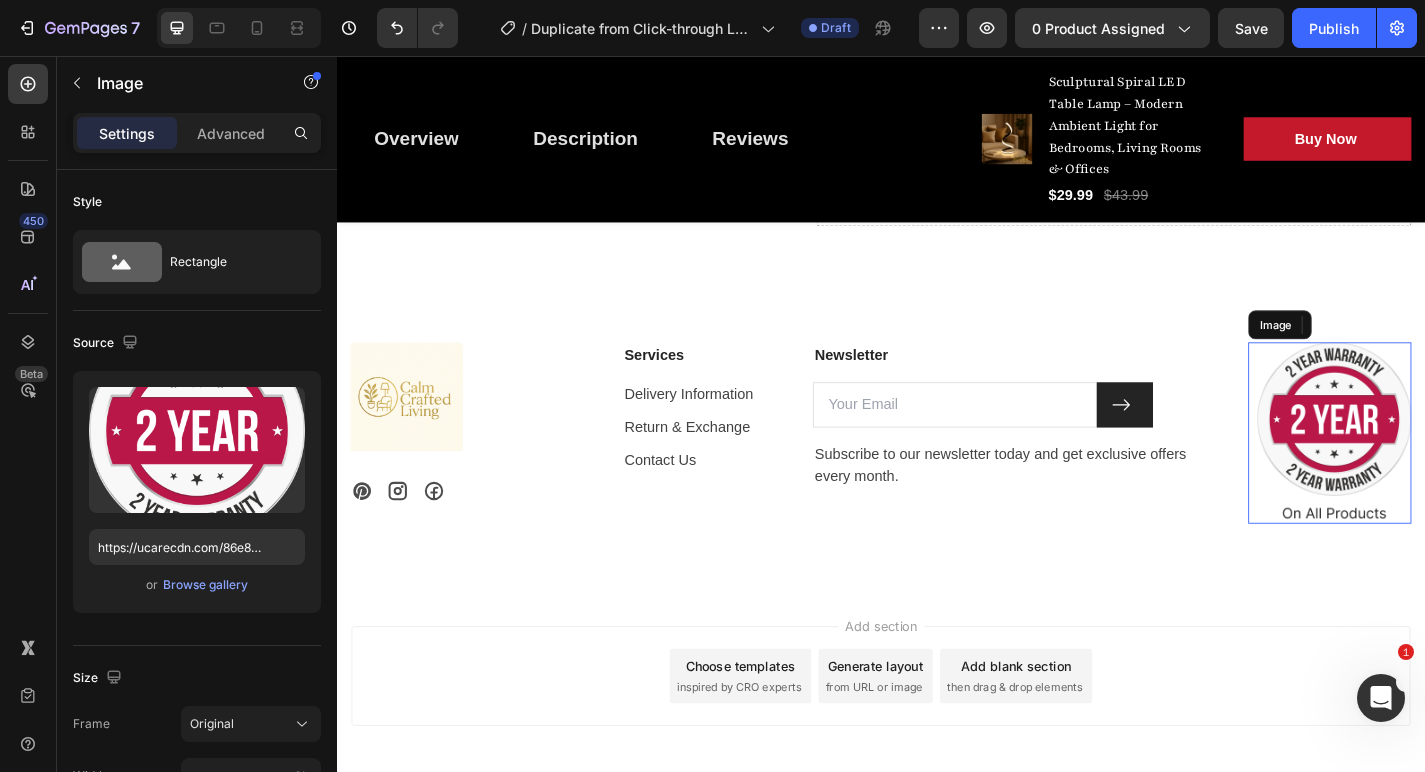 click at bounding box center [1437, 472] 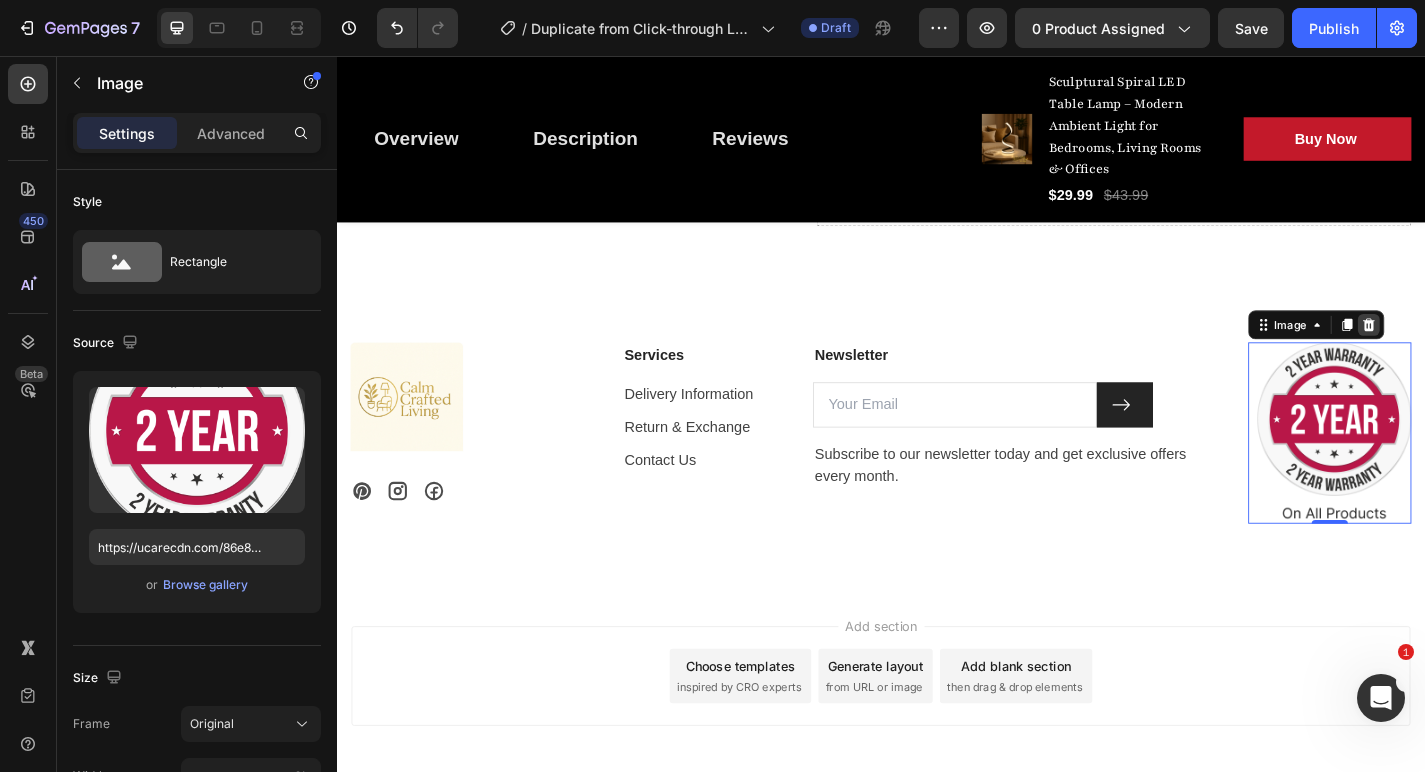 click 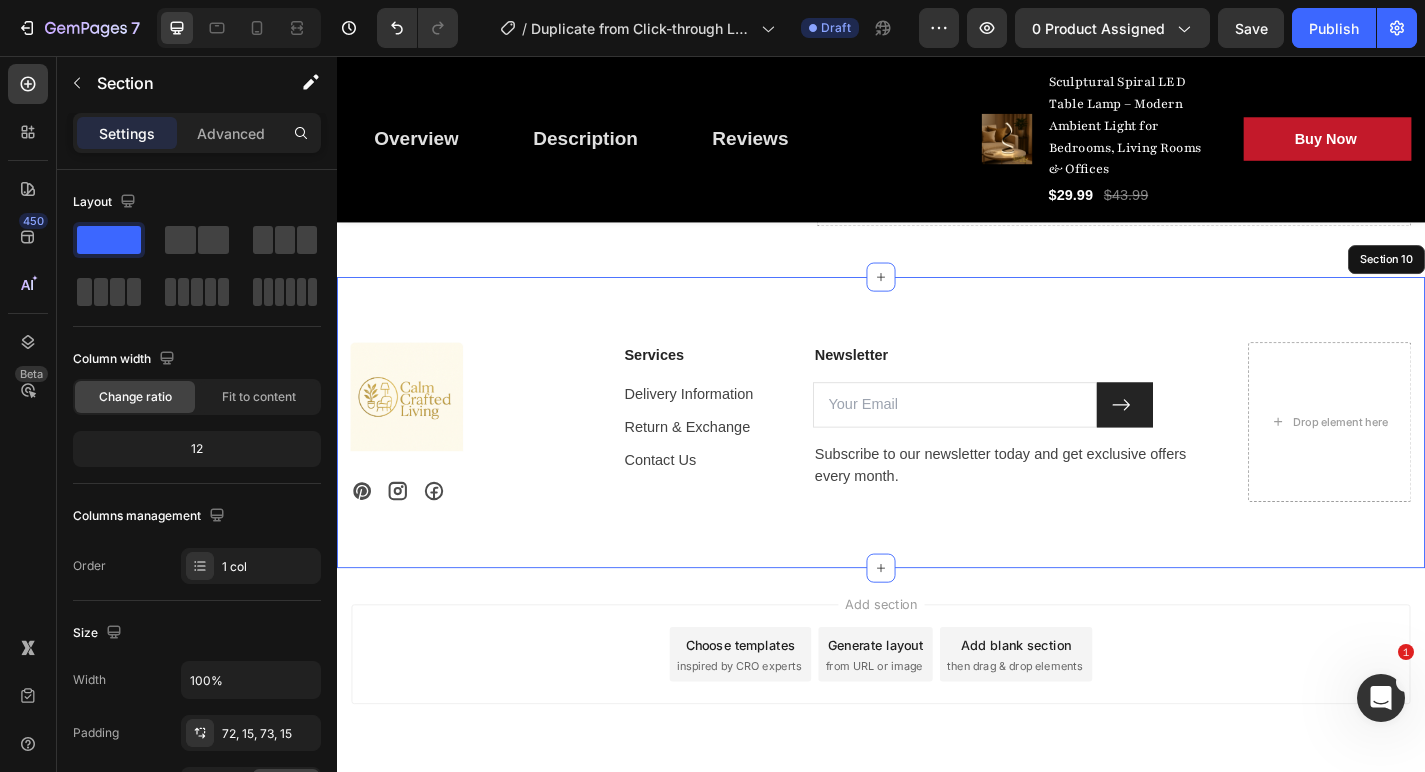 click on "Image Icon Icon Icon Row Services Text block Delivery Information Text block Return & Exchange Text block Contact Us Text block Newsletter Text block Email Field Submit Button Row Subscribe to our newsletter today and get exclusive offers every month. Text block Newsletter Image Row Section 10" at bounding box center (937, 460) 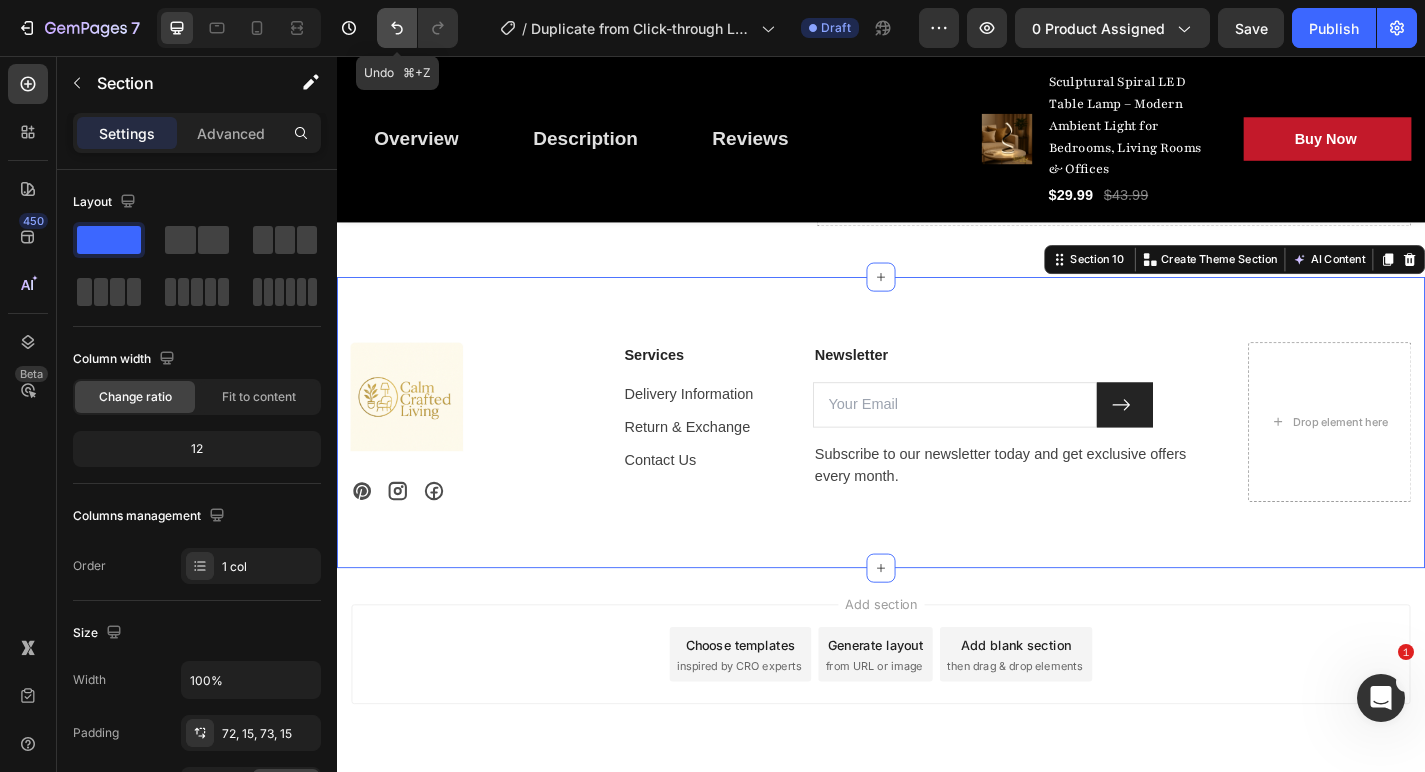click 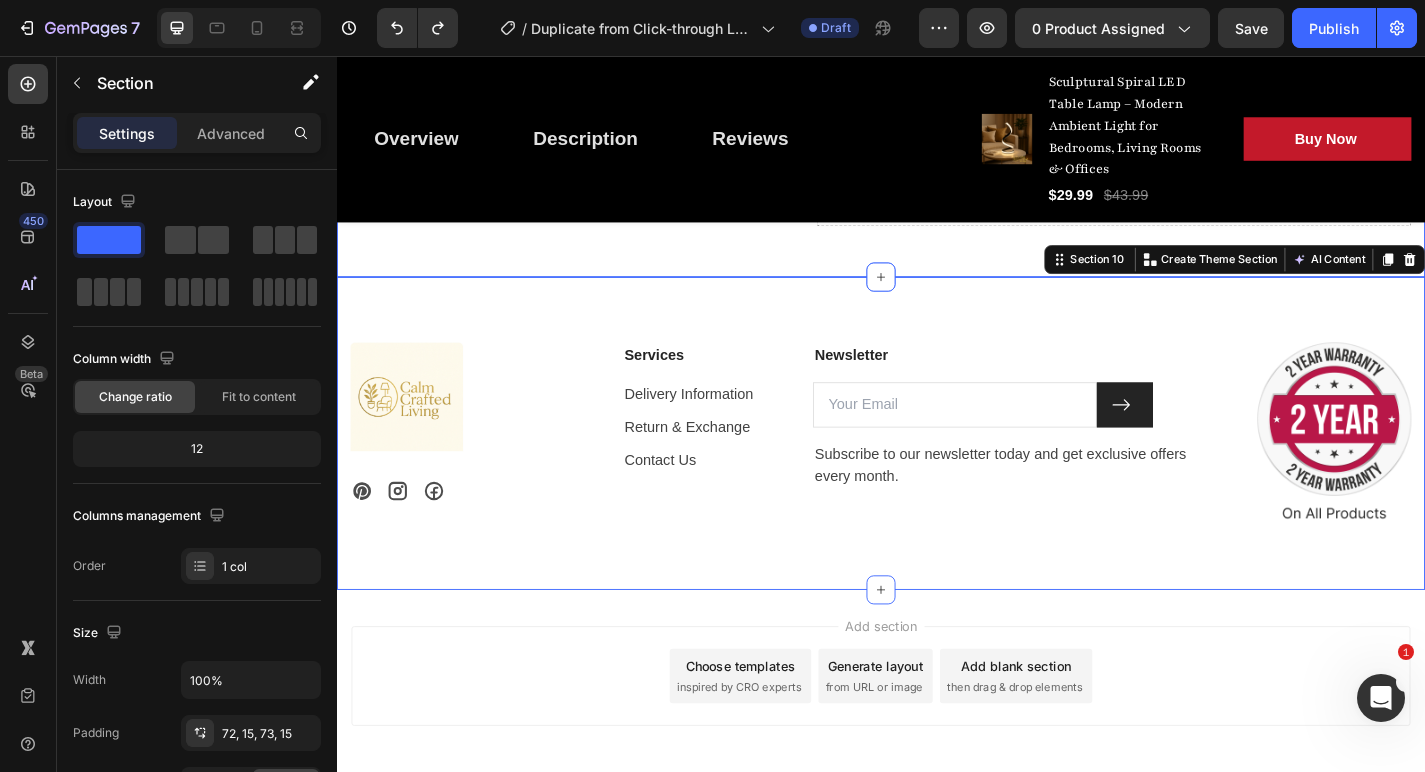 click on "Frequently Asked Questions Heading Still have questions? Send us your question by filling out the form below, we will be happy to assist you. Text block Email * Text block Email Field Question * Text block Text Area Submit Now Submit Button Contact Form Drop element here Row Section 9" at bounding box center [937, -65] 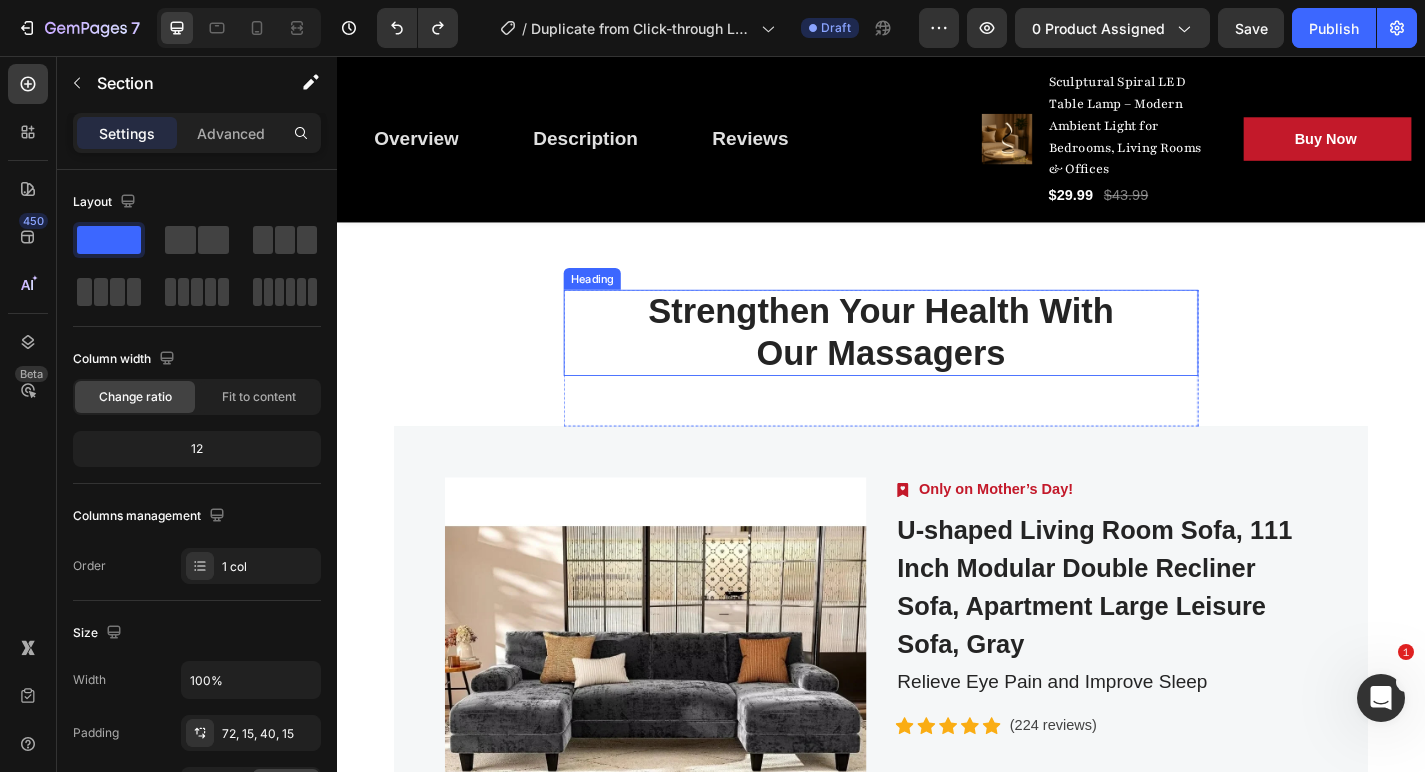 scroll, scrollTop: 5231, scrollLeft: 0, axis: vertical 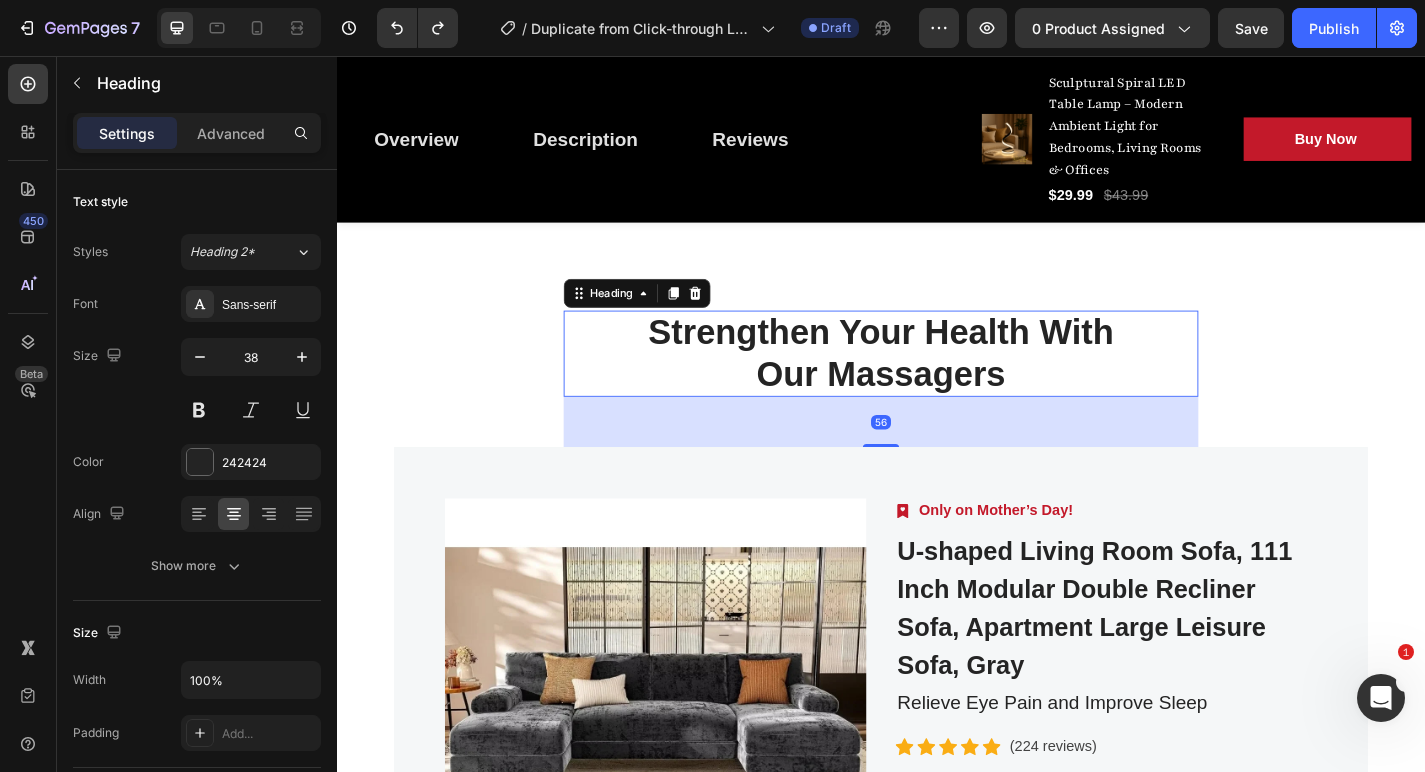 click on "Strengthen Your Health With  Our Massagers" at bounding box center (937, 384) 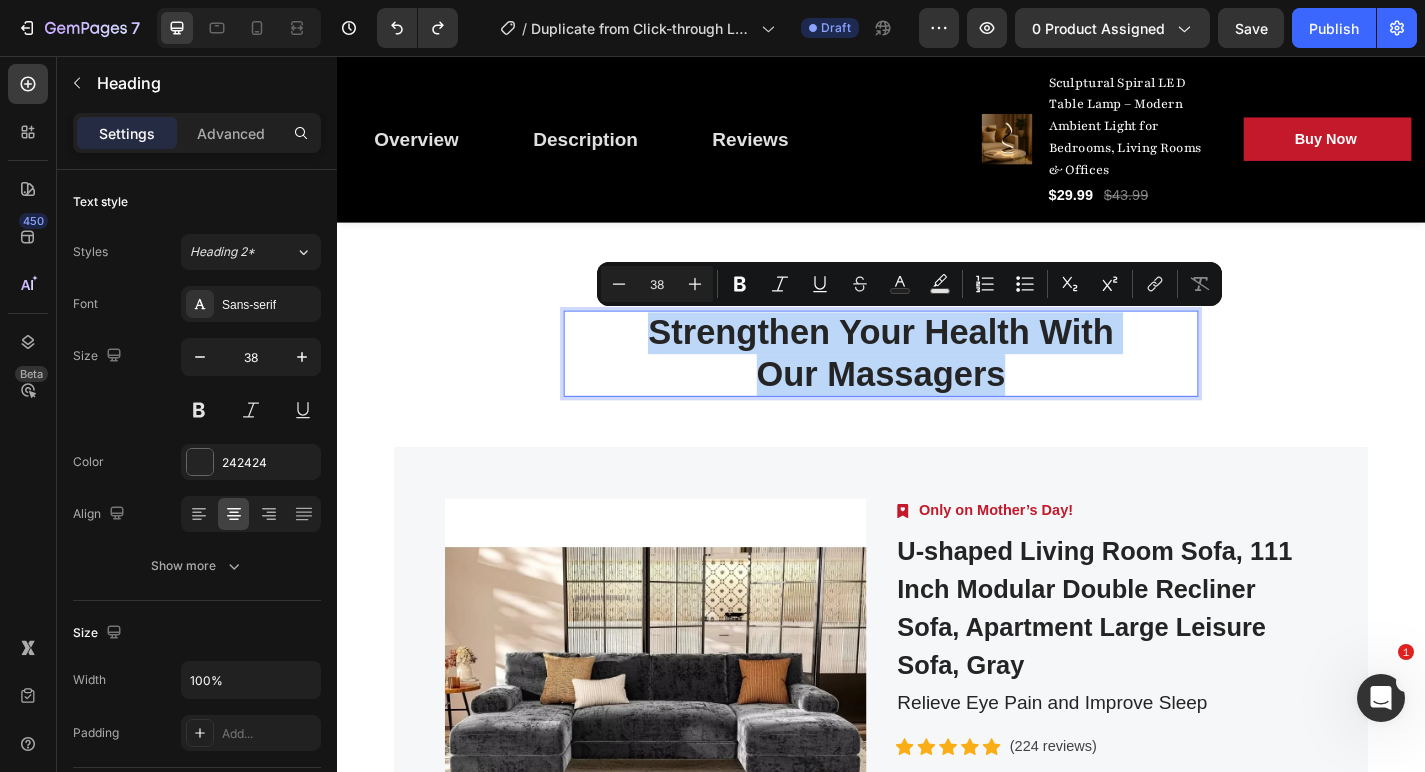 drag, startPoint x: 1078, startPoint y: 401, endPoint x: 652, endPoint y: 365, distance: 427.51843 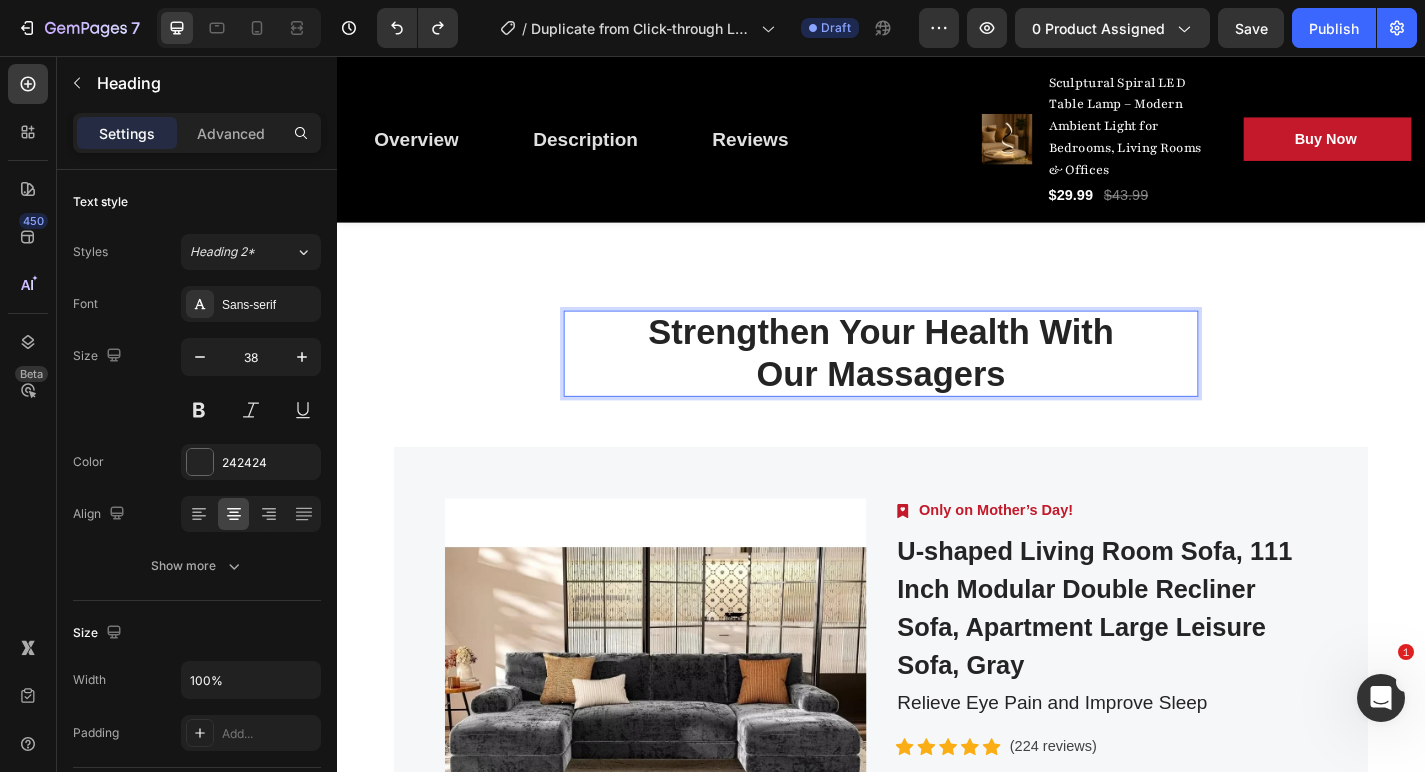 click on "Strengthen Your Health With  Our Massagers" at bounding box center (937, 384) 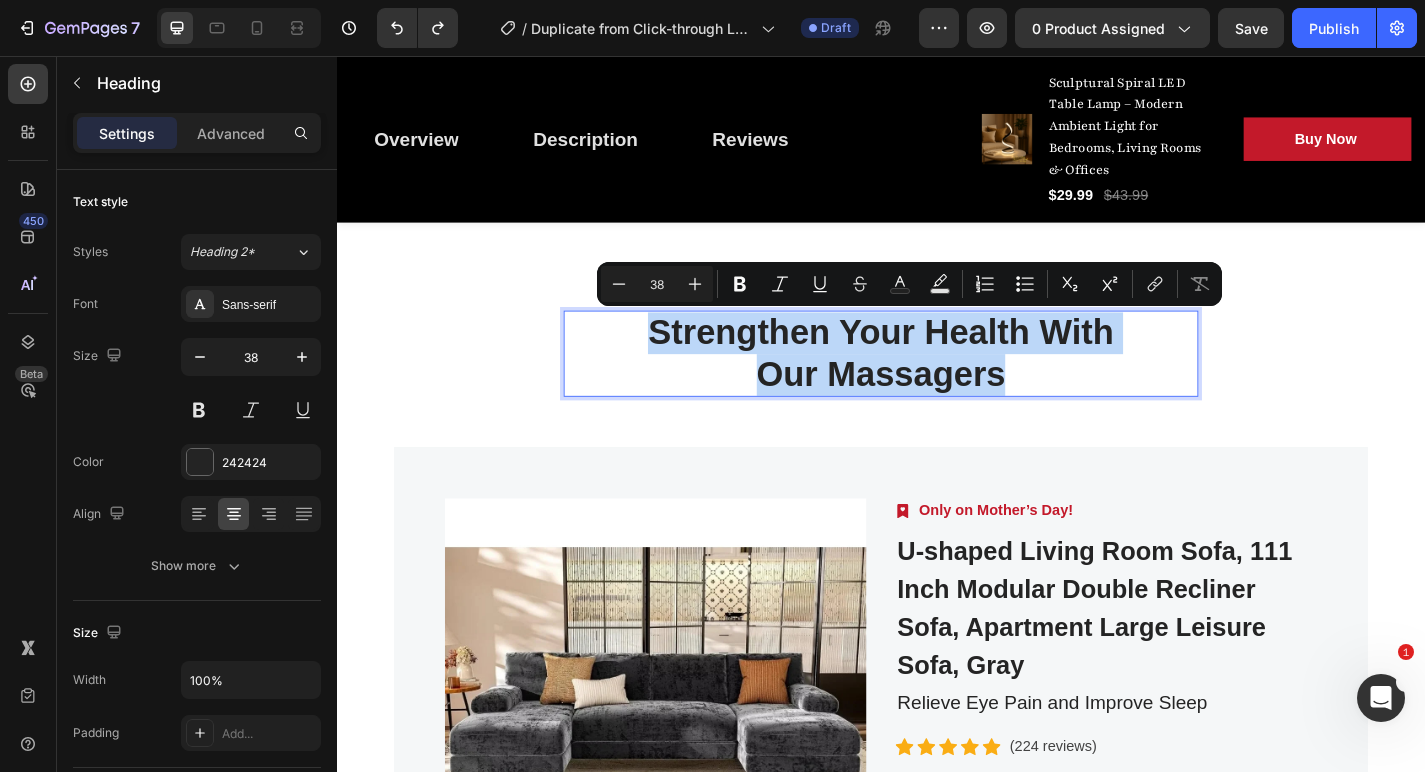 drag, startPoint x: 1081, startPoint y: 408, endPoint x: 666, endPoint y: 346, distance: 419.60577 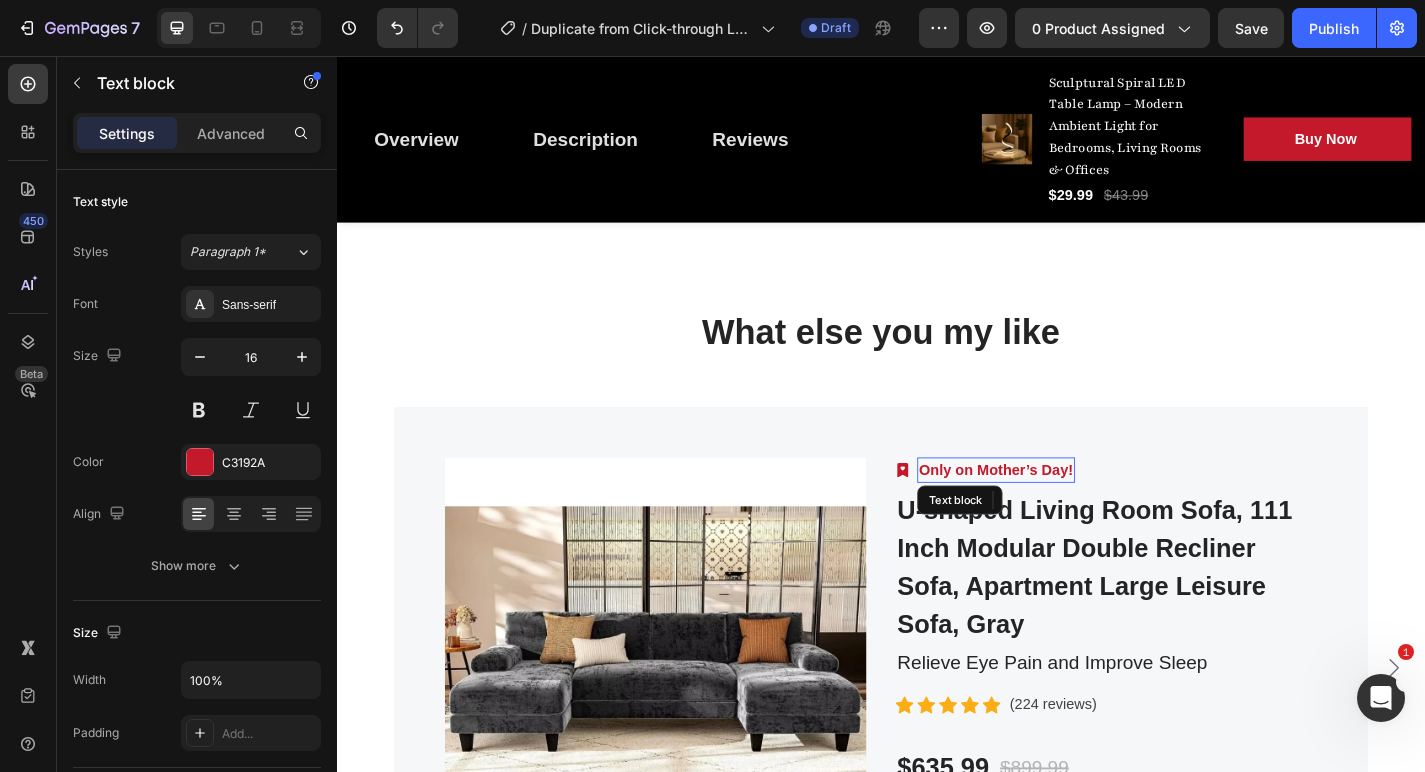 click on "Only on Mother’s Day!" at bounding box center [1064, 513] 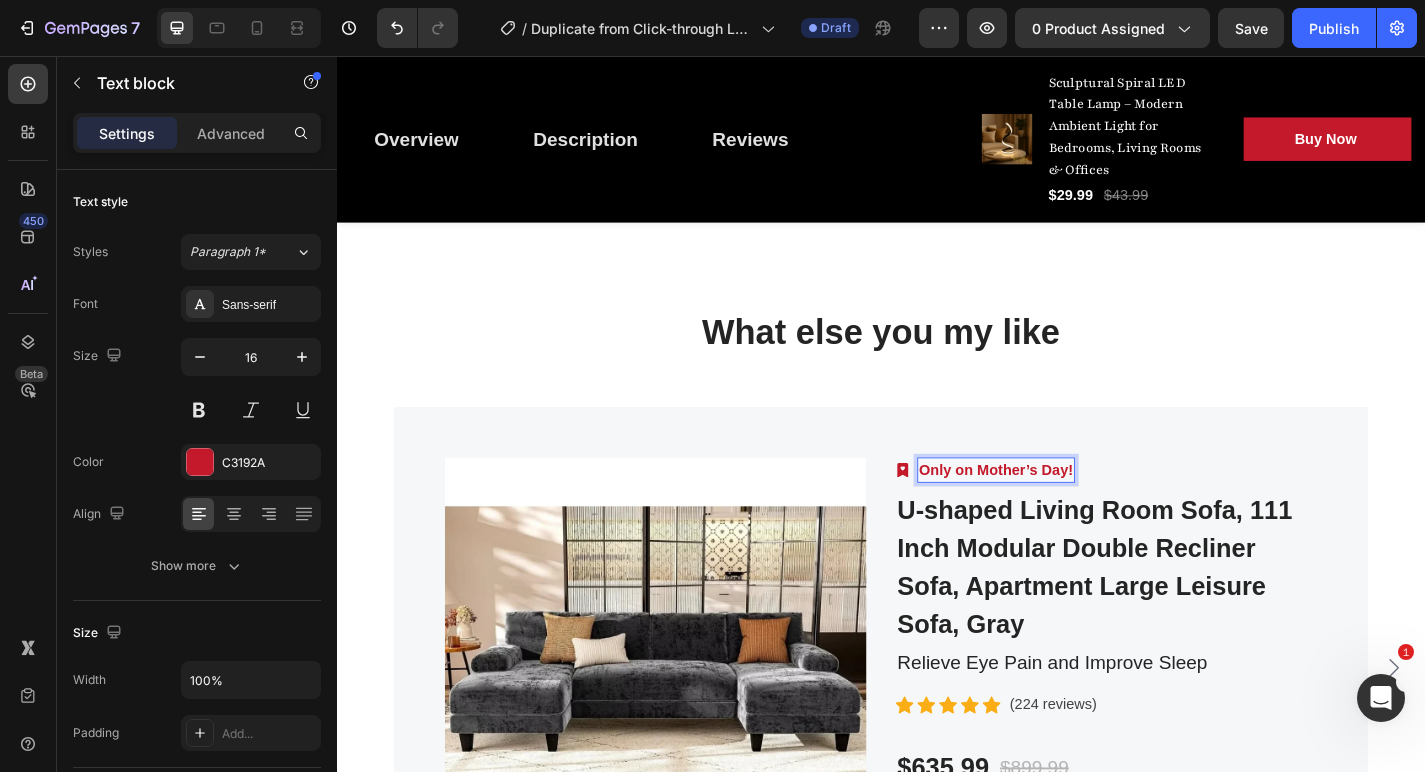 click on "Only on Mother’s Day!" at bounding box center (1064, 513) 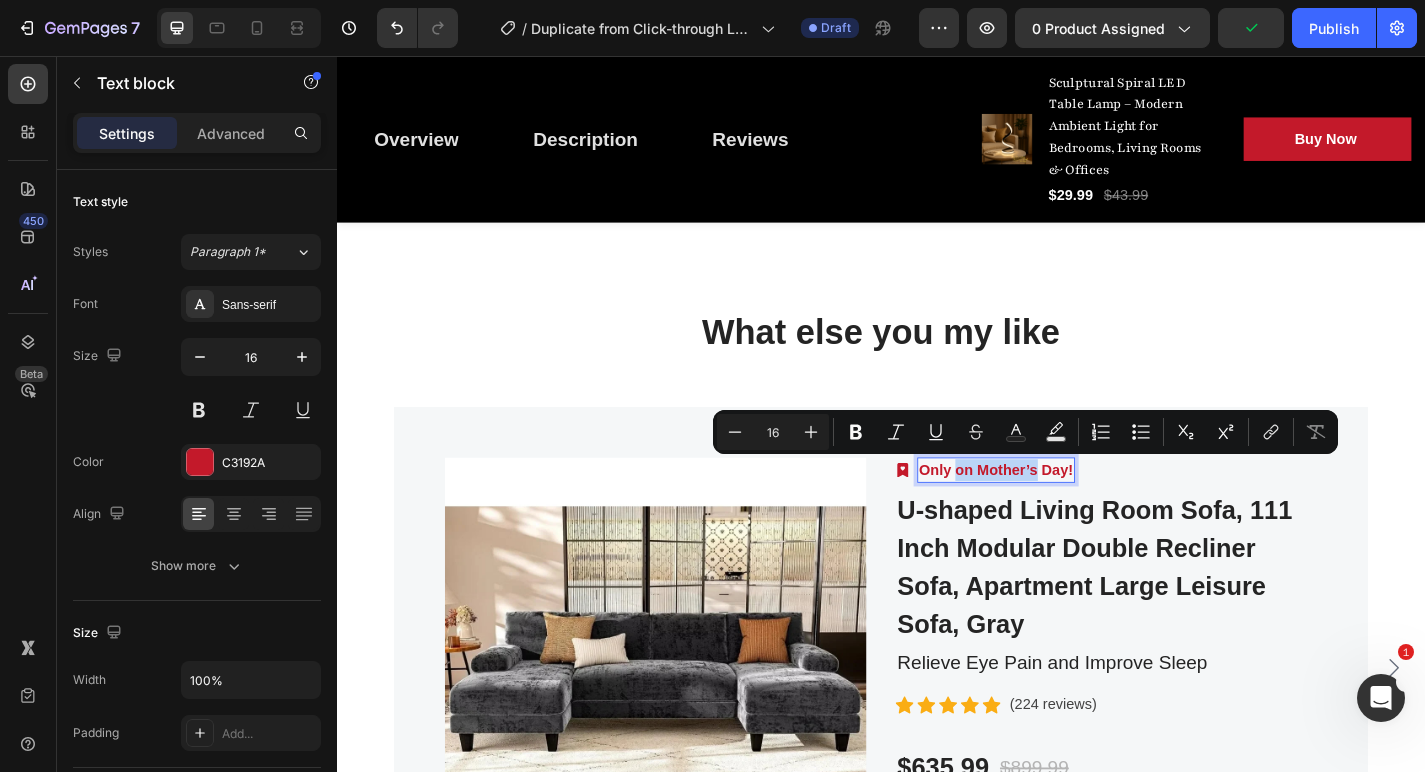 drag, startPoint x: 1110, startPoint y: 506, endPoint x: 1019, endPoint y: 514, distance: 91.350975 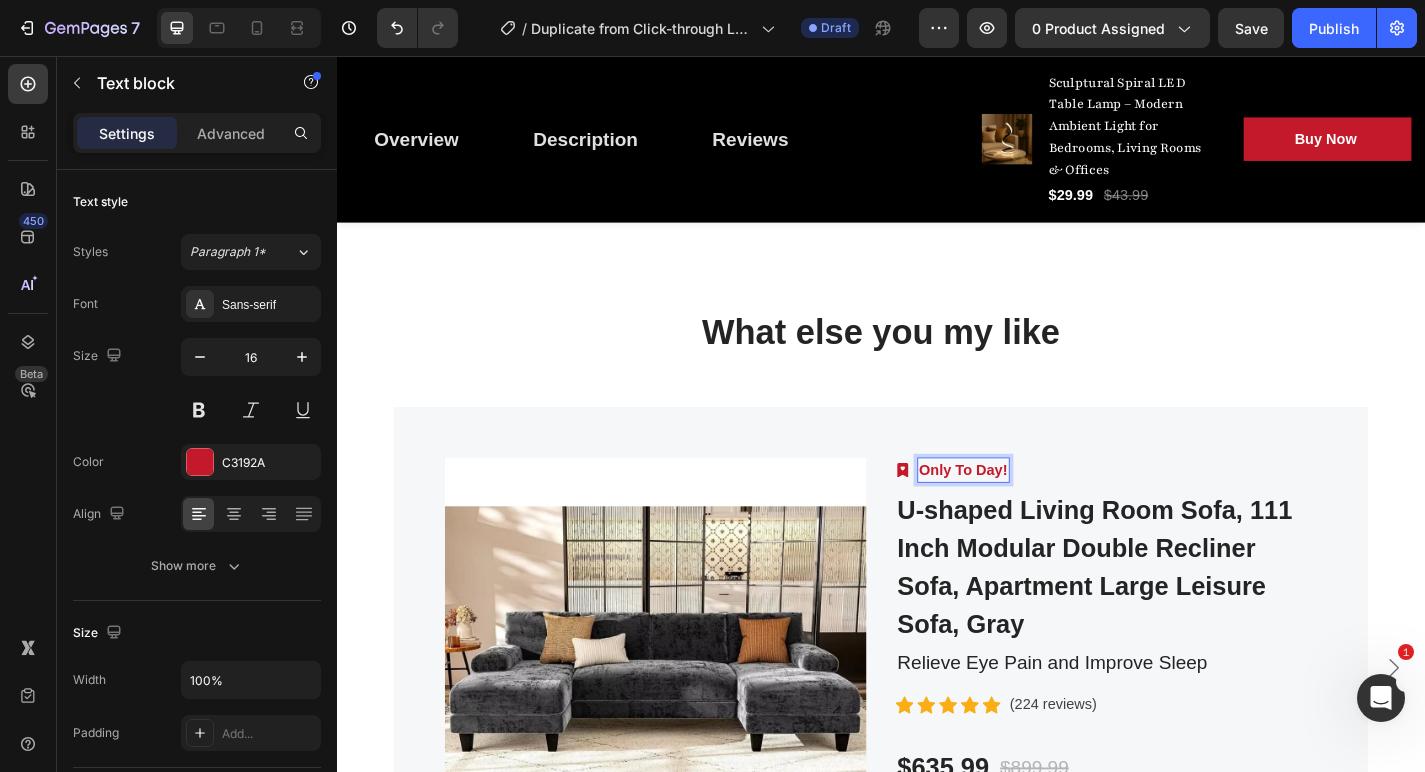click on "Only To Day!" at bounding box center [1028, 513] 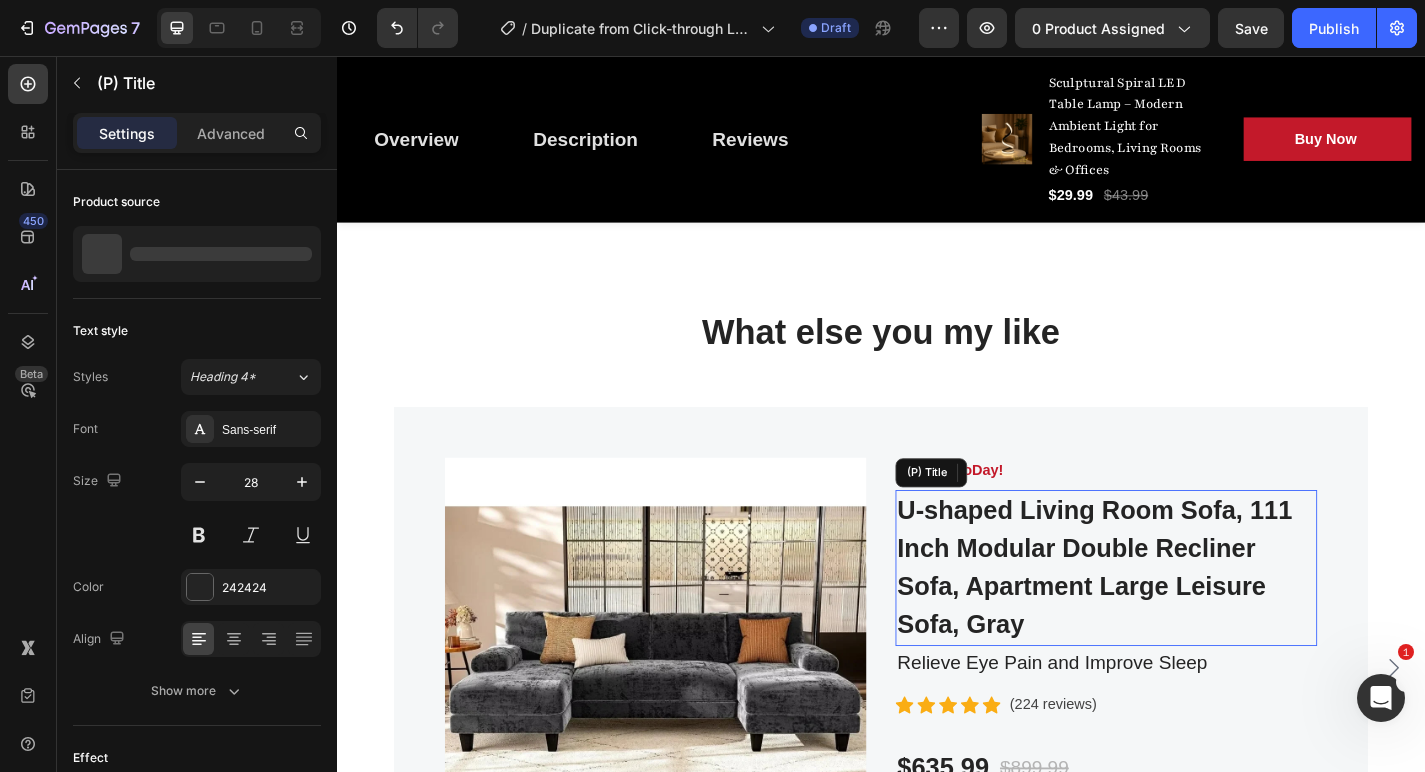 click on "U-shaped Living Room Sofa, 111 Inch Modular Double Recliner Sofa, Apartment Large Leisure Sofa, Gray" at bounding box center [1185, 621] 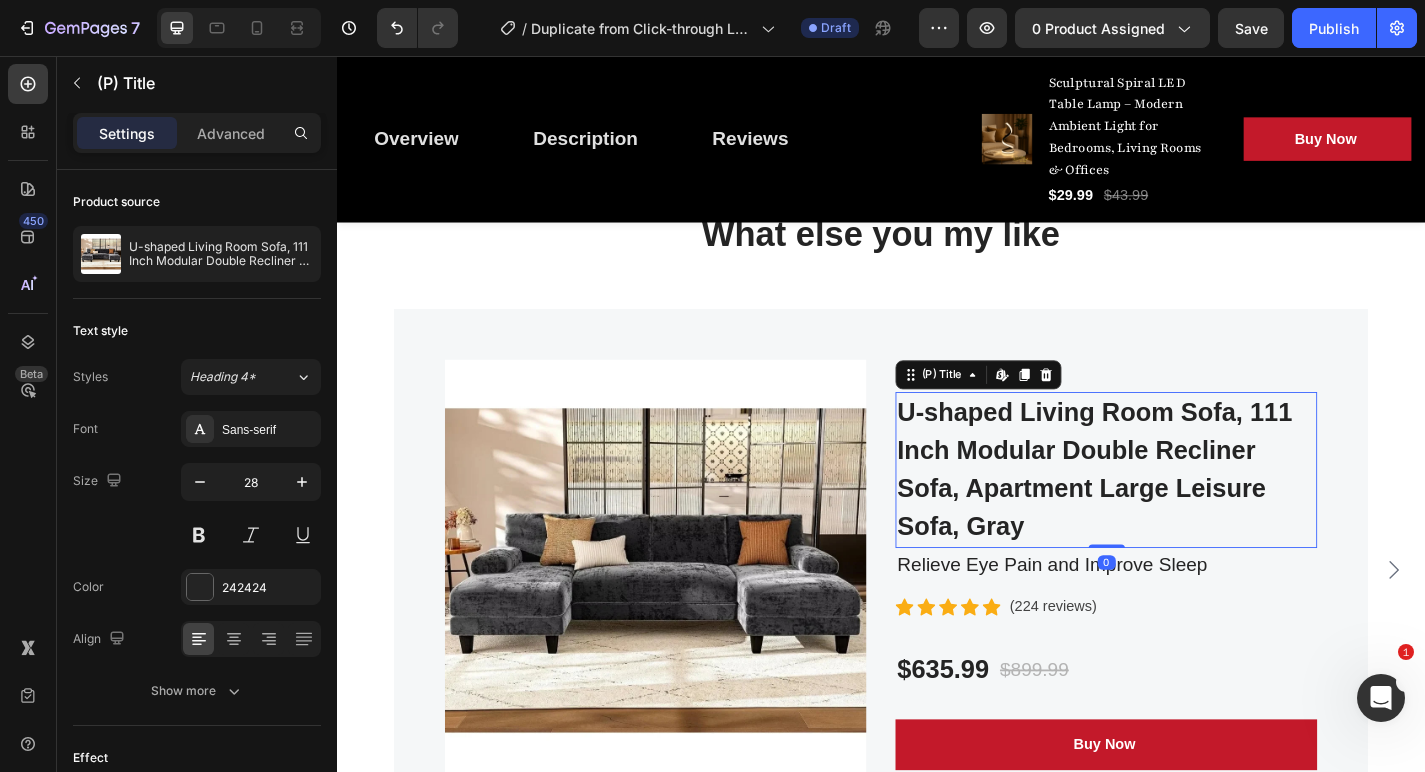 scroll, scrollTop: 5403, scrollLeft: 0, axis: vertical 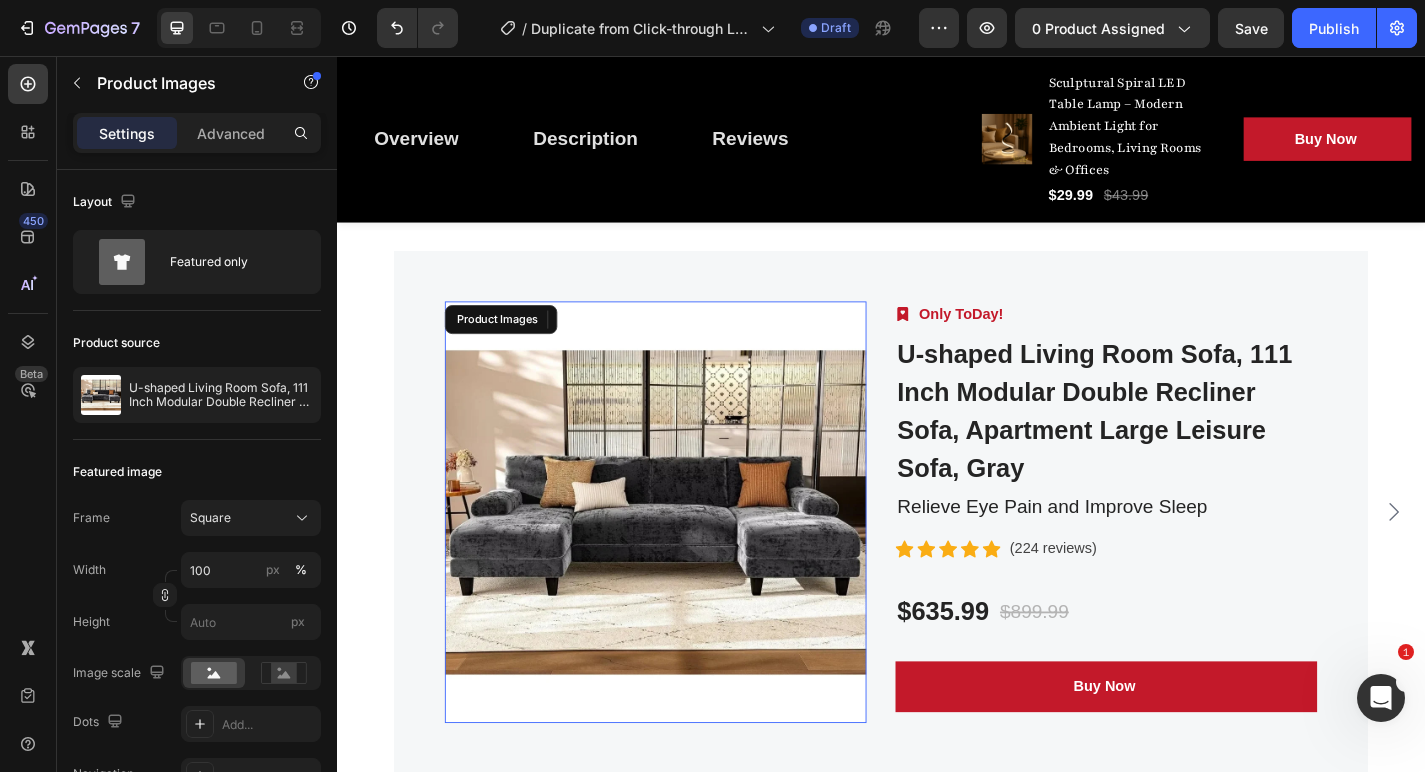 click at bounding box center (688, 559) 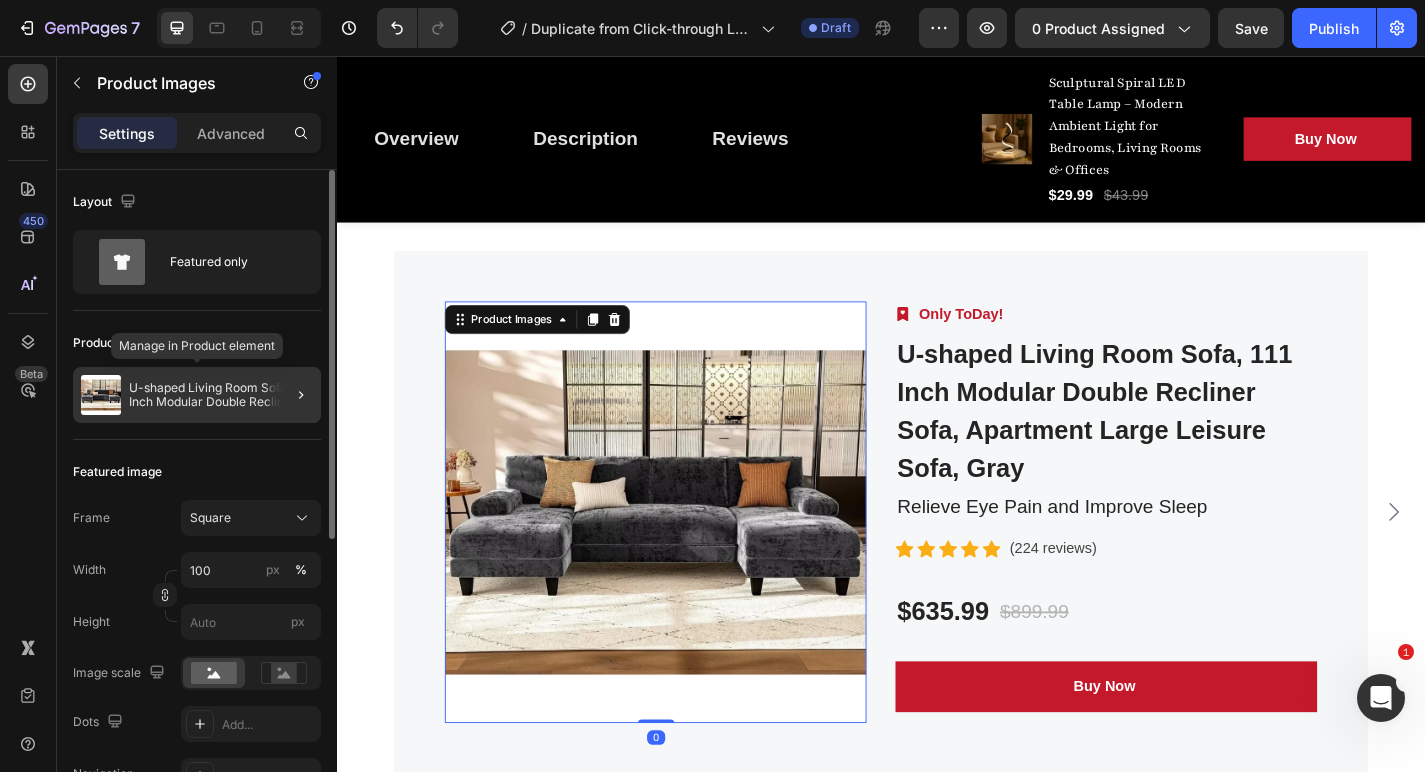 click on "U-shaped Living Room Sofa, 111 Inch Modular Double Recliner Sofa, Apartment Large Leisure Sofa, Gray" at bounding box center [221, 395] 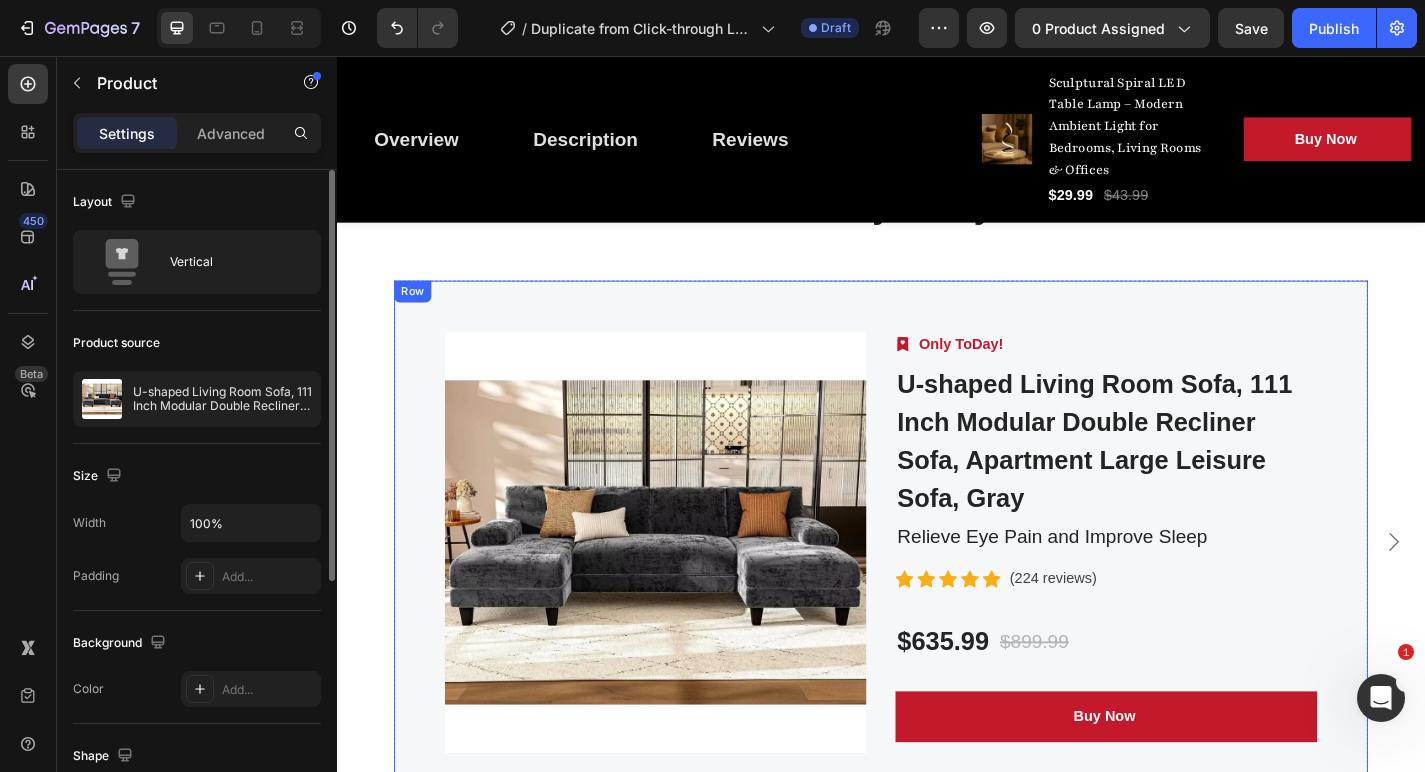 scroll, scrollTop: 5397, scrollLeft: 0, axis: vertical 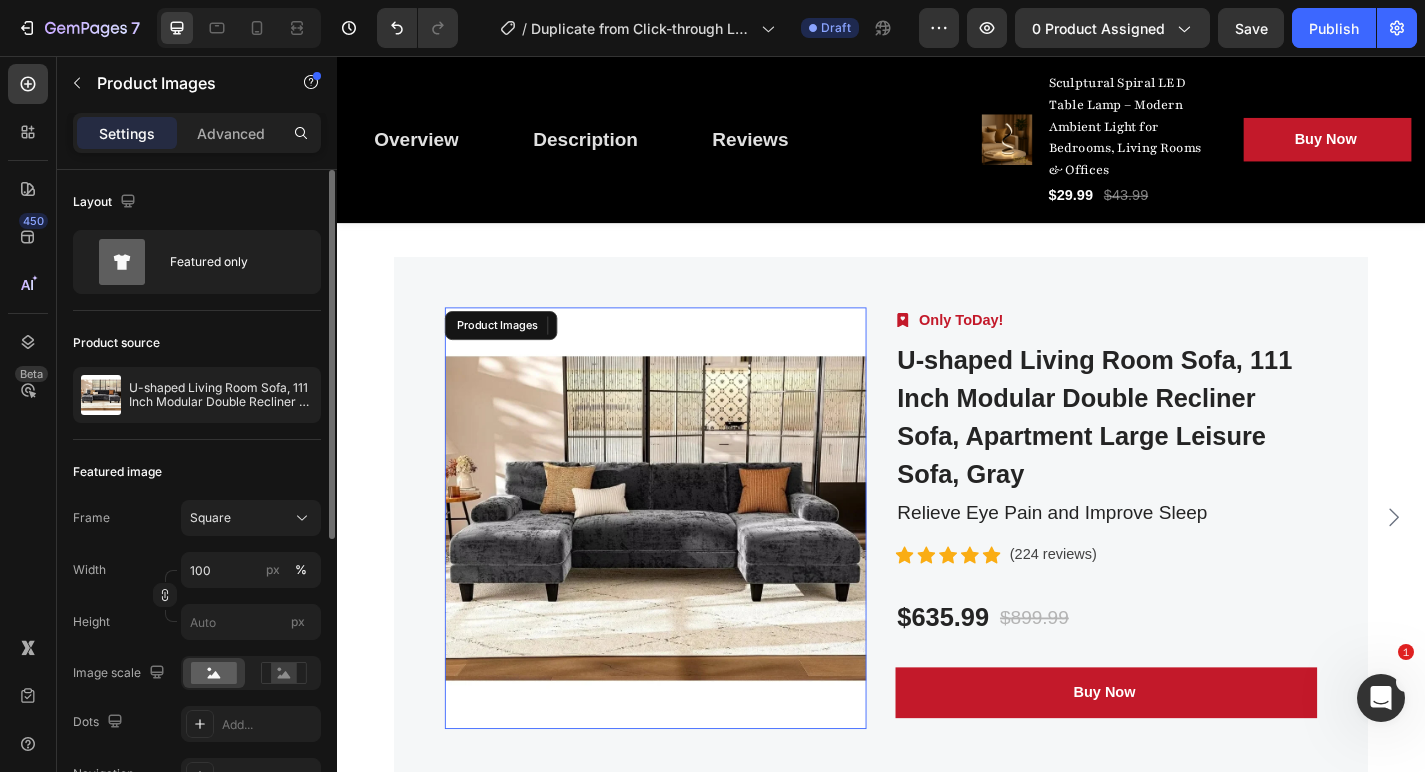 click at bounding box center (688, 565) 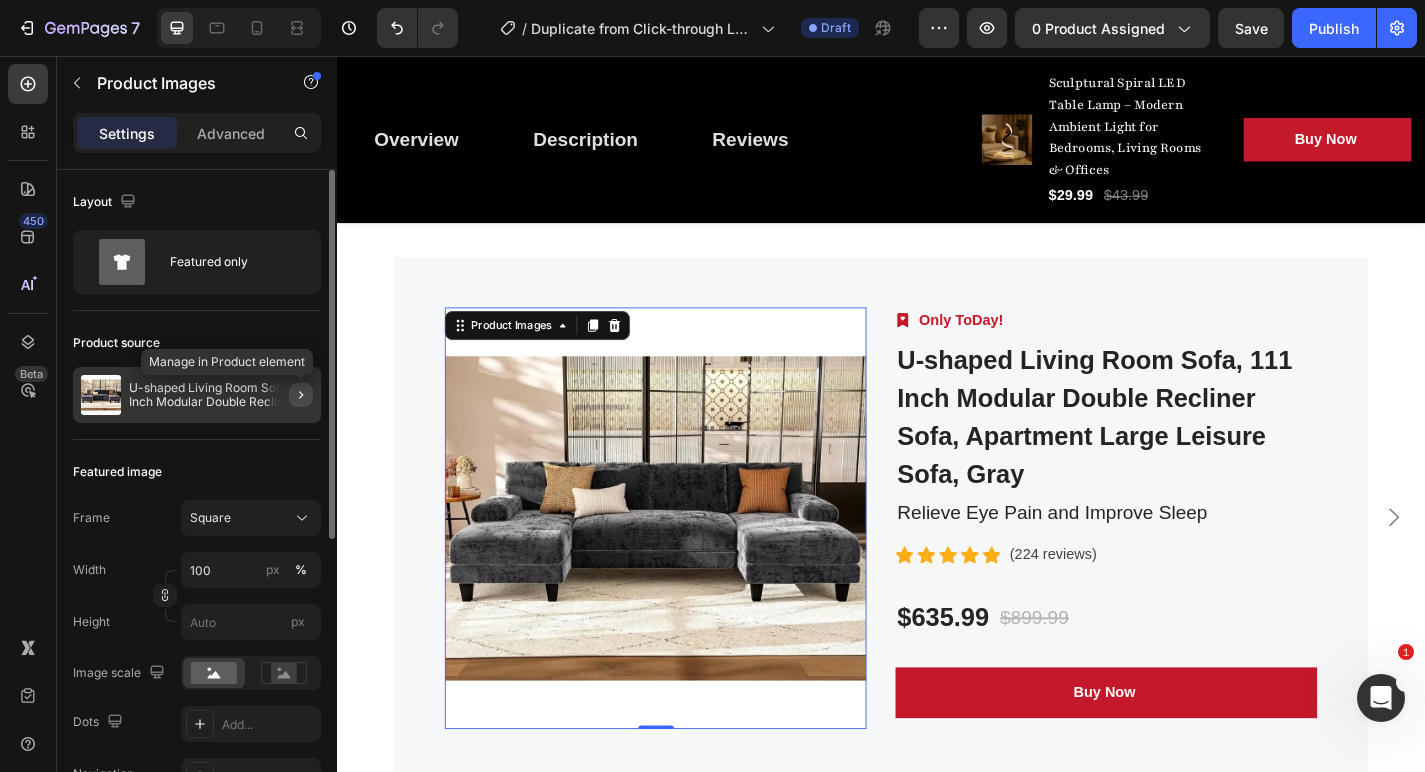 click 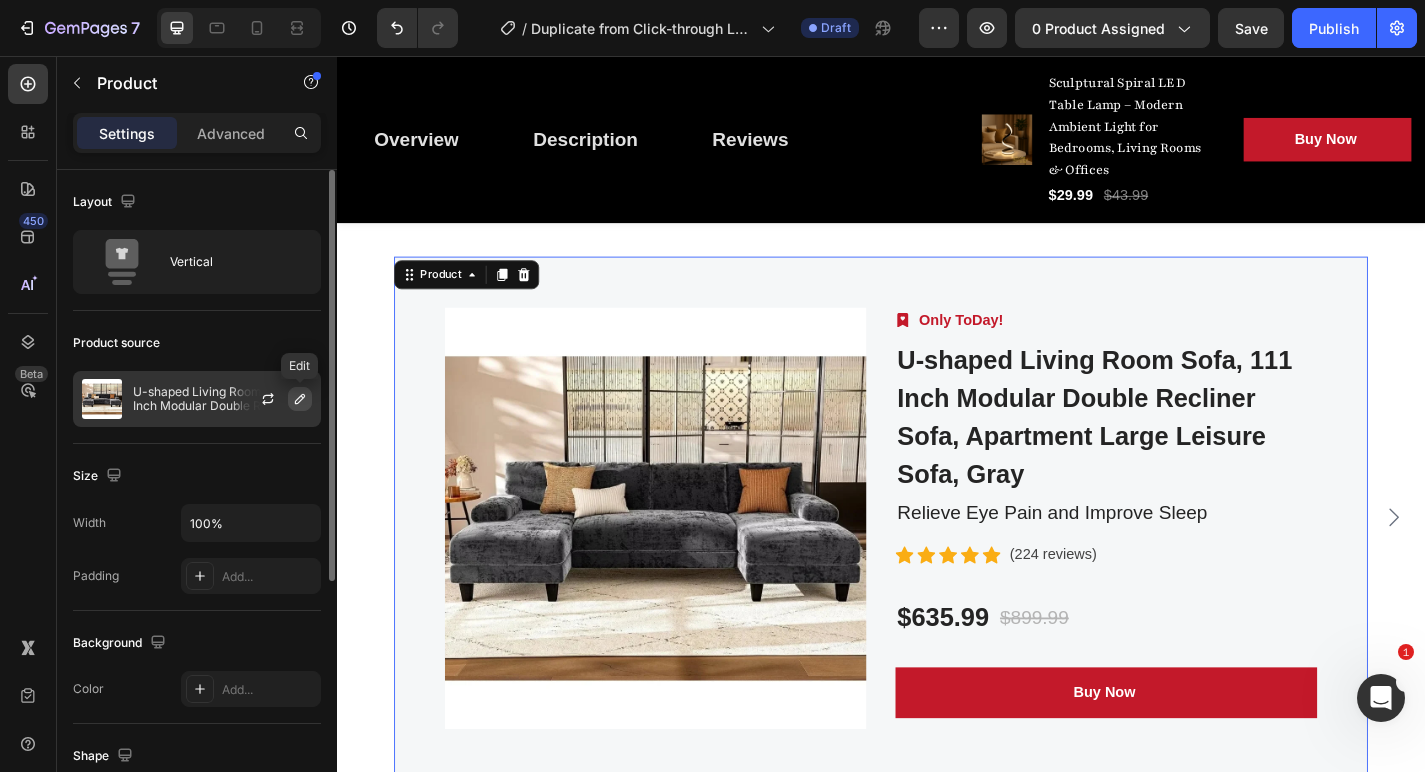 click 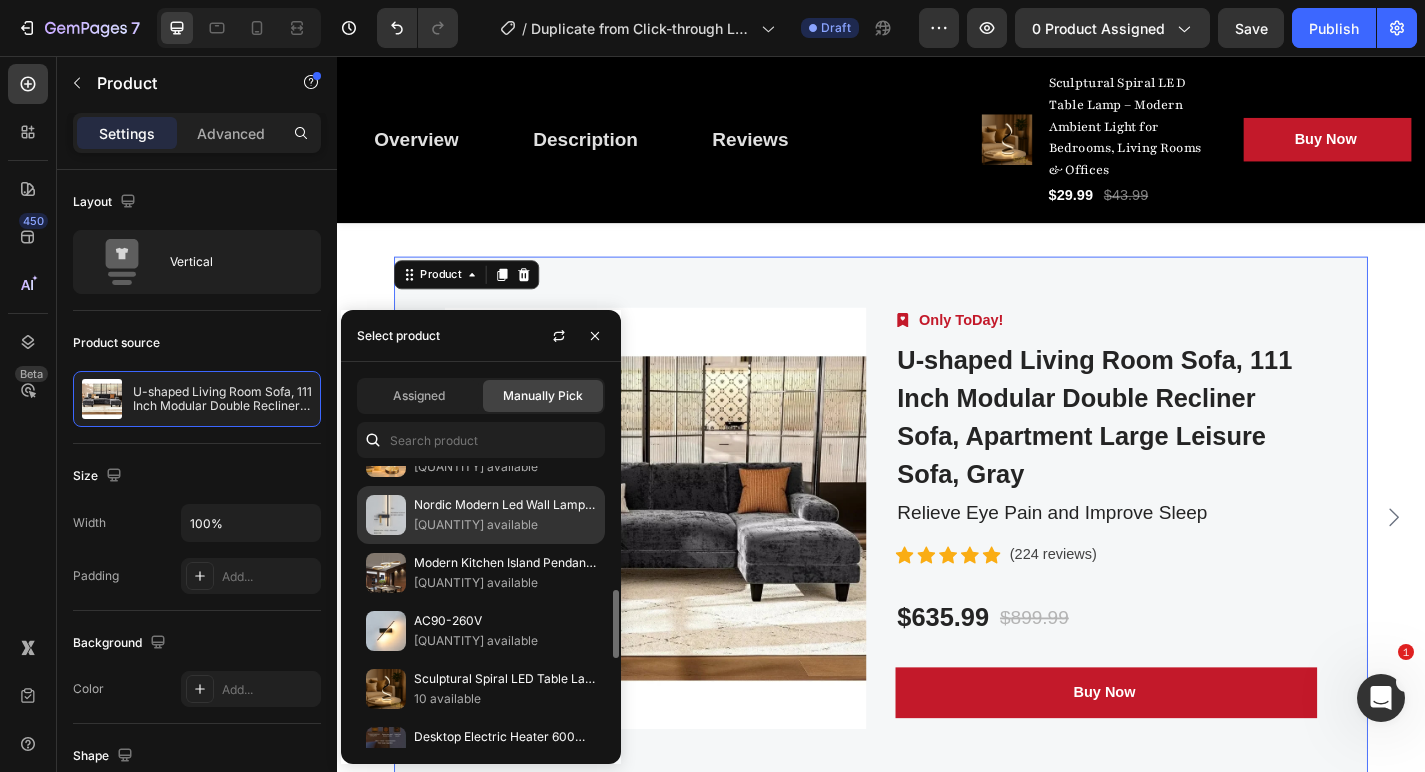 scroll, scrollTop: 504, scrollLeft: 0, axis: vertical 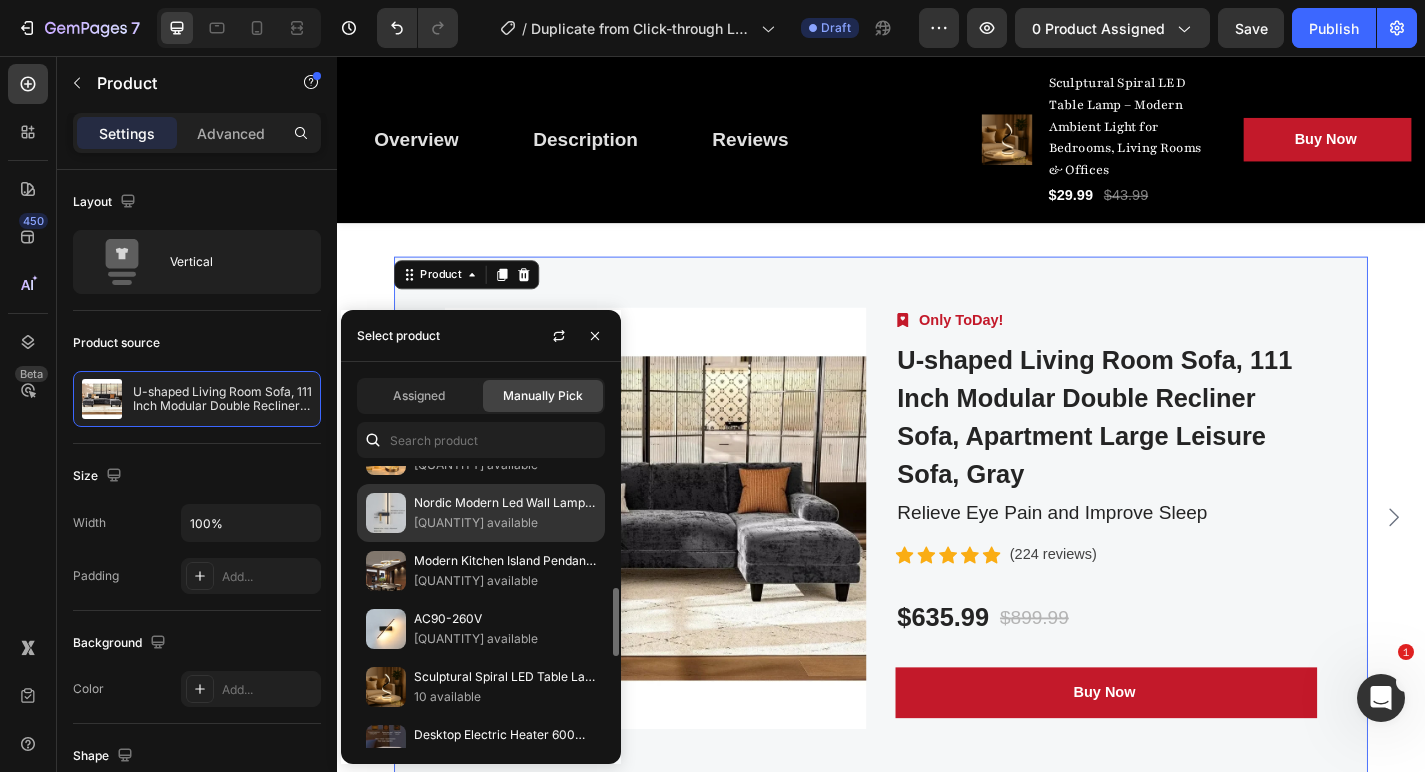 click on "Nordic Modern Led Wall Lamp Living Room Sofa TV Background Home Decor Spot Light Design Led Reading Lamp Light Bedroom" at bounding box center (505, 503) 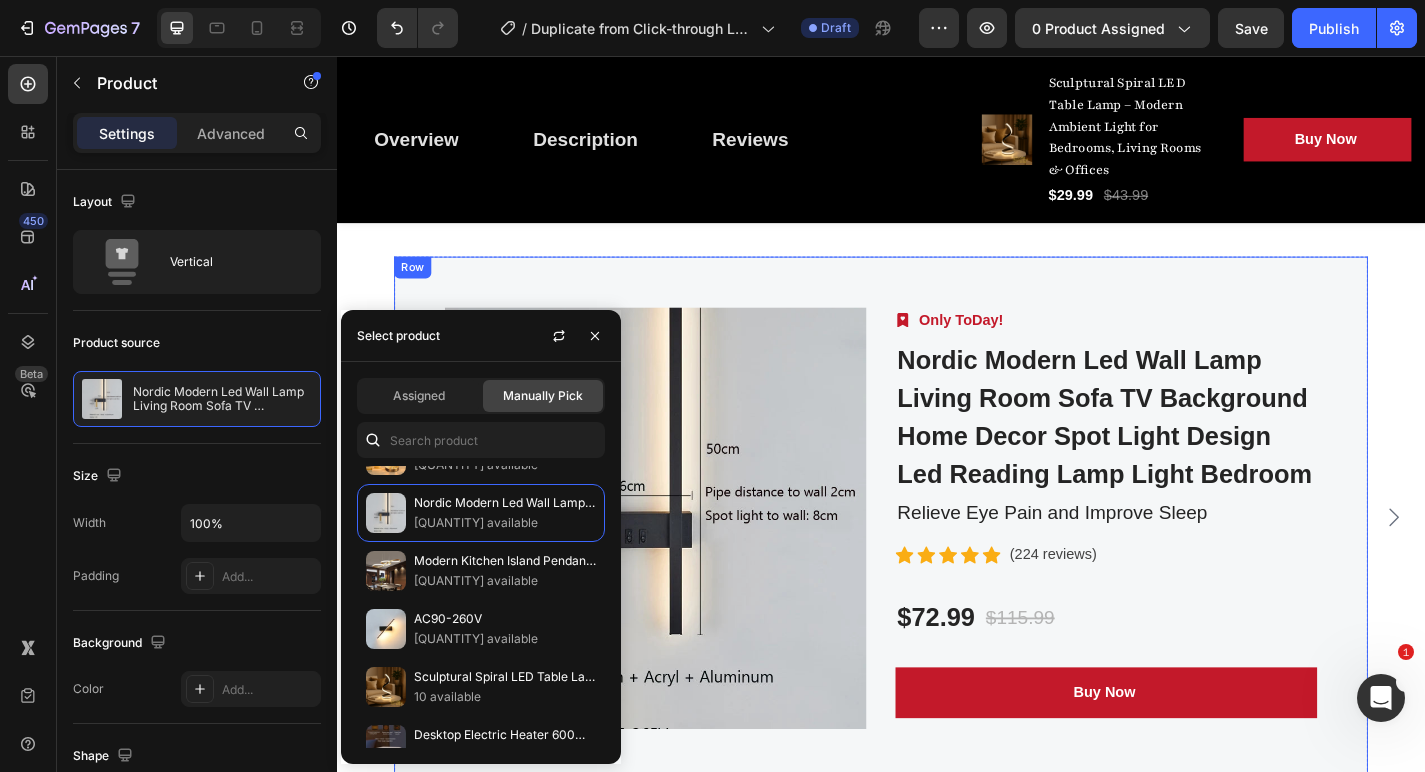 click on "Product Images Image Only ToDay! Text block Row Nordic Modern Led Wall Lamp Living Room Sofa TV Background Home Decor Spot Light Design Led Reading Lamp Light Bedroom (P) Title Relieve Eye Pain and Improve Sleep Text block Icon Icon Icon Icon Icon Icon List Hoz (224 reviews) Text block Row $72.99 (P) Price (P) Price $115.99 (P) Price (P) Price Row Buy Now (P) Cart Button Row" at bounding box center (937, 565) 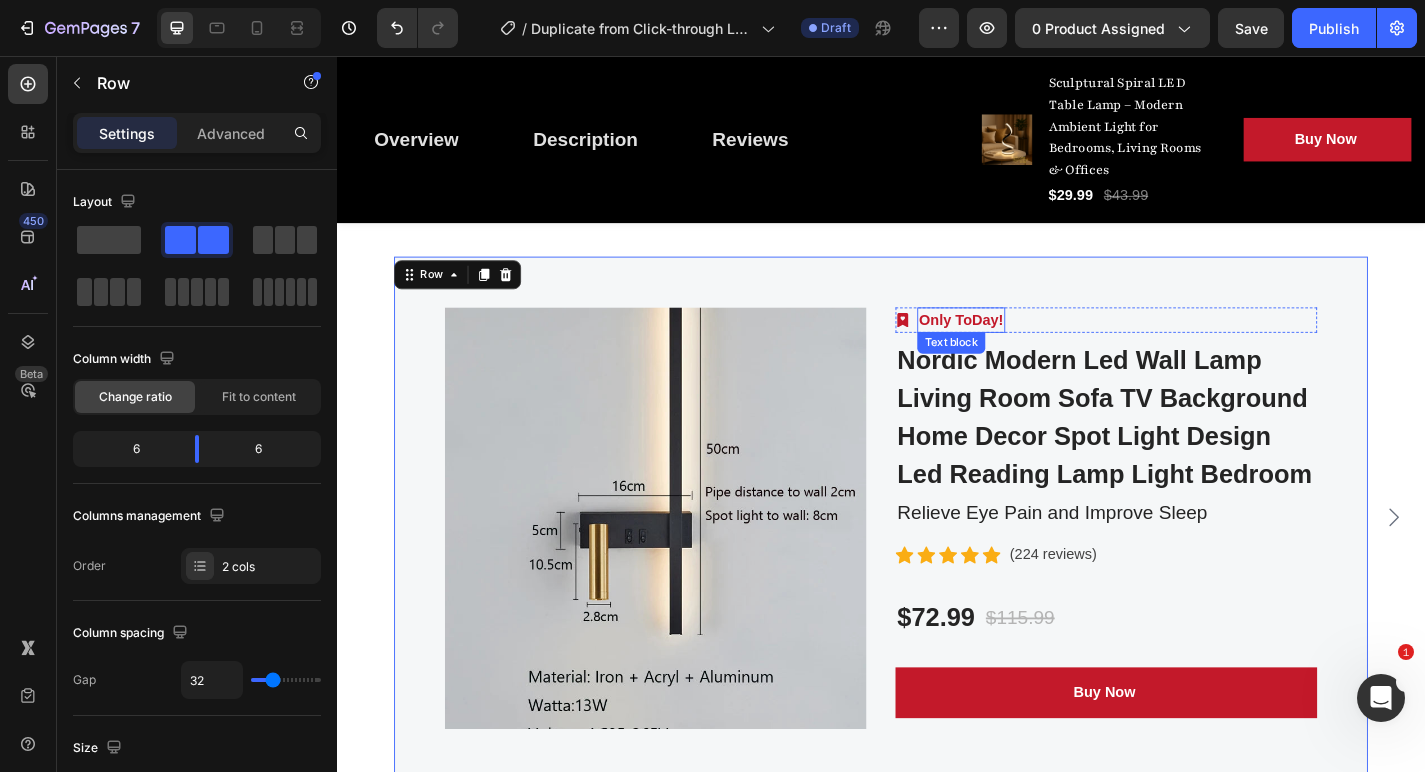 click on "Only ToDay!" at bounding box center (1025, 347) 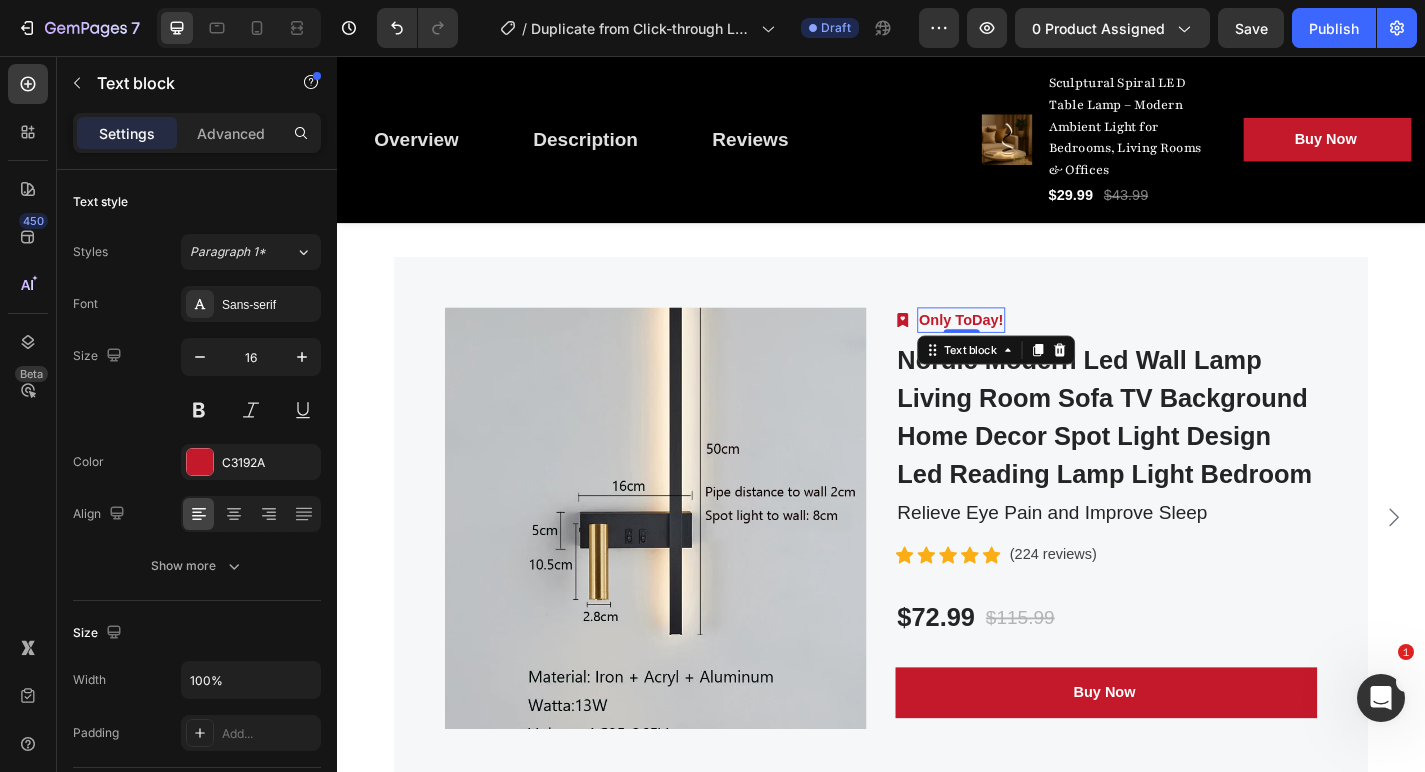 click on "Only ToDay!" at bounding box center (1025, 347) 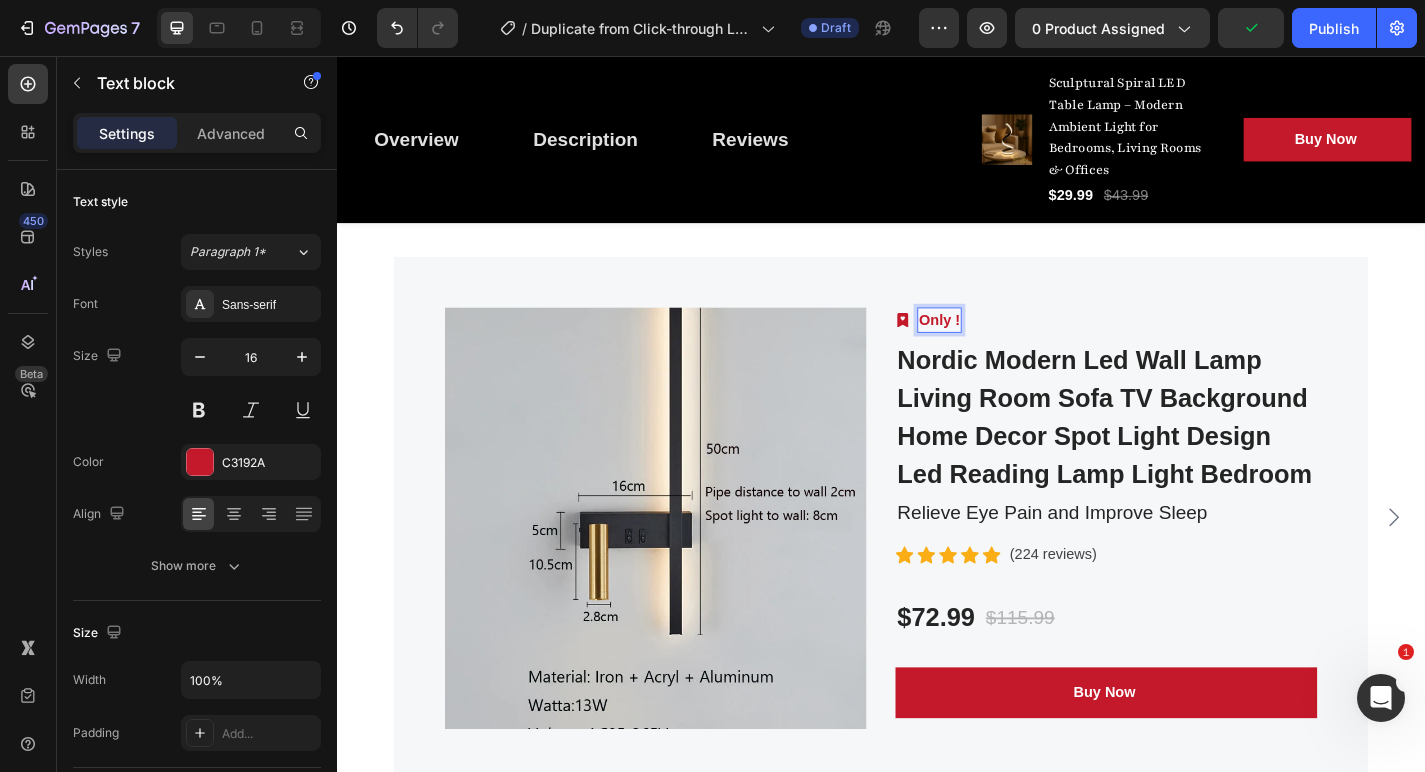 click on "Only !" at bounding box center (1001, 347) 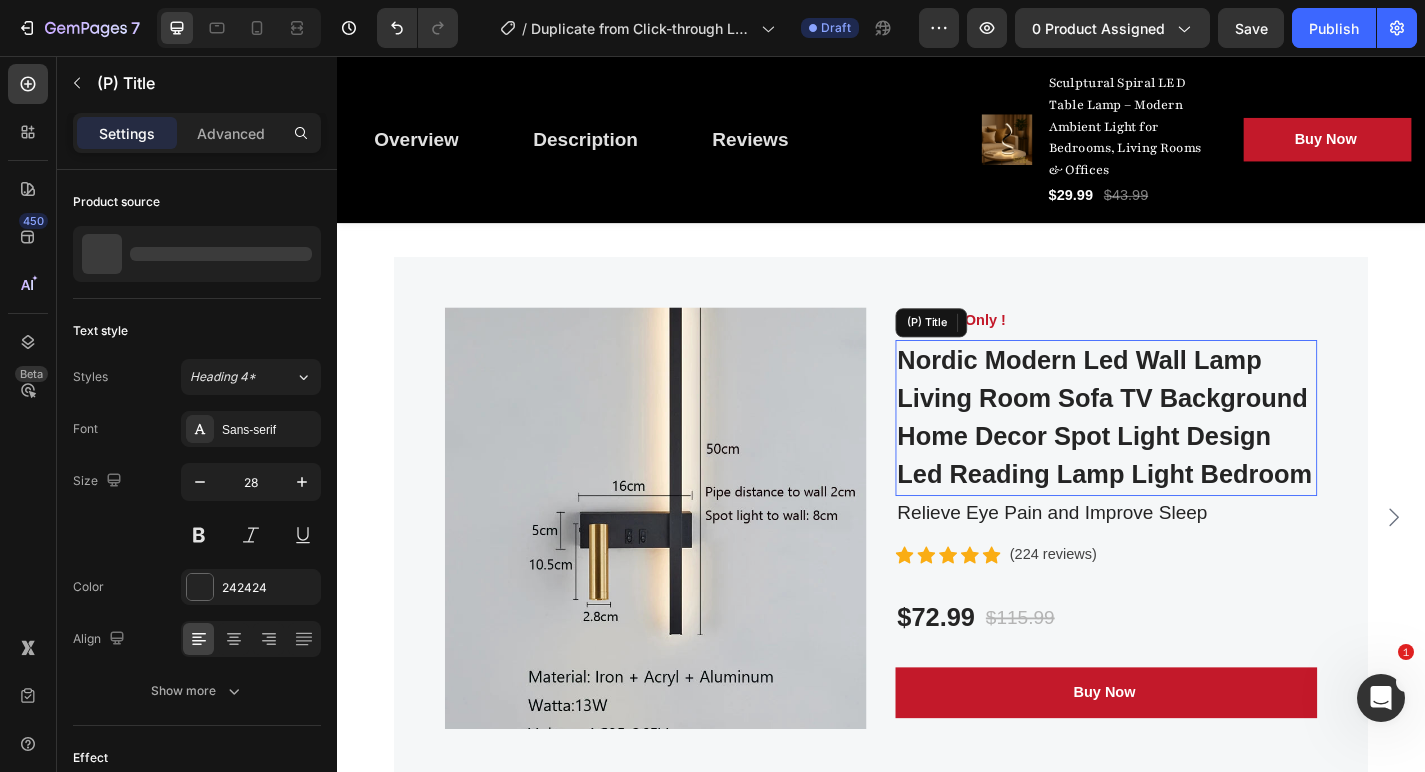 click on "Nordic Modern Led Wall Lamp Living Room Sofa TV Background Home Decor Spot Light Design Led Reading Lamp Light Bedroom" at bounding box center [1185, 455] 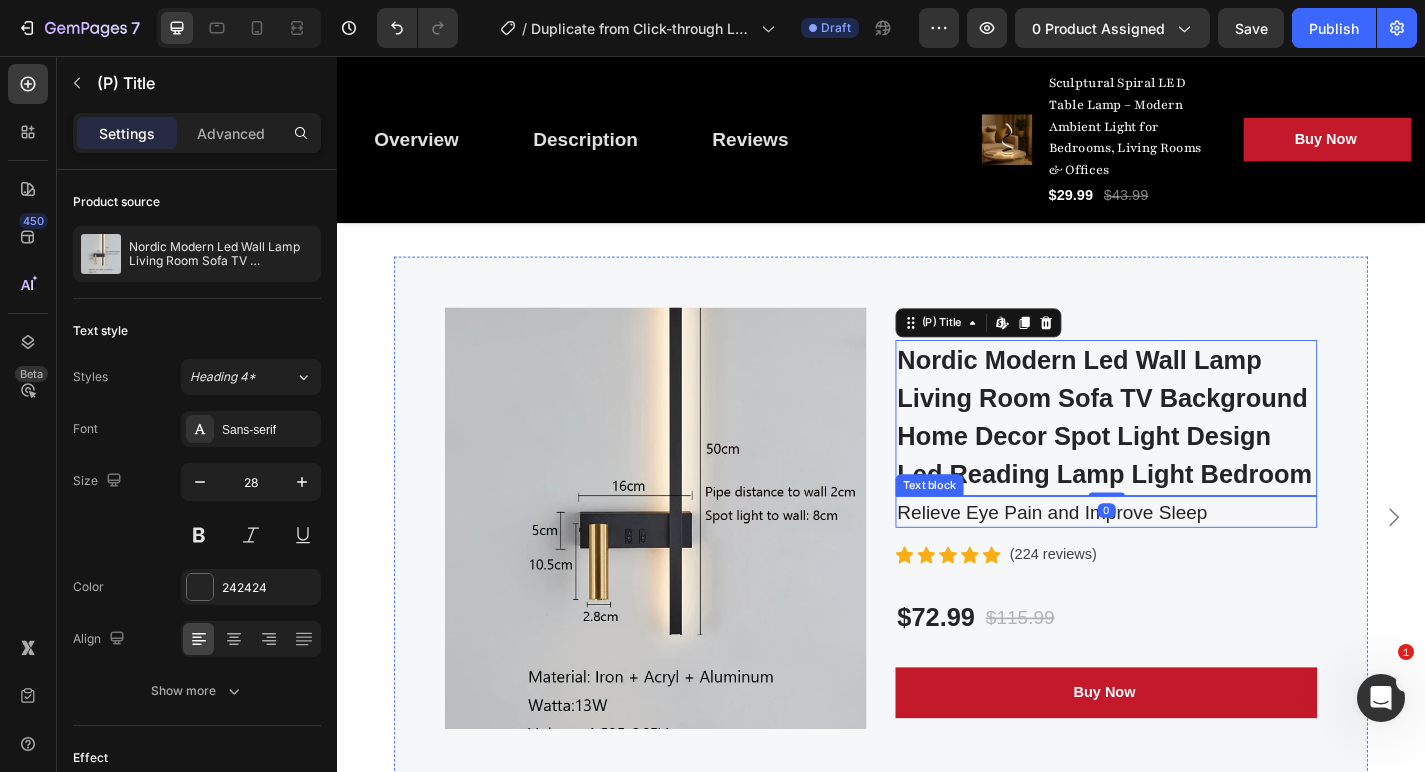 click on "Relieve Eye Pain and Improve Sleep" at bounding box center (1185, 559) 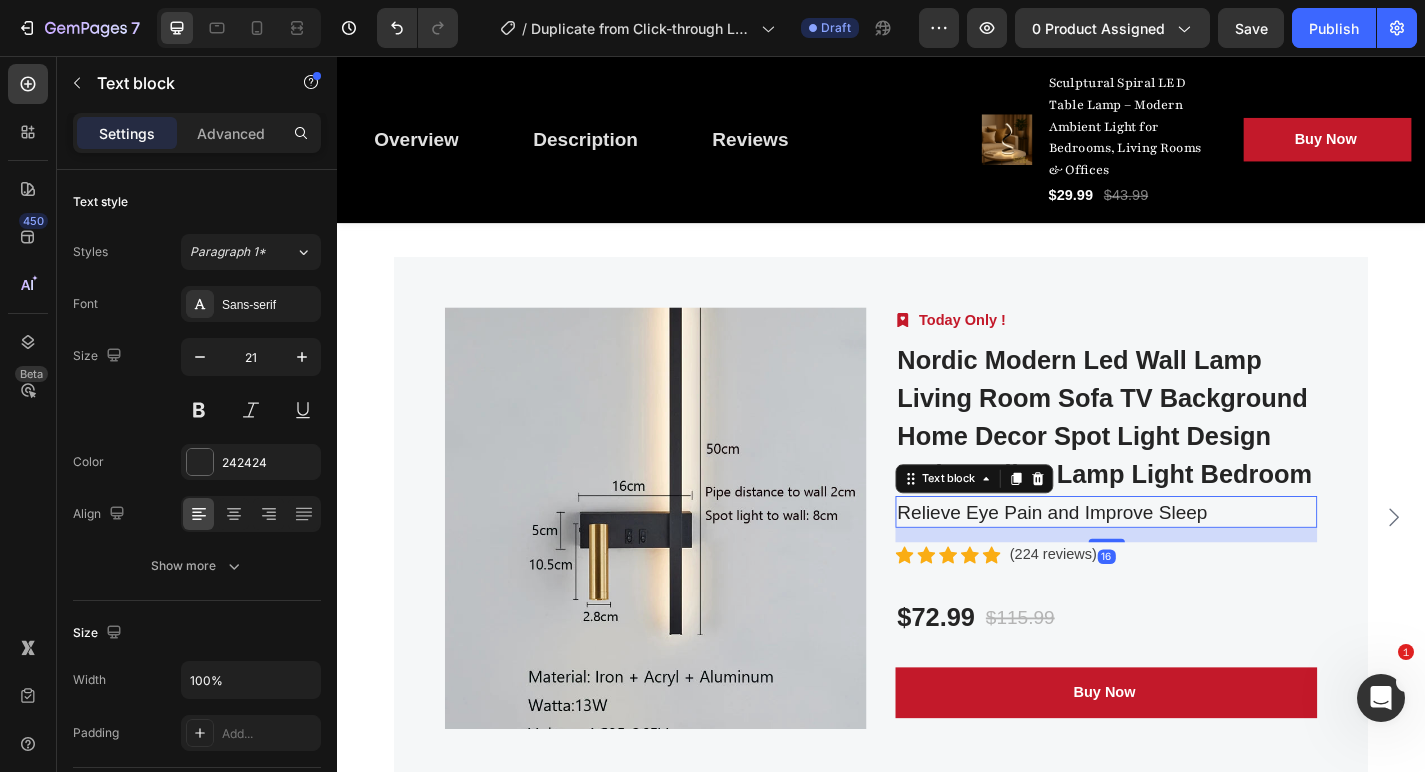 click on "Relieve Eye Pain and Improve Sleep" at bounding box center (1185, 559) 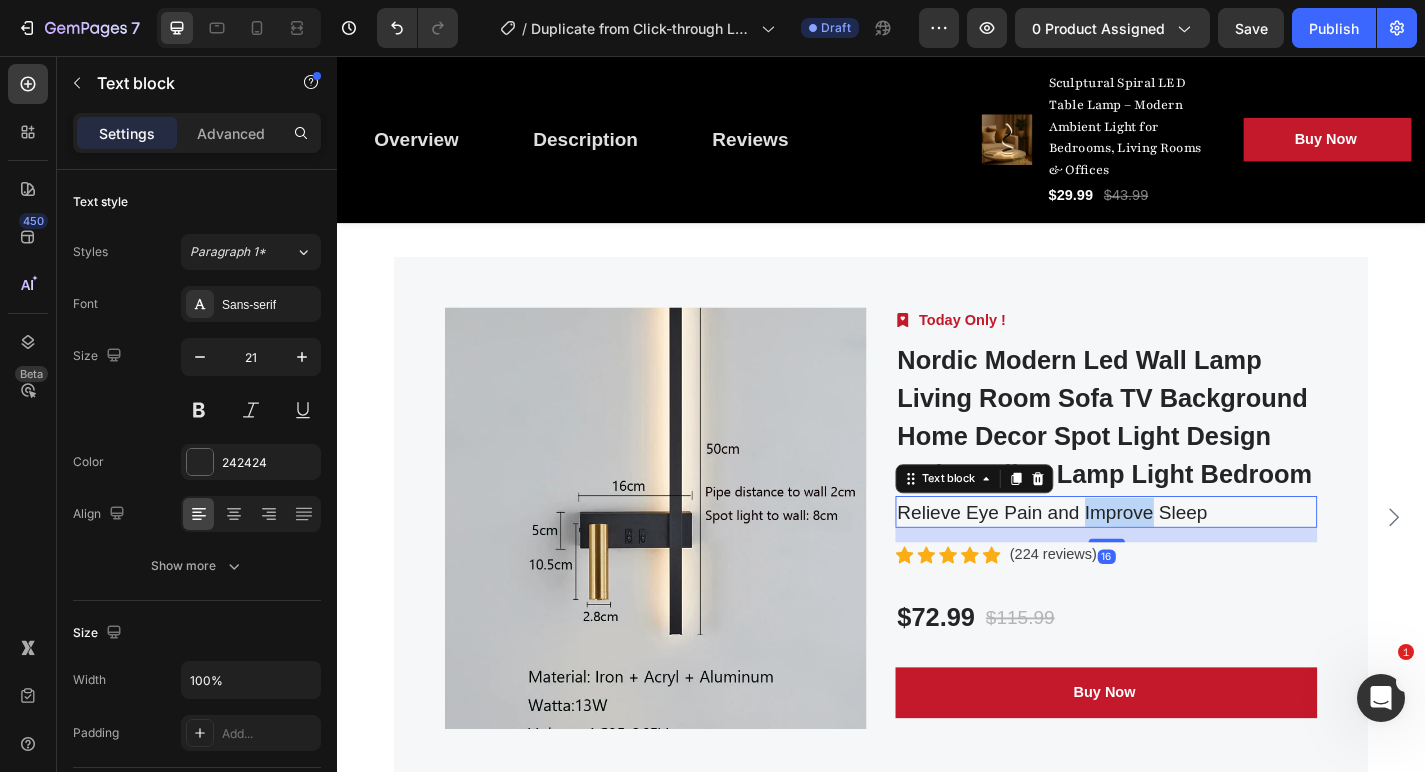 click on "Relieve Eye Pain and Improve Sleep" at bounding box center [1185, 559] 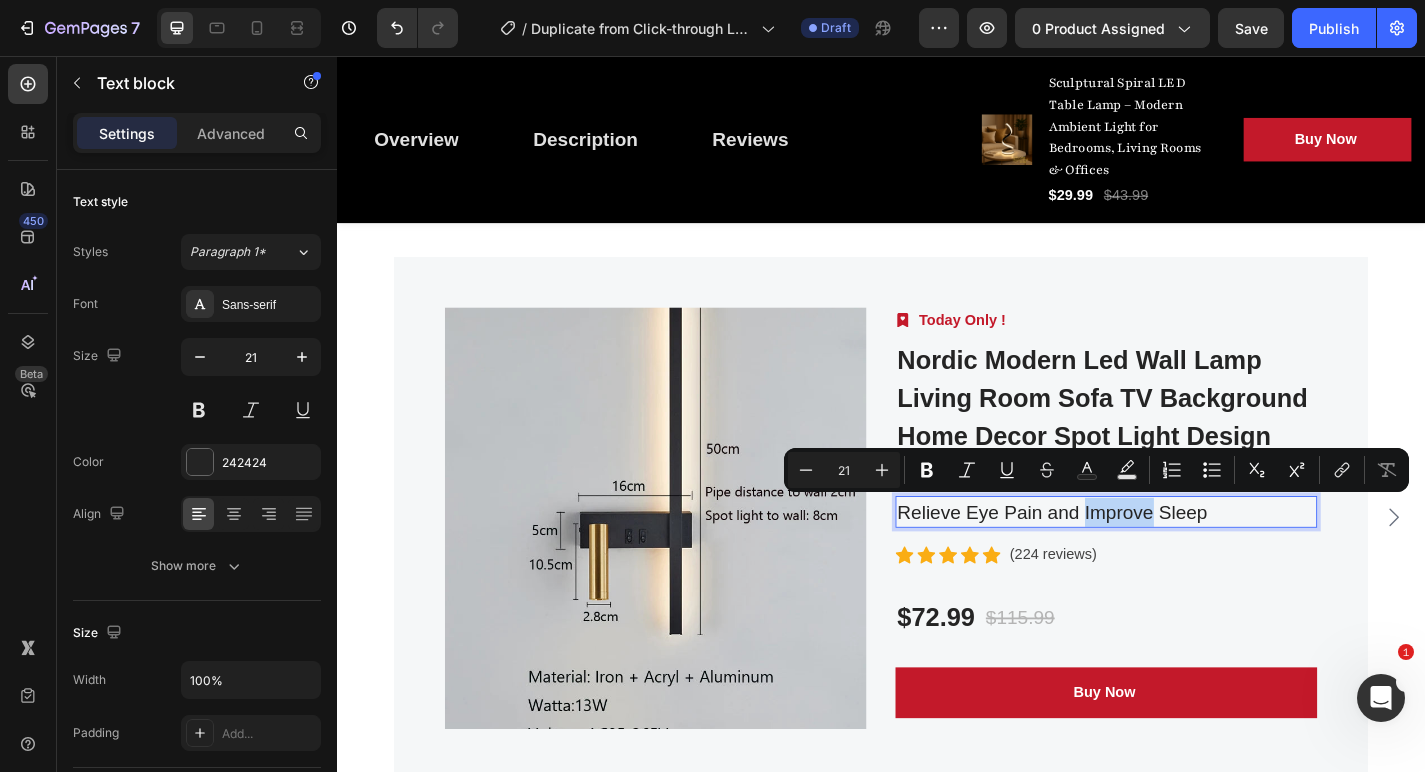 click on "Relieve Eye Pain and Improve Sleep" at bounding box center [1185, 559] 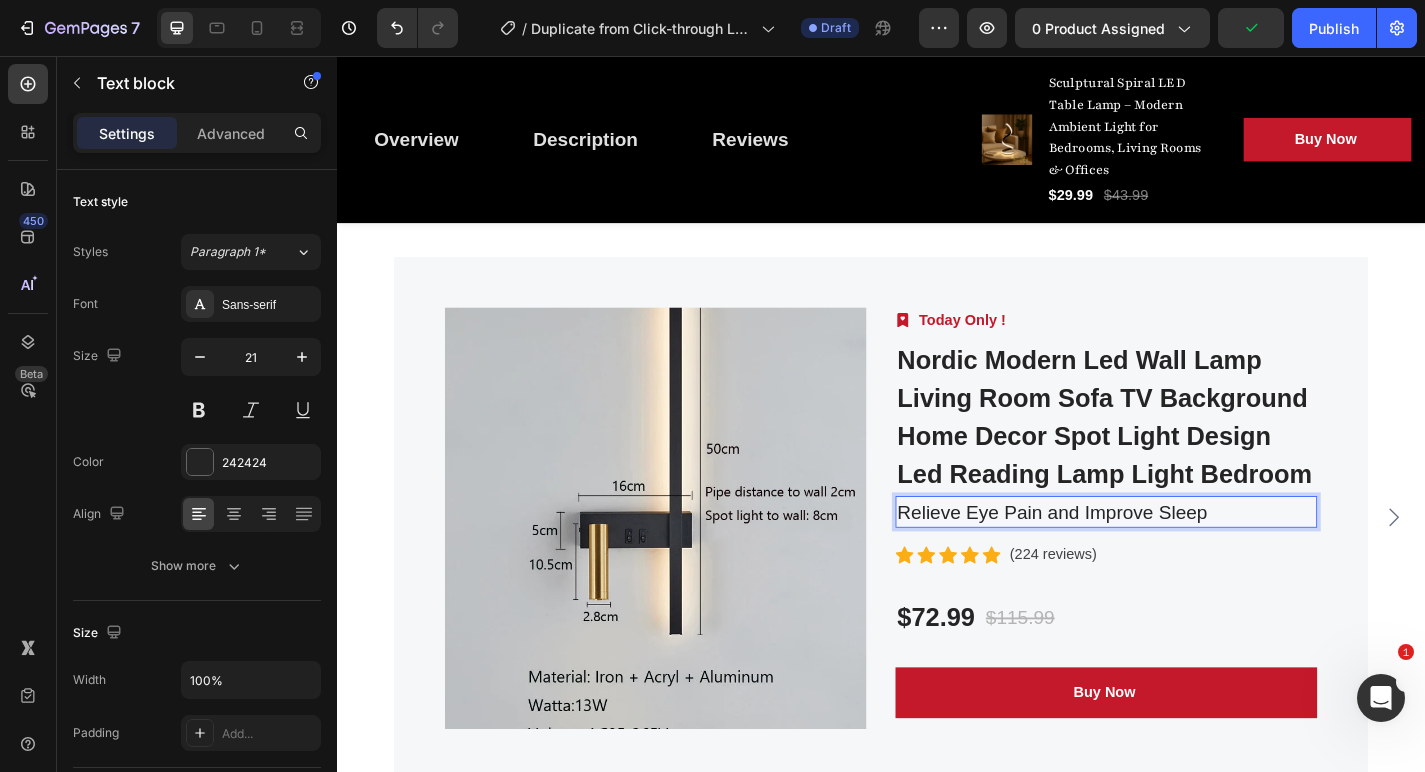 click on "Relieve Eye Pain and Improve Sleep" at bounding box center [1185, 559] 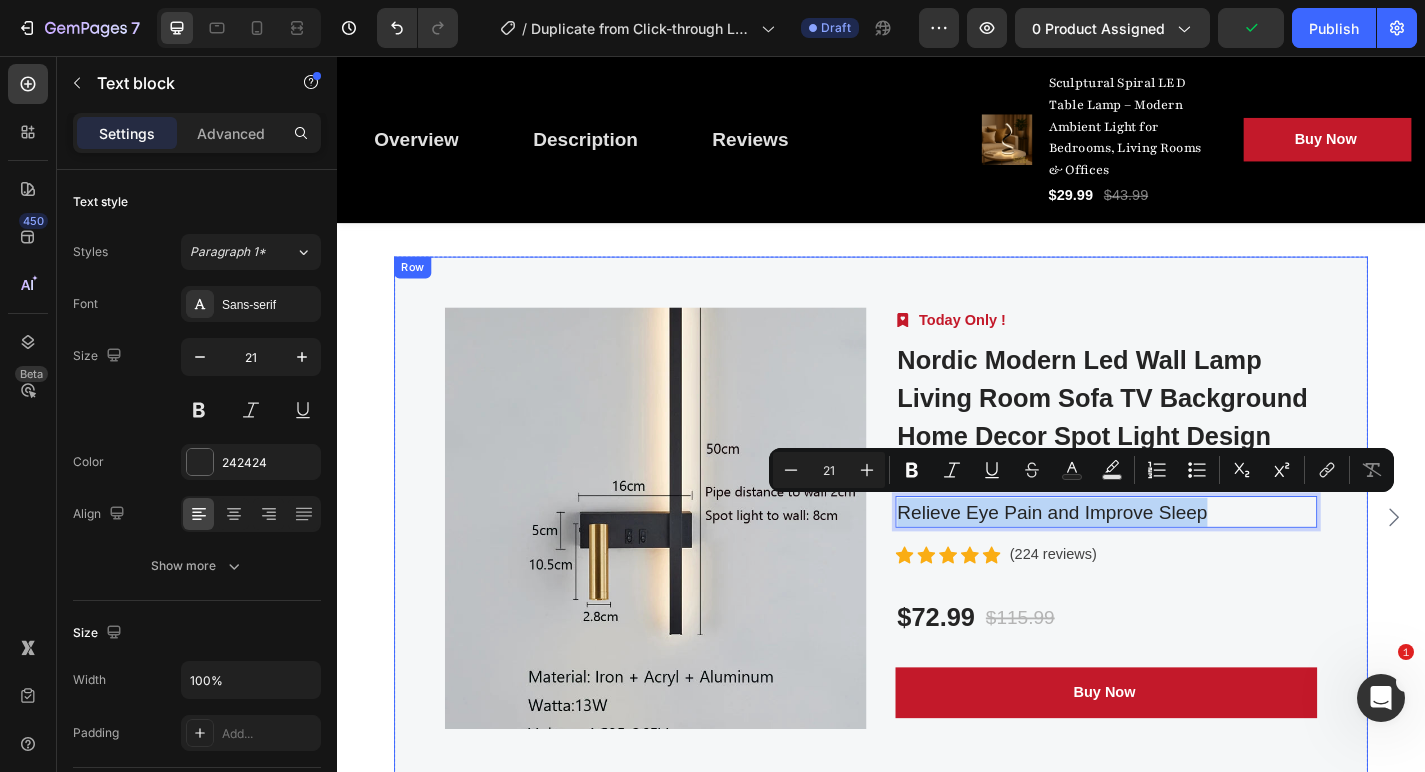 drag, startPoint x: 1311, startPoint y: 550, endPoint x: 934, endPoint y: 558, distance: 377.08487 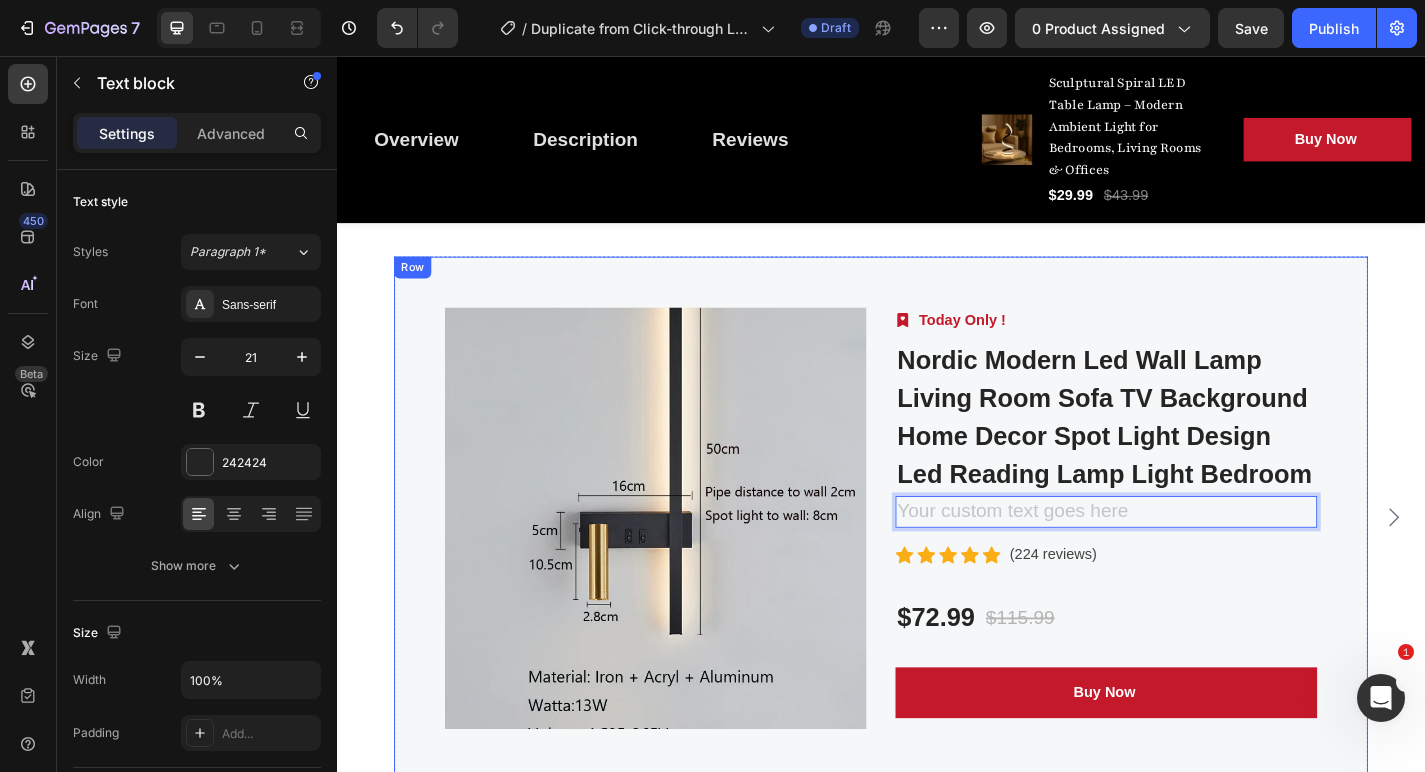 click on "Image Today Only ! Text block Row Nordic Modern Led Wall Lamp Living Room Sofa TV Background Home Decor Spot Light Design Led Reading Lamp Light Bedroom (P) Title Text block 16 Icon Icon Icon Icon Icon Icon List Hoz (224 reviews) Text block Row $72.99 (P) Price (P) Price $115.99 (P) Price (P) Price Row Buy Now (P) Cart Button" at bounding box center [1185, 565] 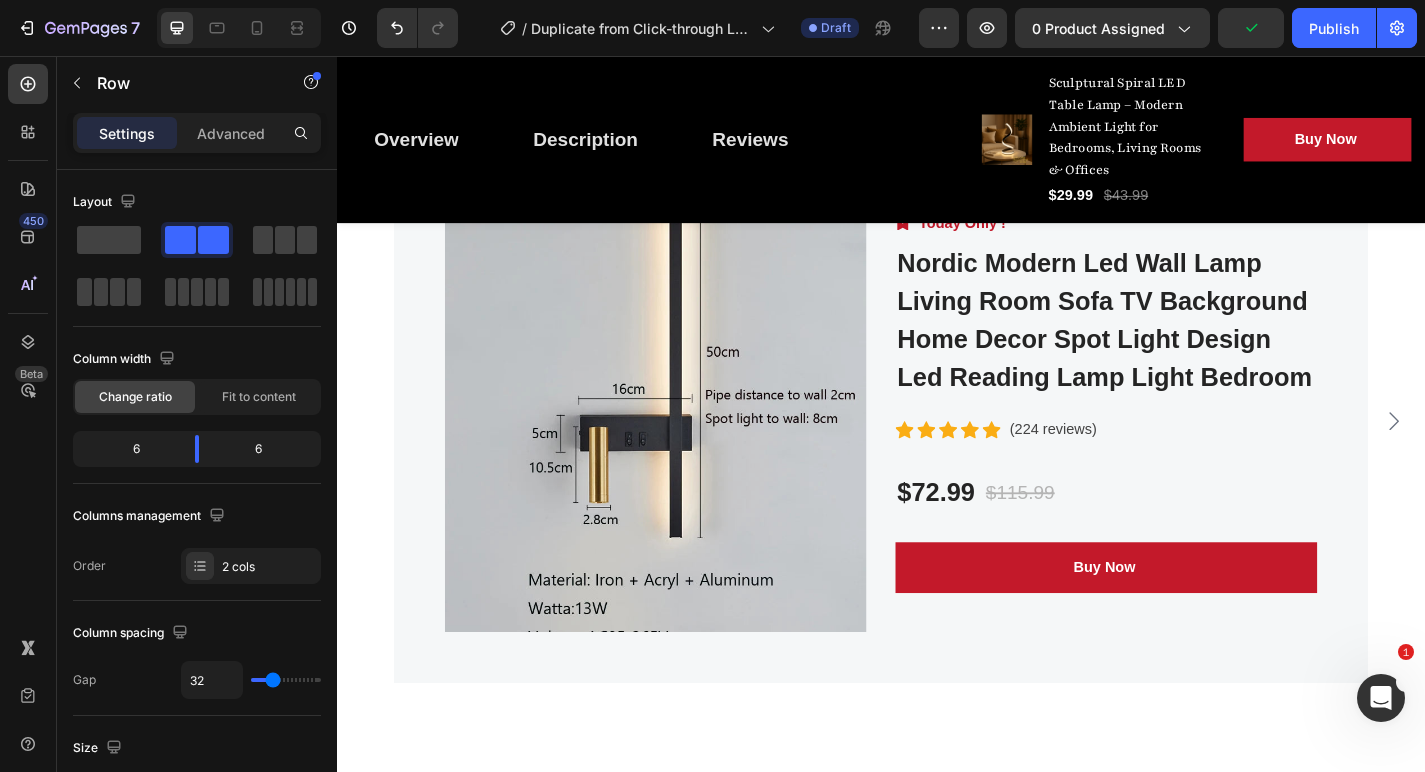 scroll, scrollTop: 5504, scrollLeft: 0, axis: vertical 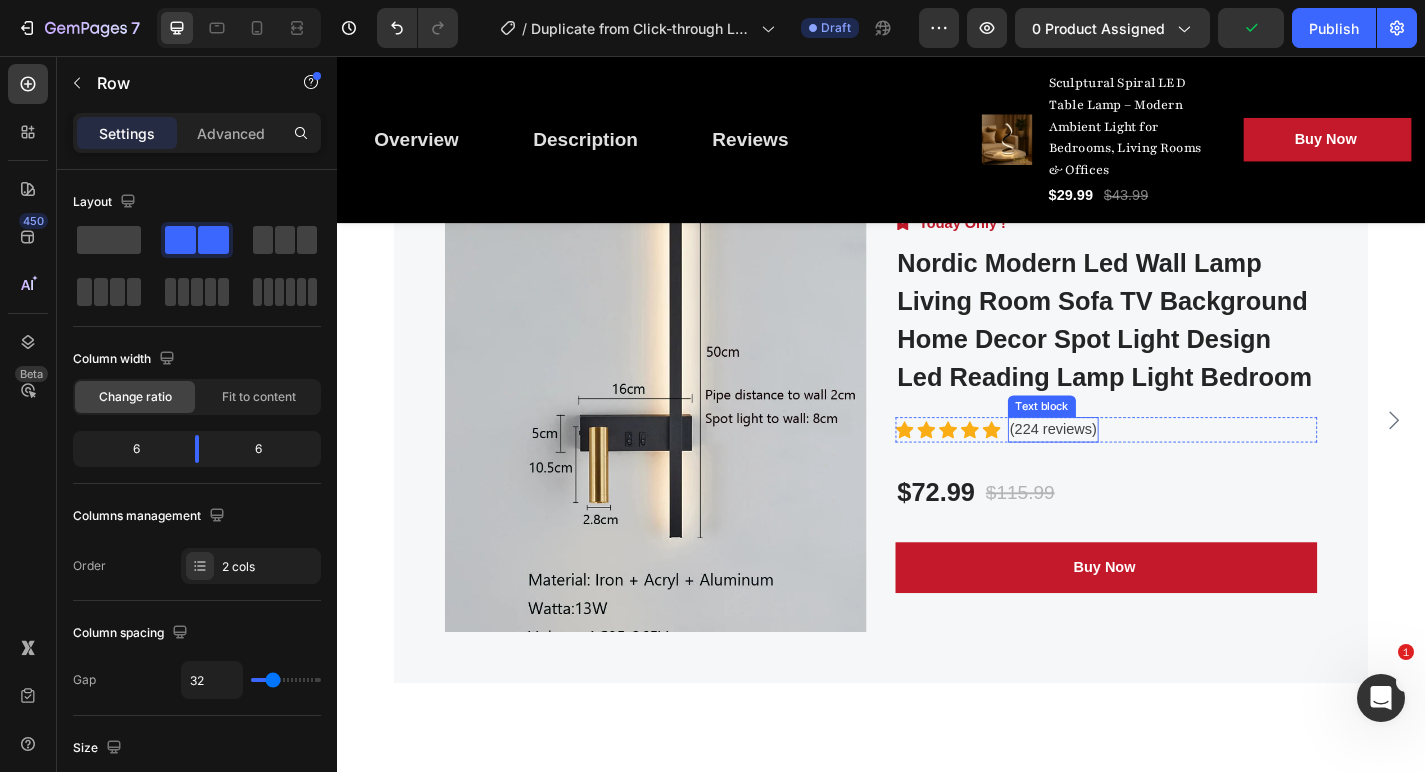 click on "(224 reviews)" at bounding box center (1127, 468) 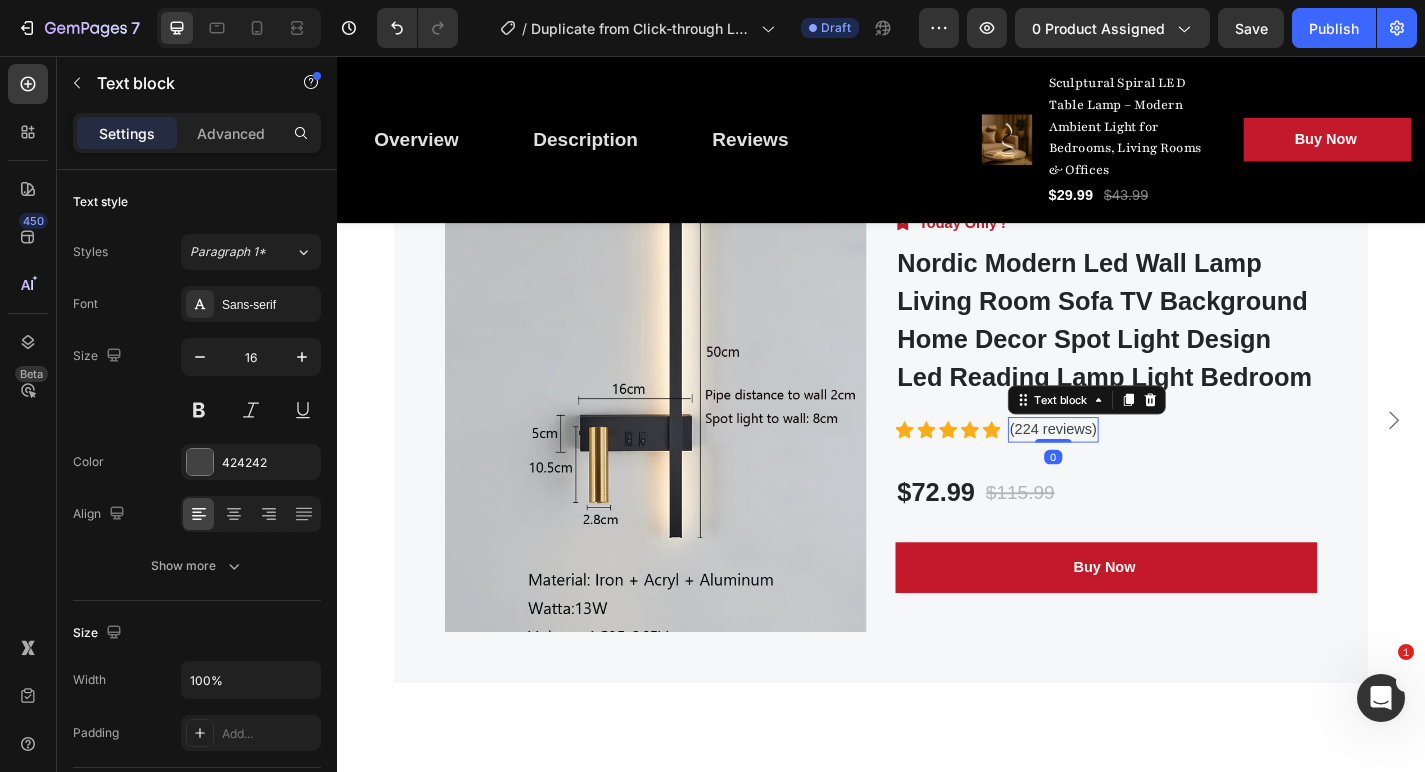 click on "(224 reviews)" at bounding box center [1127, 468] 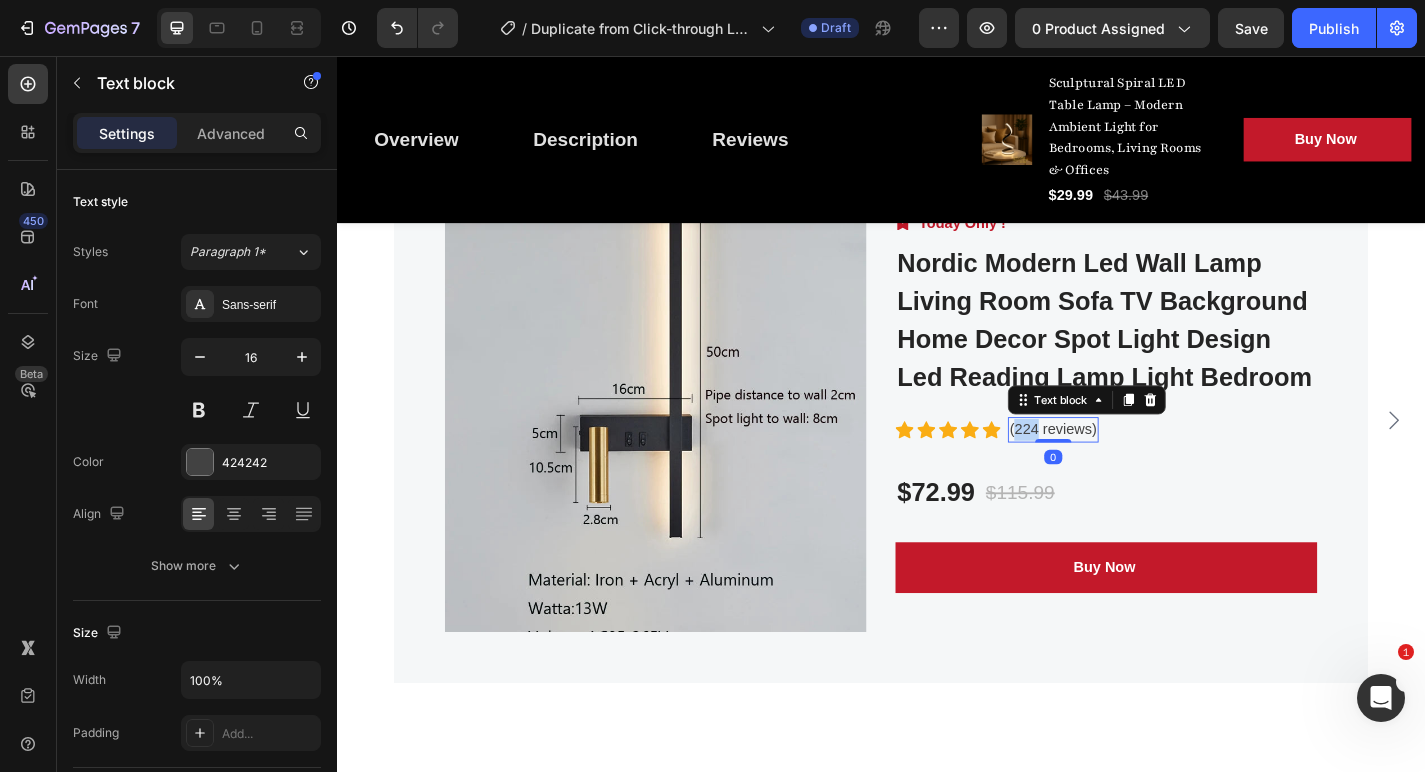 click on "(224 reviews)" at bounding box center (1127, 468) 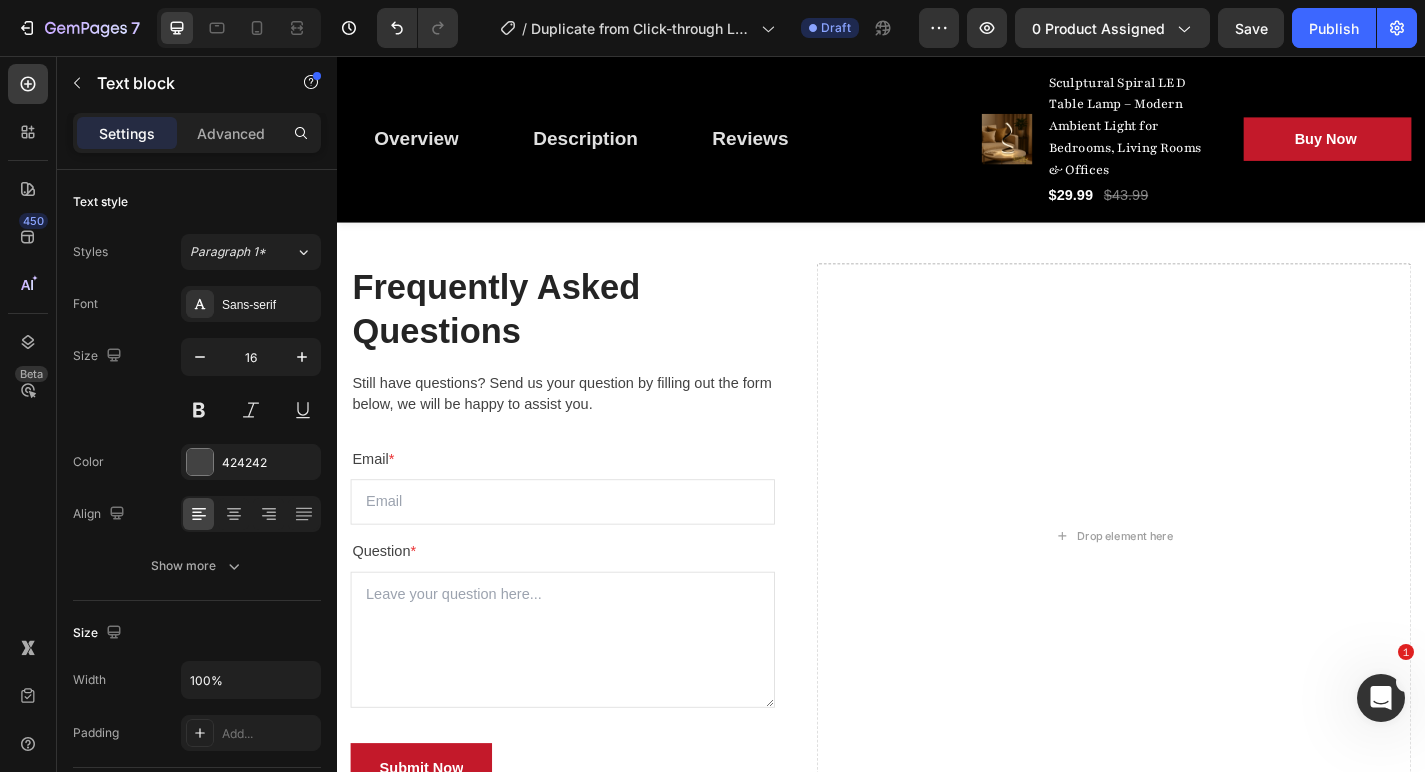 scroll, scrollTop: 6109, scrollLeft: 0, axis: vertical 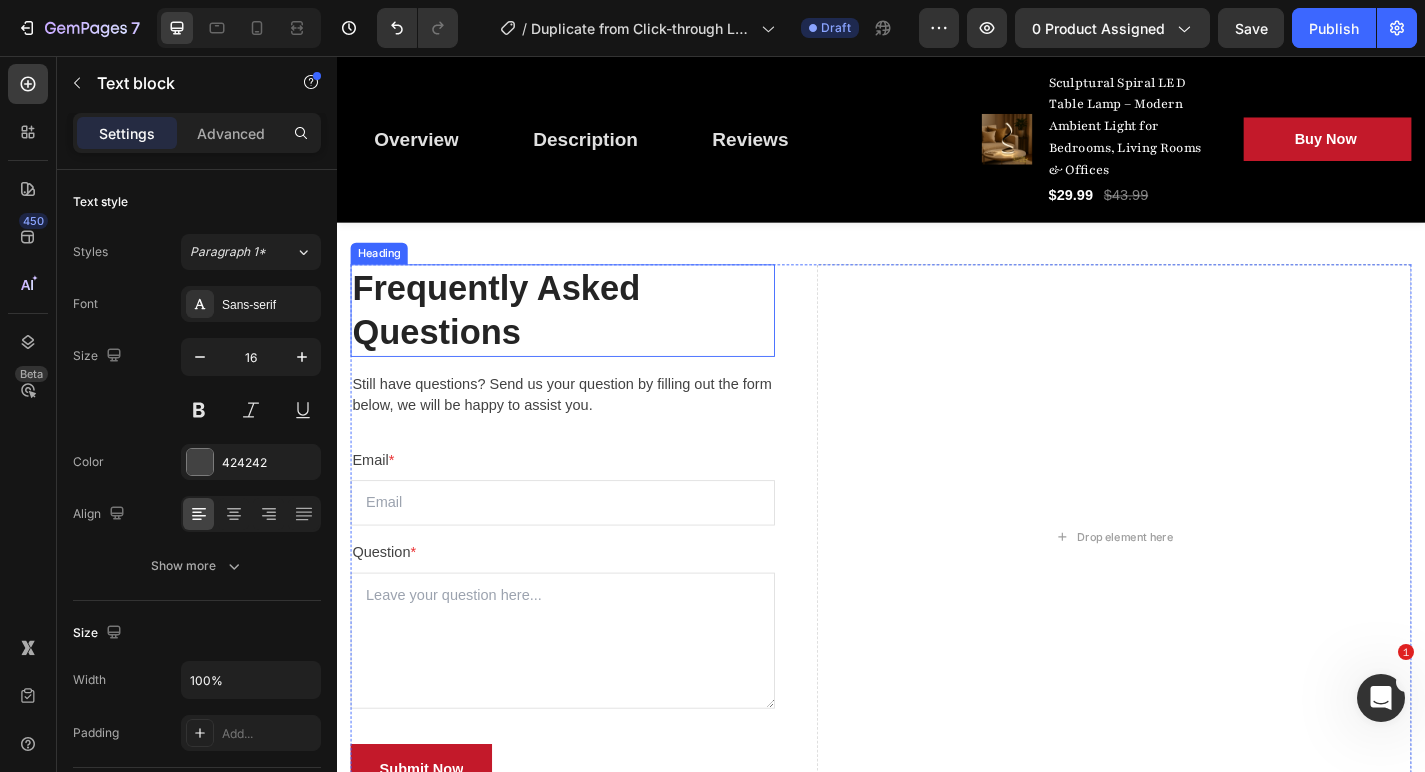 click on "Frequently Asked Questions" at bounding box center [586, 337] 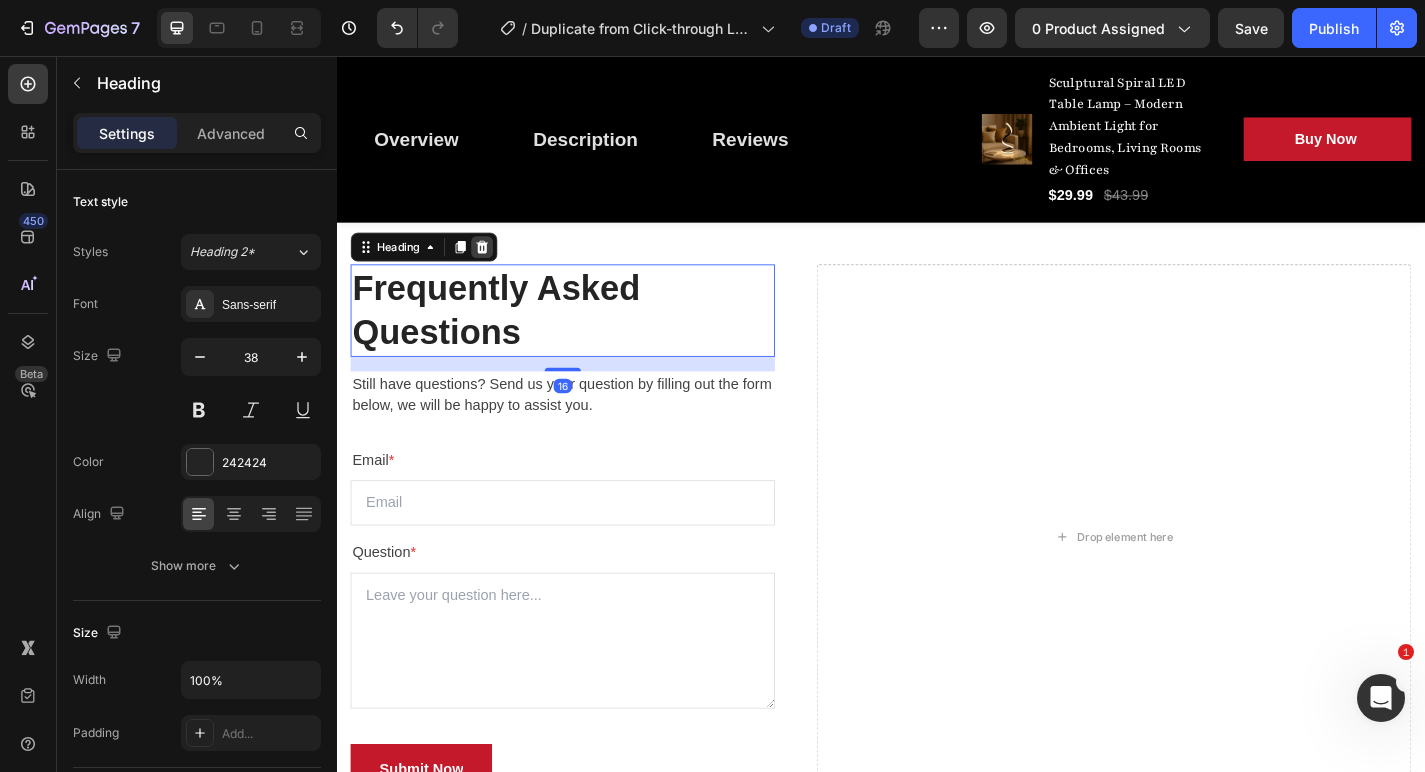 click at bounding box center (497, 267) 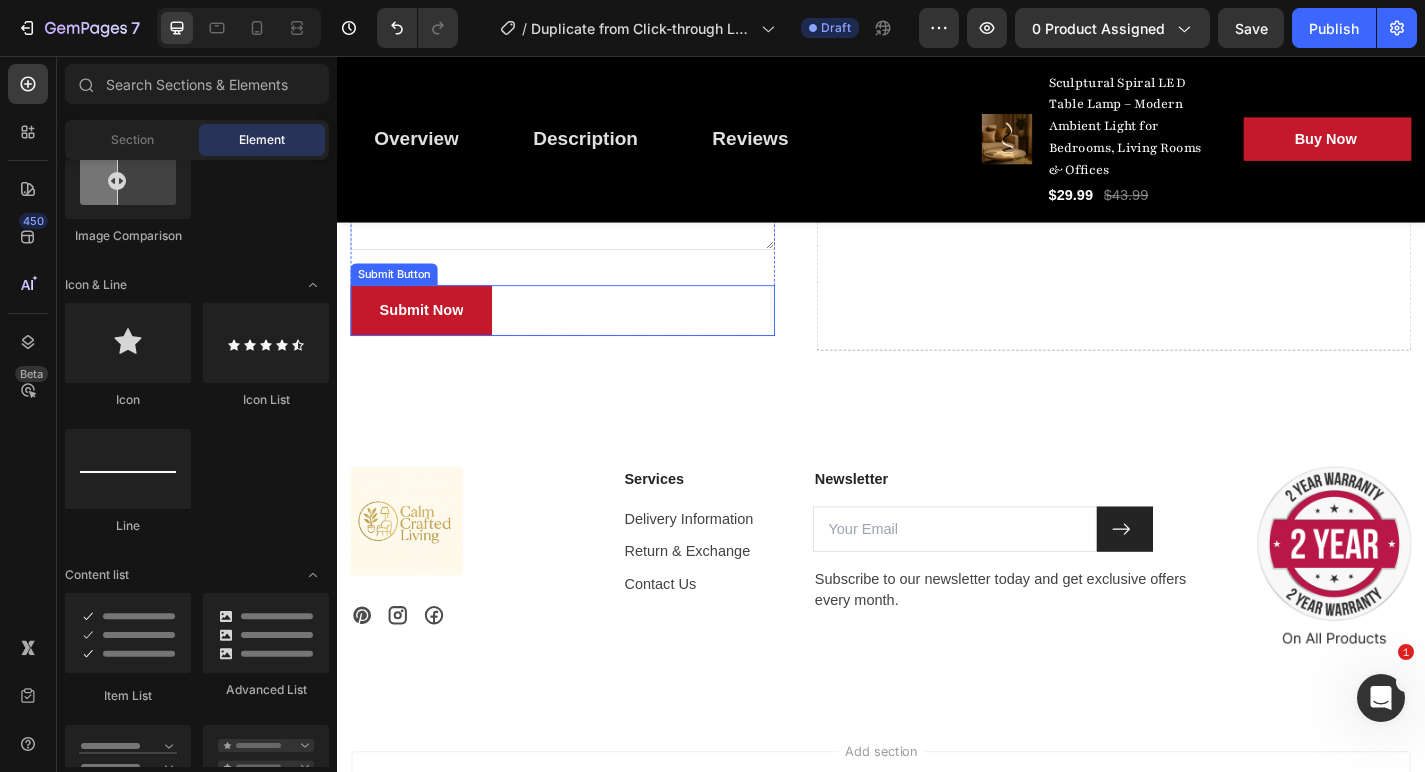 scroll, scrollTop: 6492, scrollLeft: 0, axis: vertical 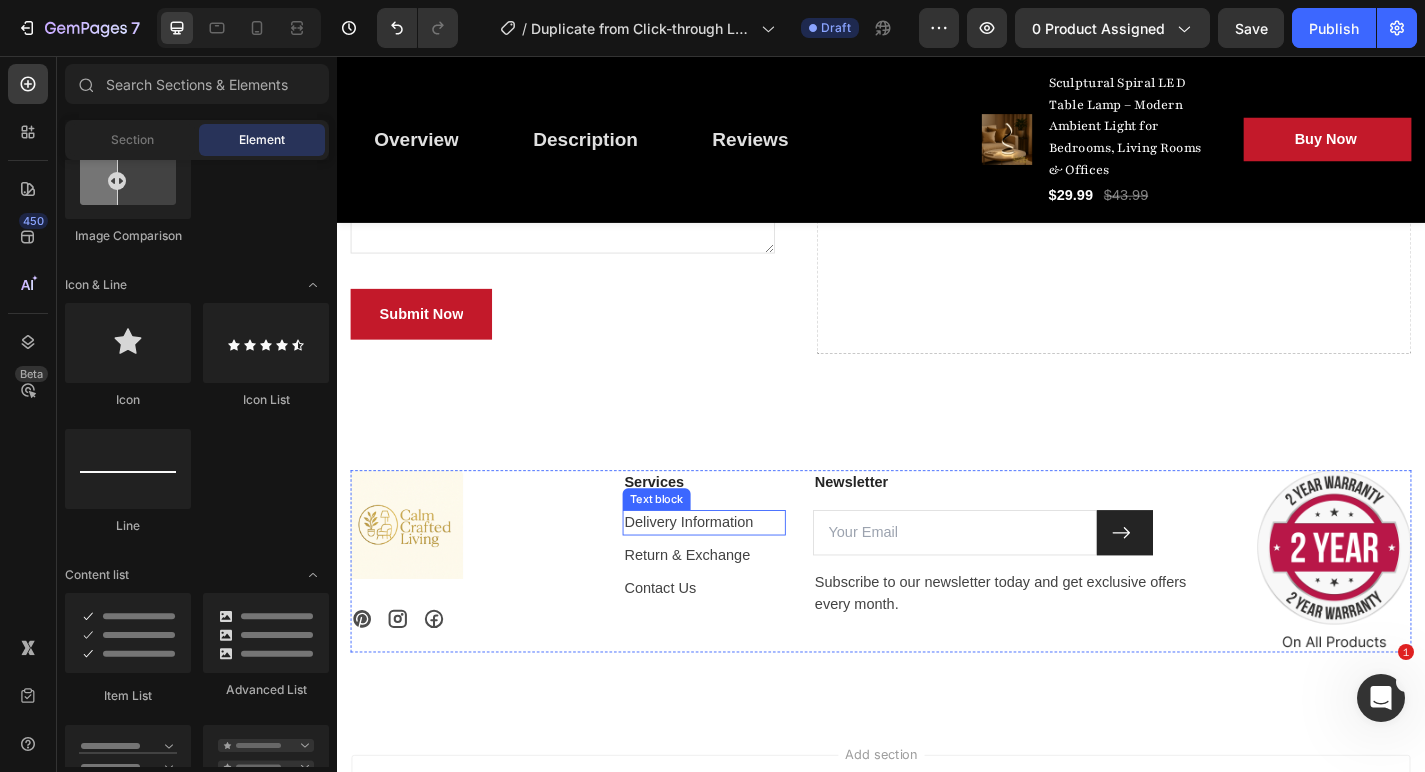 click on "Delivery Information" at bounding box center [742, 571] 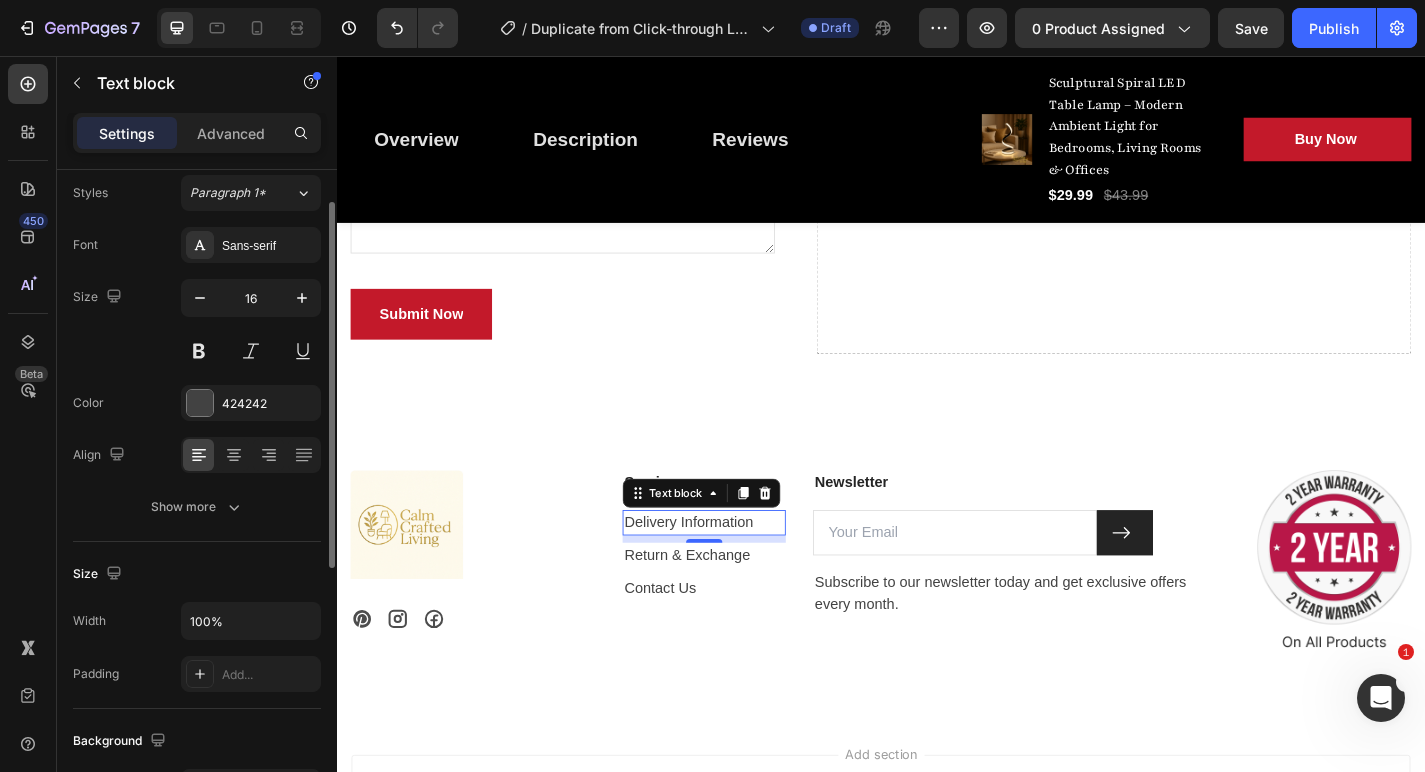 scroll, scrollTop: 61, scrollLeft: 0, axis: vertical 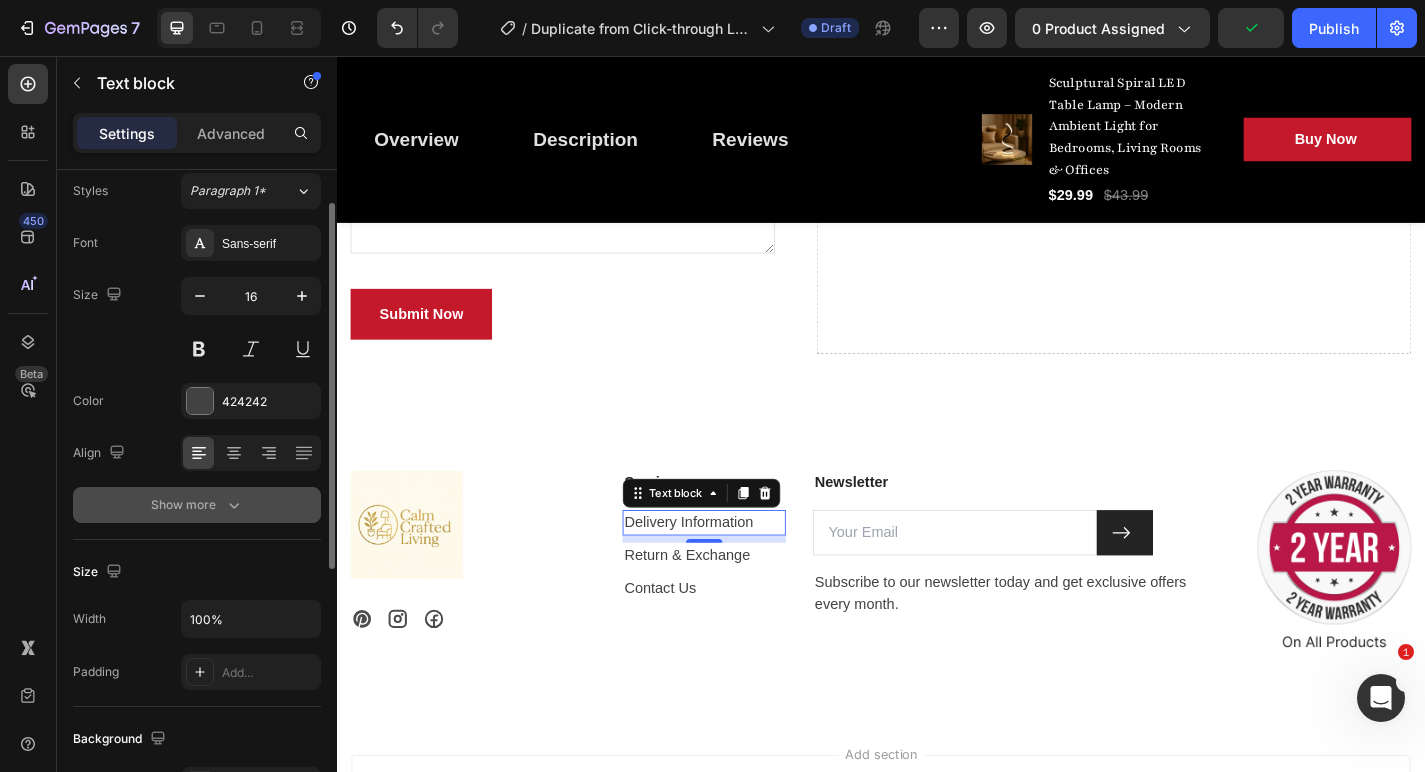 click on "Show more" at bounding box center [197, 505] 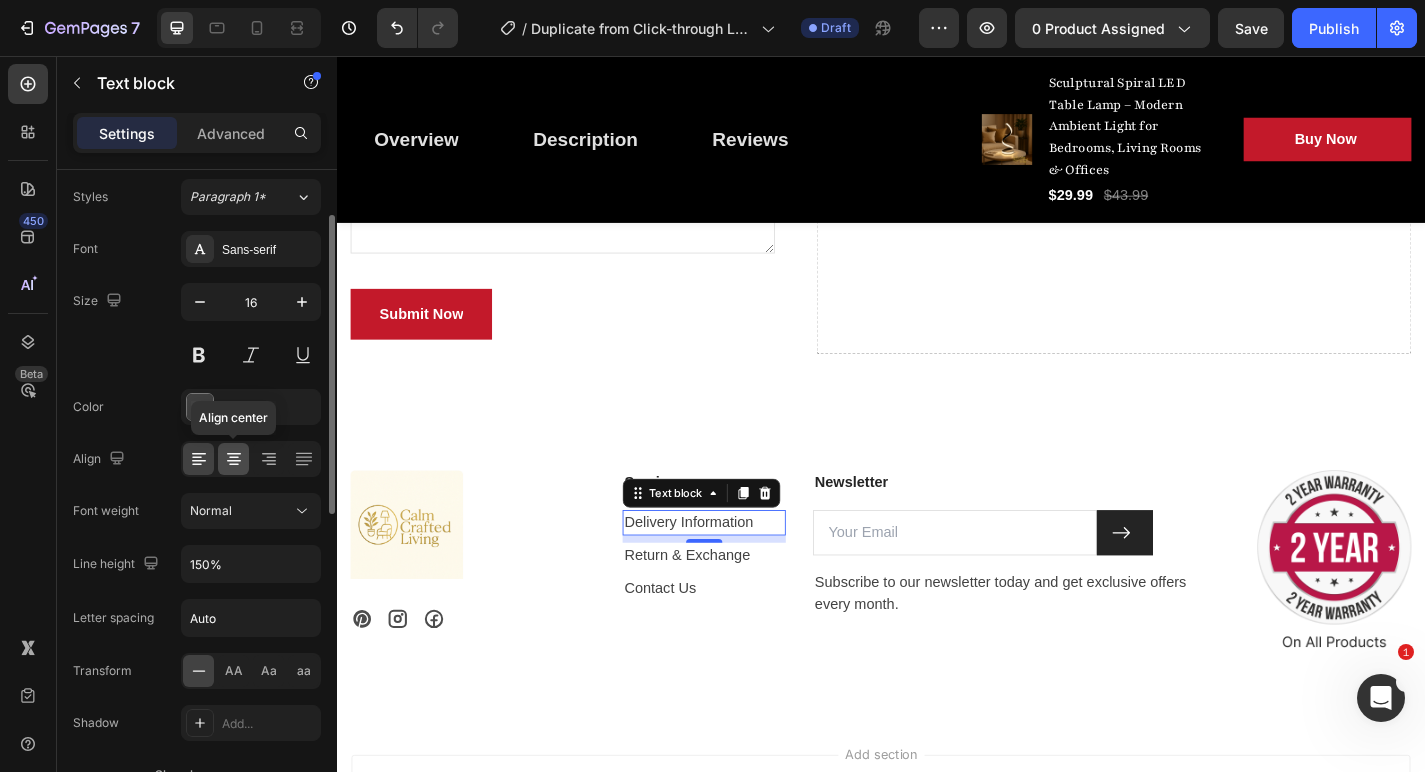 scroll, scrollTop: 0, scrollLeft: 0, axis: both 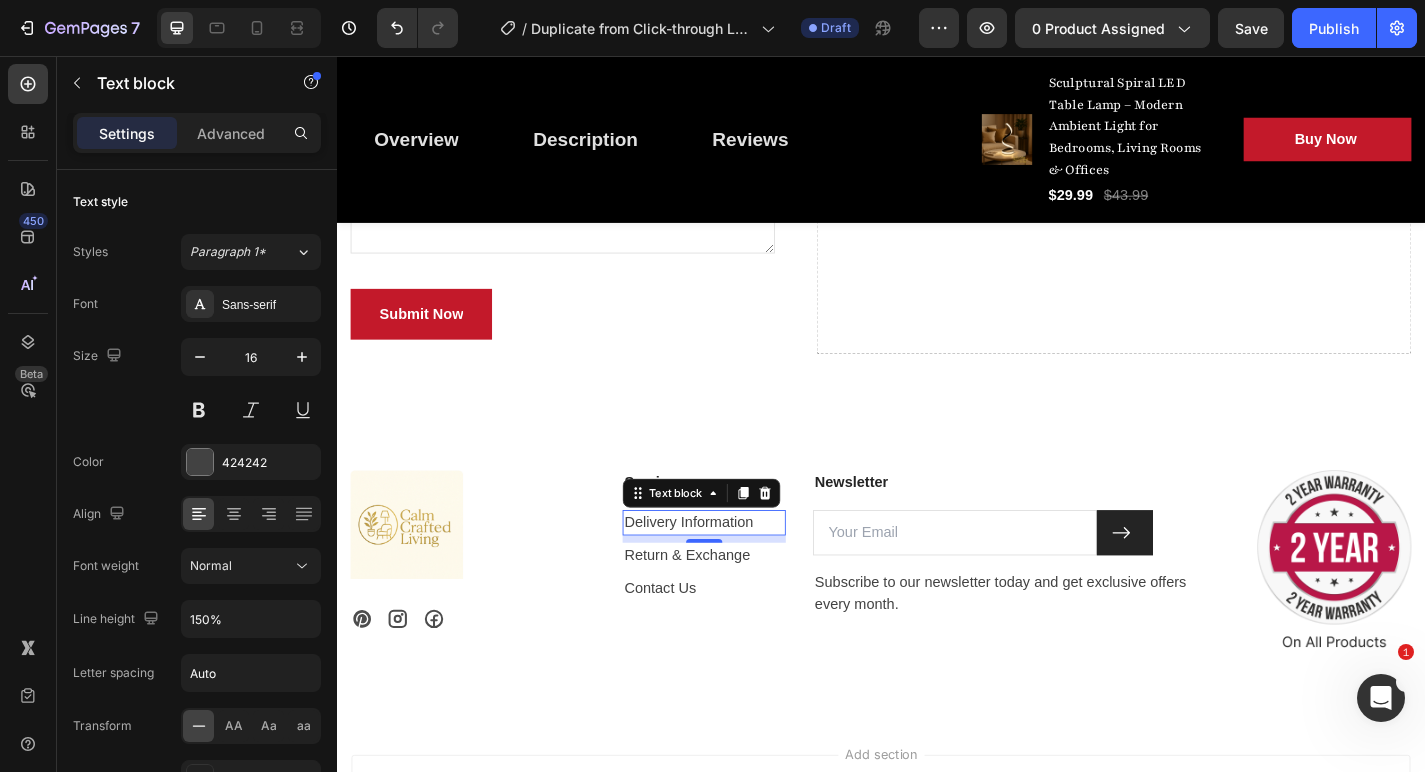 click on "Settings Advanced" at bounding box center (197, 133) 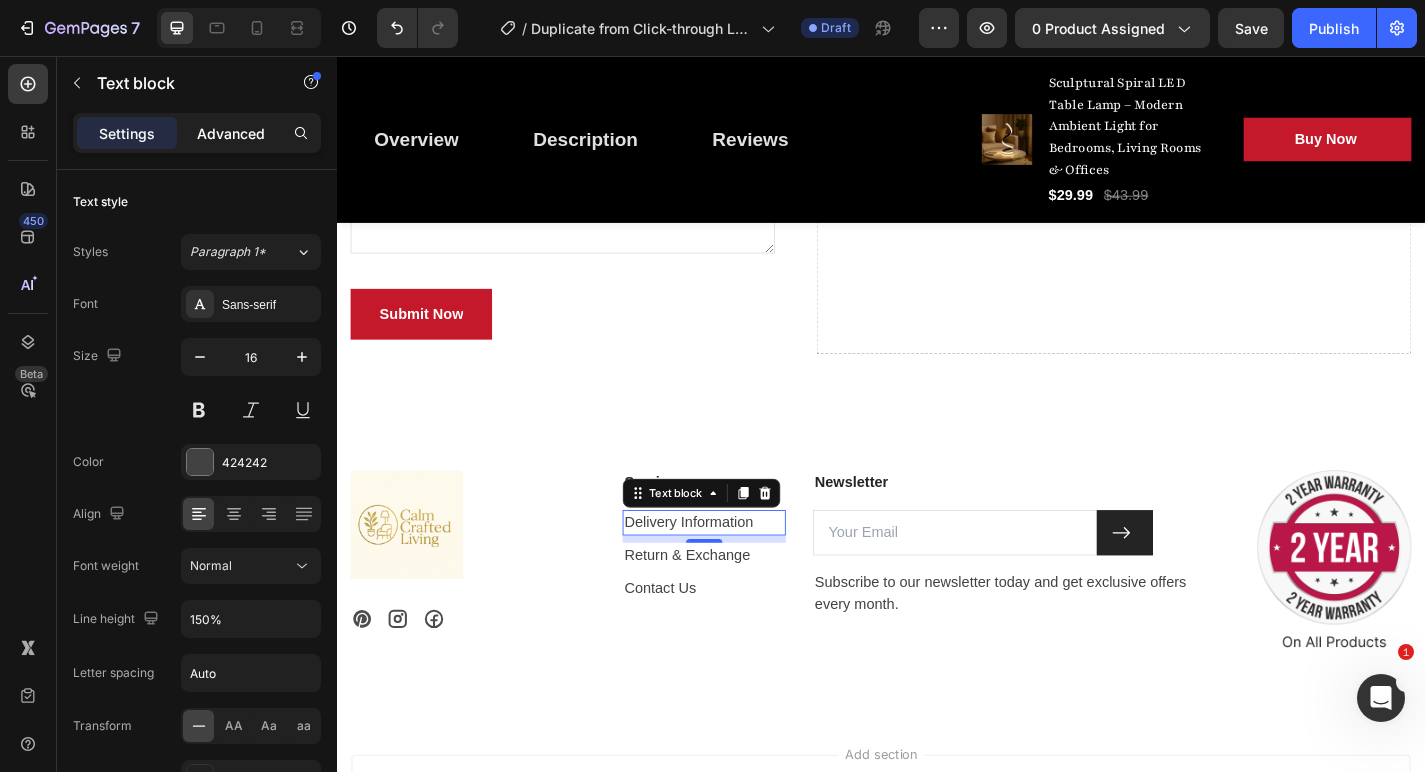 click on "Advanced" at bounding box center (231, 133) 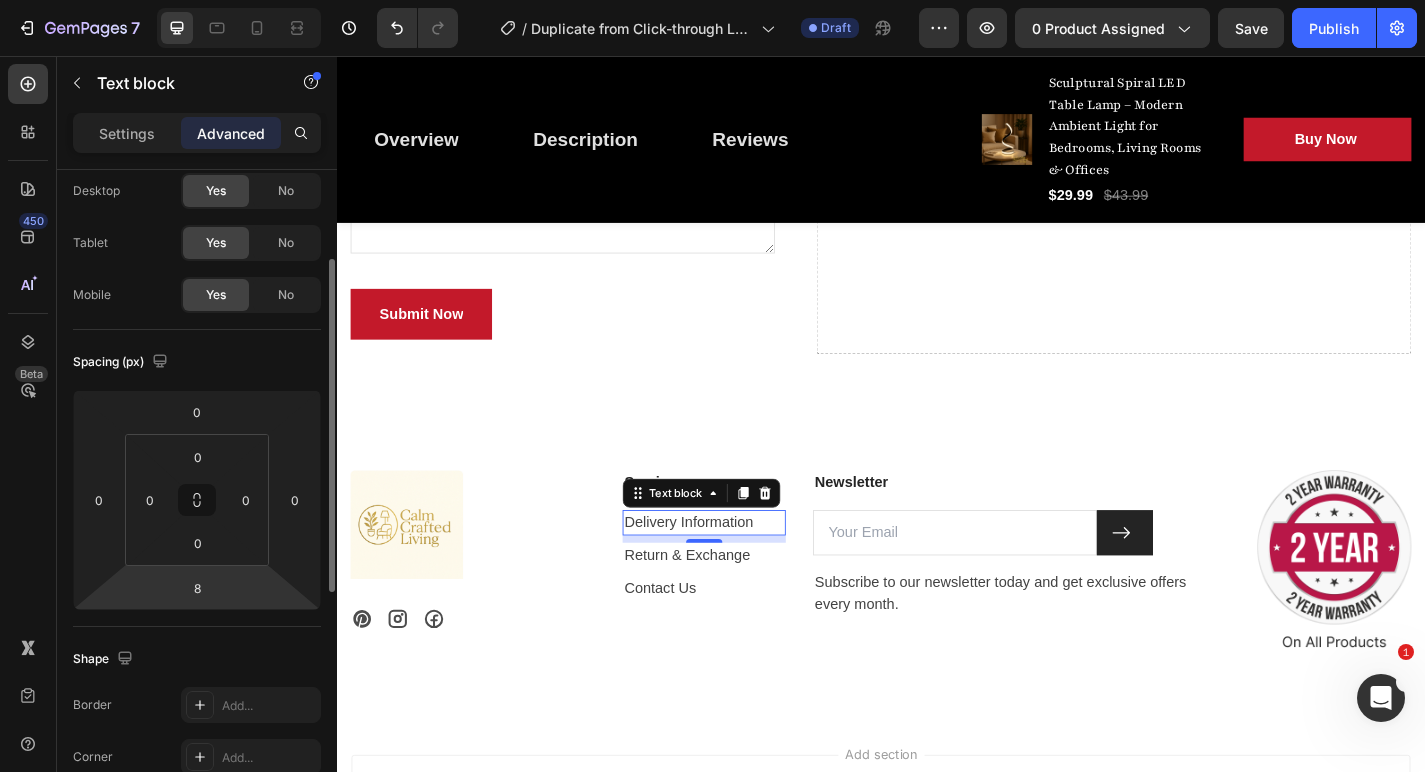 scroll, scrollTop: 0, scrollLeft: 0, axis: both 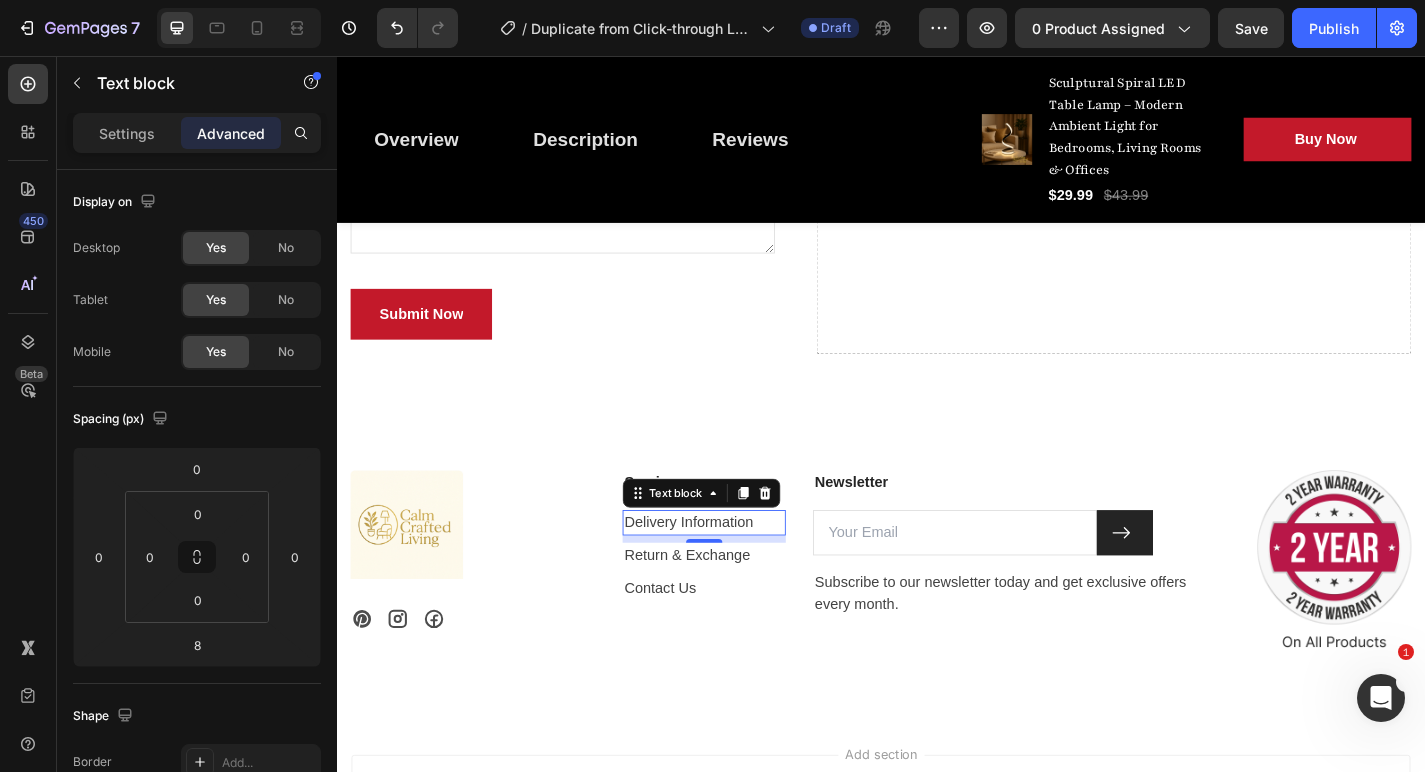 click on "Delivery Information" at bounding box center (742, 571) 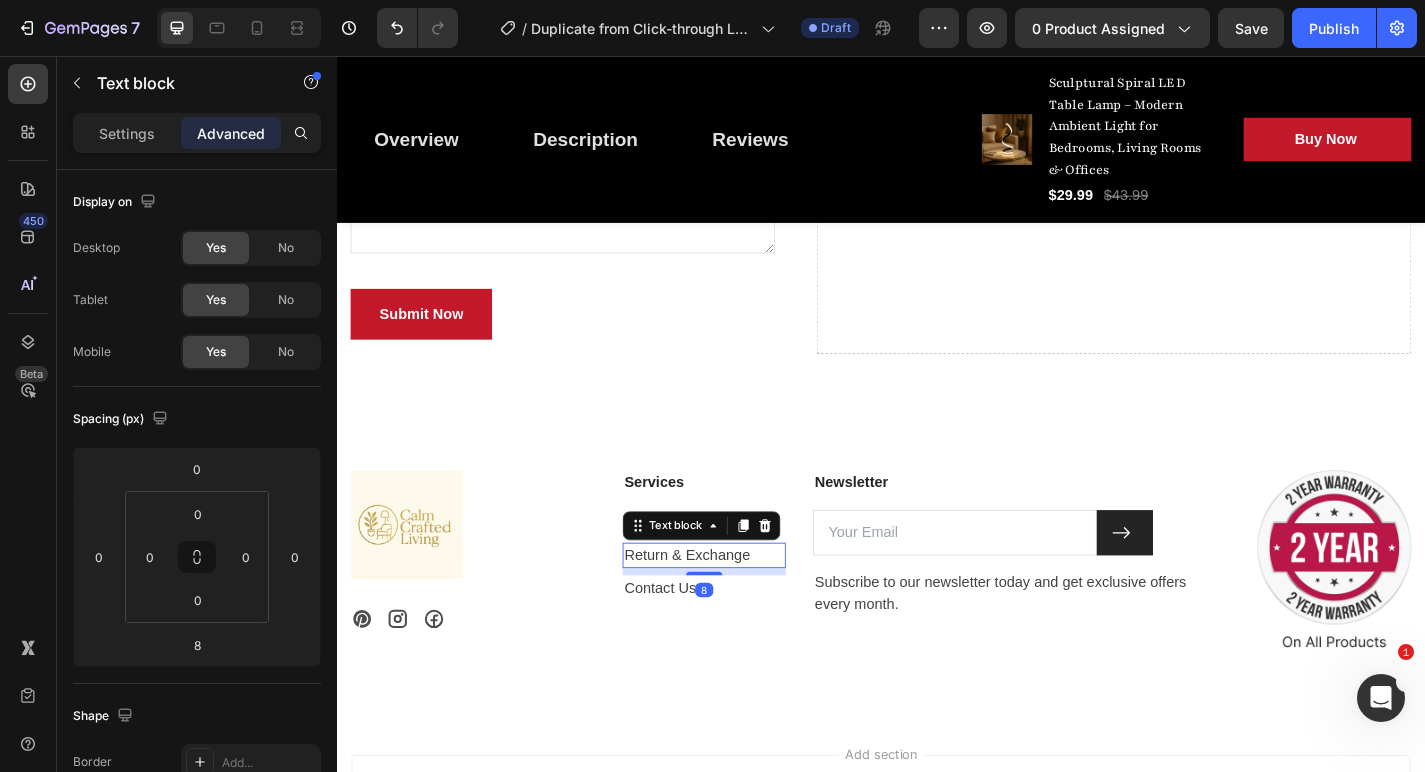 click on "Return & Exchange" at bounding box center [742, 607] 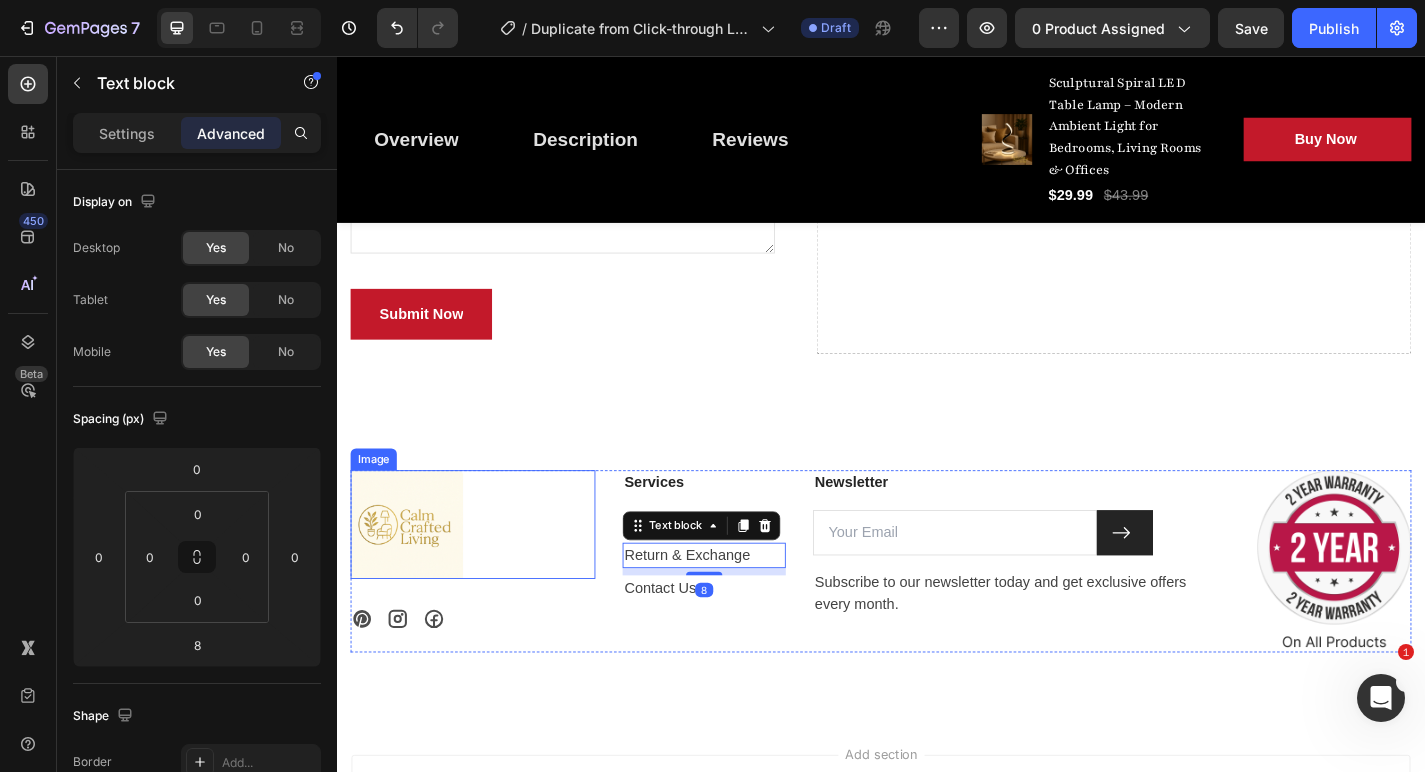 click at bounding box center [487, 573] 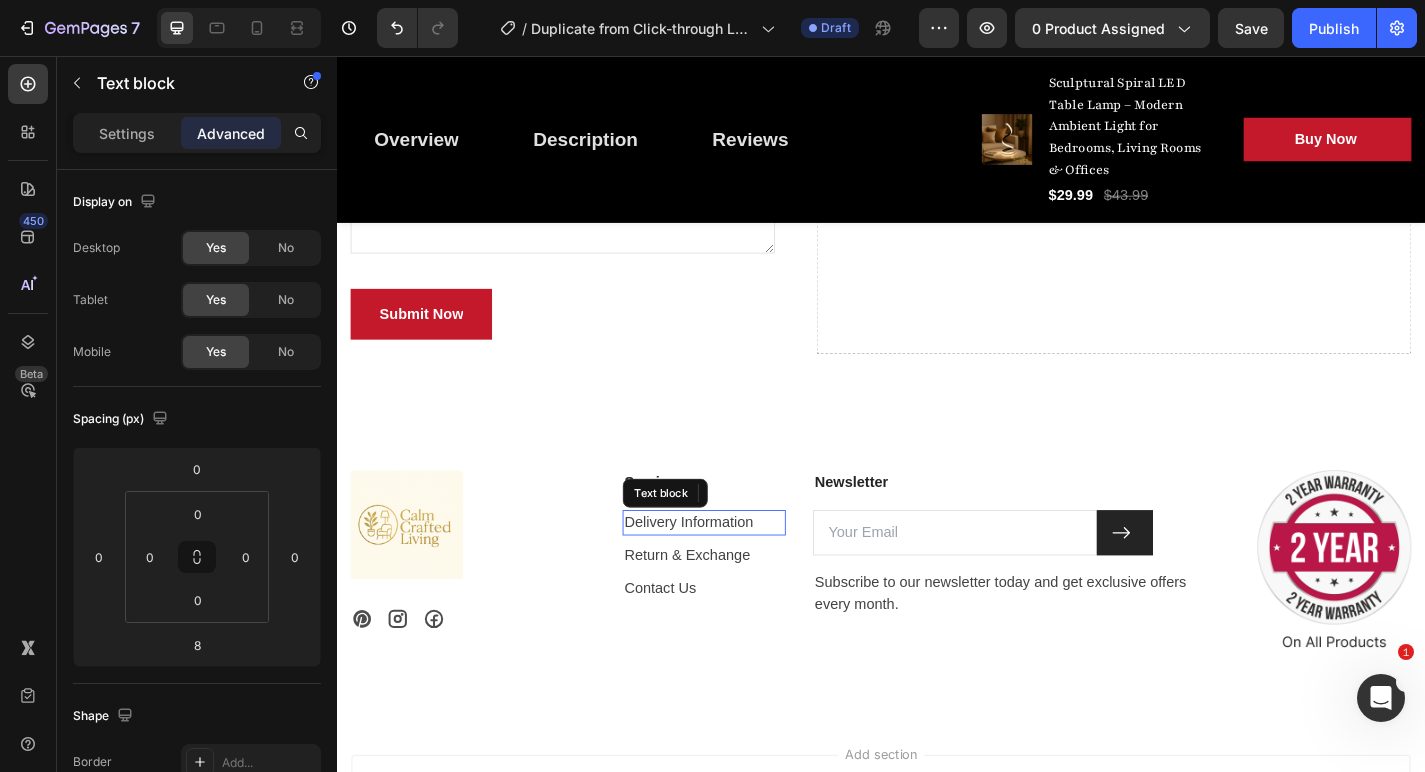 click on "Delivery Information" at bounding box center [742, 571] 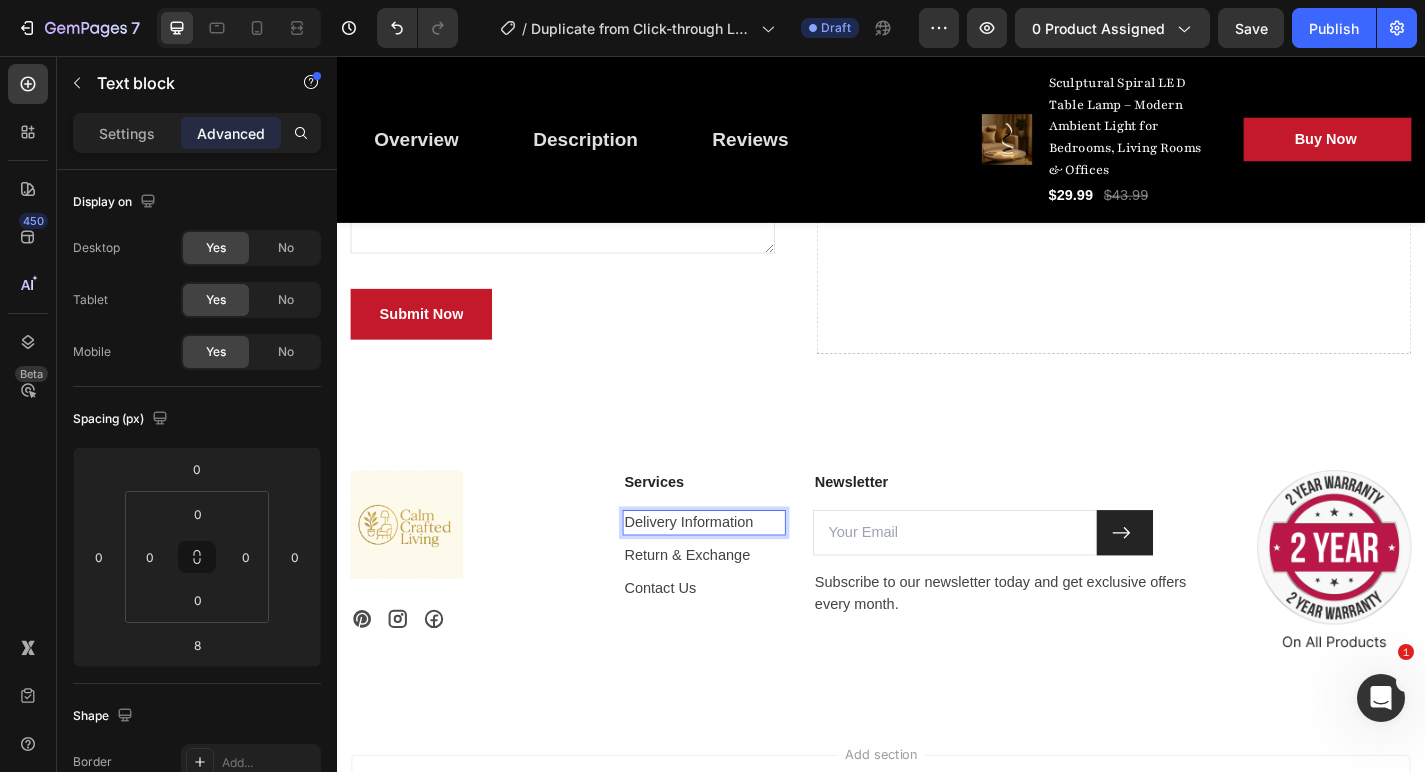 click on "Delivery Information" at bounding box center (742, 571) 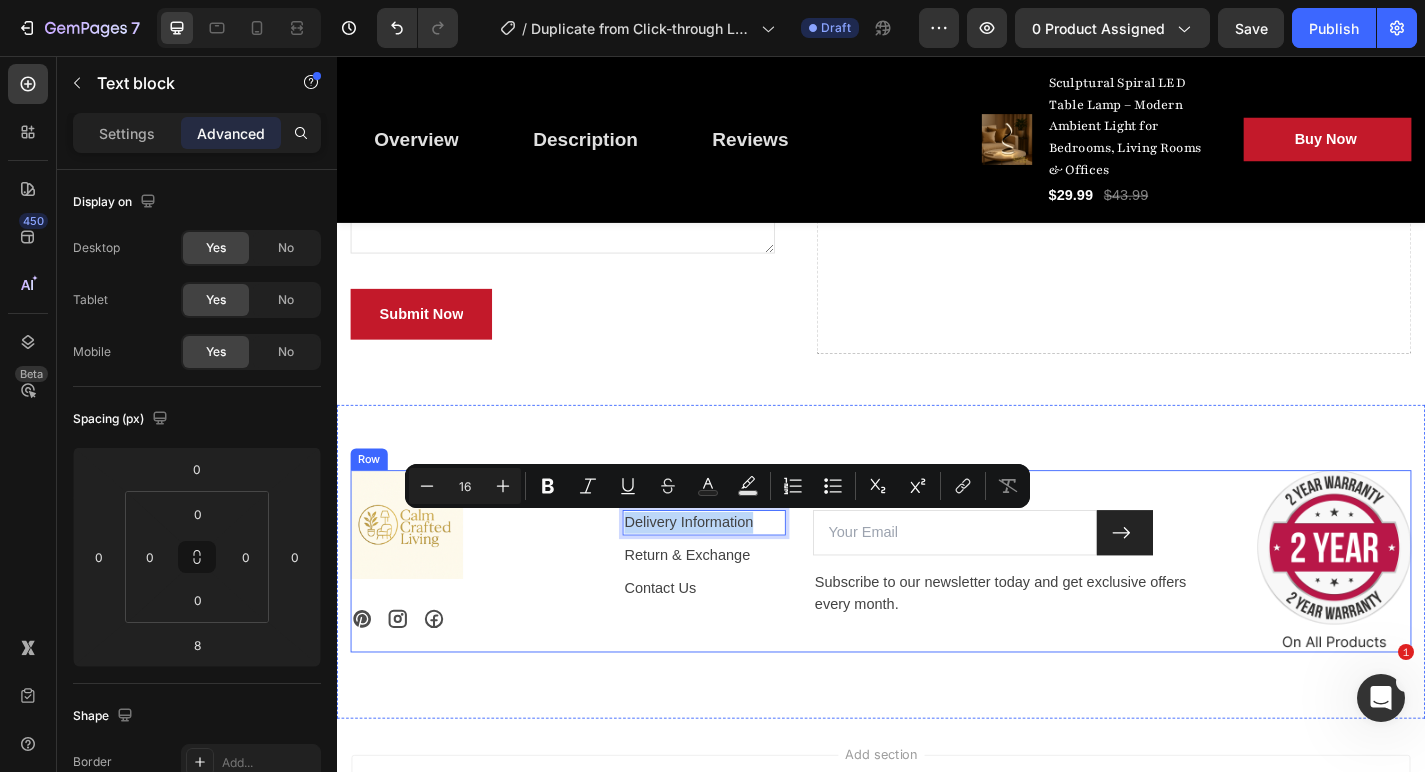 drag, startPoint x: 799, startPoint y: 564, endPoint x: 635, endPoint y: 553, distance: 164.36848 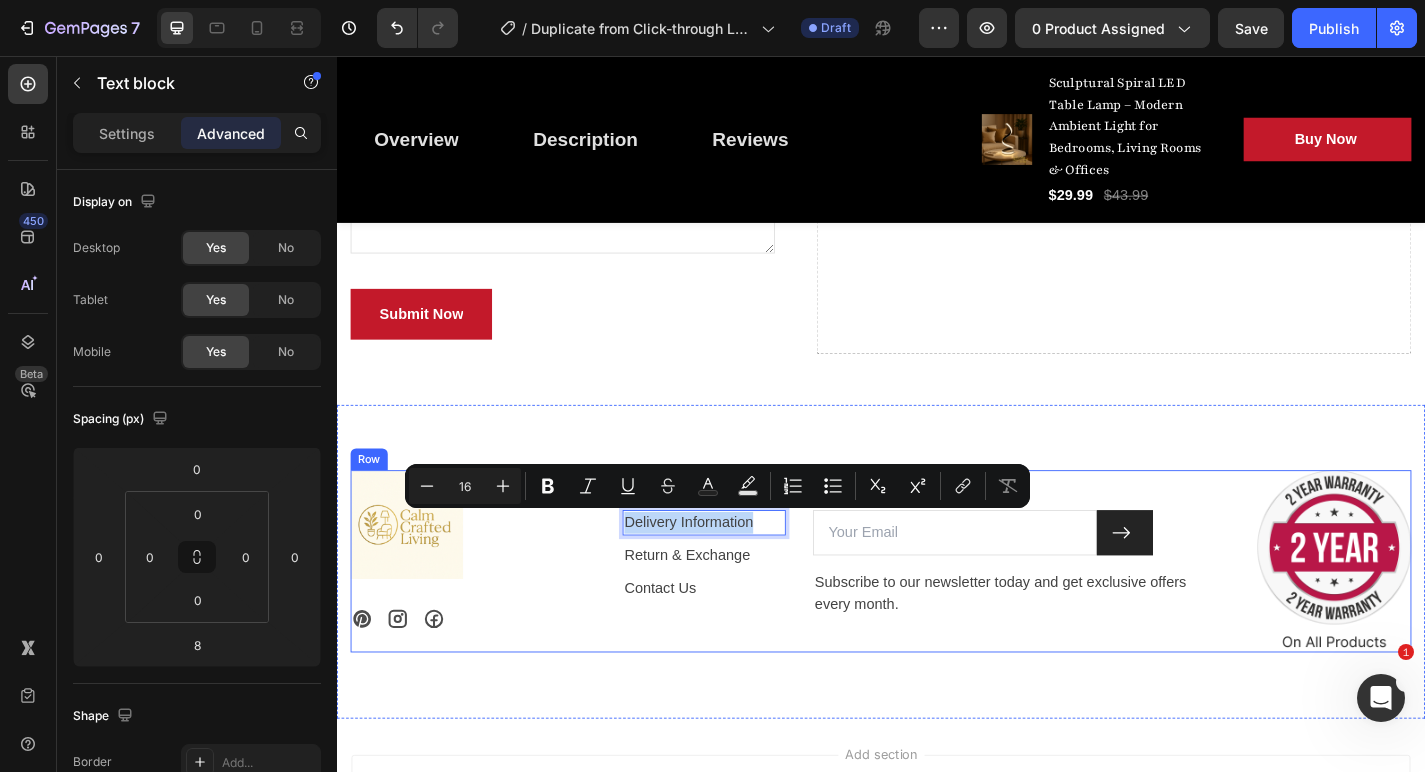 click on "Image Icon Icon Icon Row Services Text block Delivery Information Text block 8 Return & Exchange Text block Contact Us Text block Newsletter Text block Email Field Submit Button Row Subscribe to our newsletter today and get exclusive offers every month. Text block Newsletter Image Row" at bounding box center [937, 613] 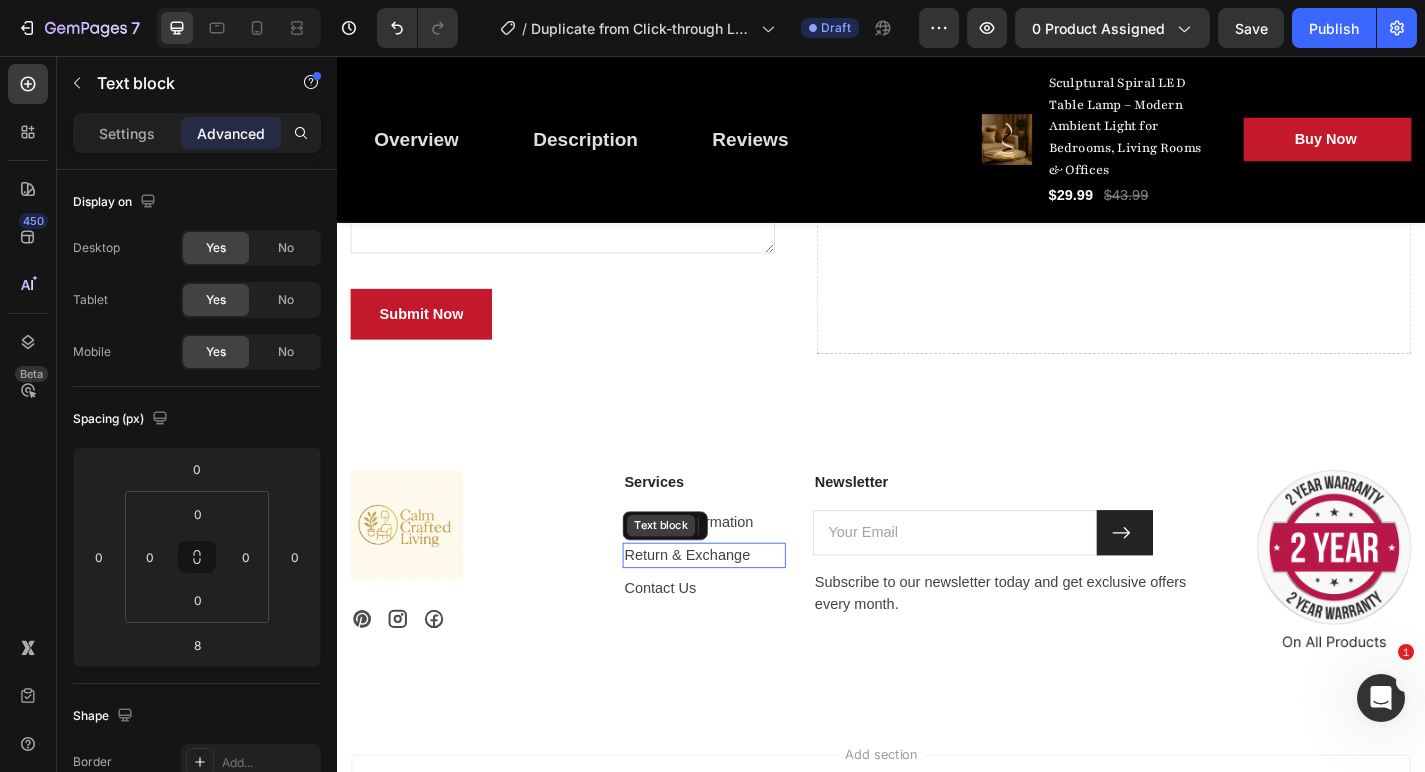 click on "Text block" at bounding box center (699, 574) 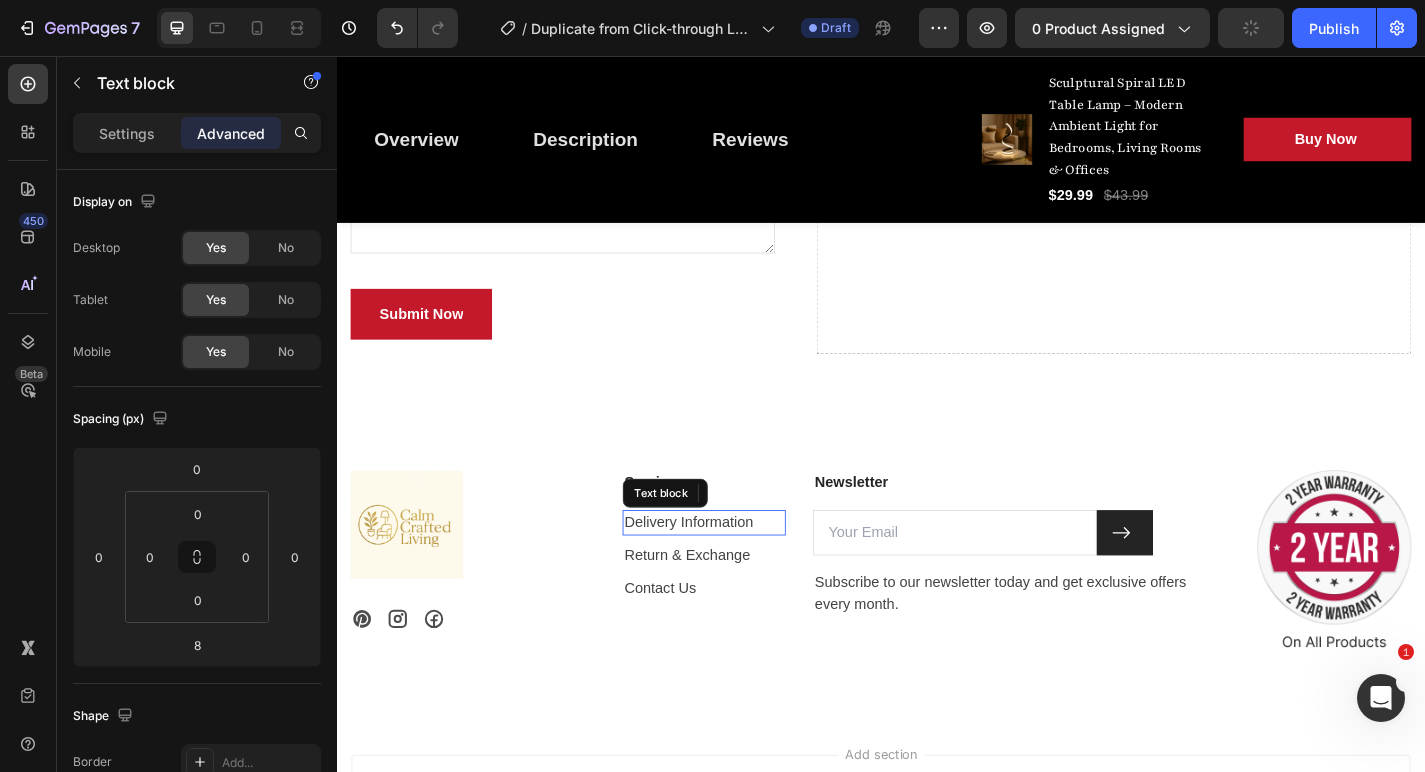 click on "Delivery Information" at bounding box center (742, 571) 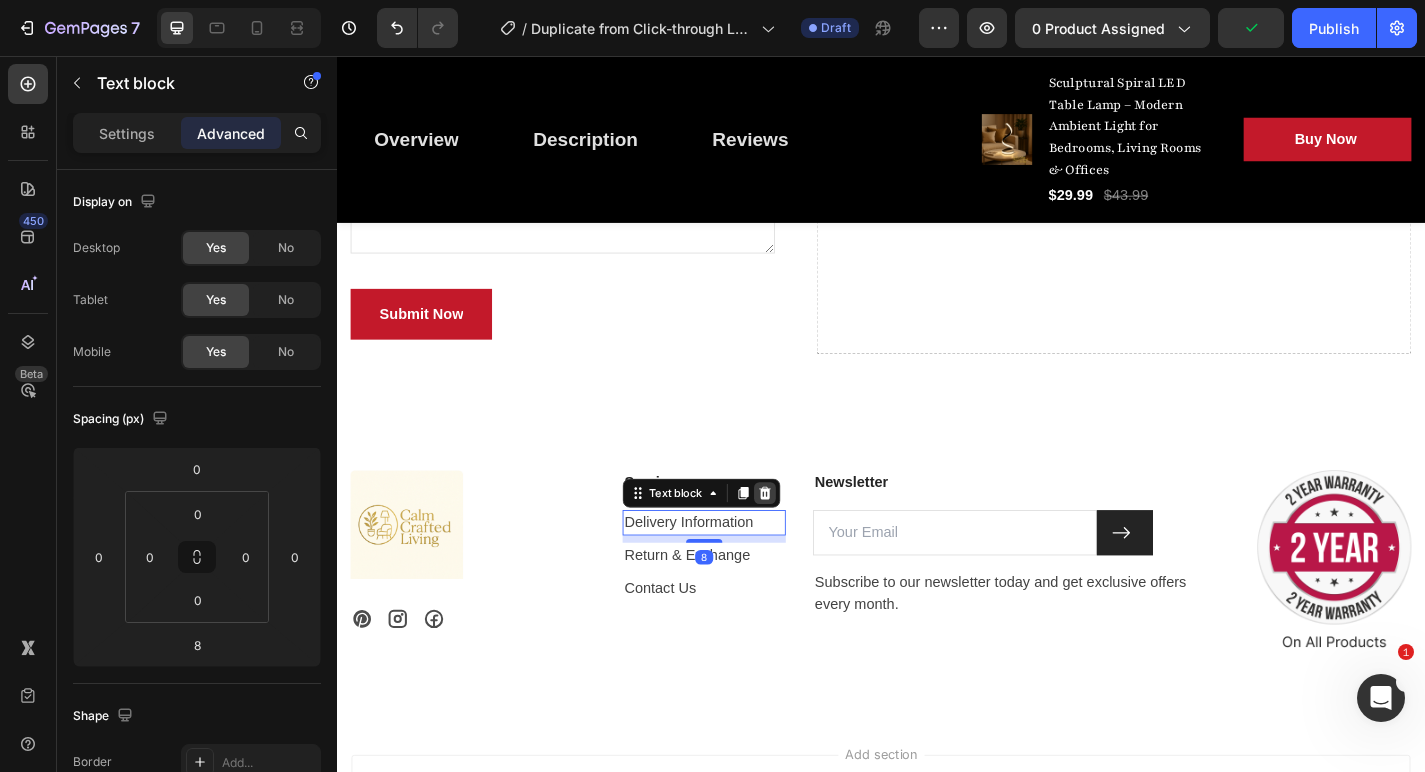 click 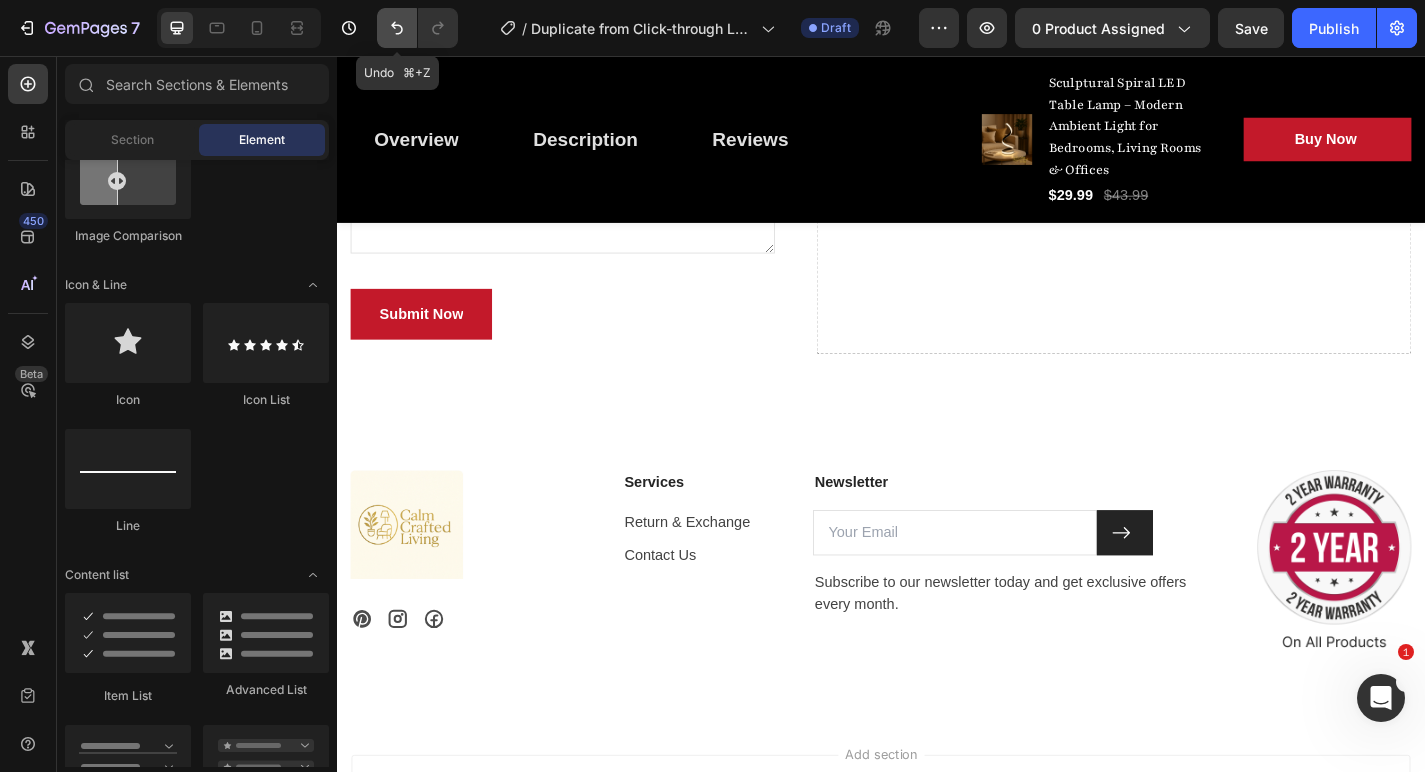 click 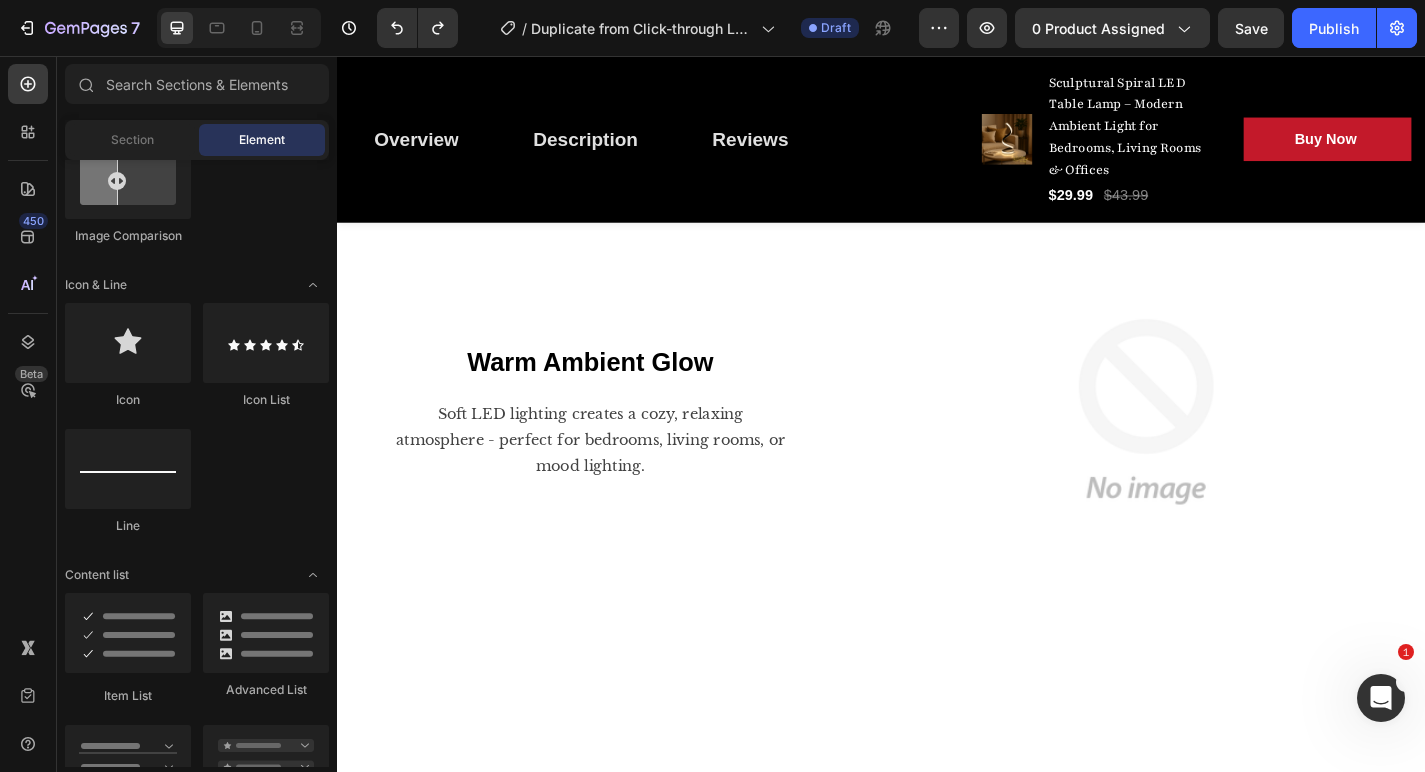 scroll, scrollTop: 2656, scrollLeft: 0, axis: vertical 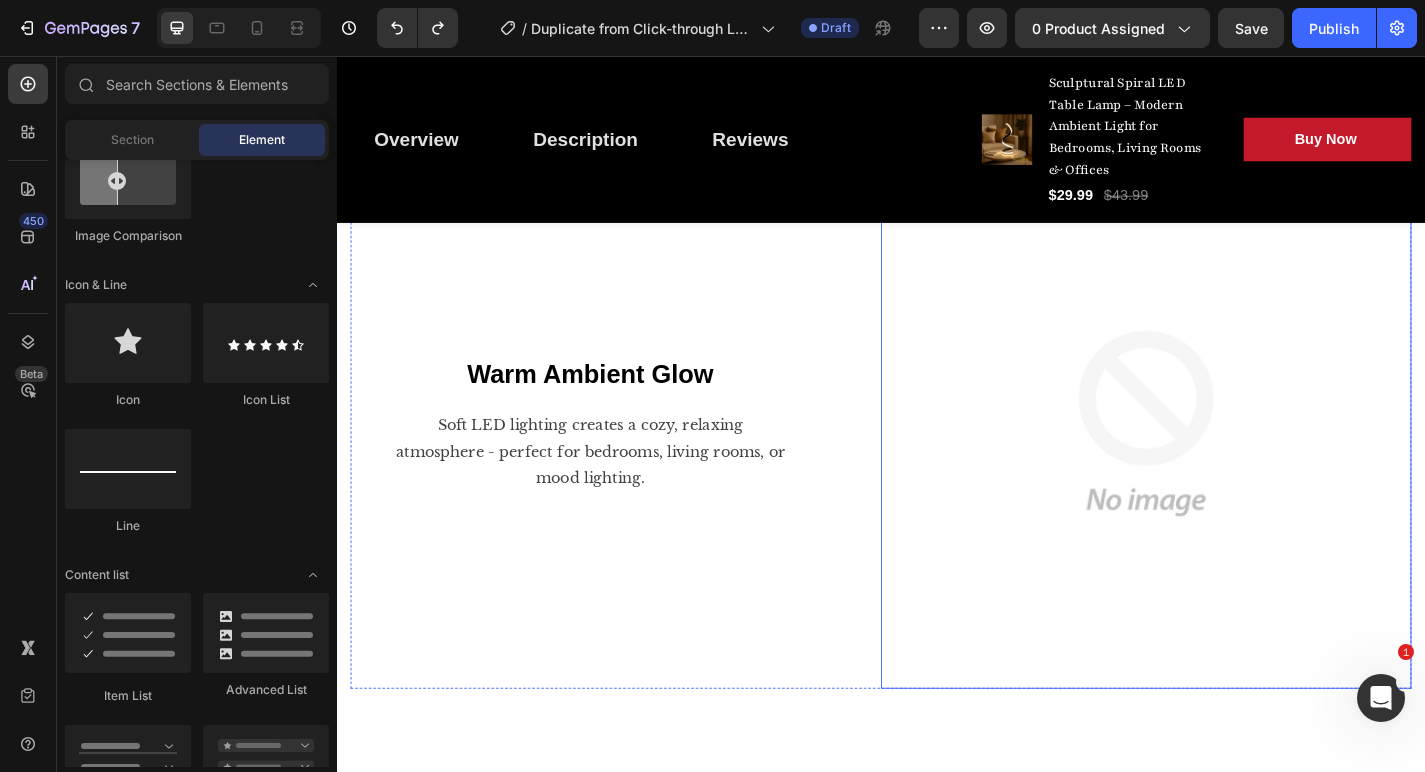 click at bounding box center [1229, 461] 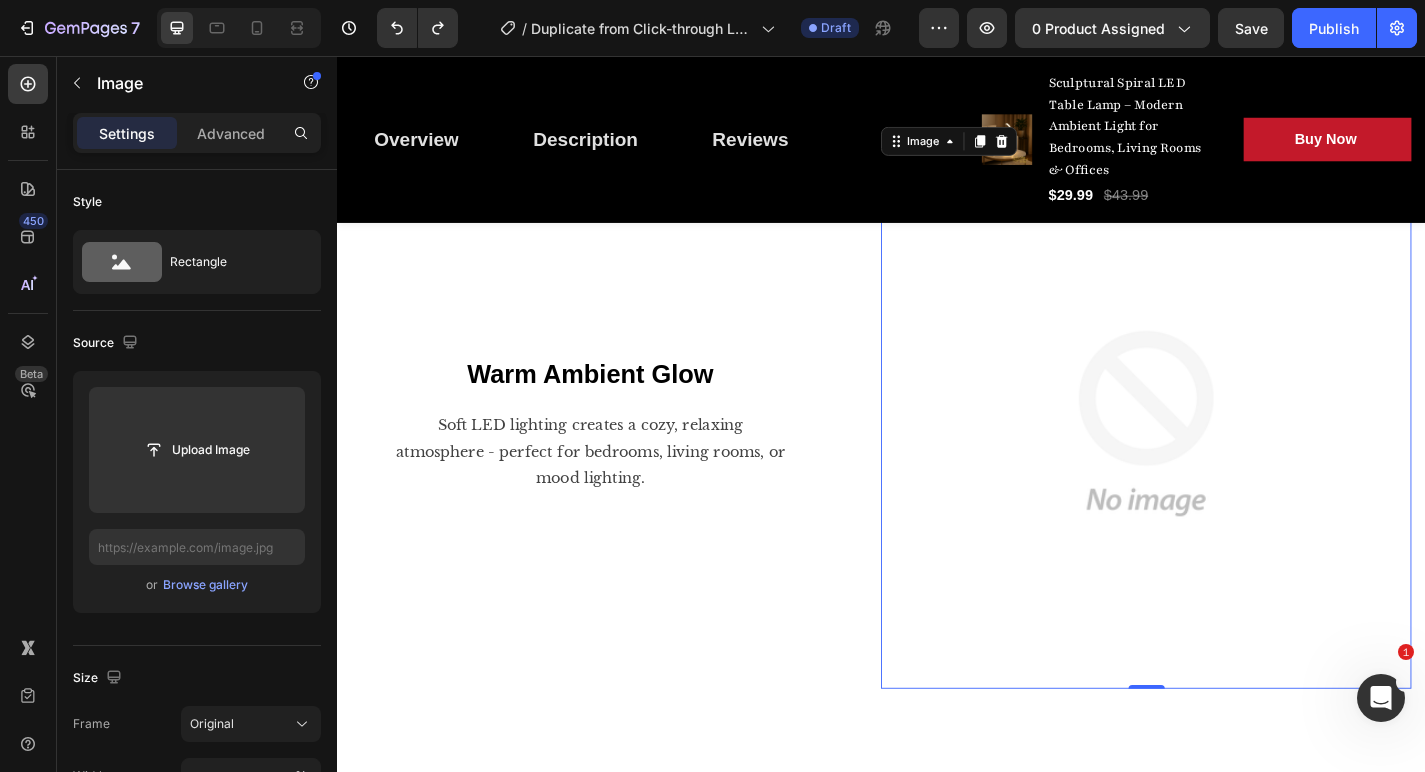 click at bounding box center [1229, 461] 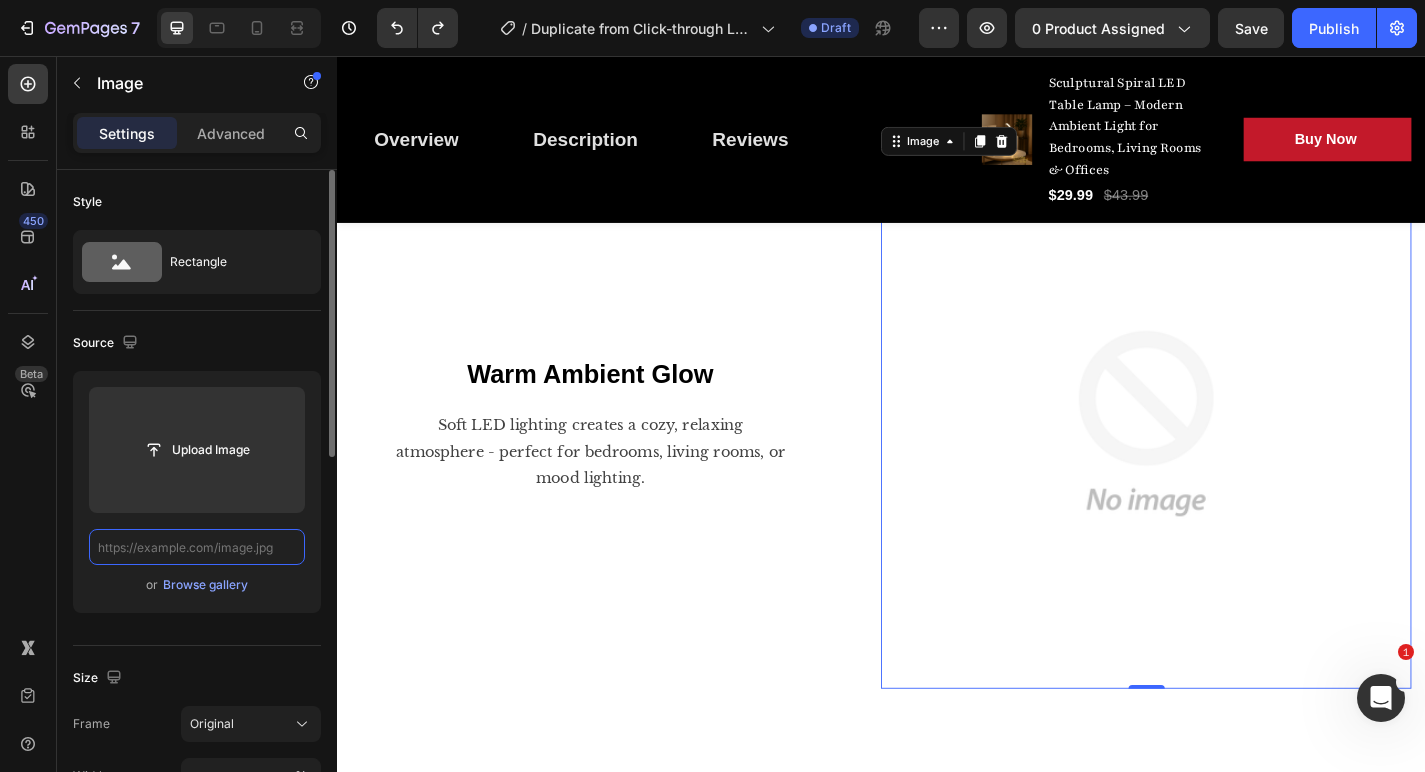 click at bounding box center [197, 547] 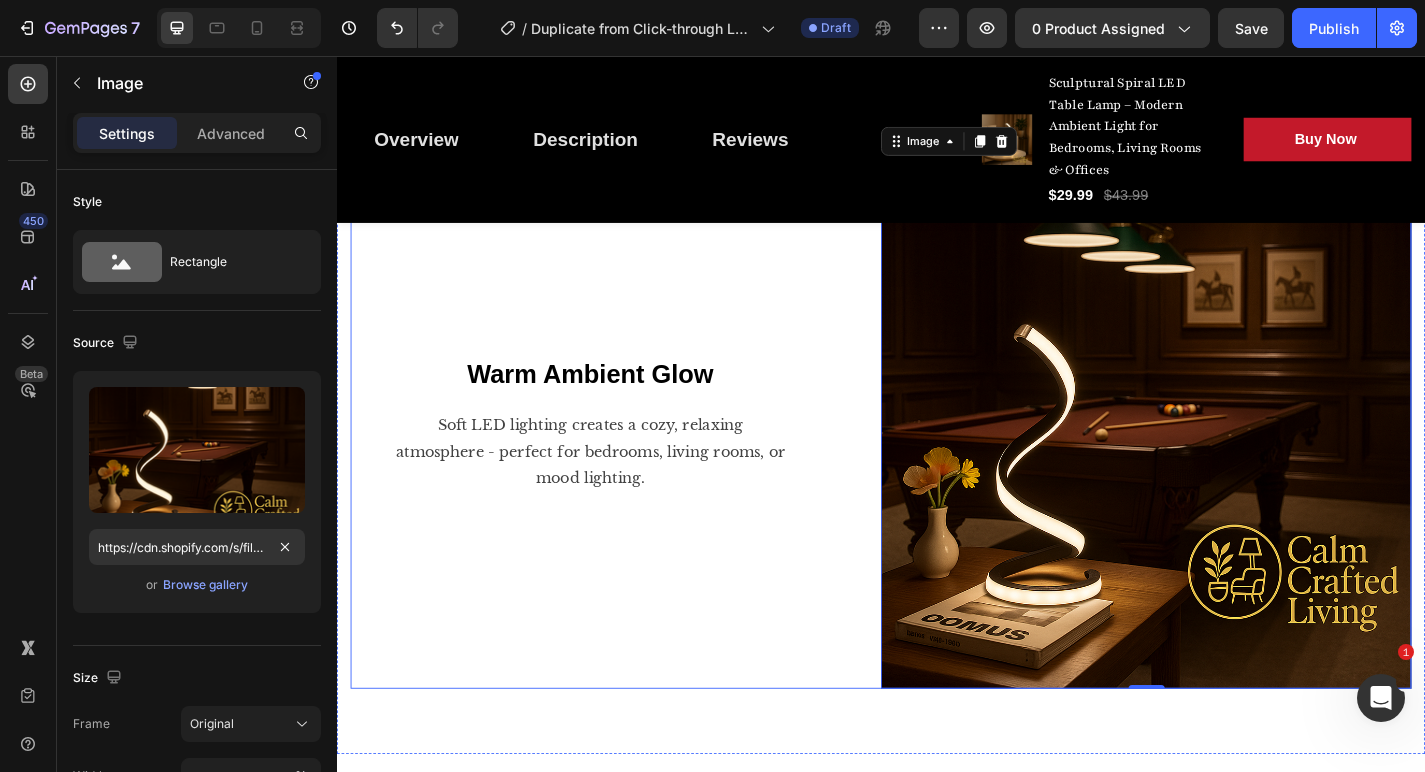 click on "Warm Ambient Glow Text block Soft LED lighting creates a cozy, relaxing atmosphere - perfect for bedrooms, living rooms, or mood lighting. Text block Row" at bounding box center (644, 461) 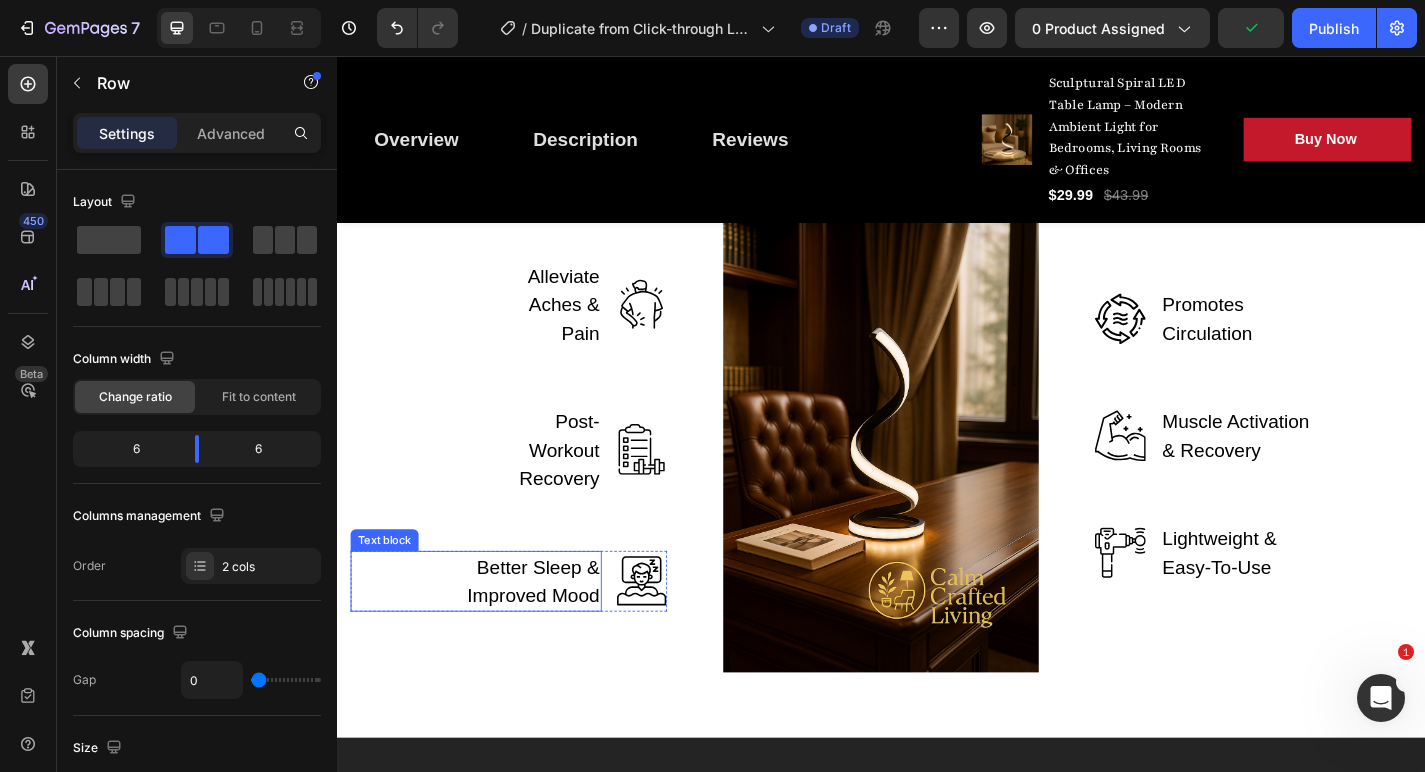 scroll, scrollTop: 3457, scrollLeft: 0, axis: vertical 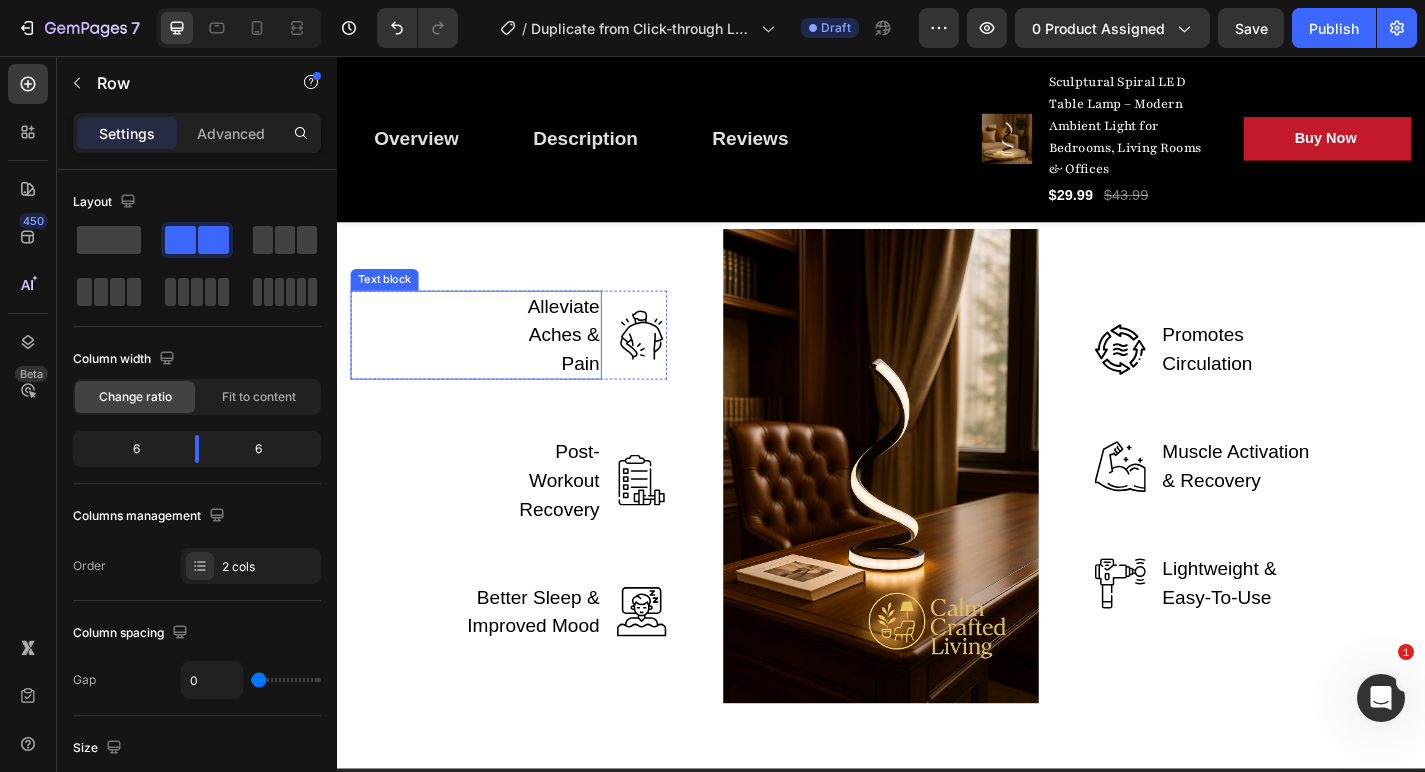 click on "Alleviate Aches & Pain" at bounding box center (565, 364) 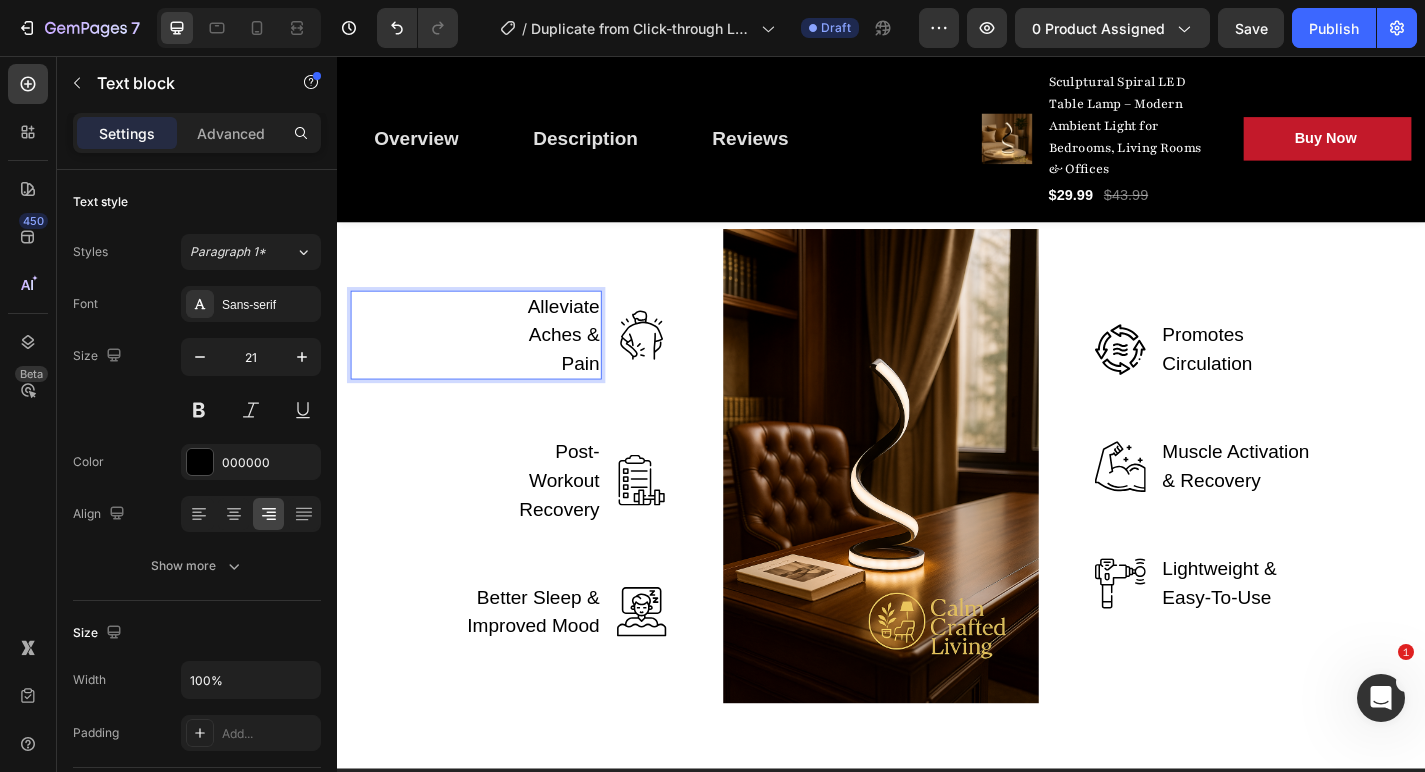 click on "Alleviate Aches & Pain" at bounding box center (565, 364) 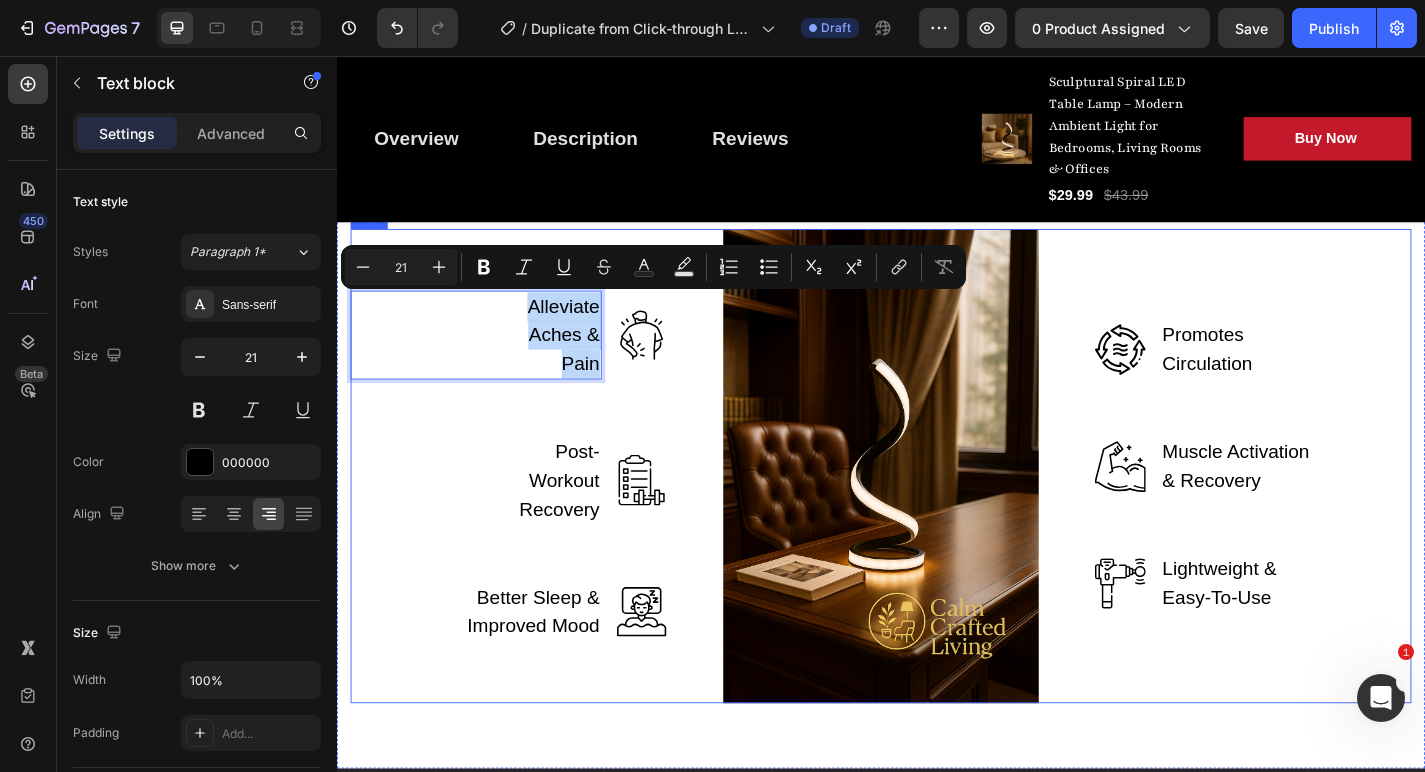 drag, startPoint x: 624, startPoint y: 389, endPoint x: 534, endPoint y: 315, distance: 116.51609 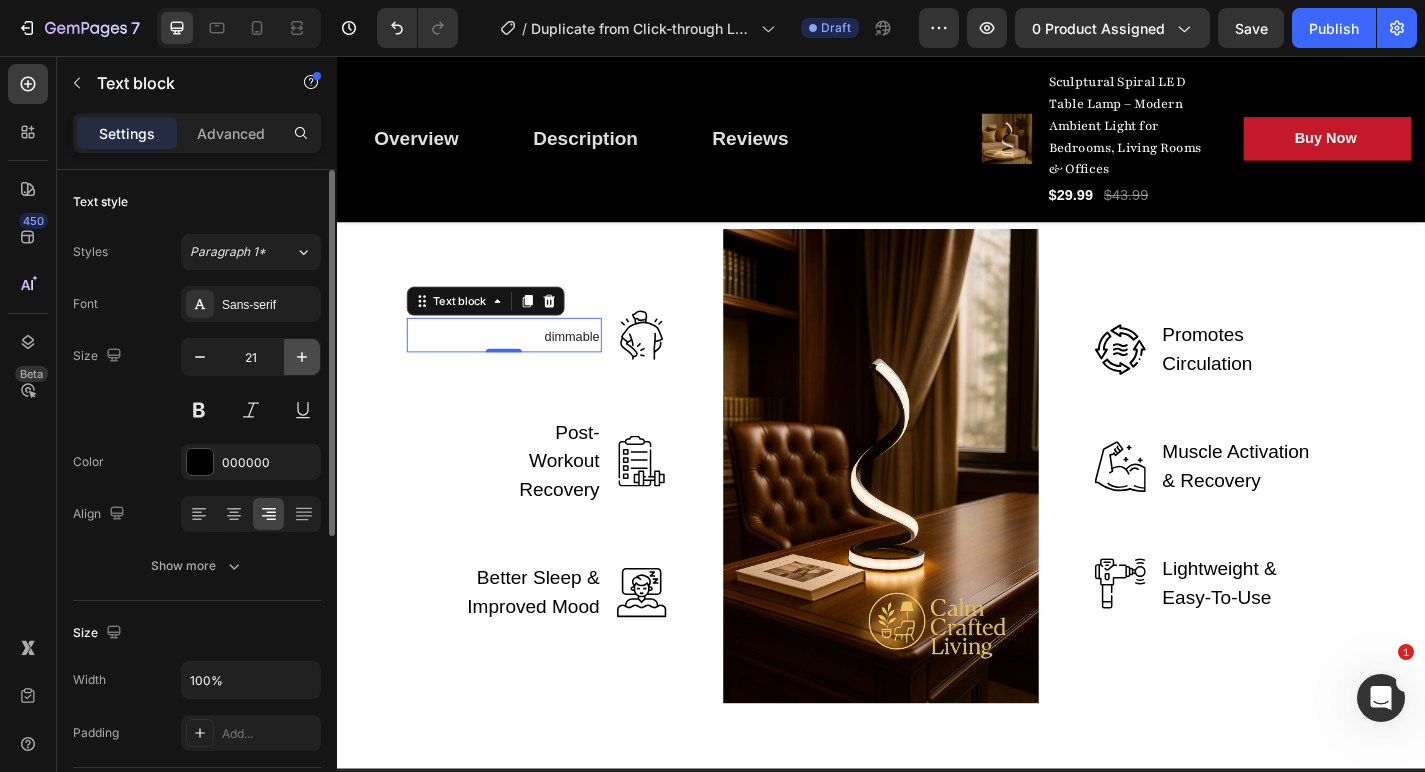 click 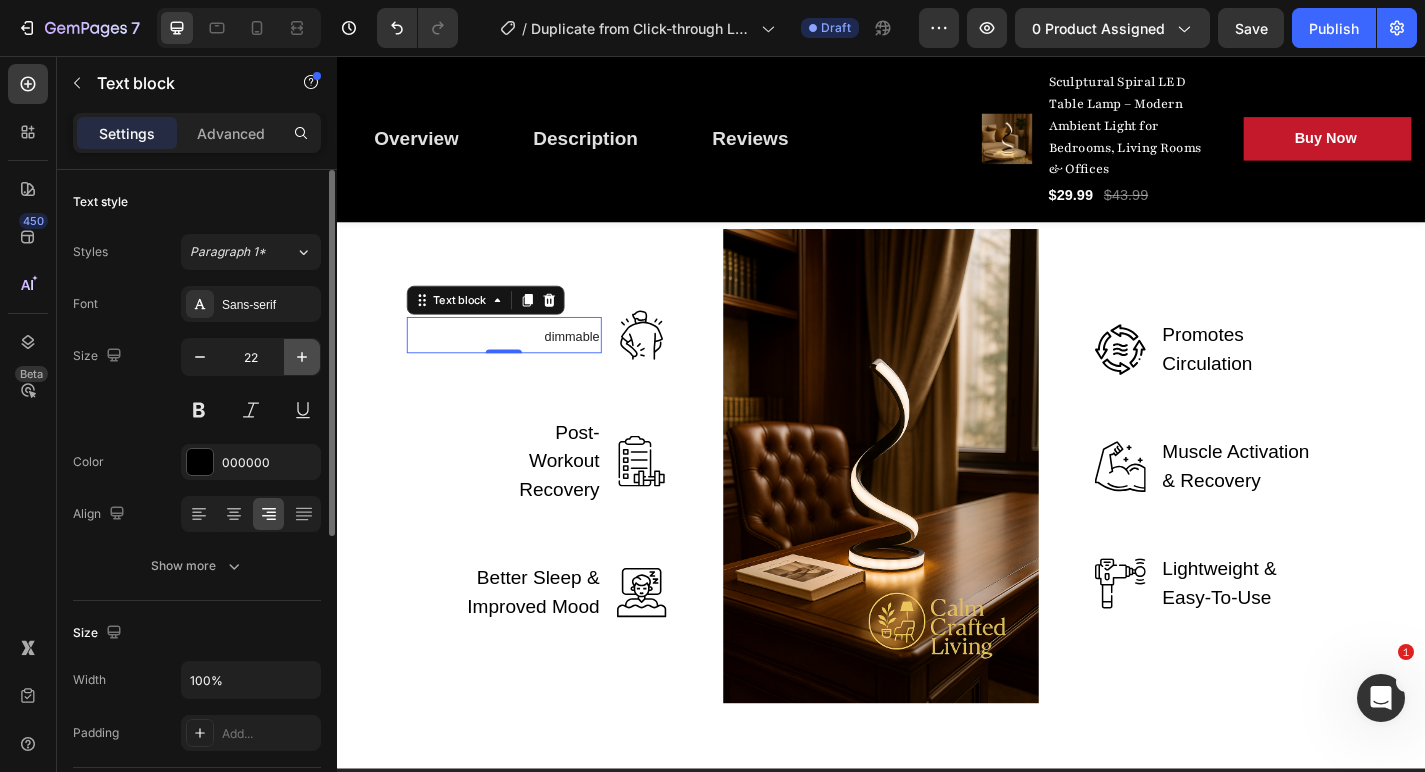 click 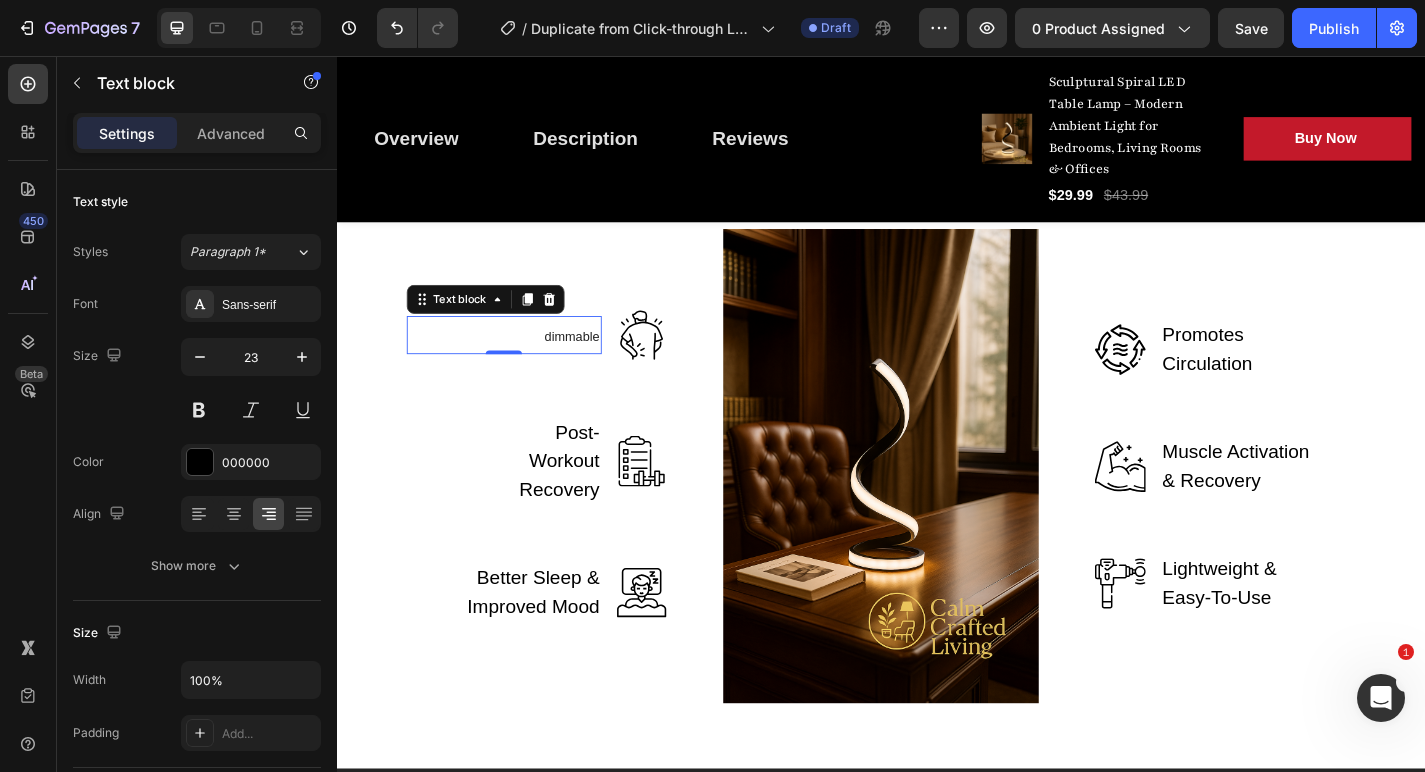 click on "dimmable Text block 0" at bounding box center (521, 364) 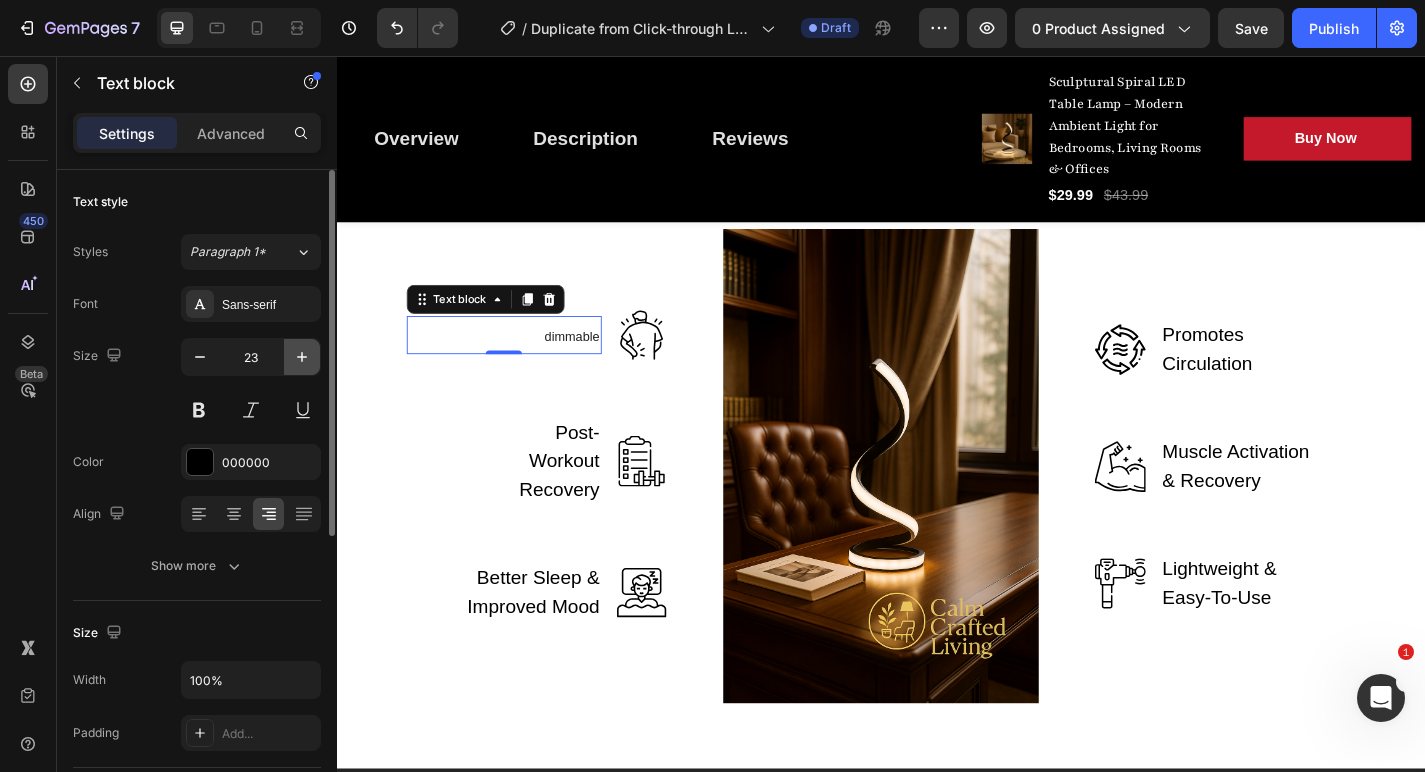 click 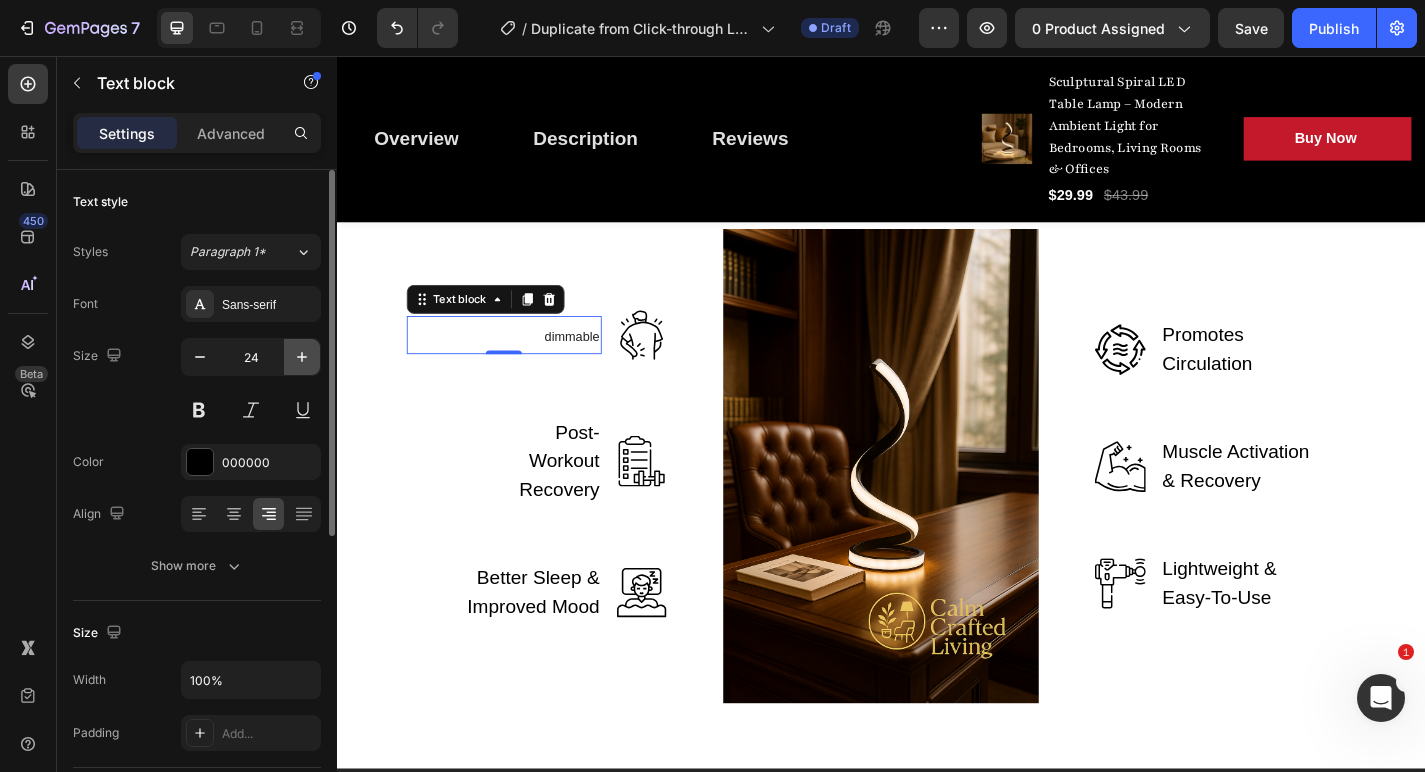 click 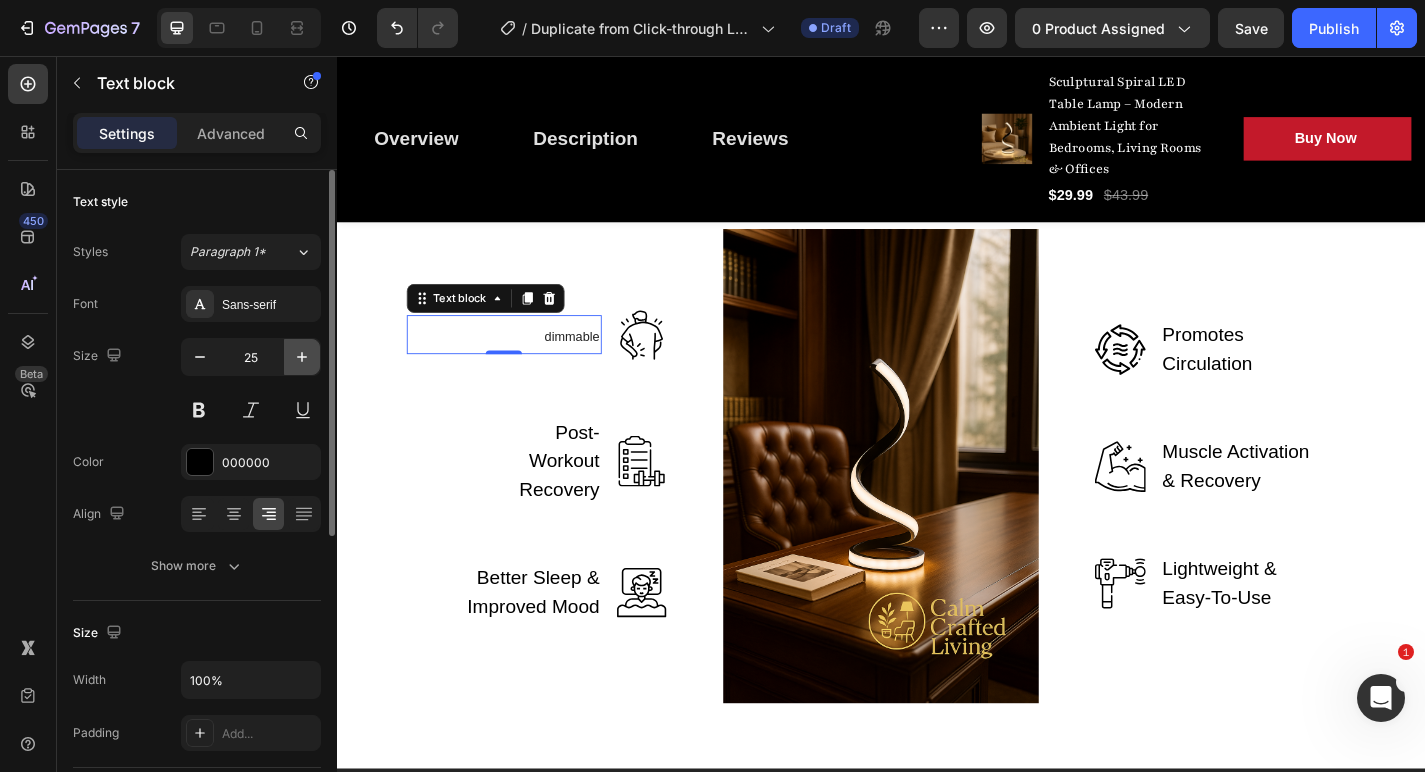 click 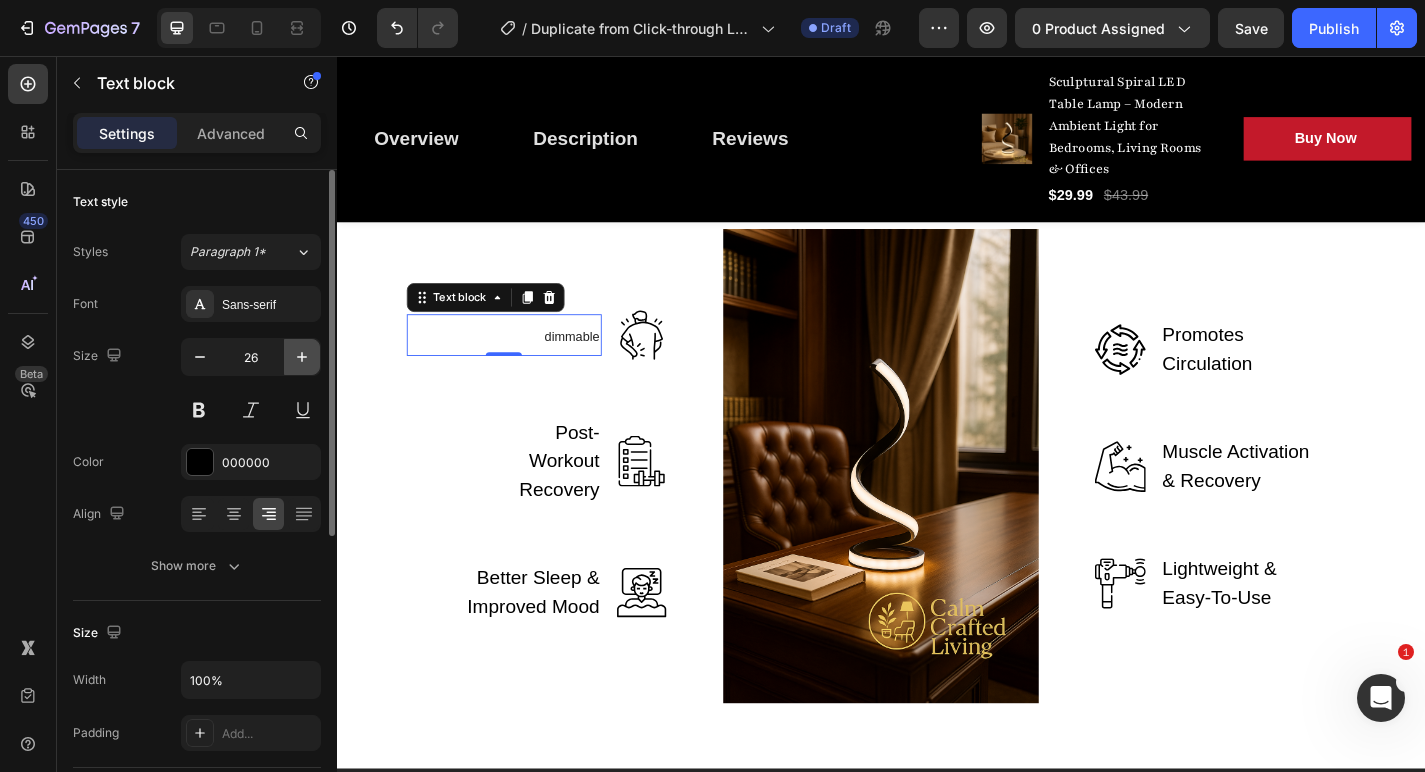 click 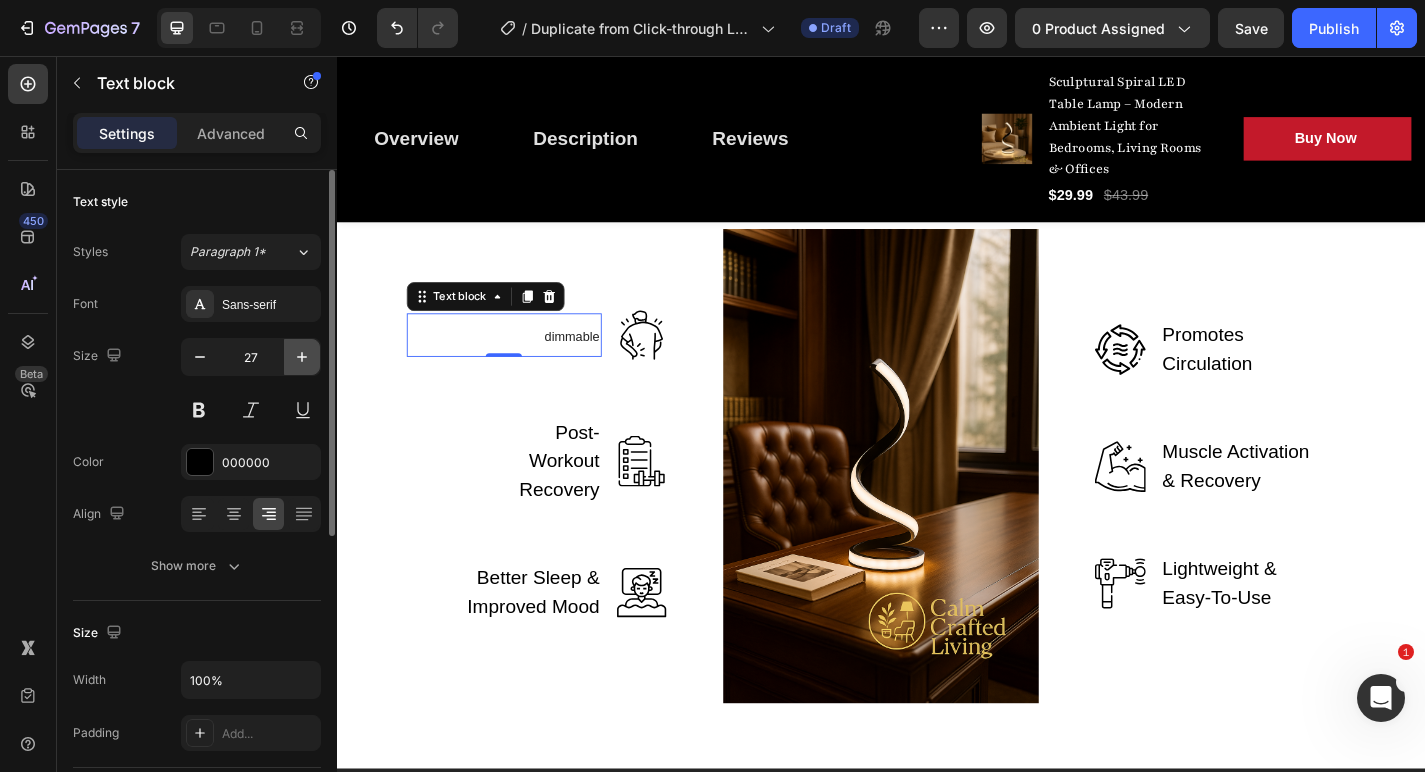 click 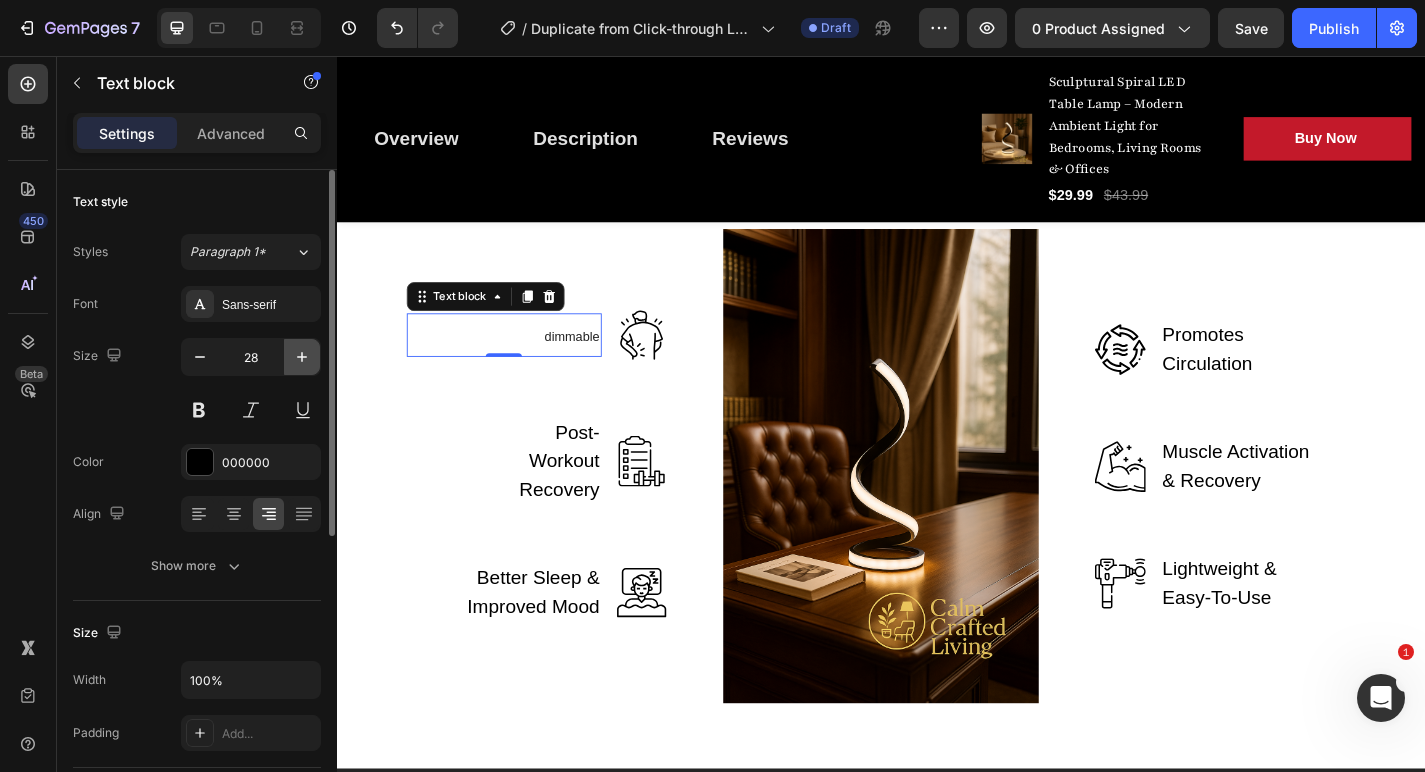 click 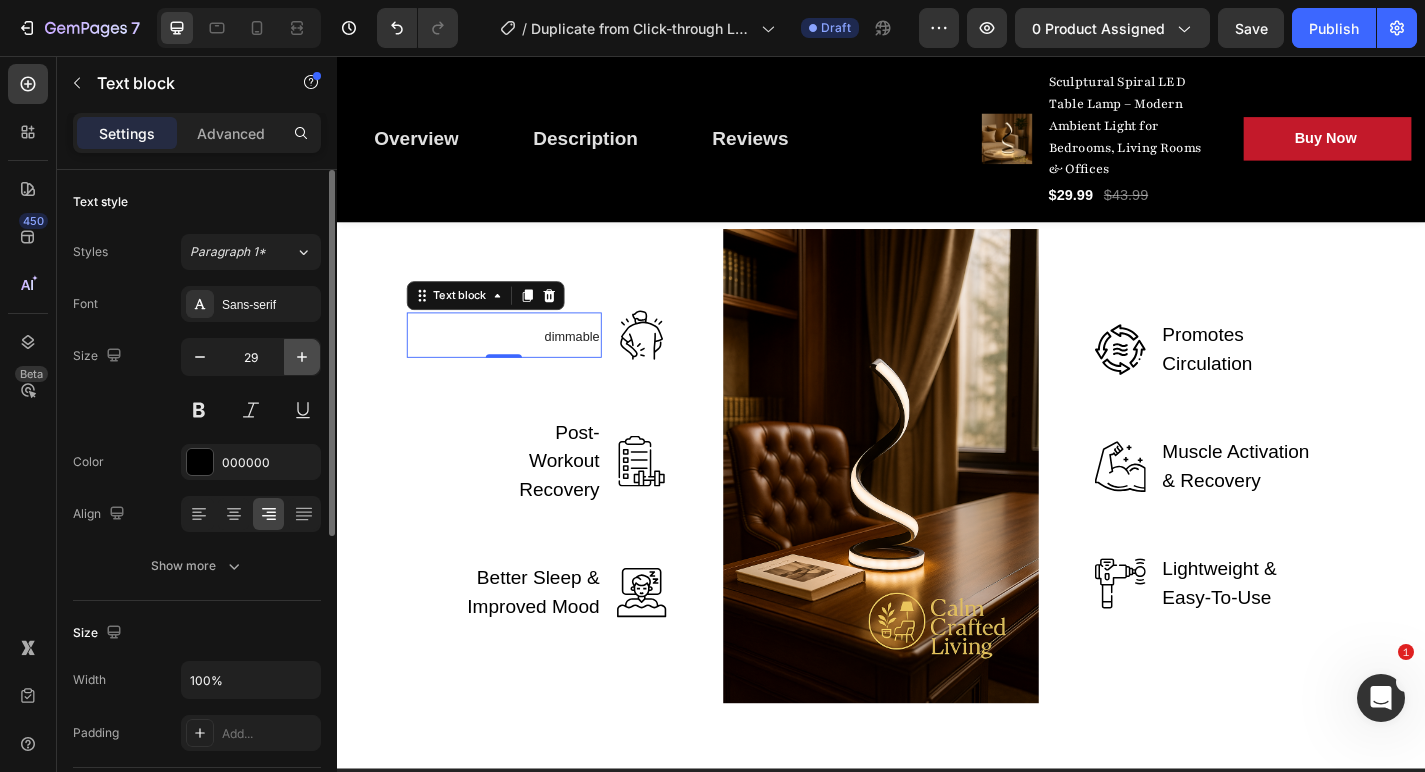 click 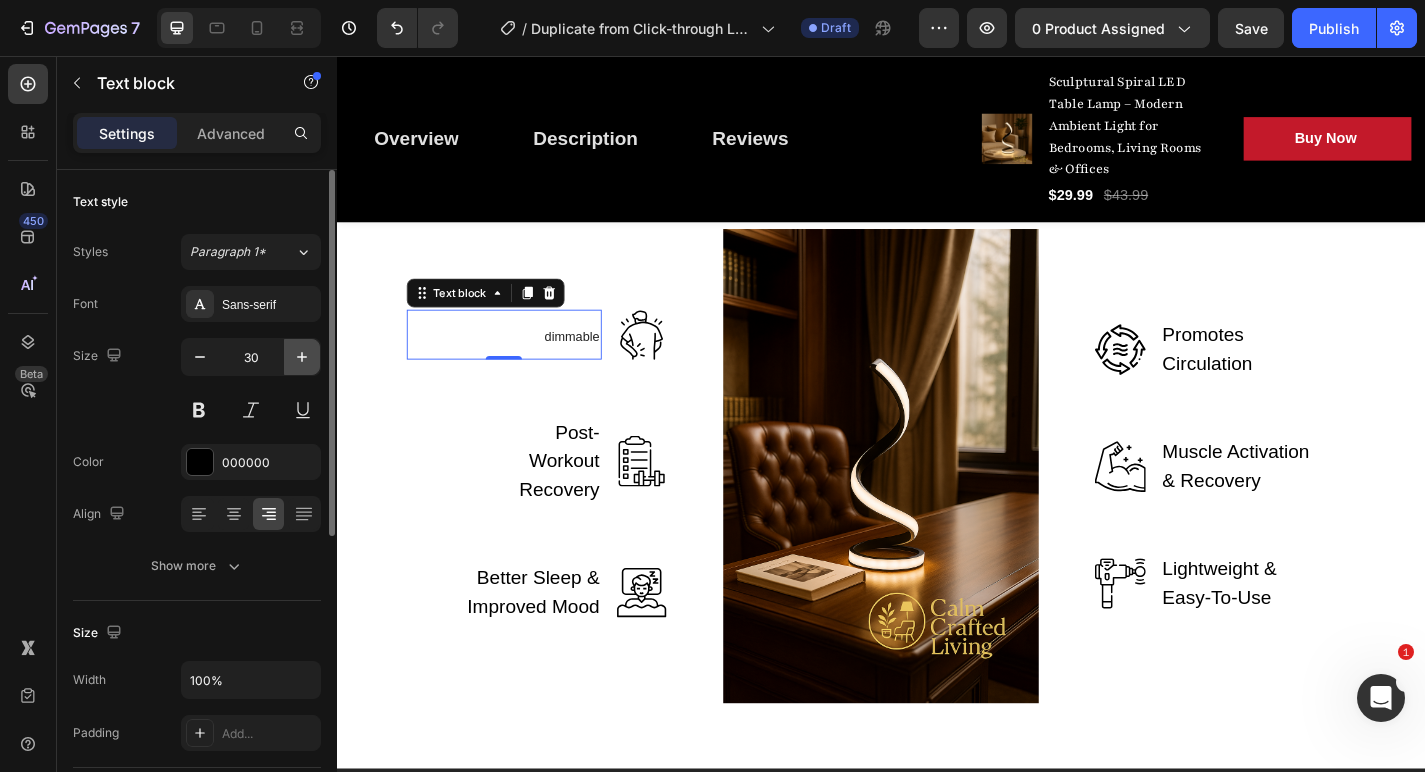 click 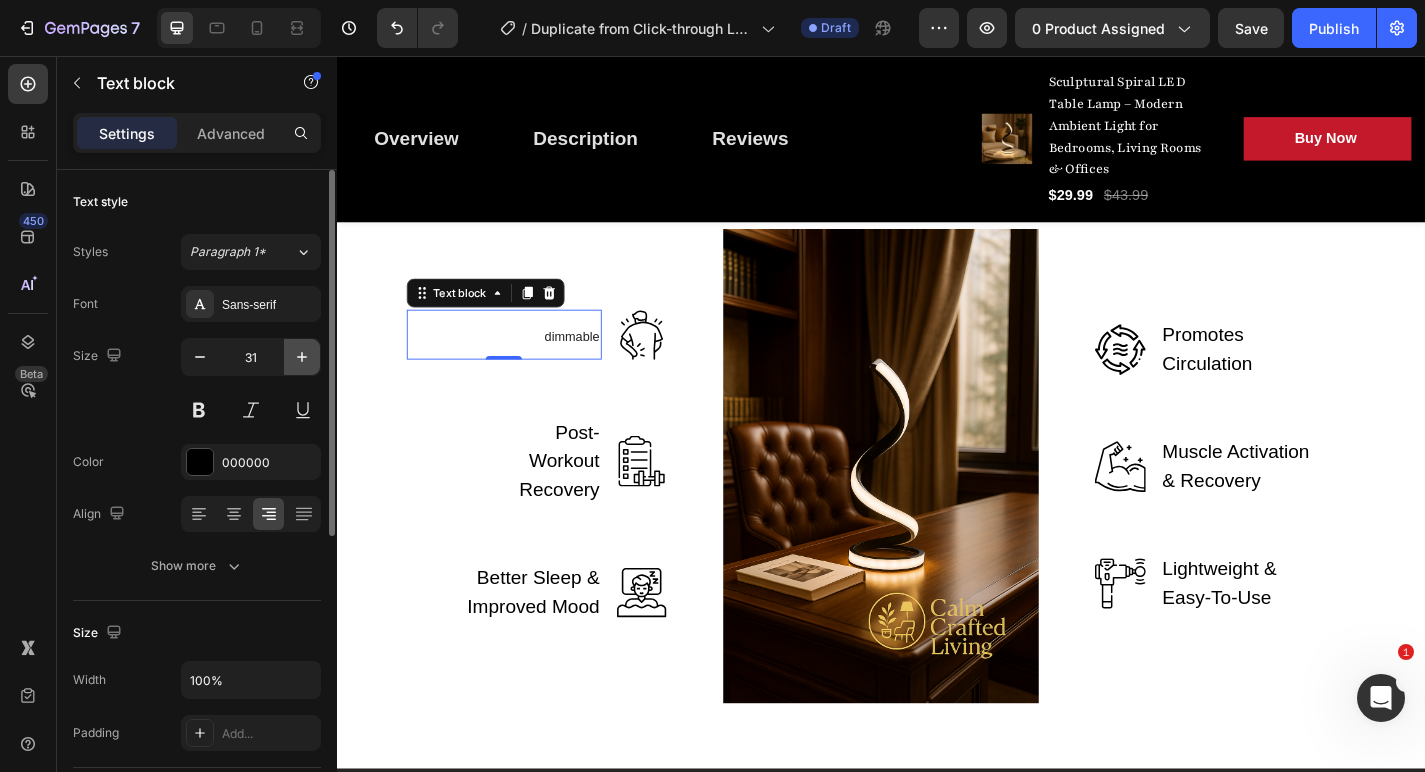 click 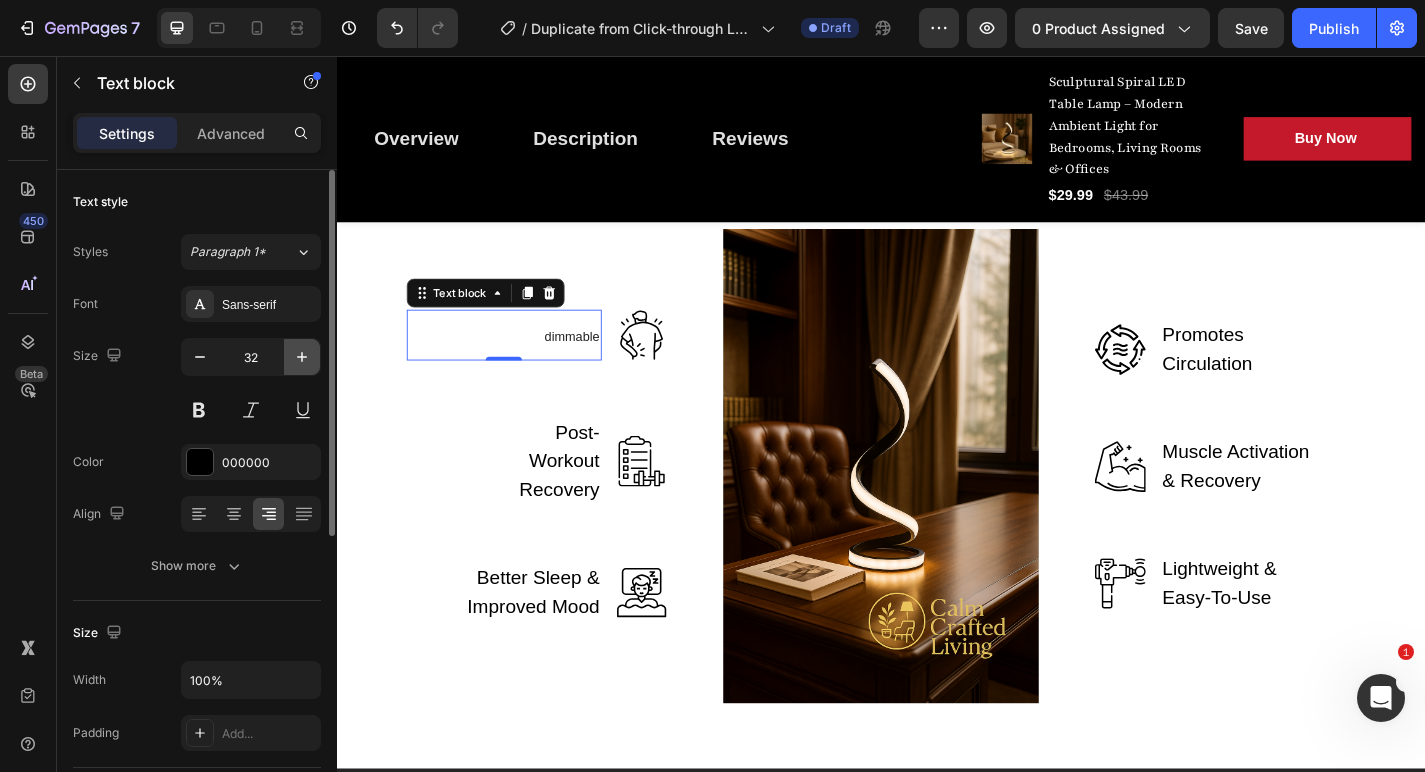 click 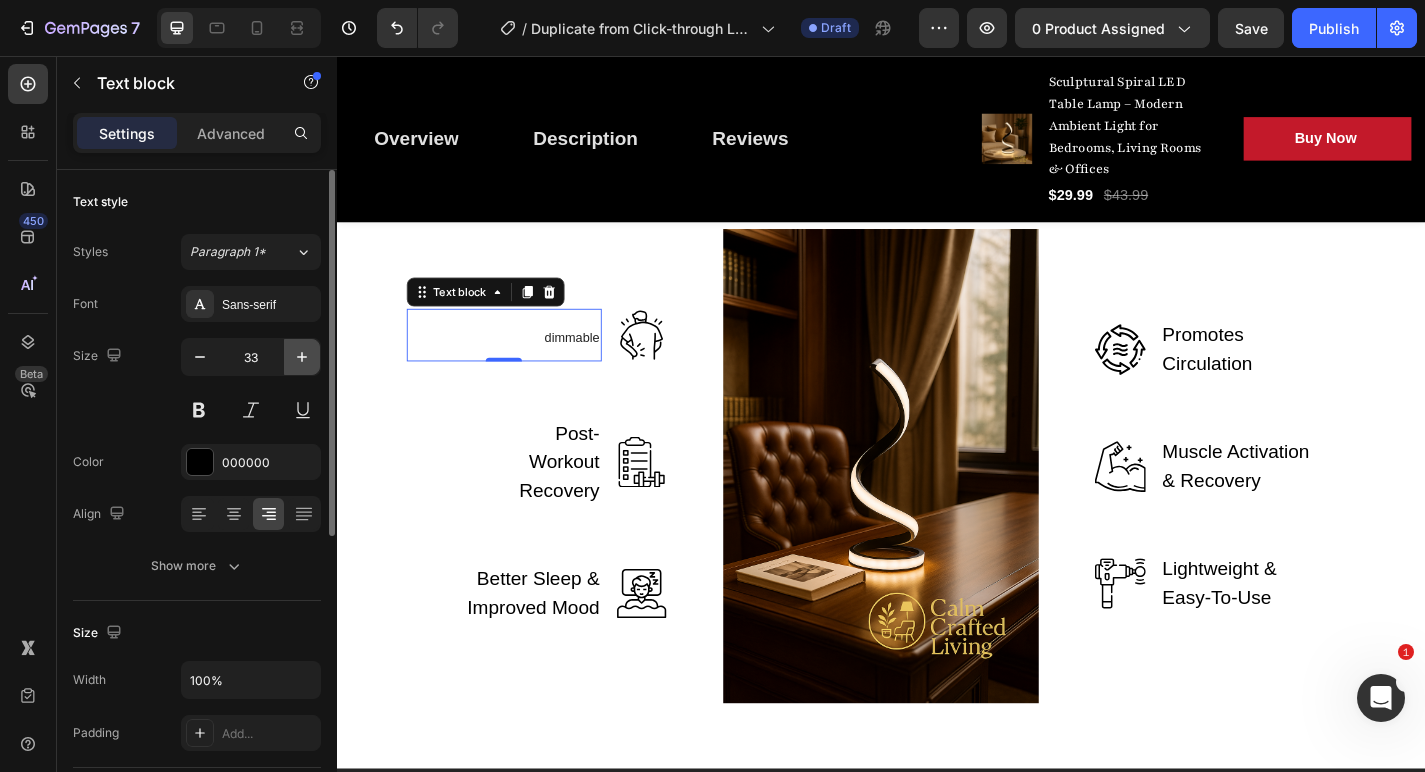 click 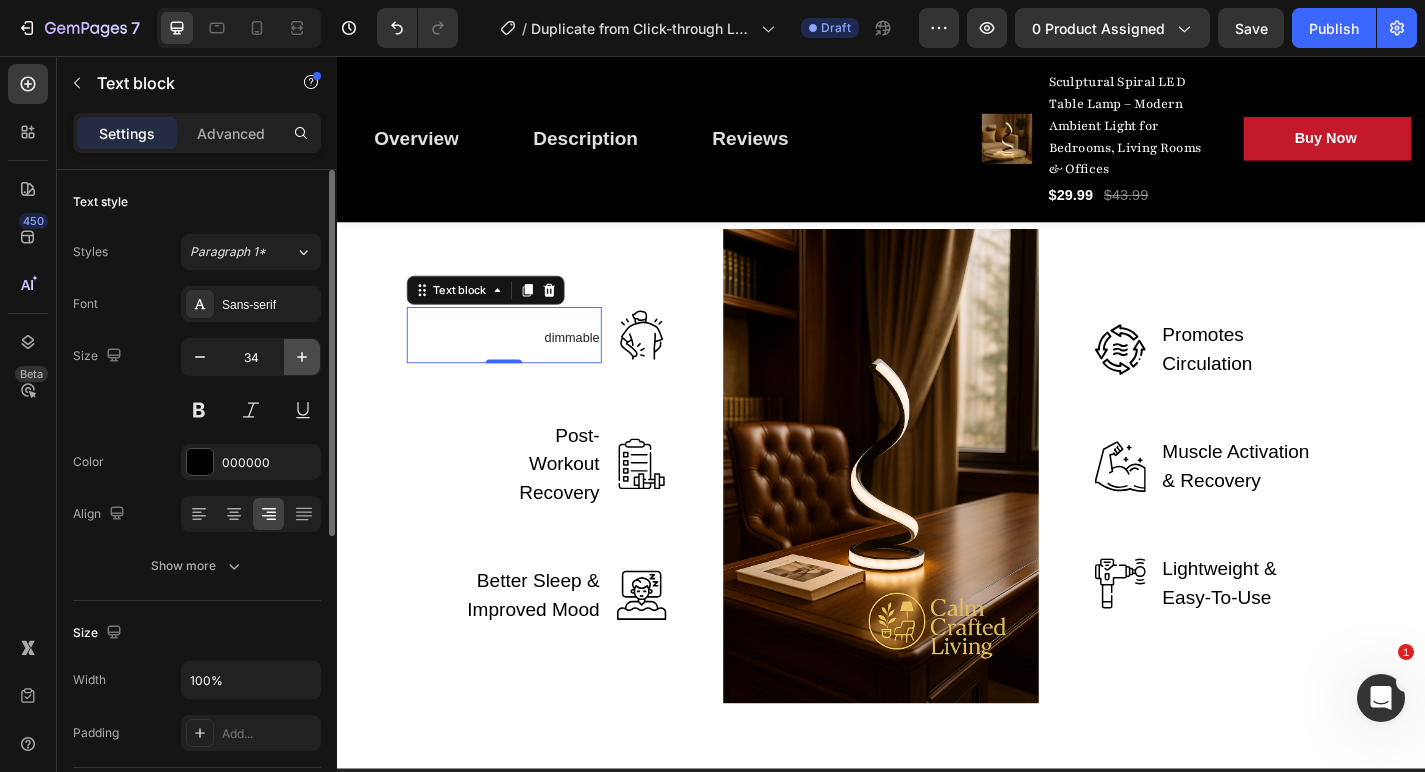 click 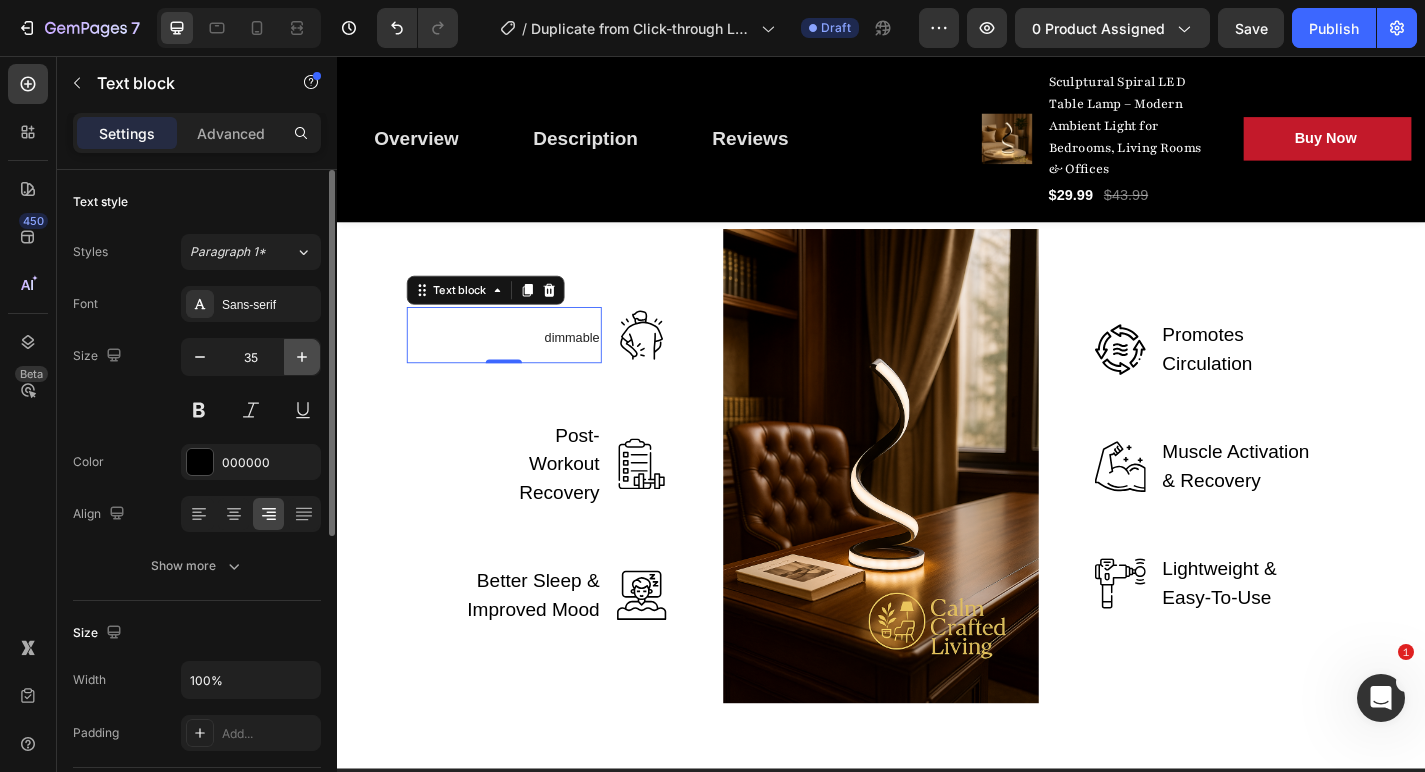 click 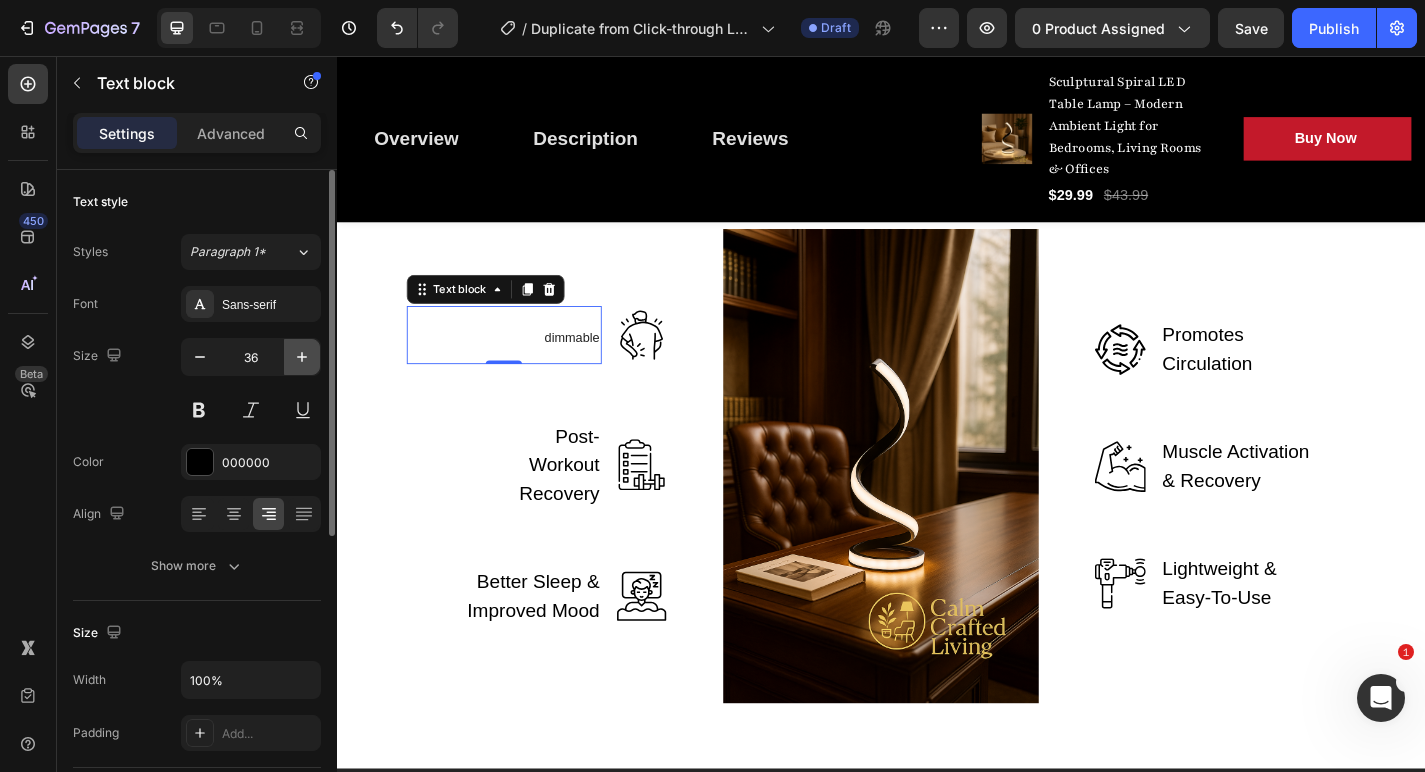 click 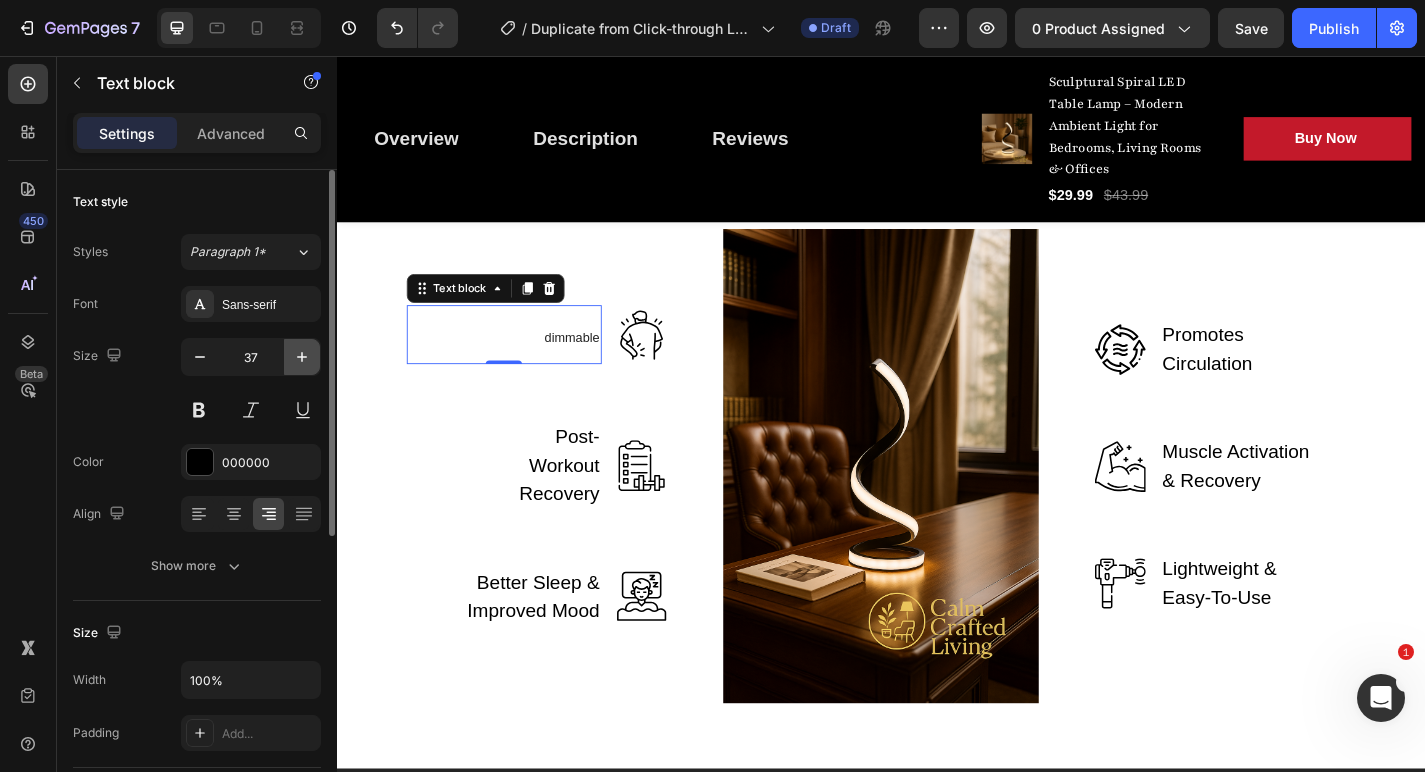 click 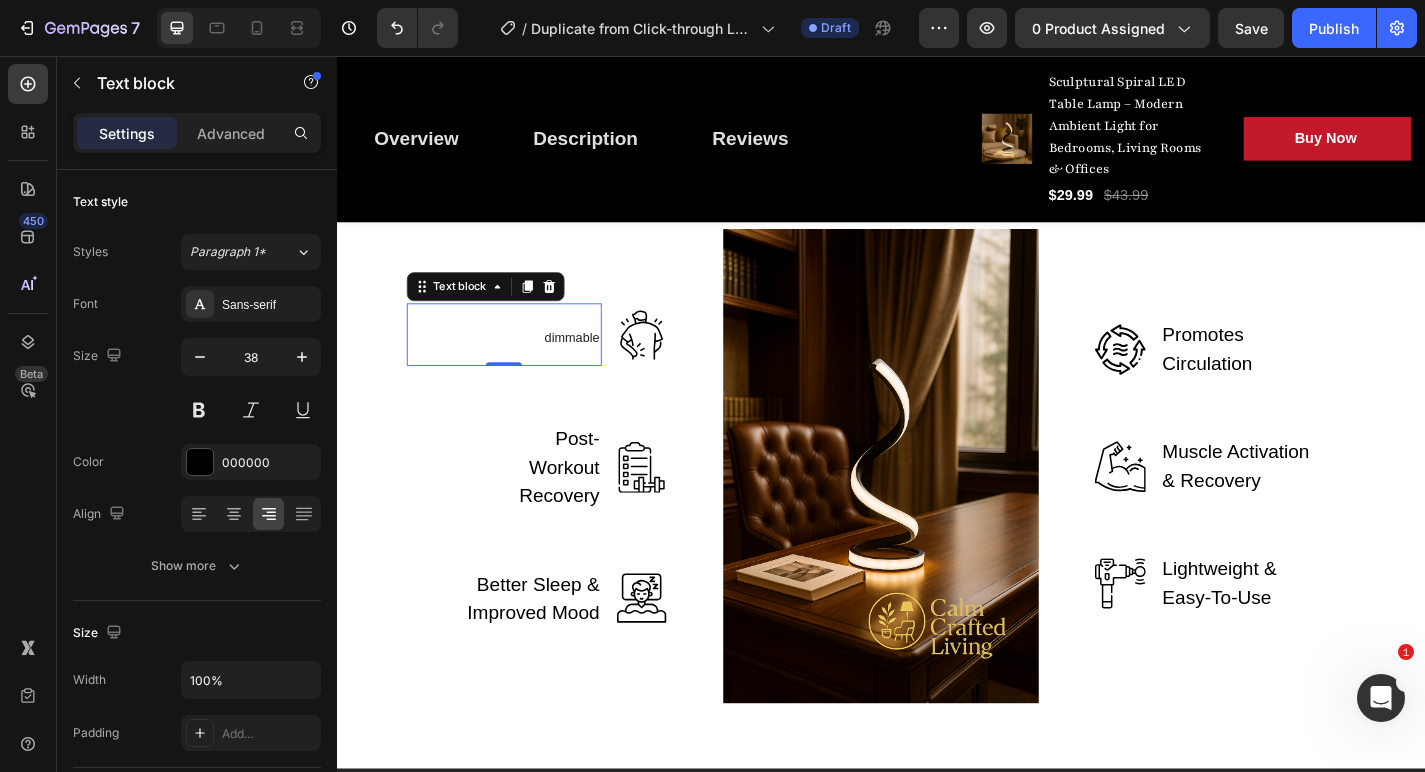 click on "dimmable Text block 0" at bounding box center (521, 363) 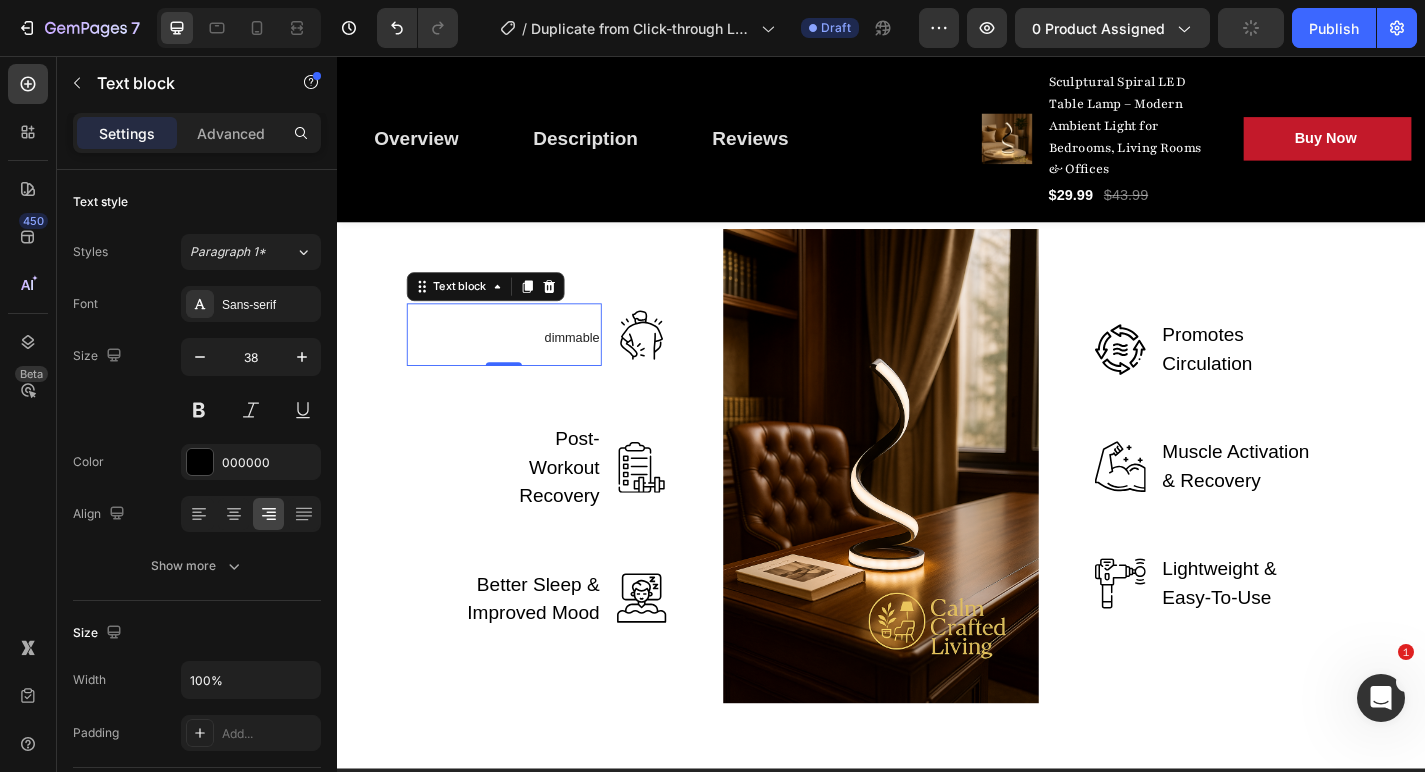 click on "dimmable Text block 0" at bounding box center (521, 363) 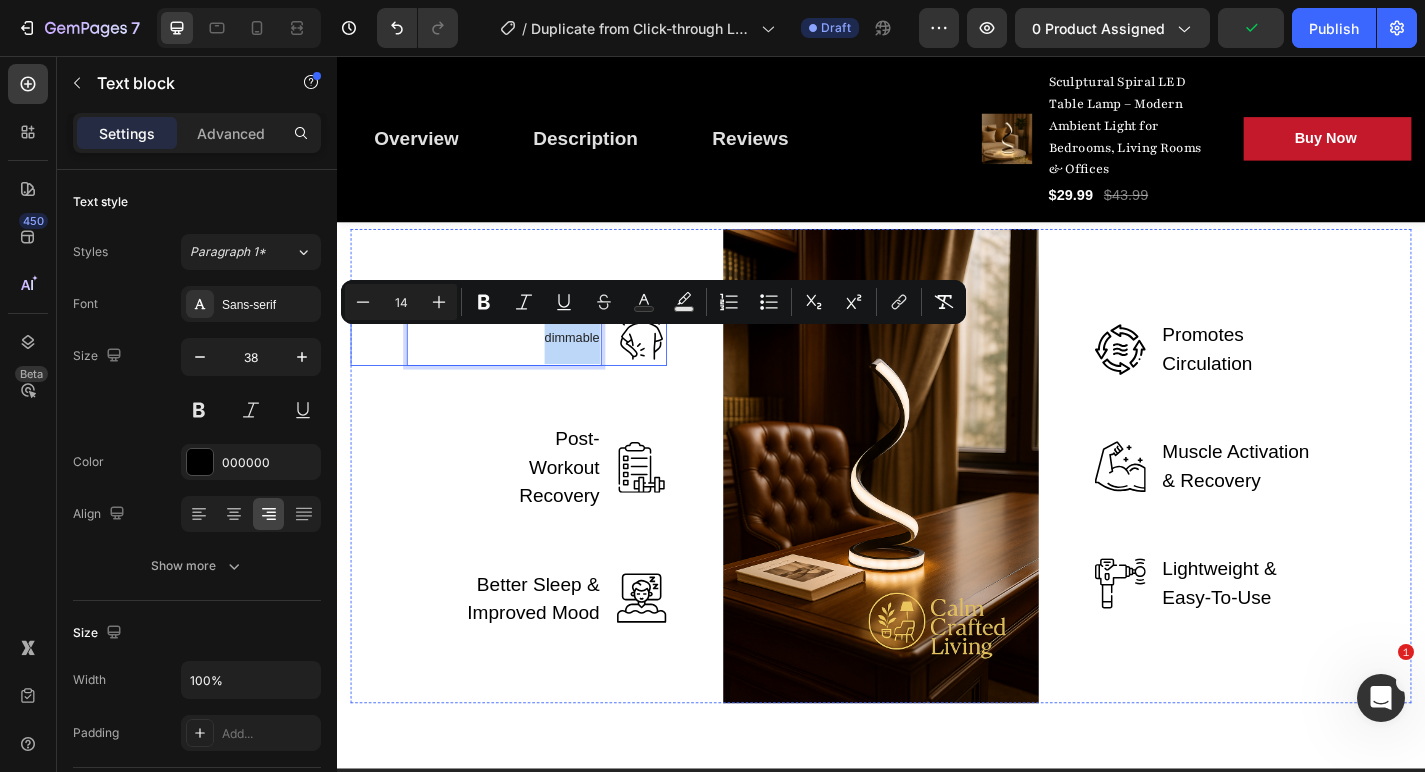 drag, startPoint x: 565, startPoint y: 371, endPoint x: 636, endPoint y: 369, distance: 71.02816 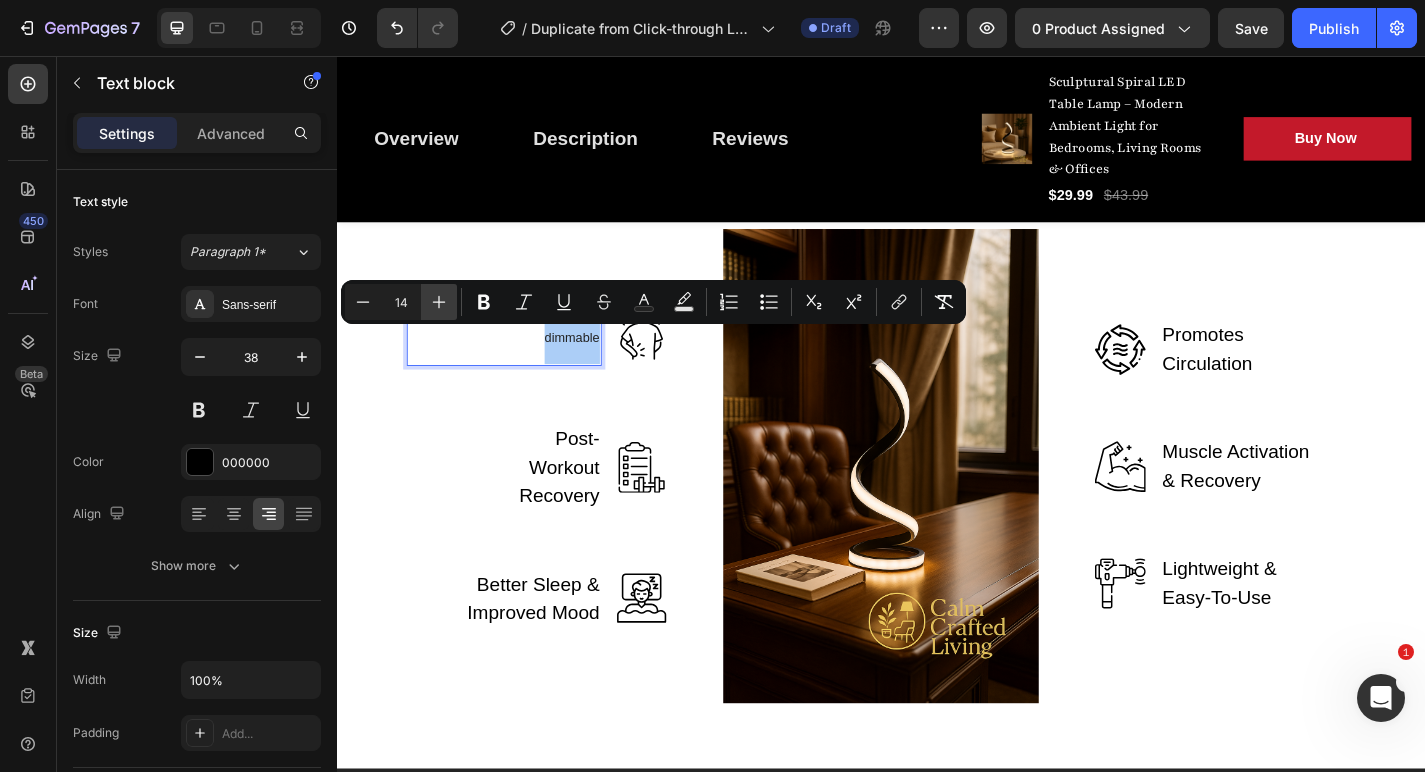 click 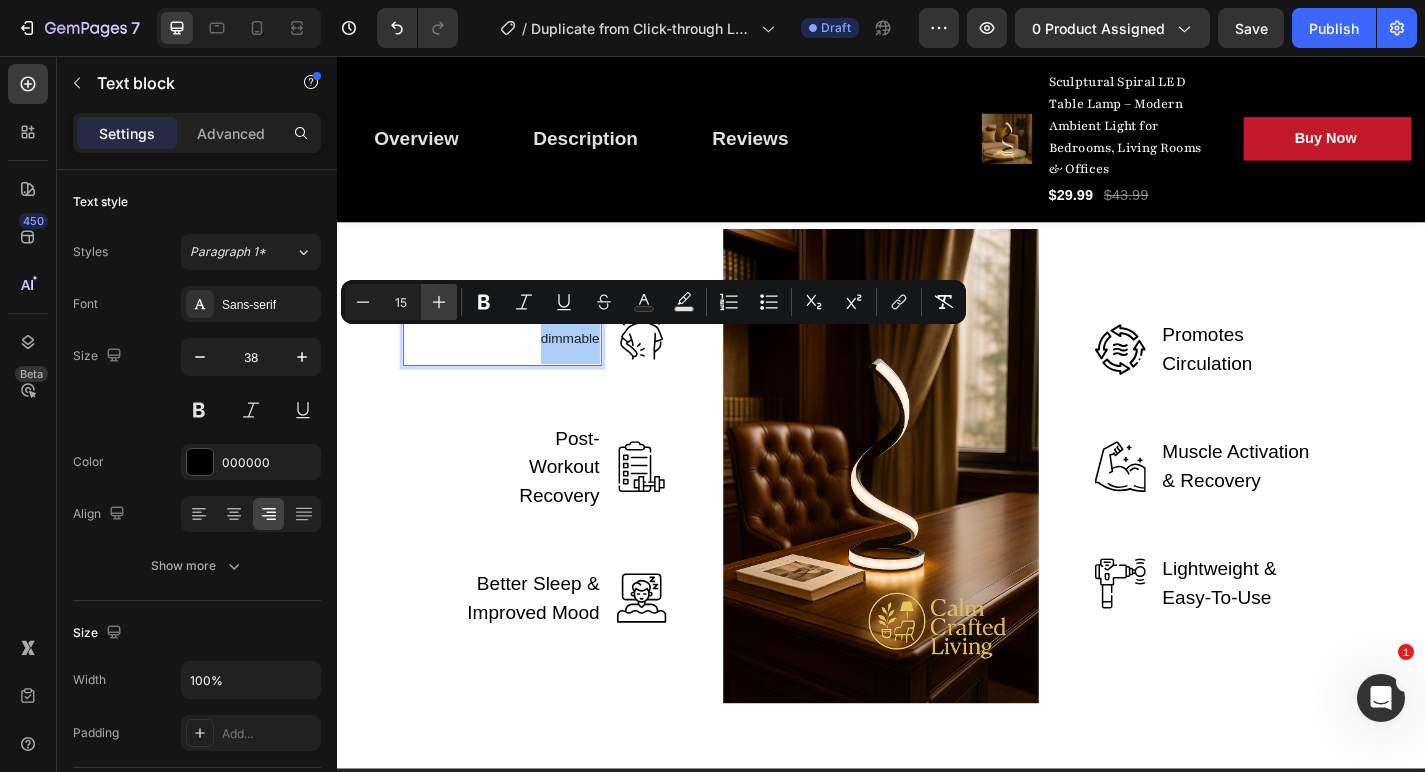 click 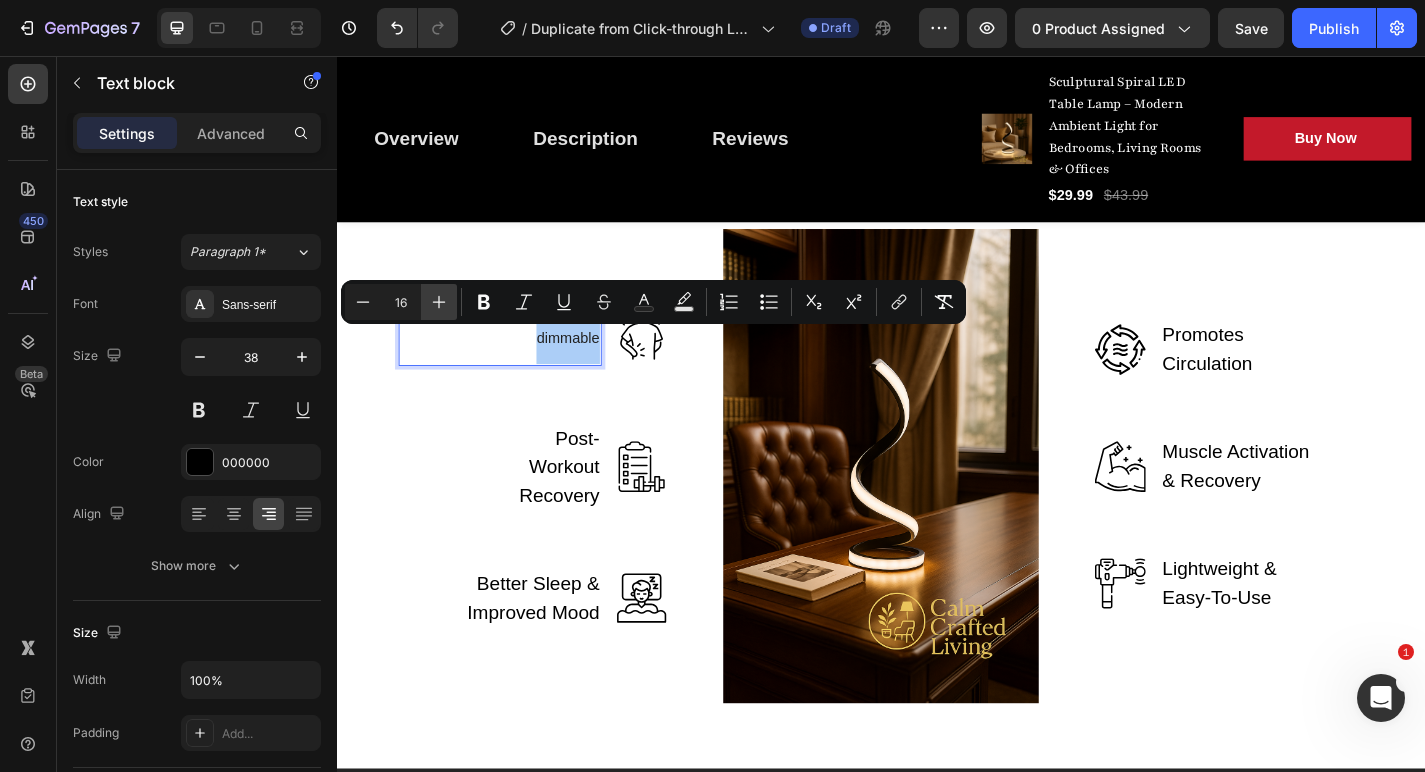 click 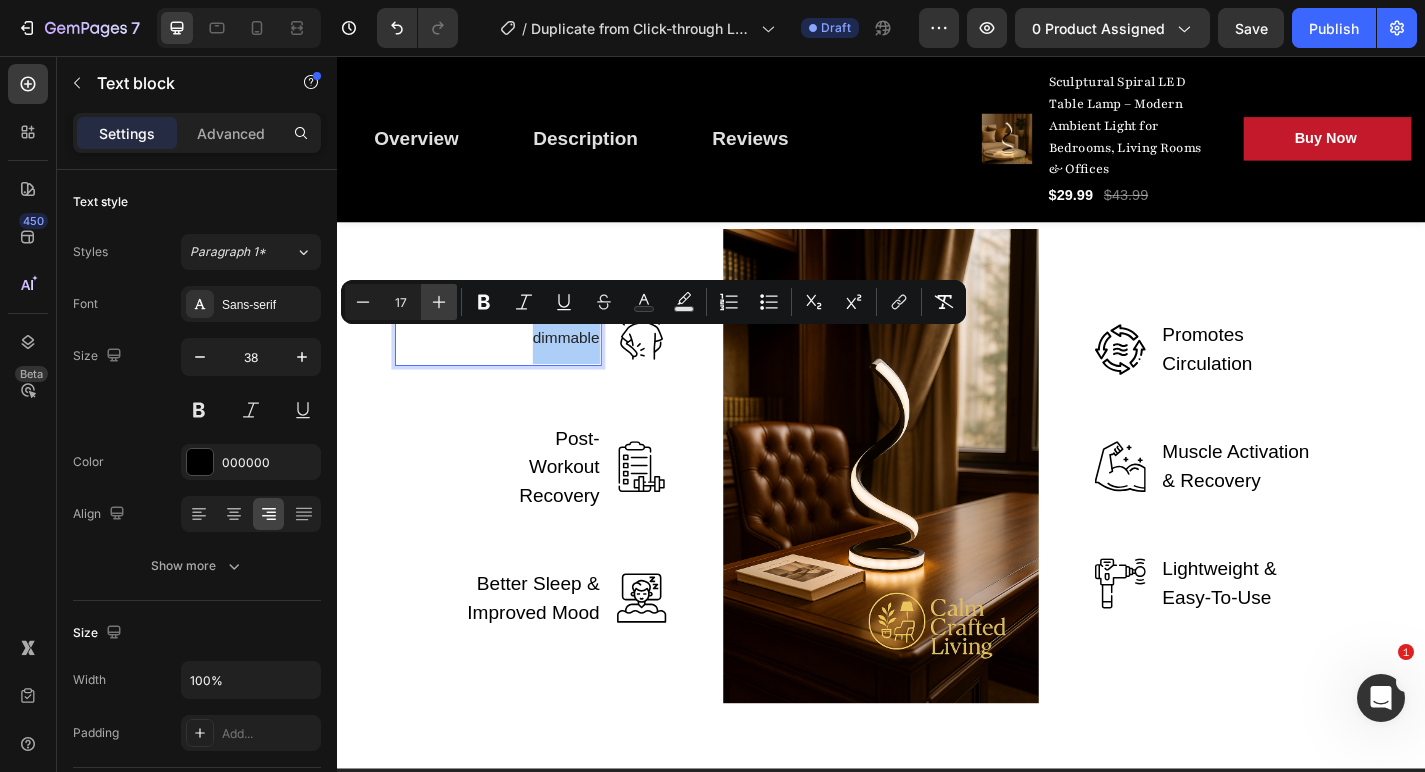 click 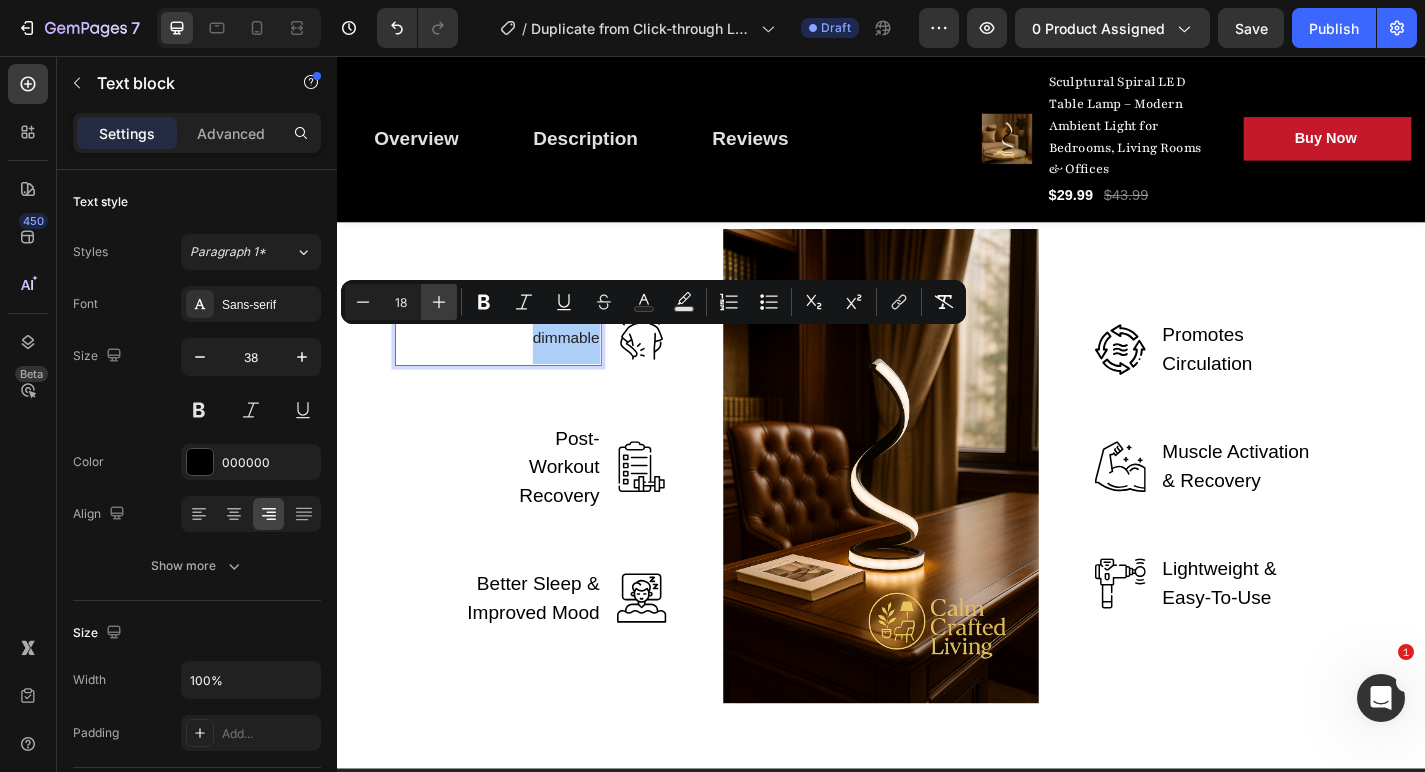 click 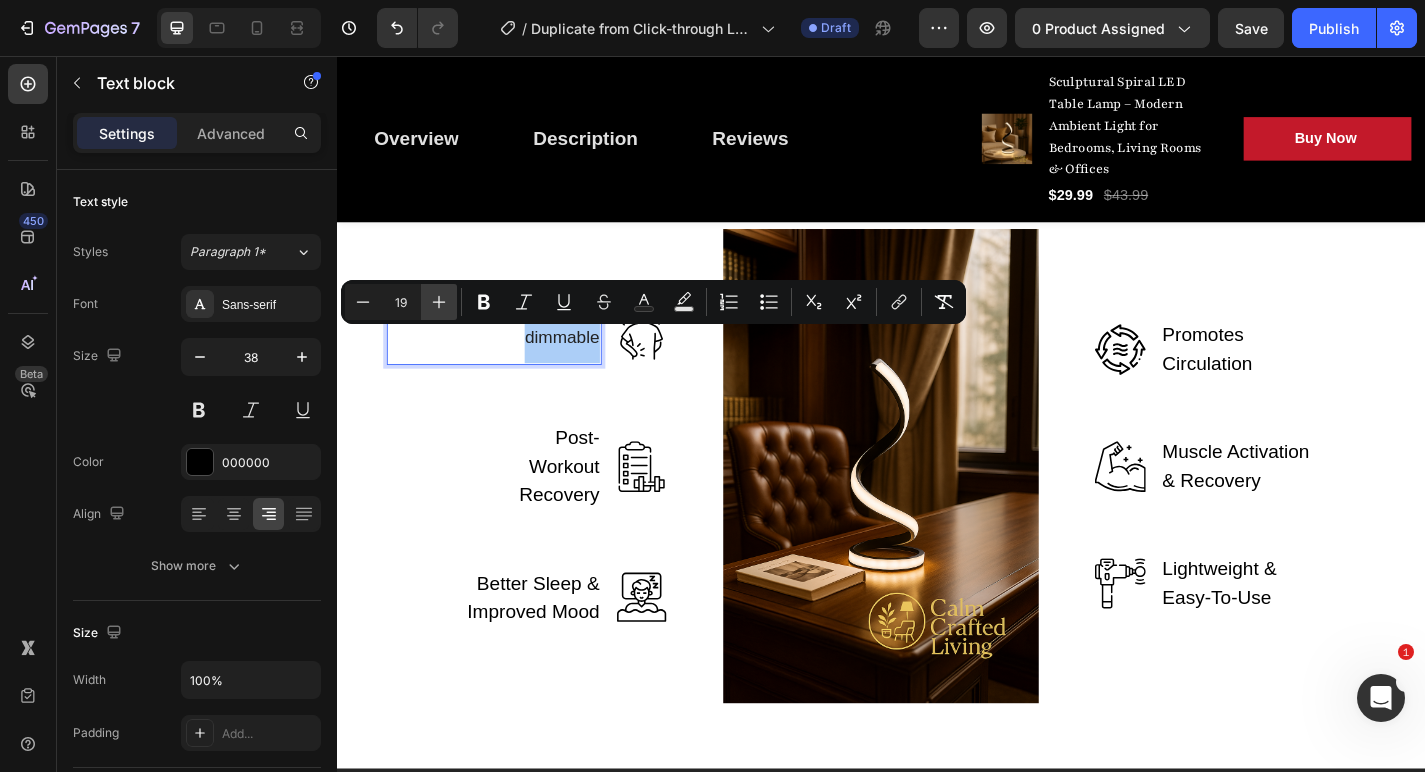 click 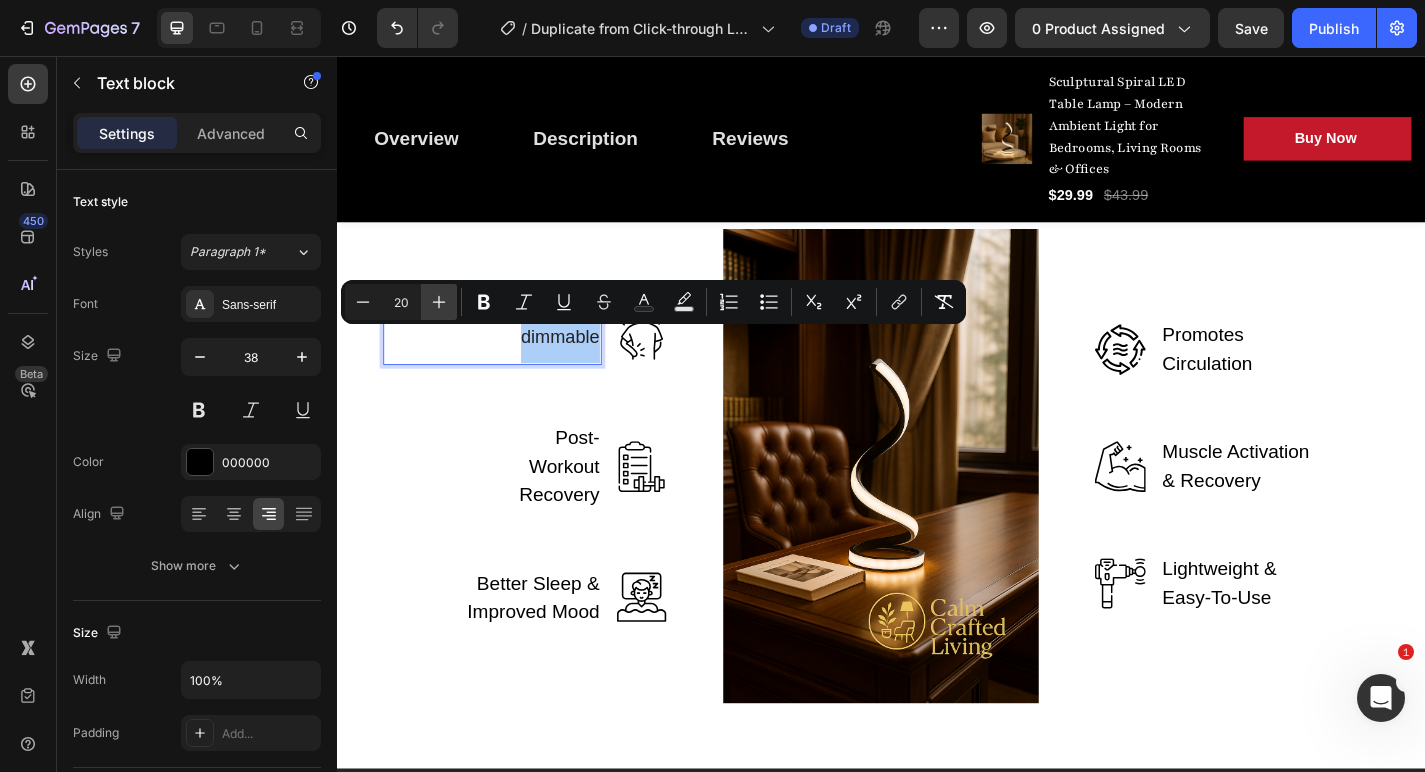 click 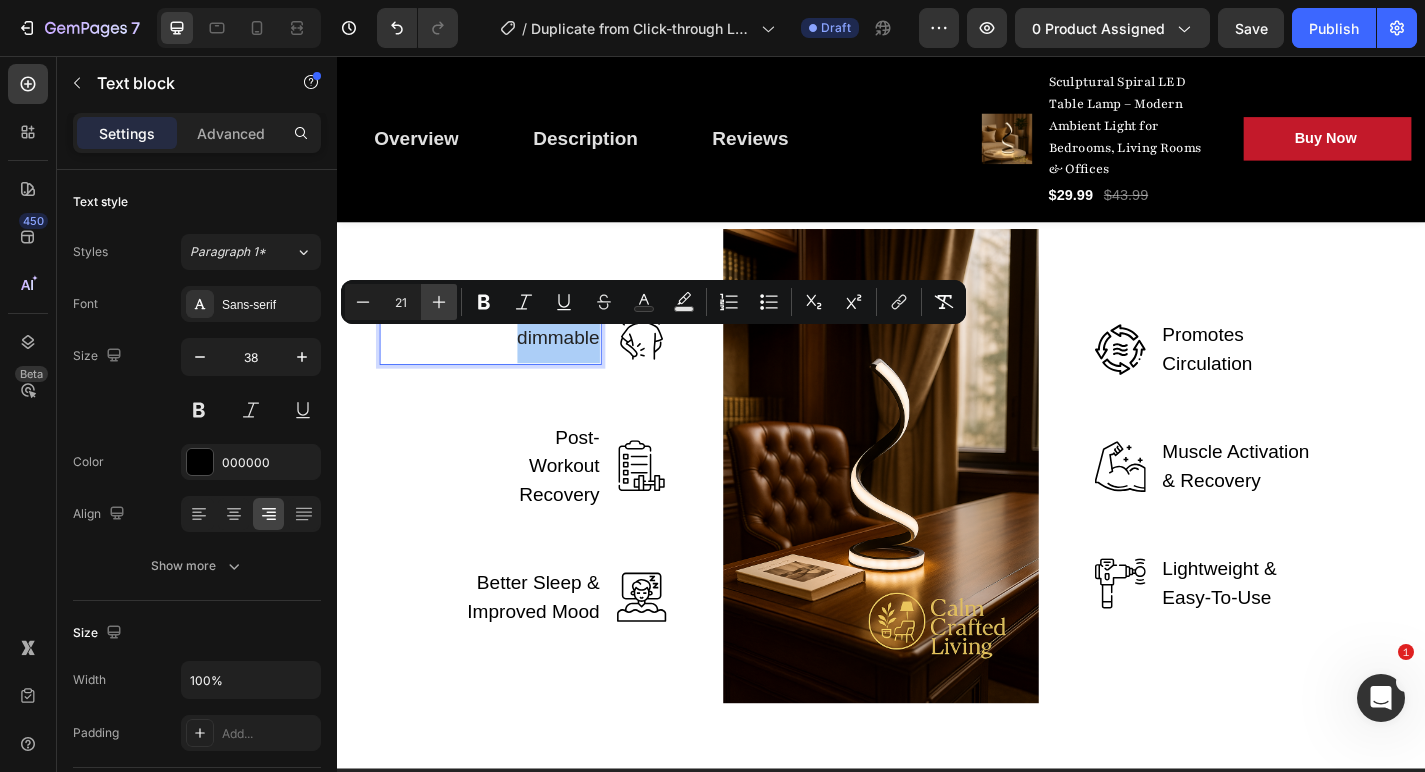 click 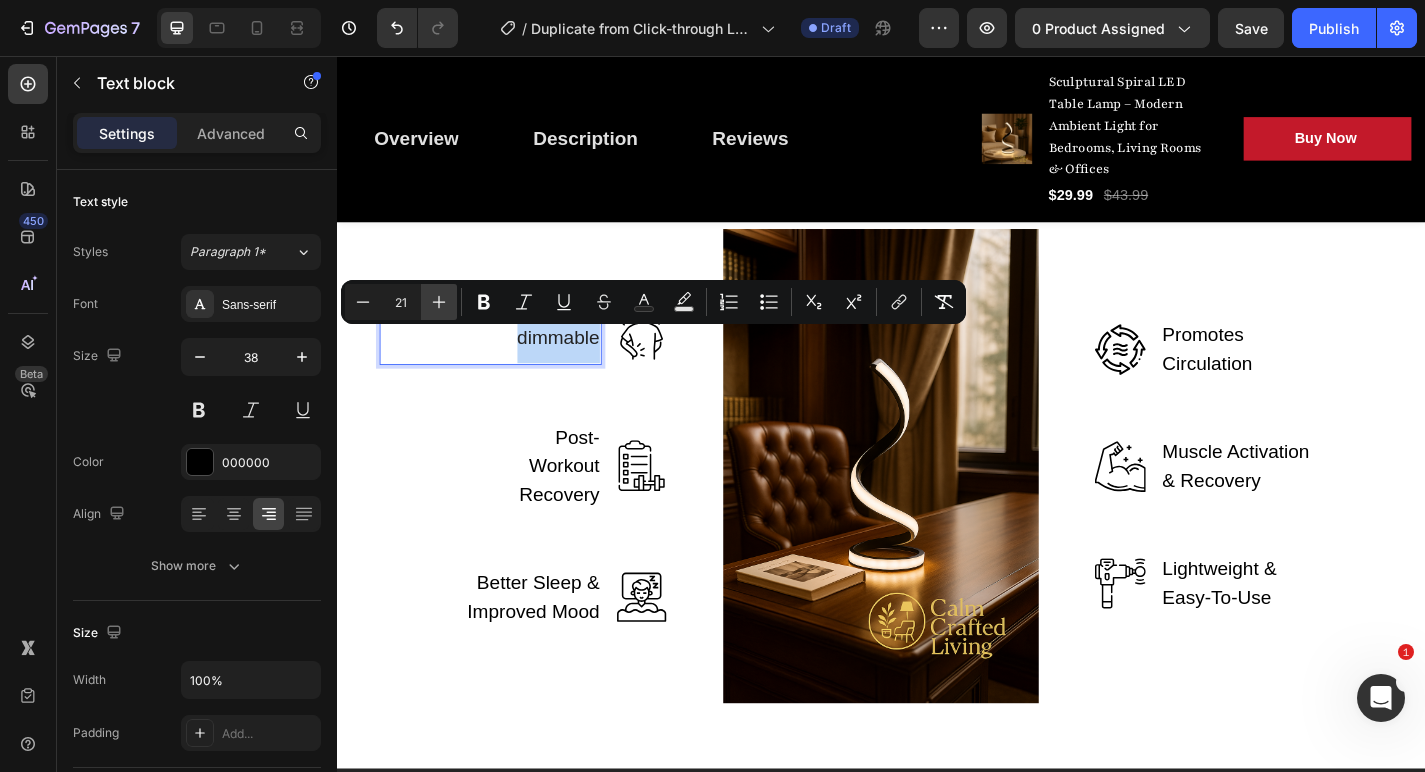 type on "22" 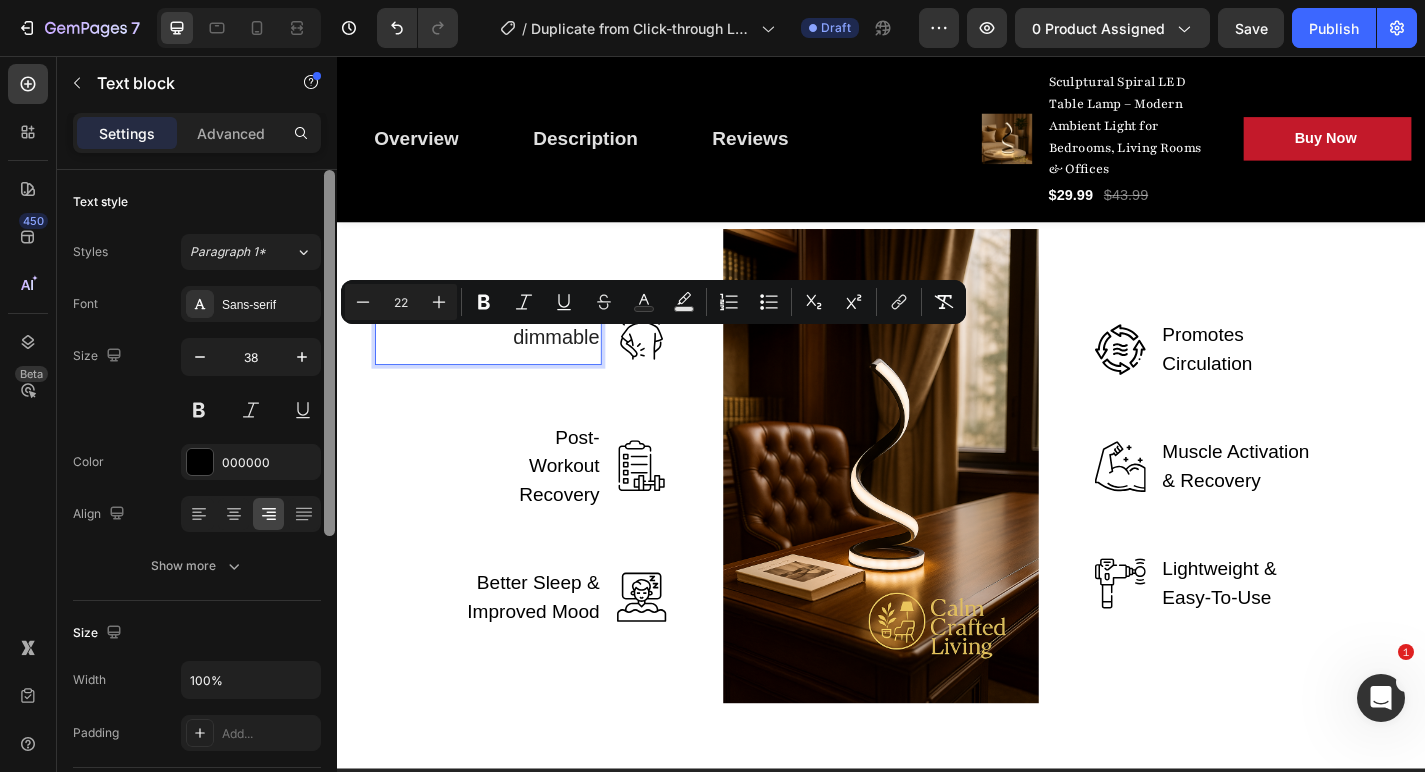 click at bounding box center [329, 353] 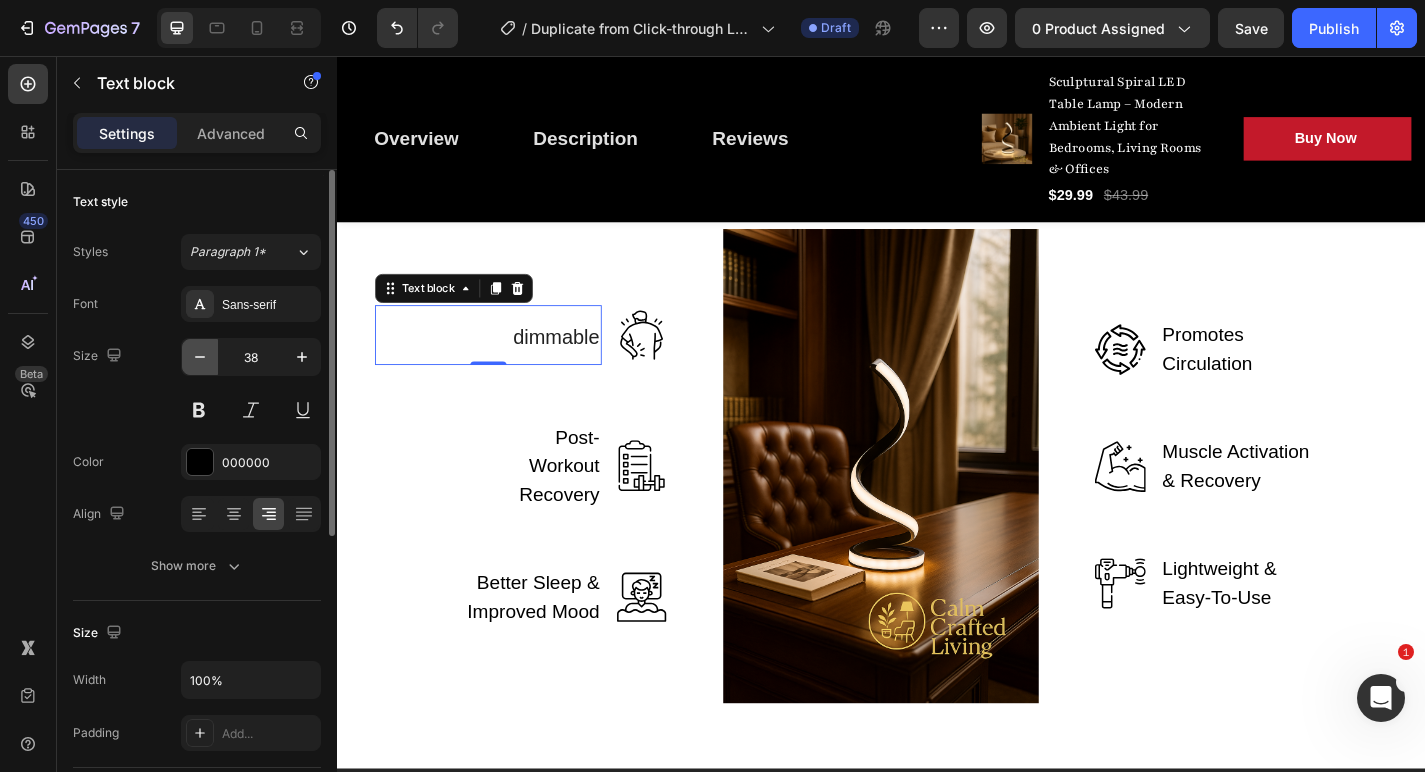 click 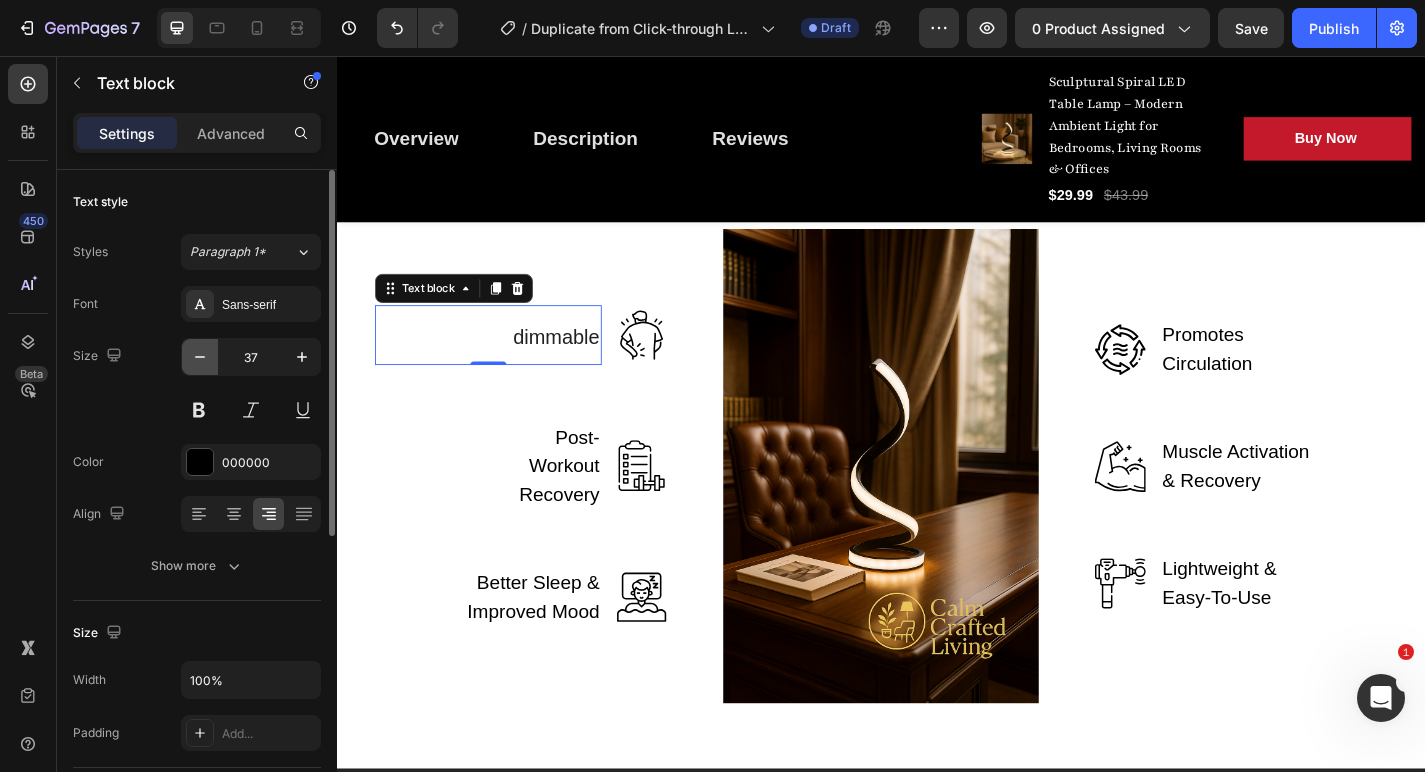 click 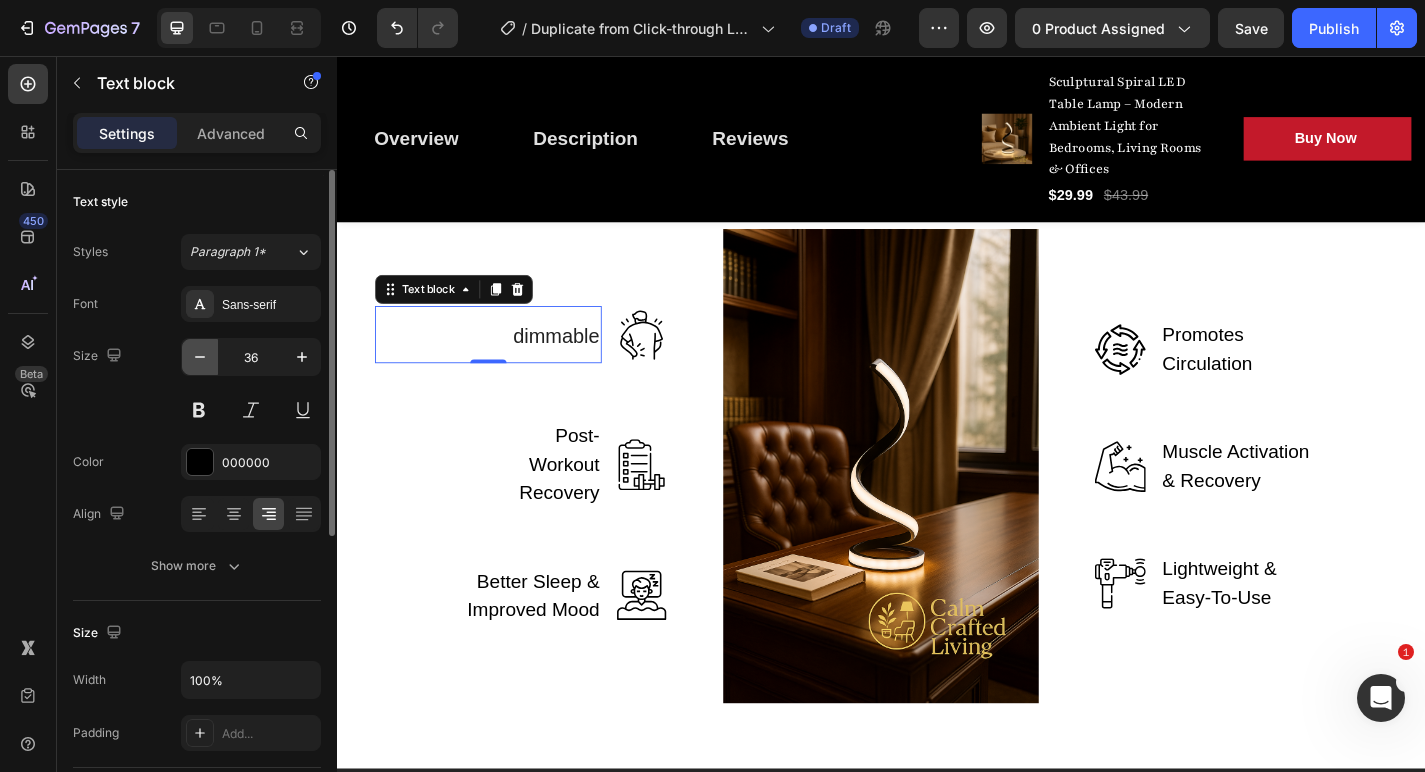 click 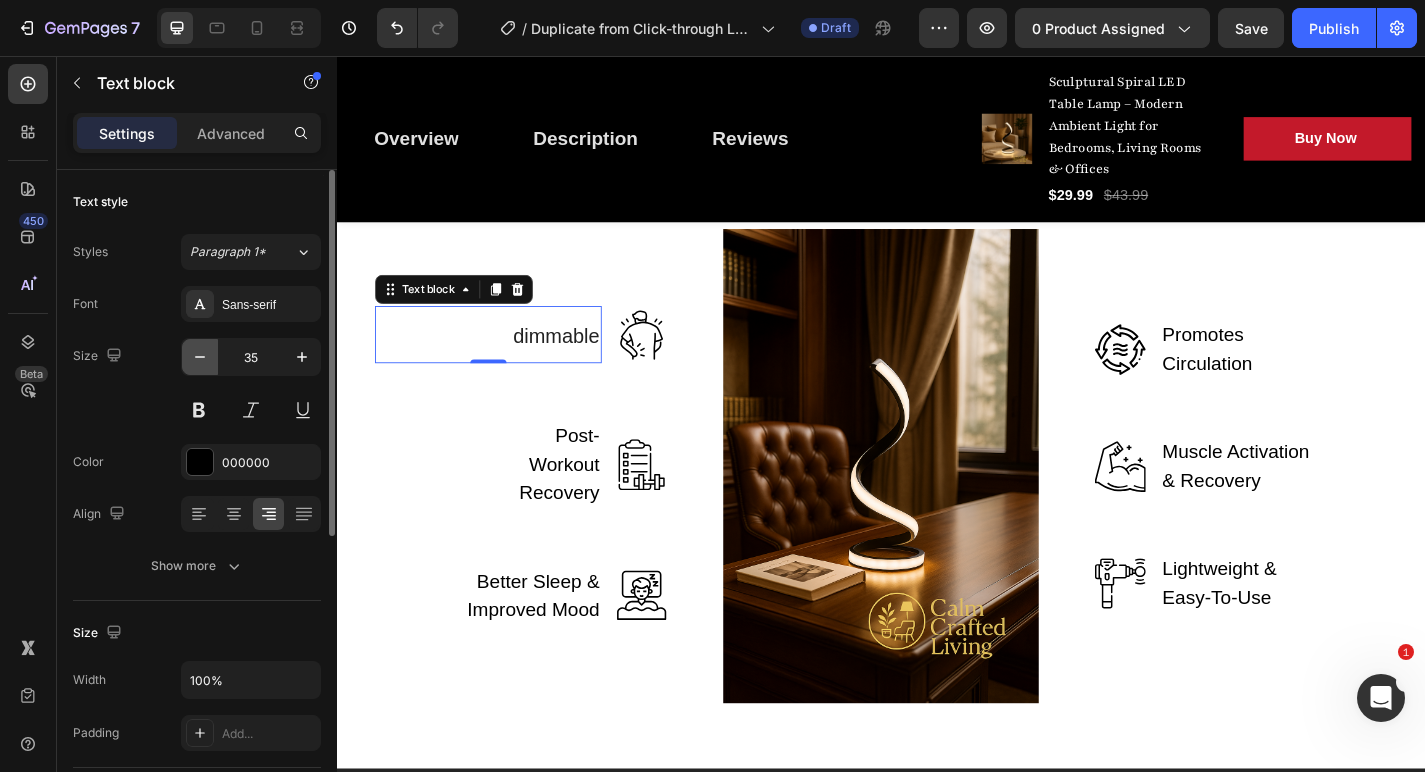 click 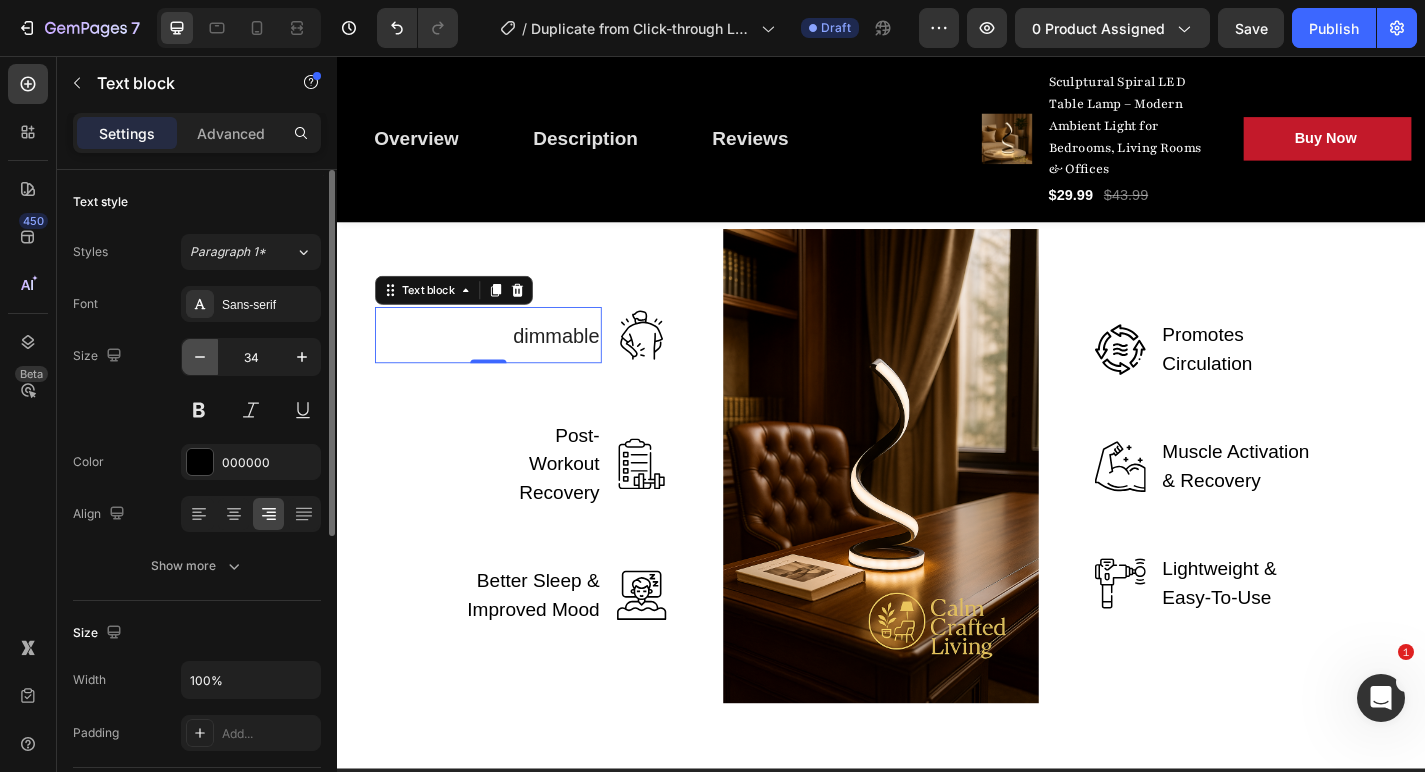 click 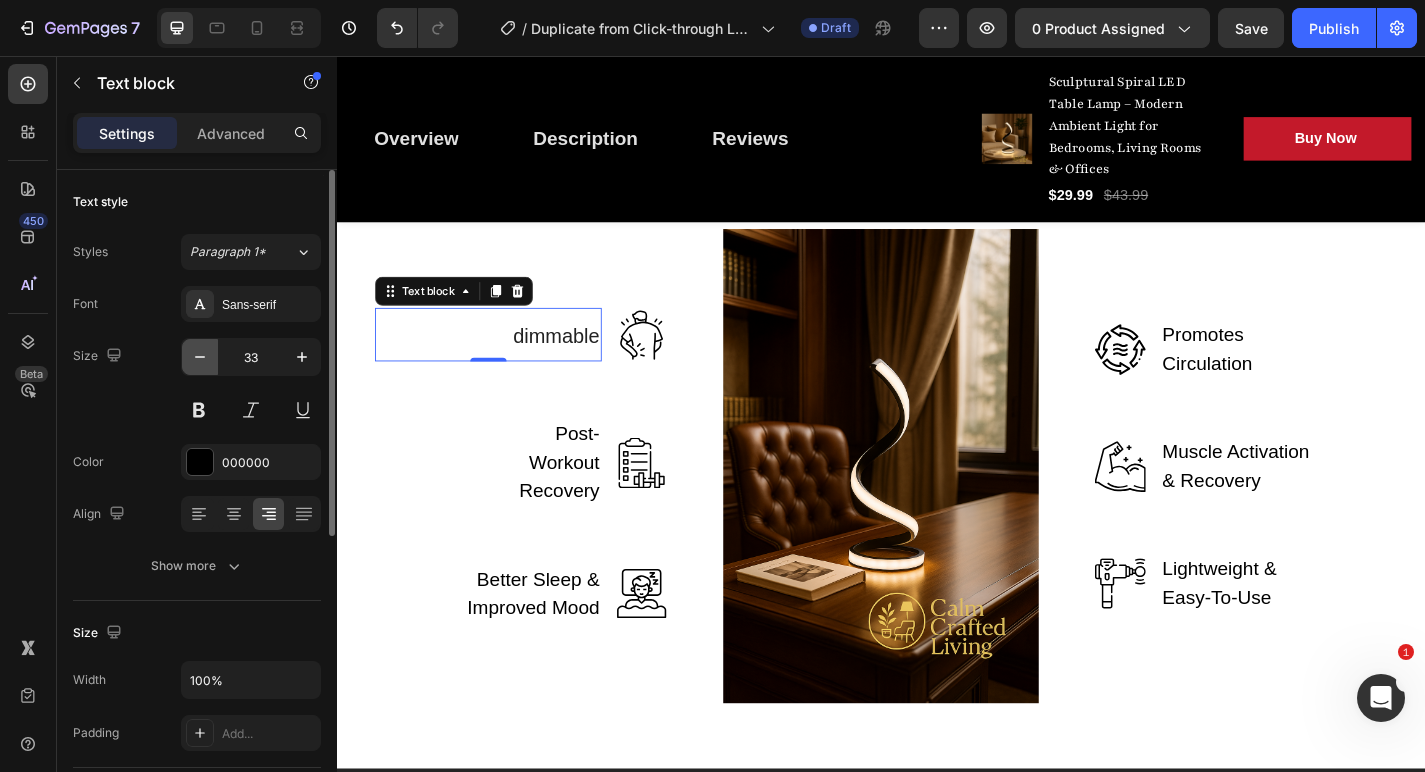 click 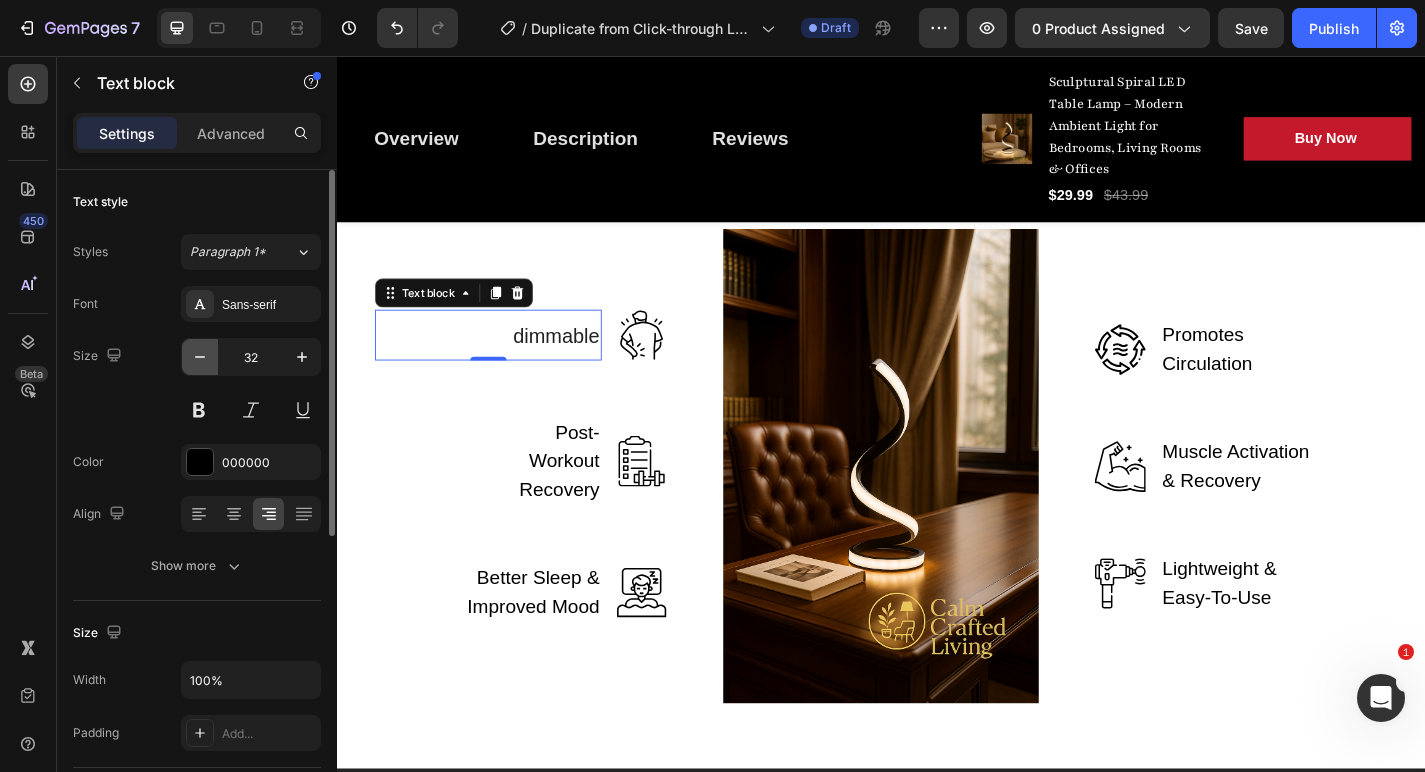 click 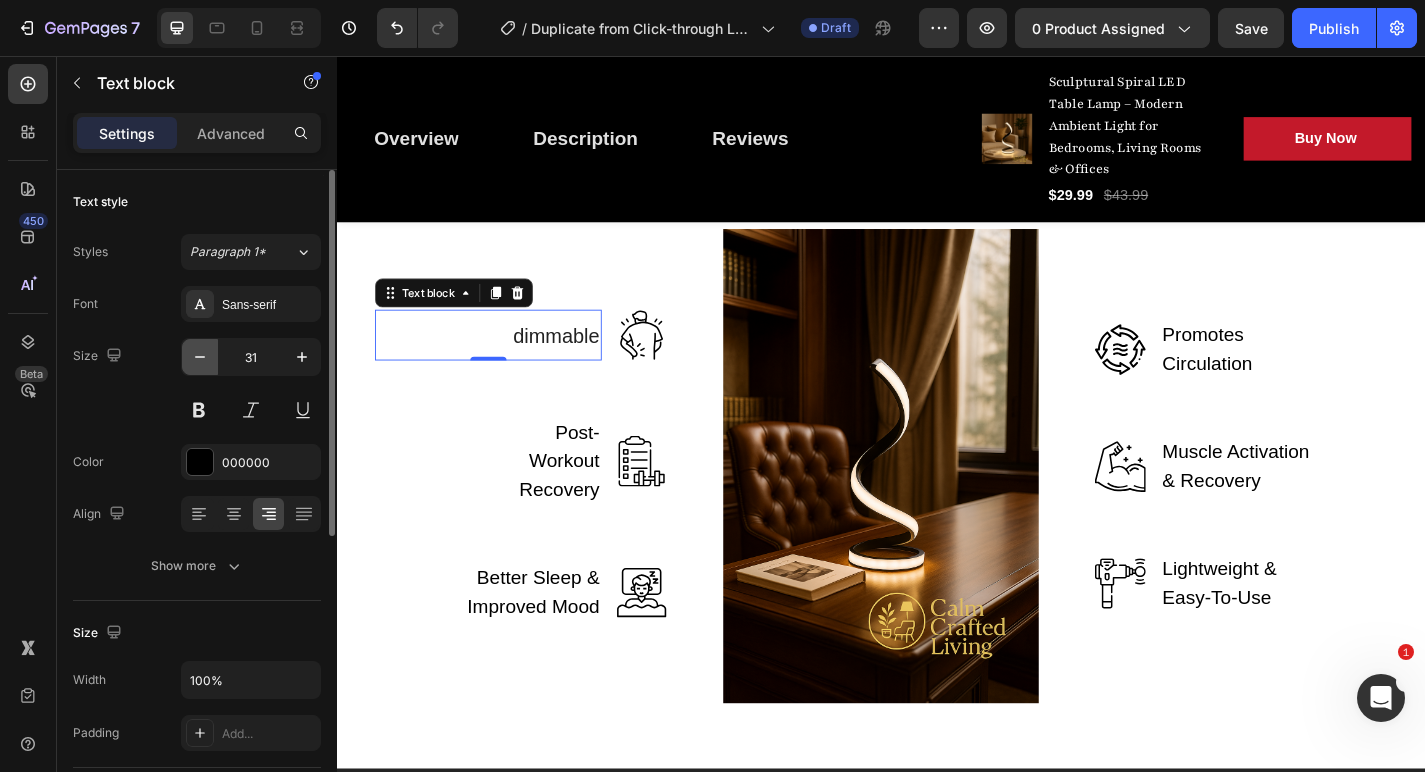 click 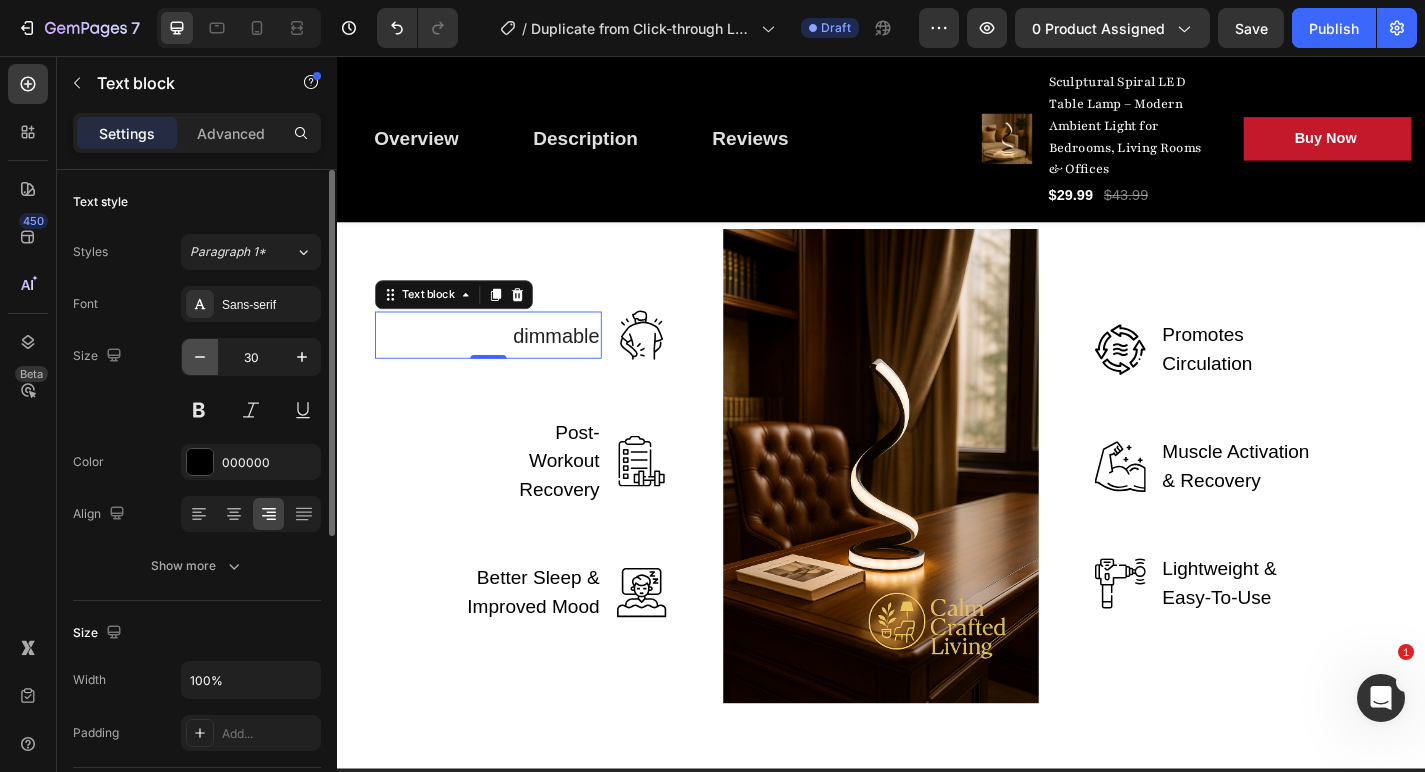 click 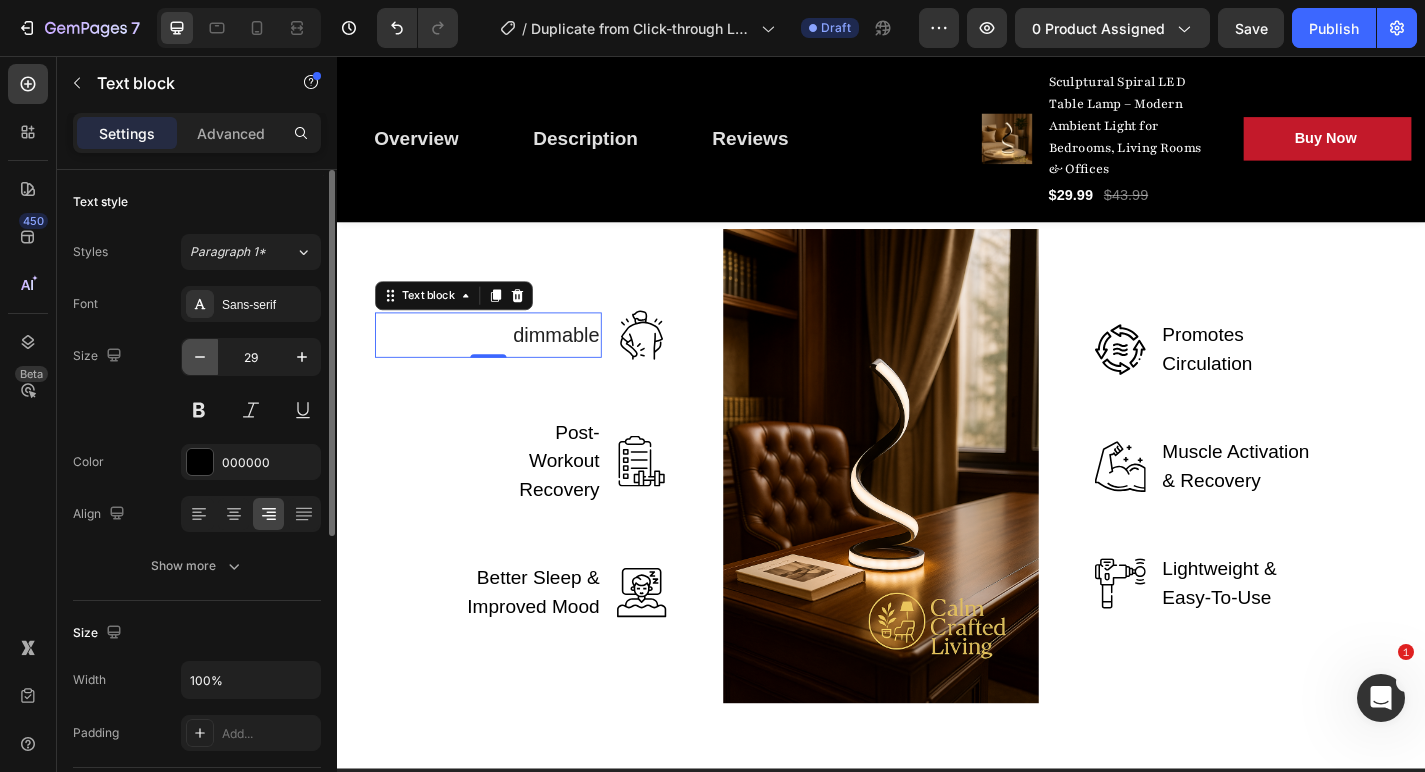 click 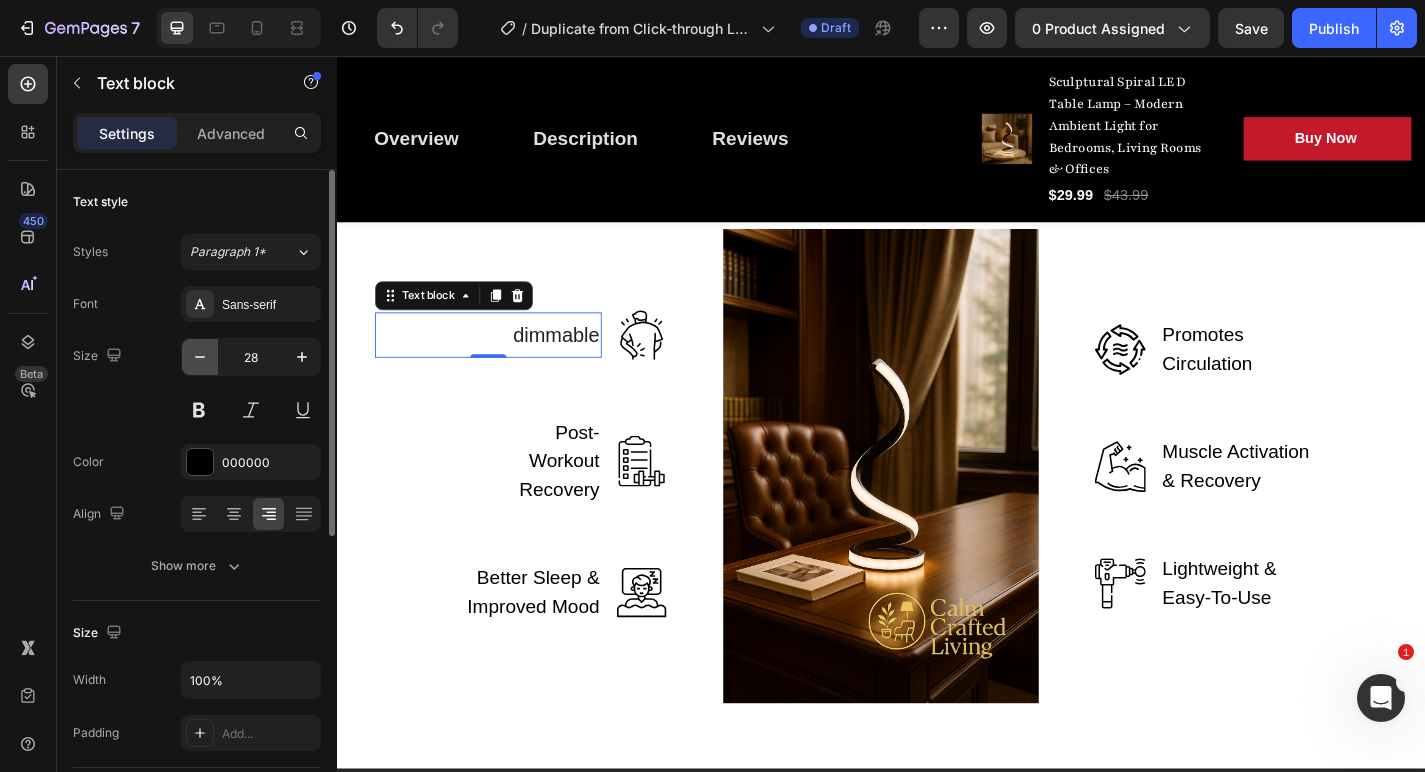 click 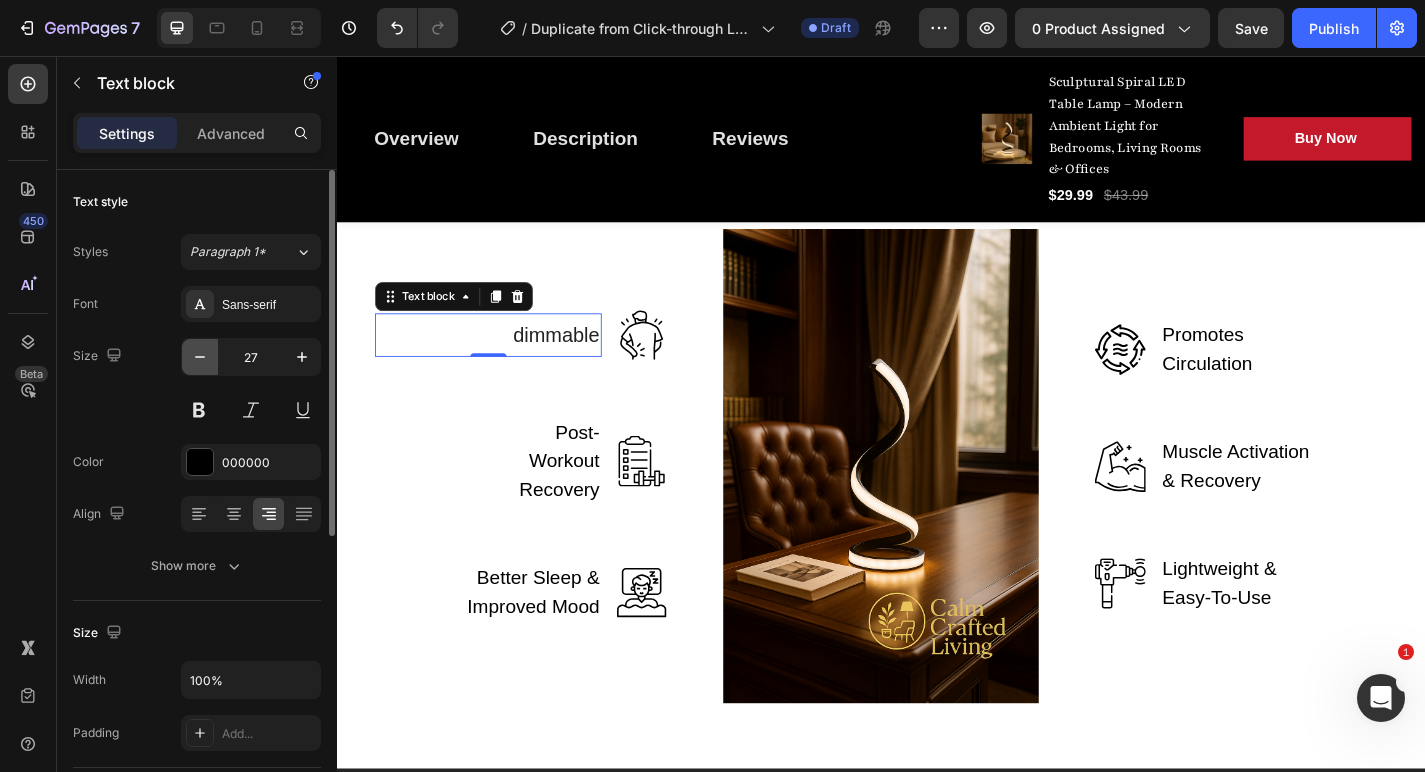 click 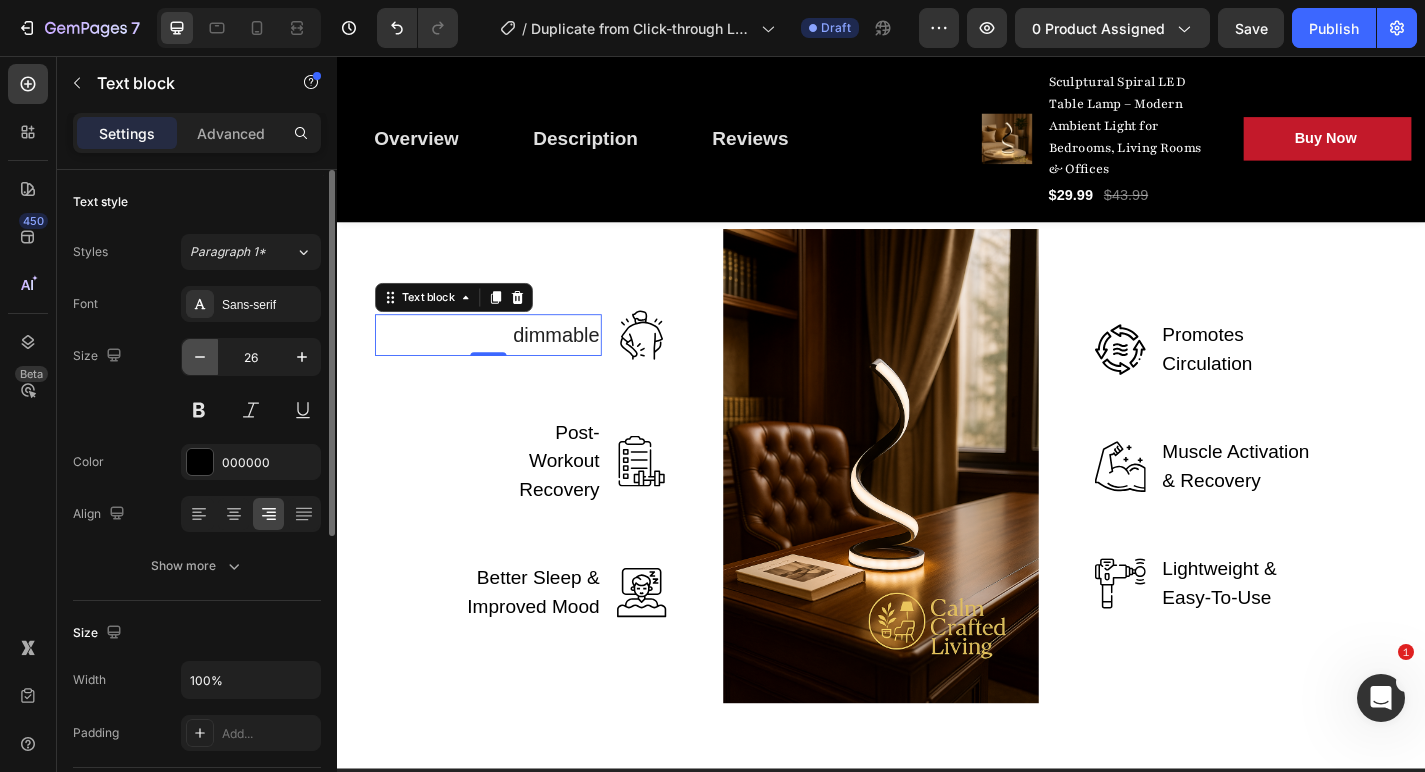 click 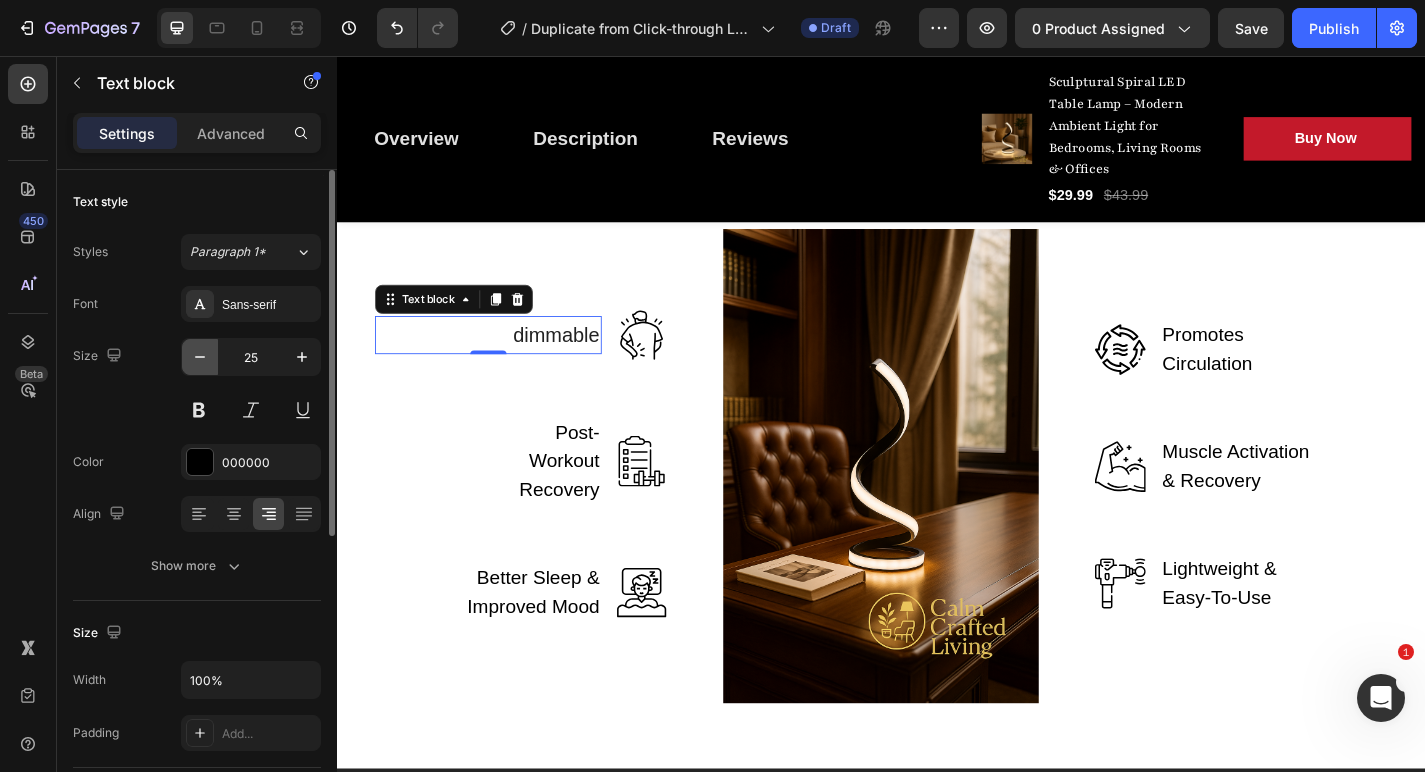 click 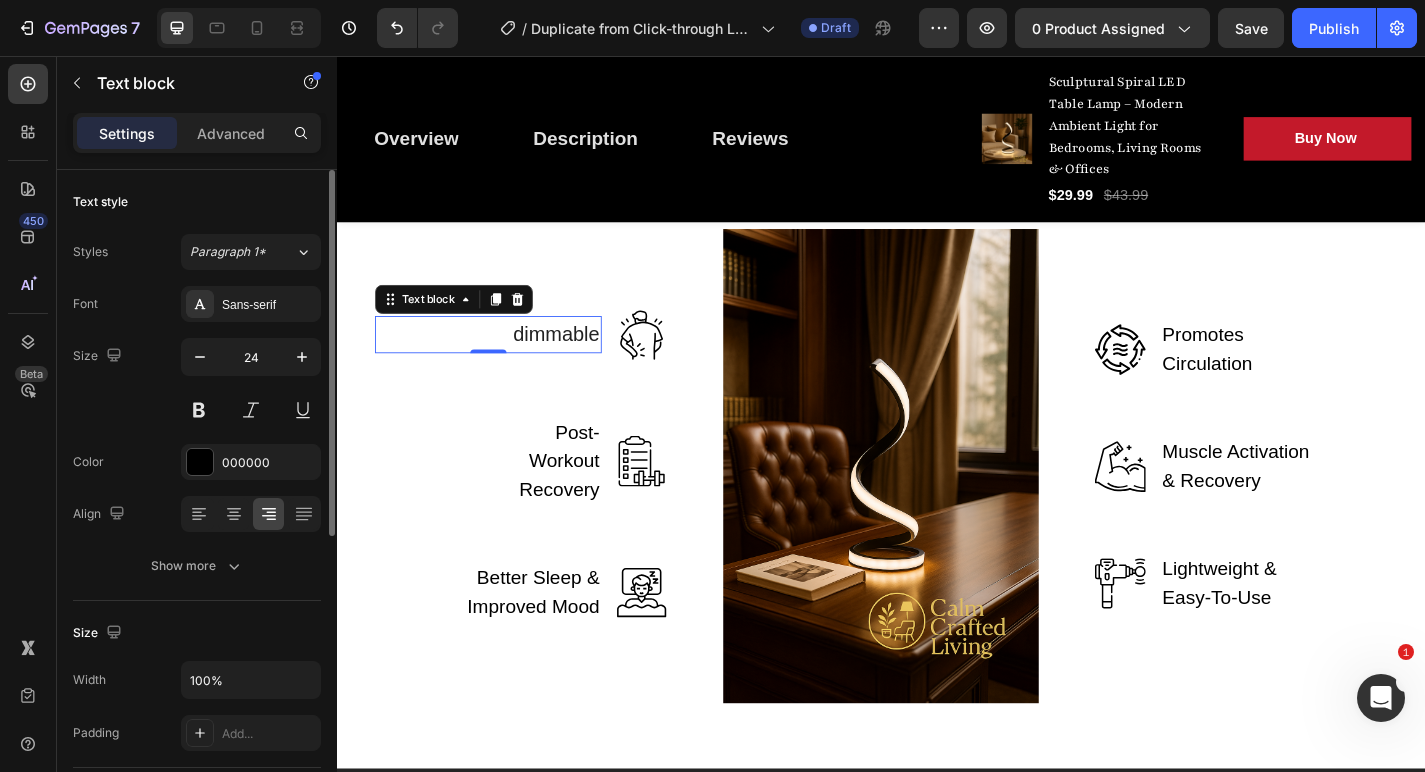 click on "Font Sans-serif Size 24 Color 000000 Align Show more" at bounding box center [197, 435] 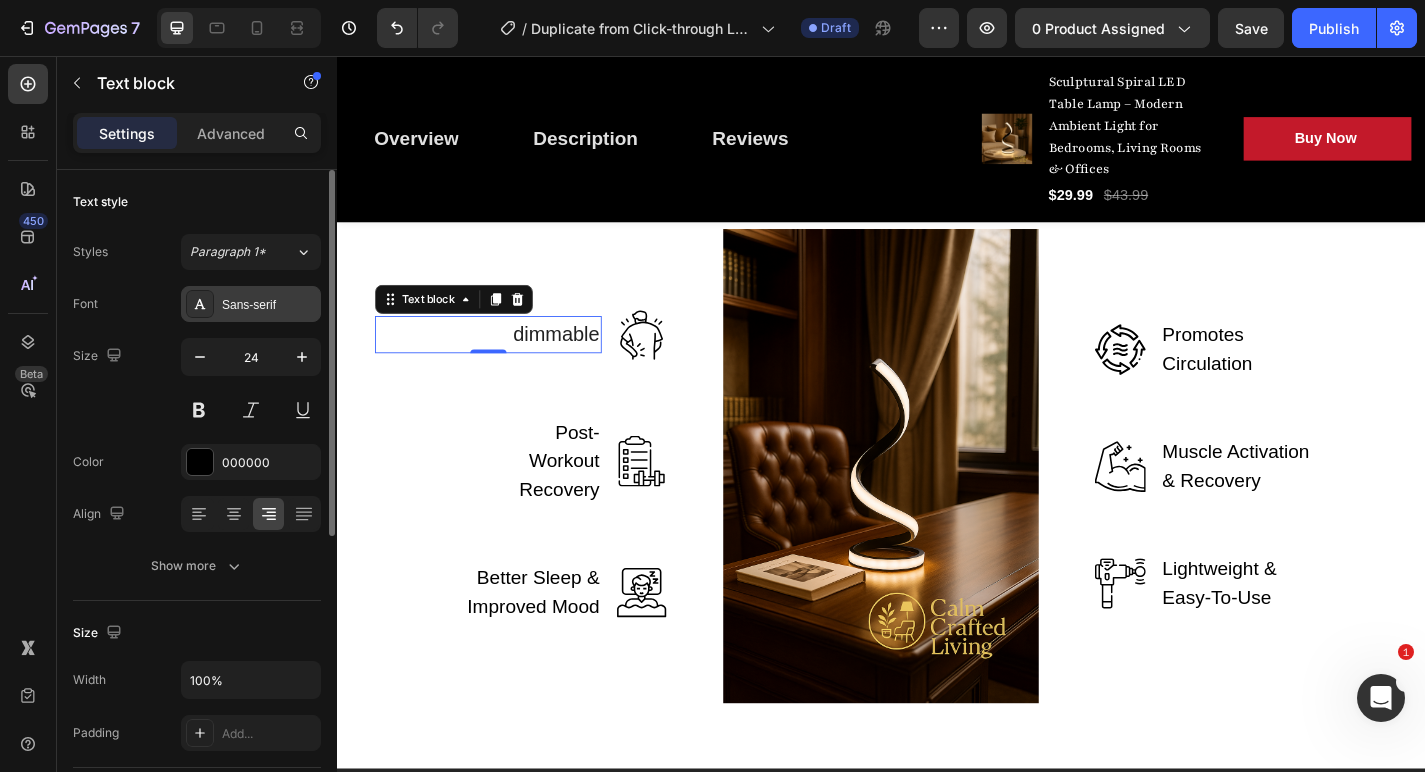 click on "Sans-serif" at bounding box center (269, 305) 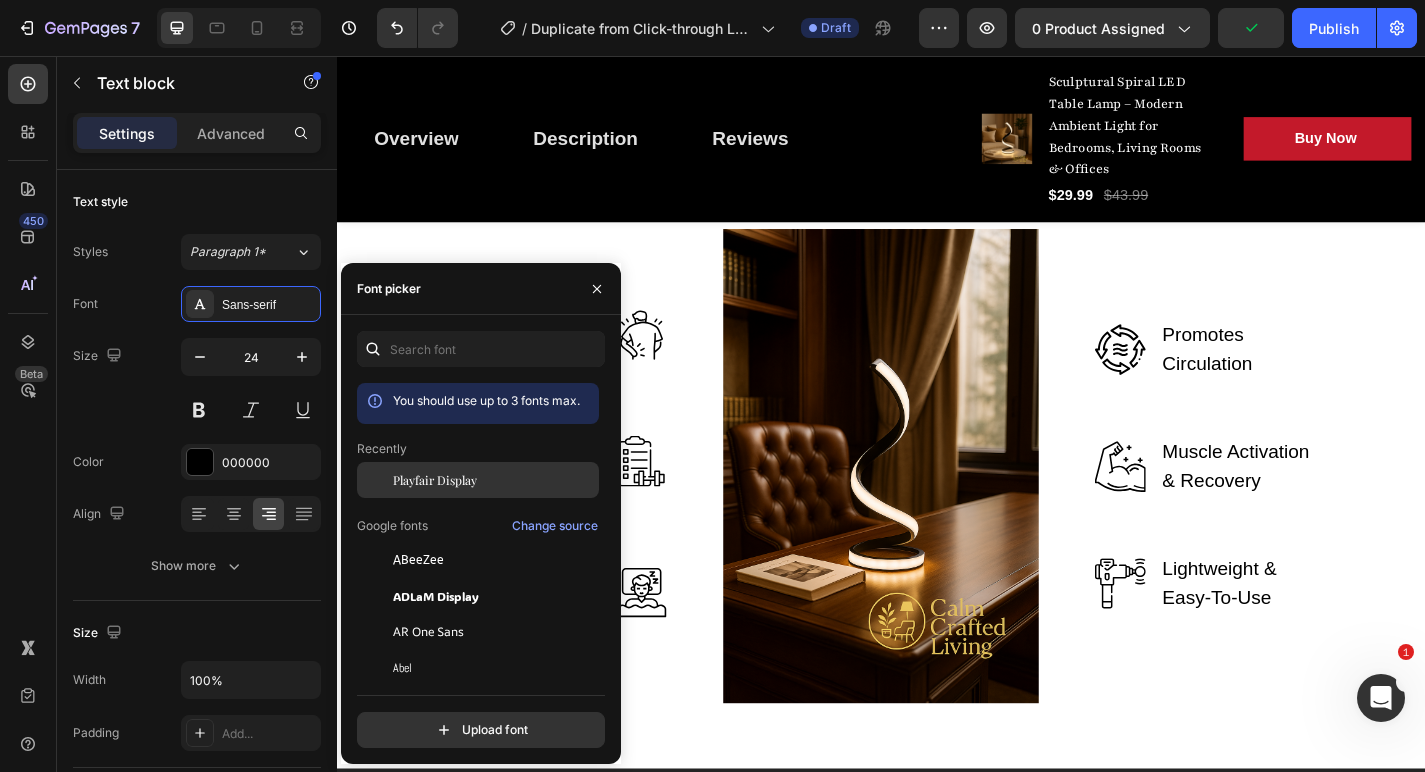 click on "Playfair Display" at bounding box center (494, 480) 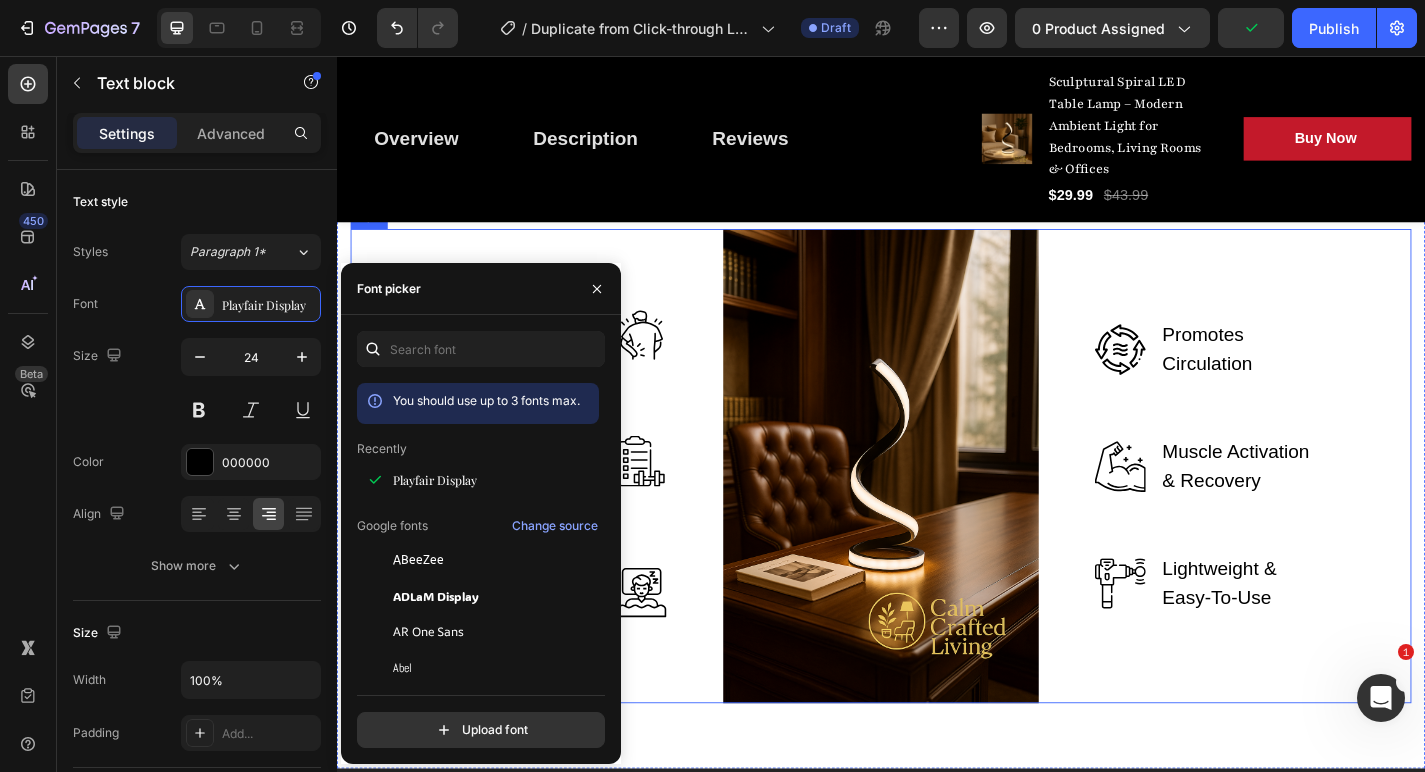 click on "dimmable Text block 0 Image Row Post-Workout Recovery Text block Image Row Better Sleep & Improved Mood Text block Image Row" at bounding box center [526, 508] 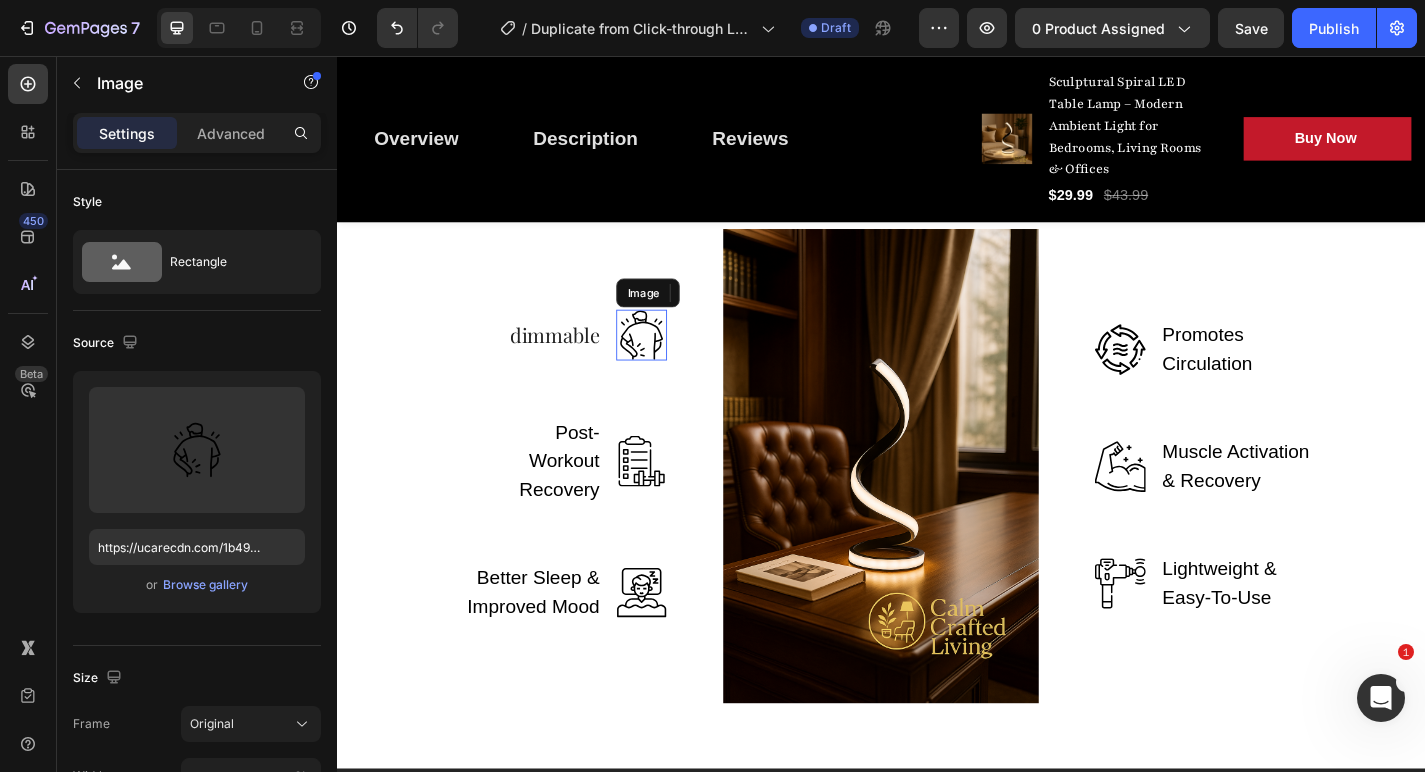 click at bounding box center [673, 364] 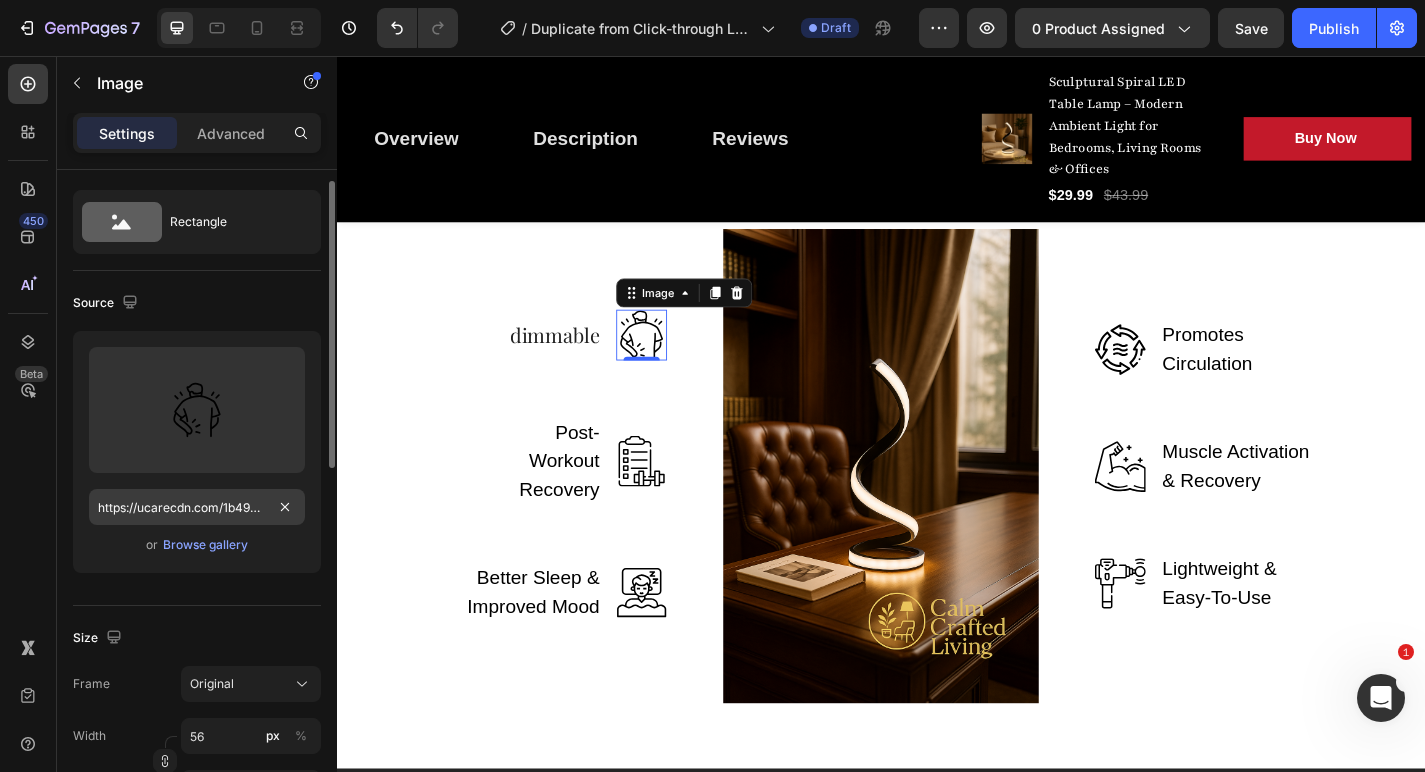 scroll, scrollTop: 36, scrollLeft: 0, axis: vertical 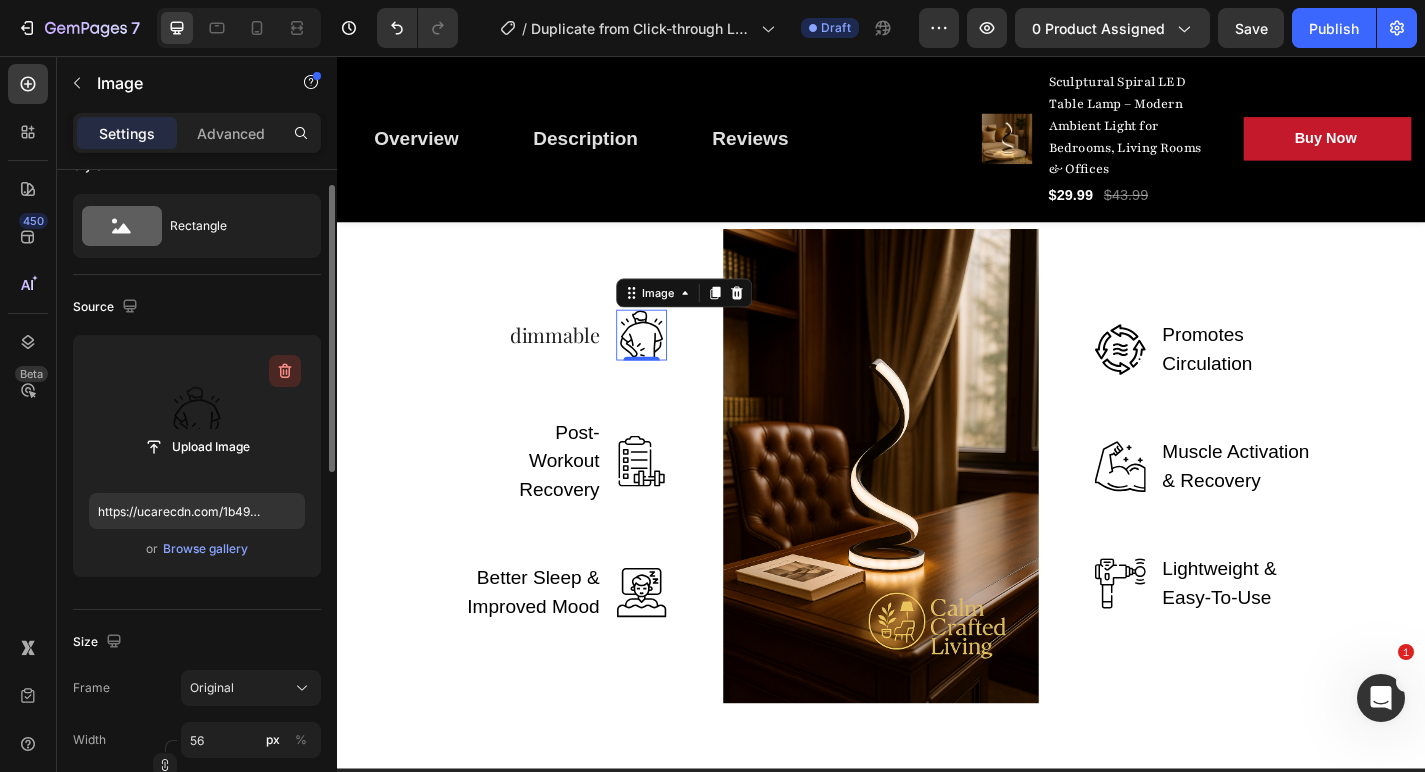 click 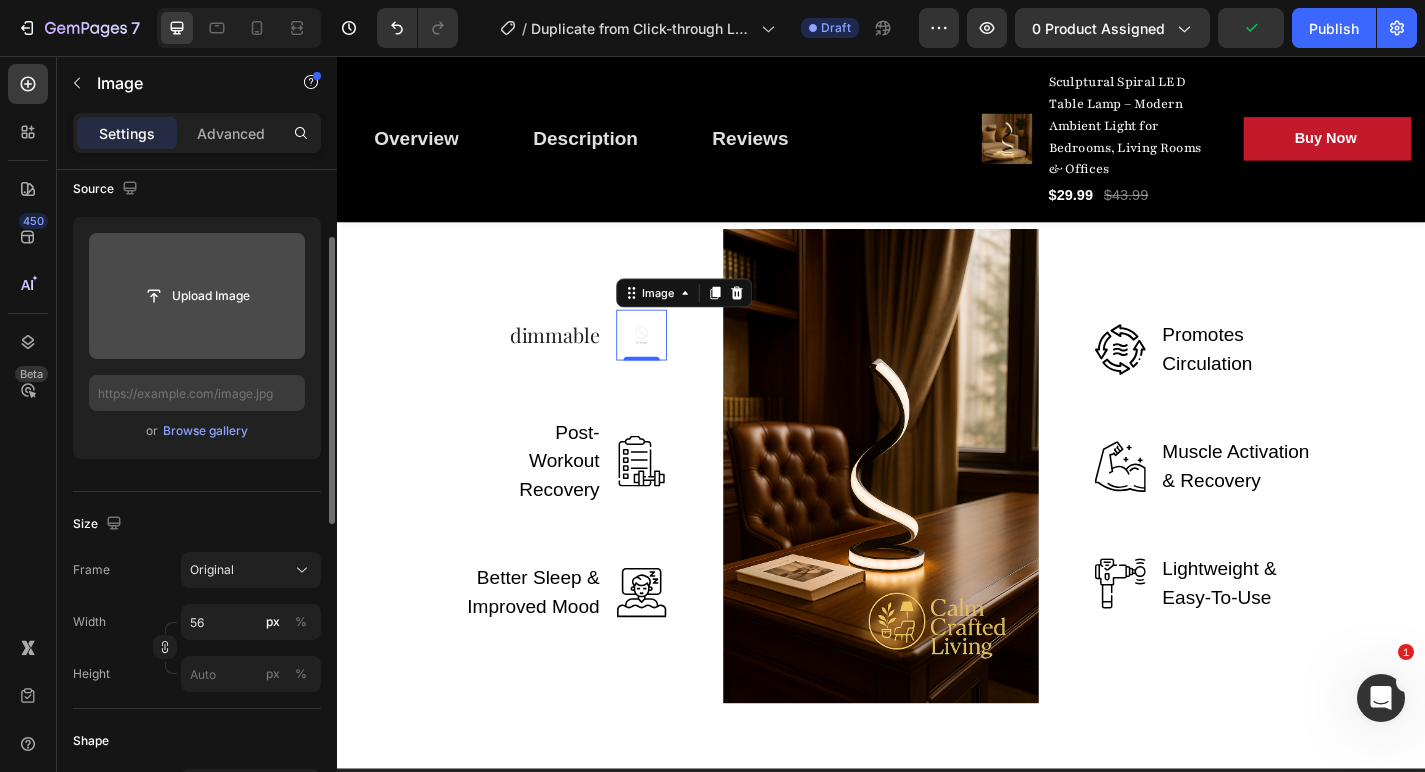 scroll, scrollTop: 154, scrollLeft: 0, axis: vertical 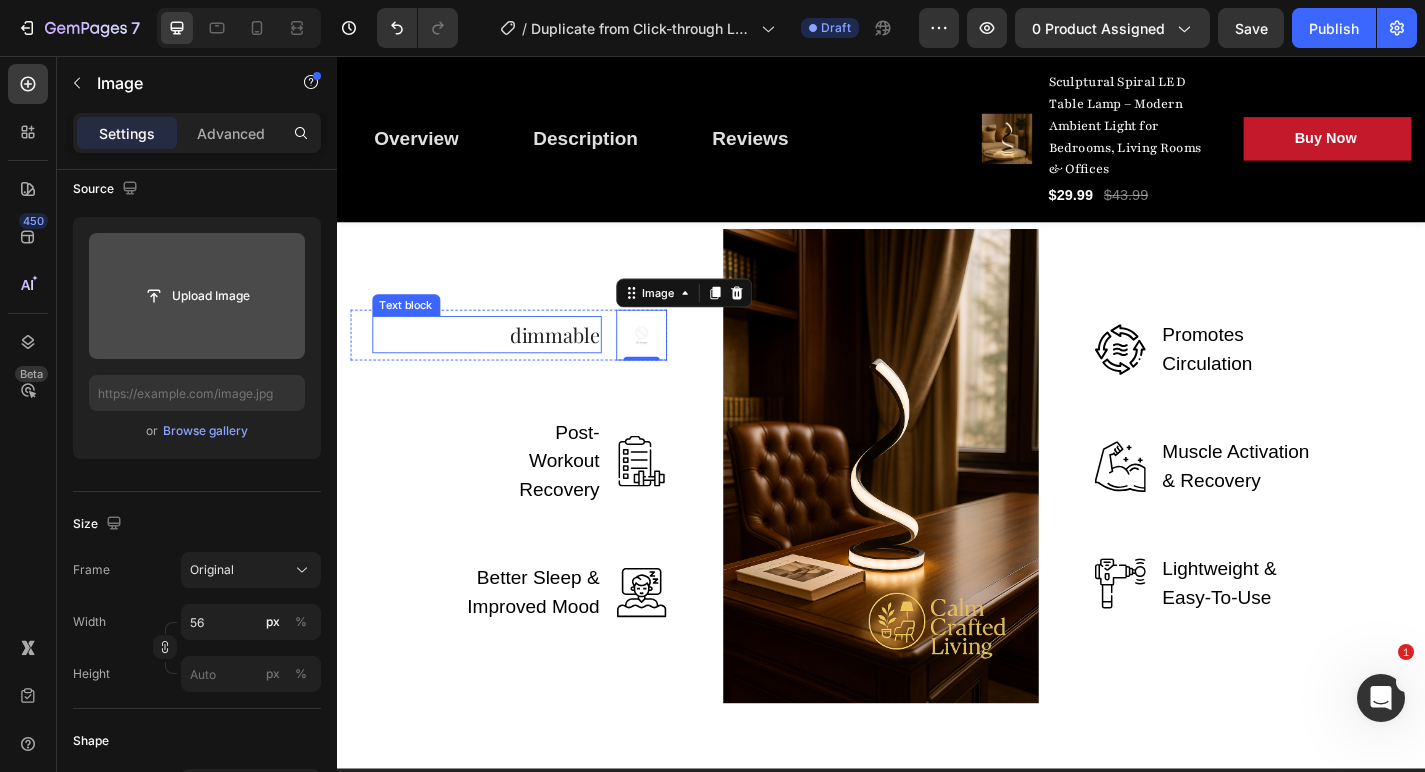 click on "dimmable" at bounding box center (577, 364) 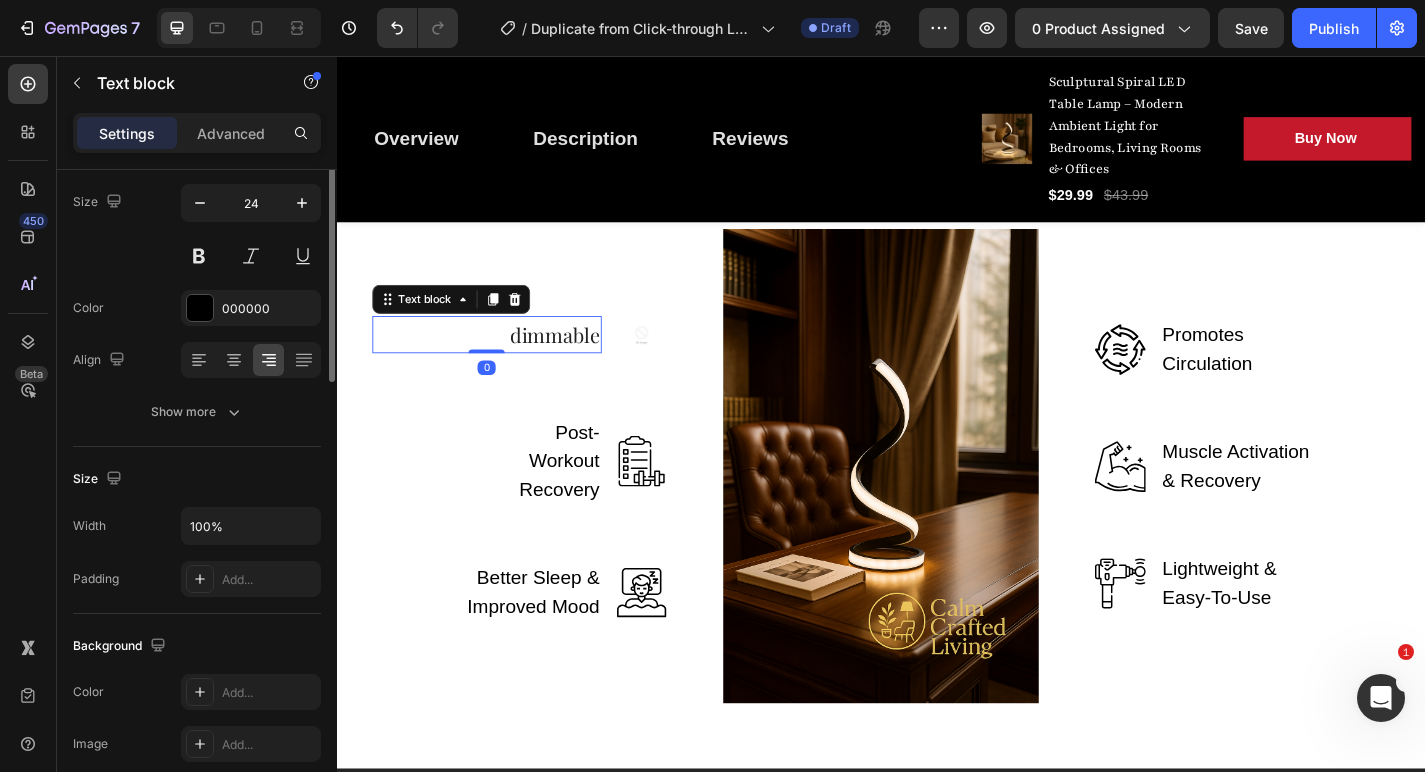 scroll, scrollTop: 0, scrollLeft: 0, axis: both 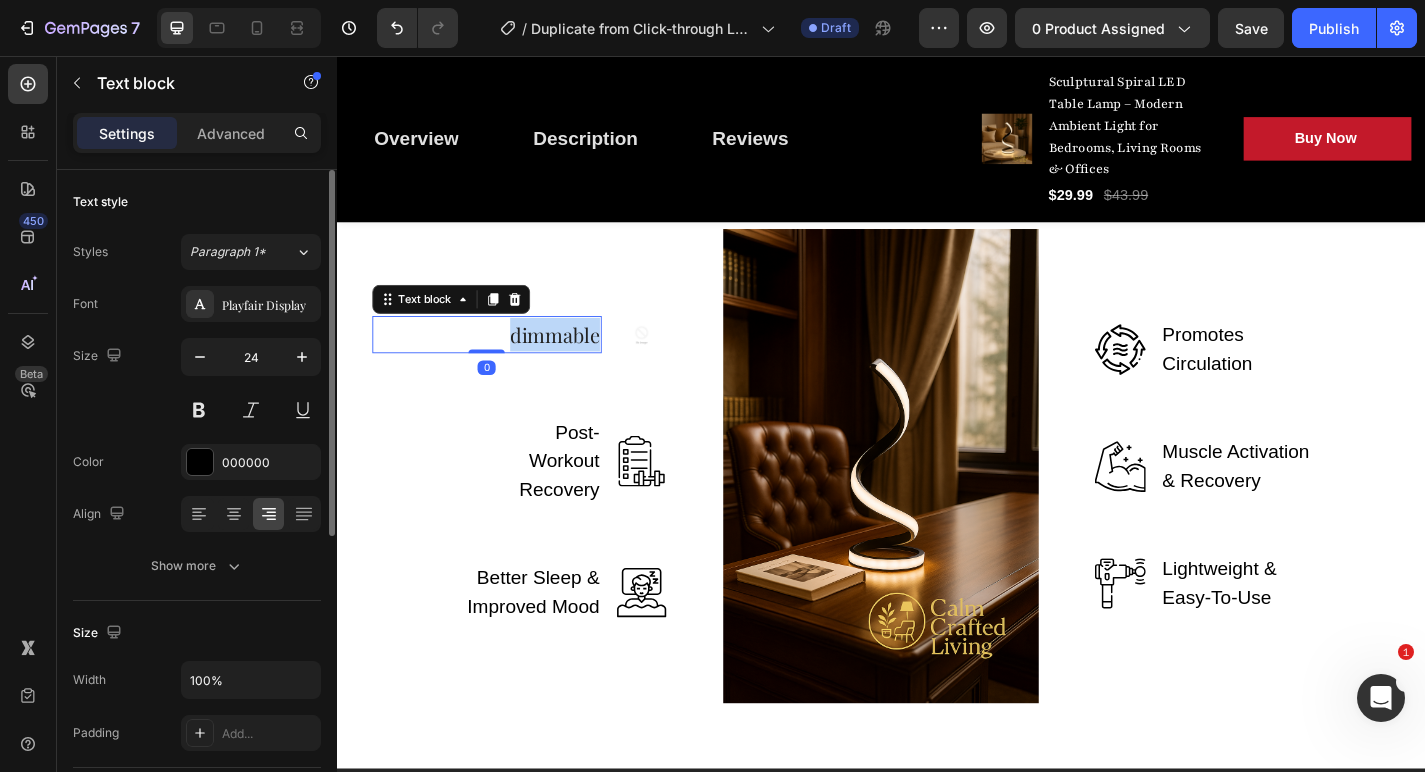 click on "dimmable" at bounding box center (577, 364) 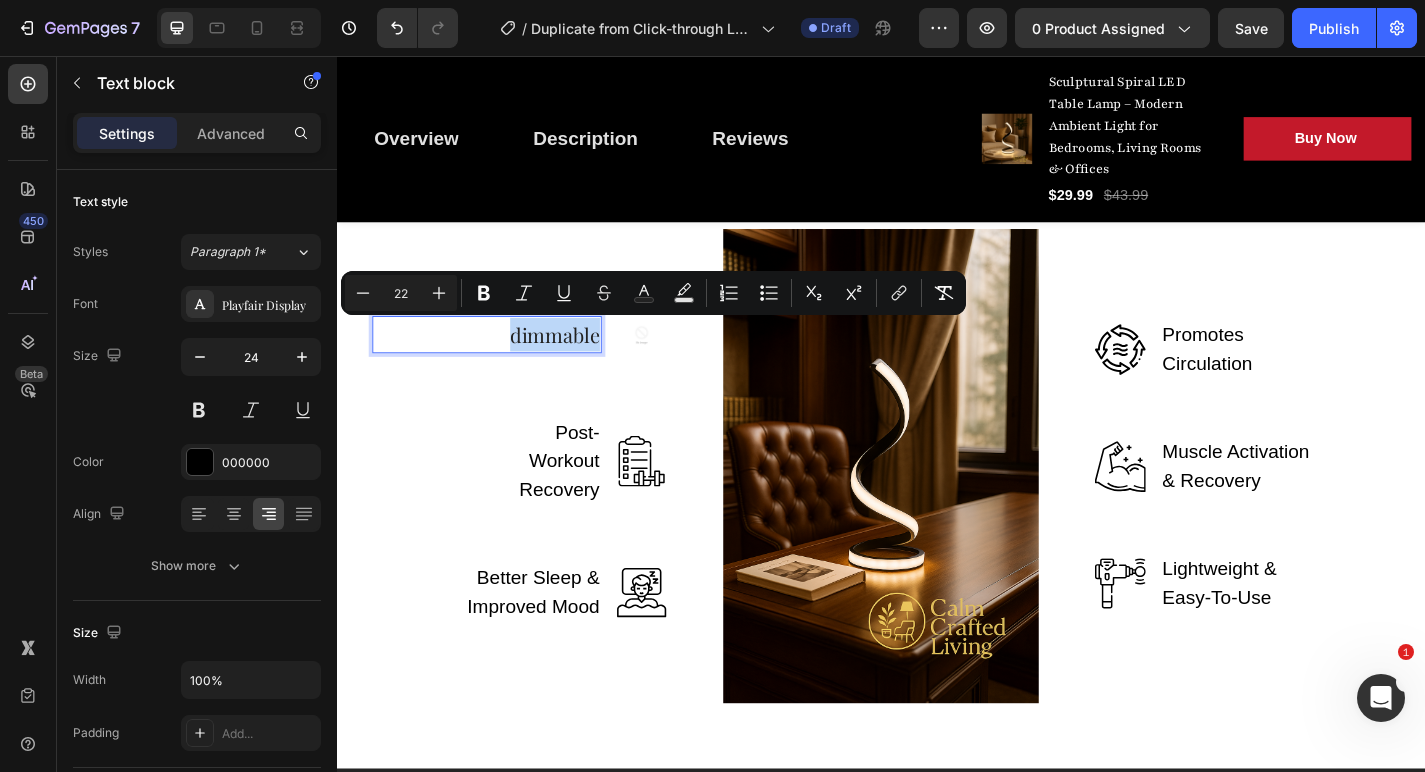 click on "dimmable" at bounding box center [577, 364] 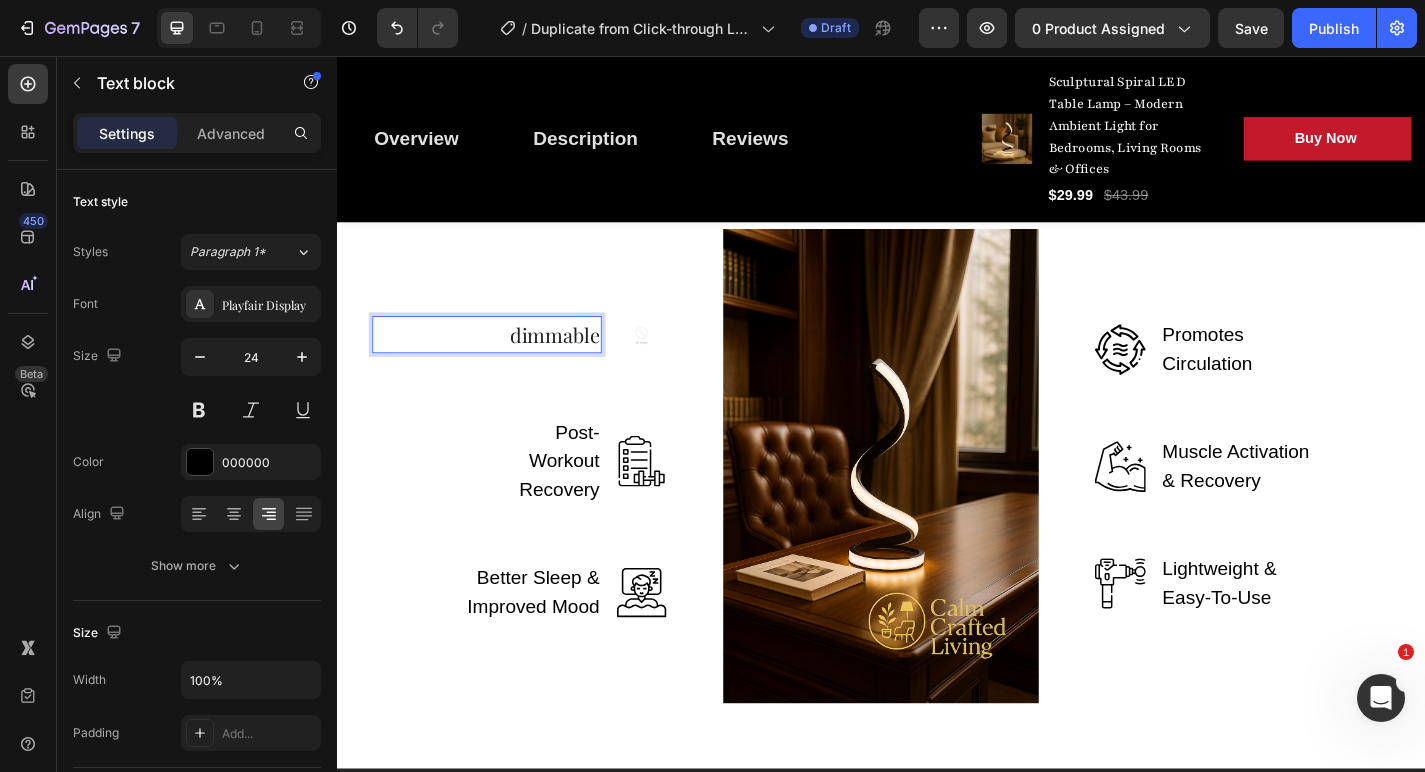 click on "dimmable" at bounding box center (577, 364) 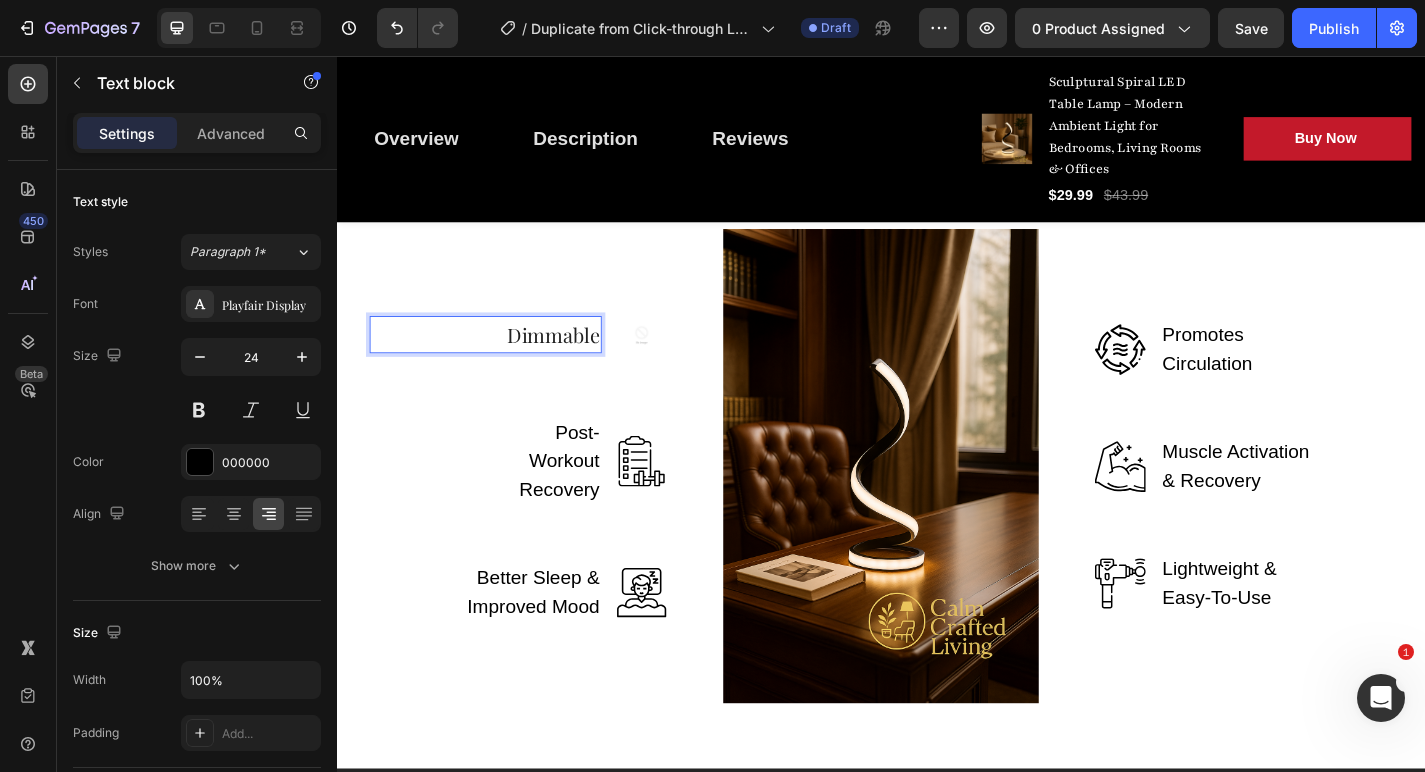 click on "Dimmable" at bounding box center [576, 364] 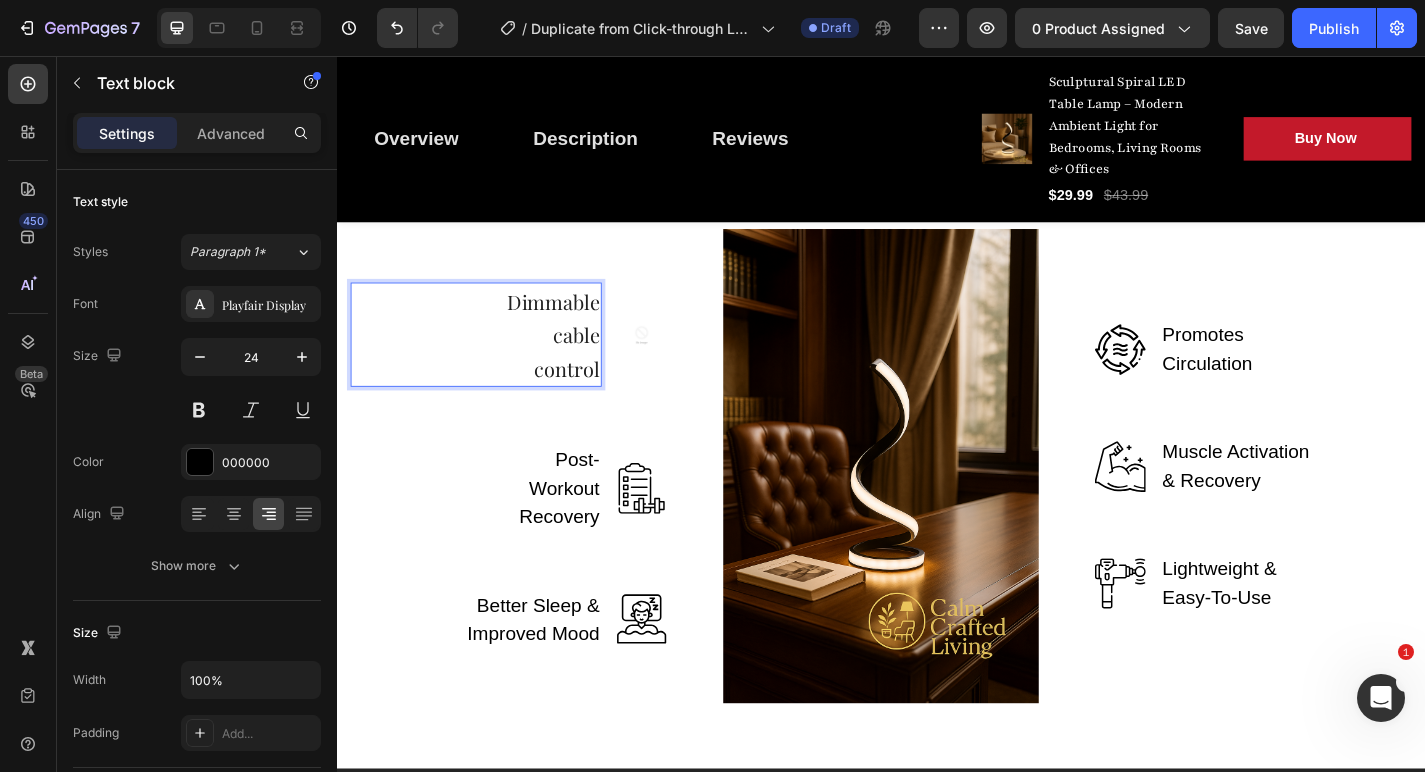 click on "Dimmable cable control" at bounding box center [576, 364] 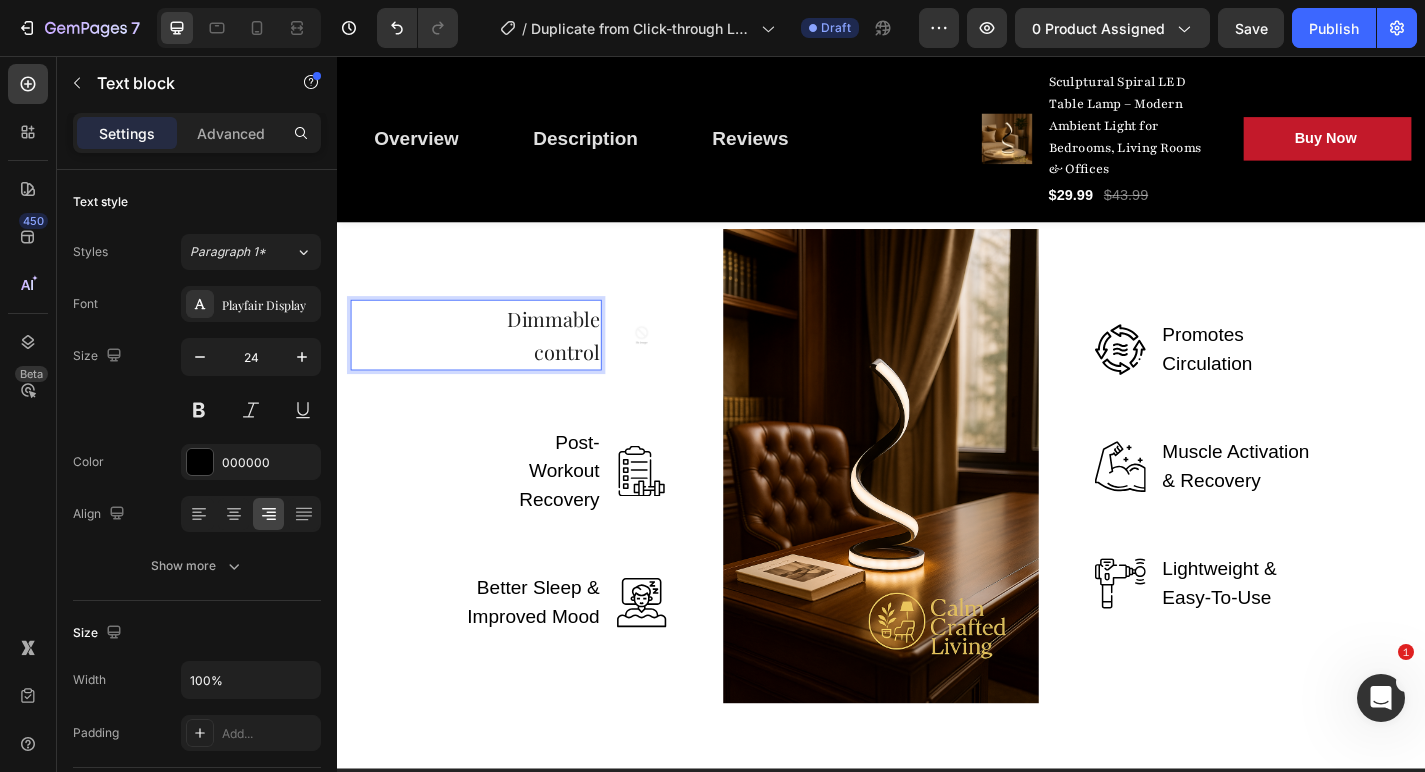 click on "Dimmable control" at bounding box center [576, 364] 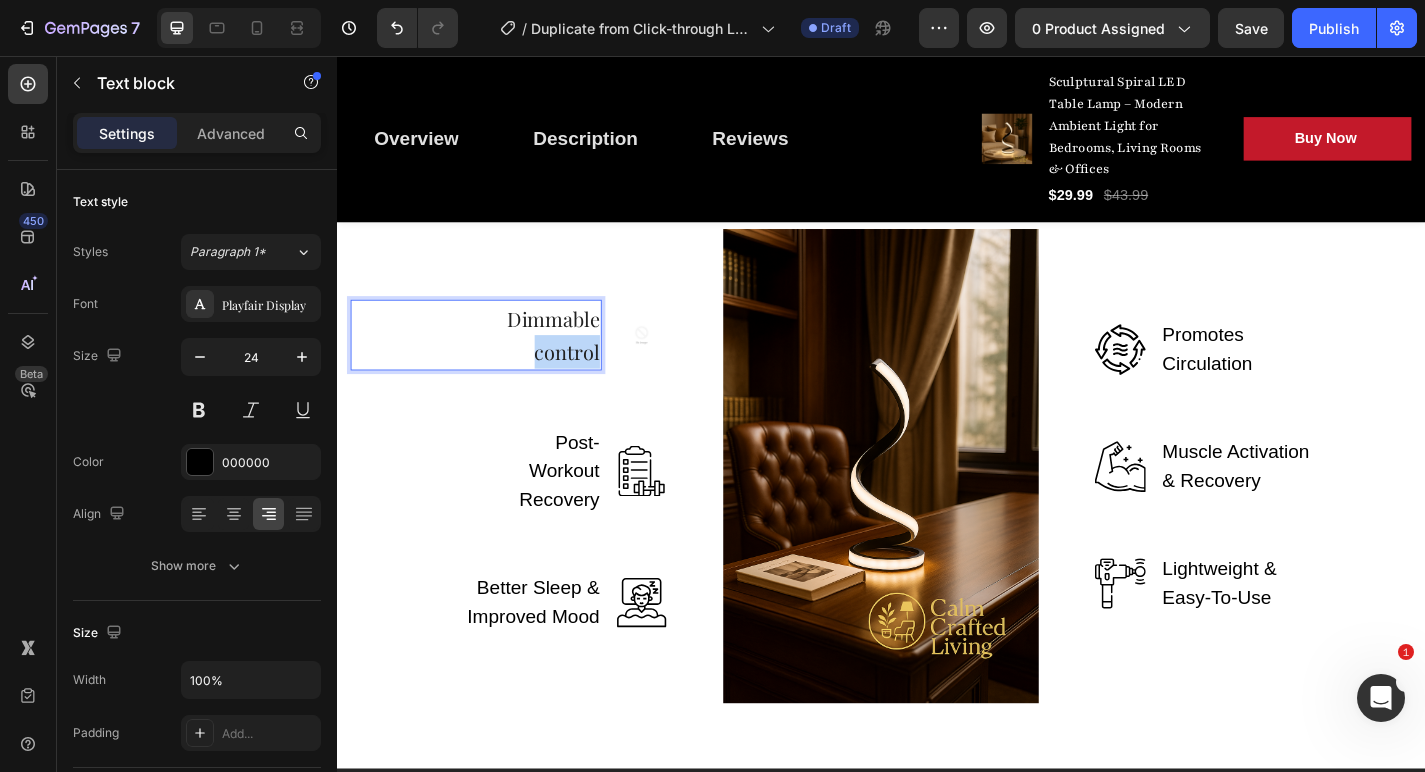 click on "Dimmable control" at bounding box center [576, 364] 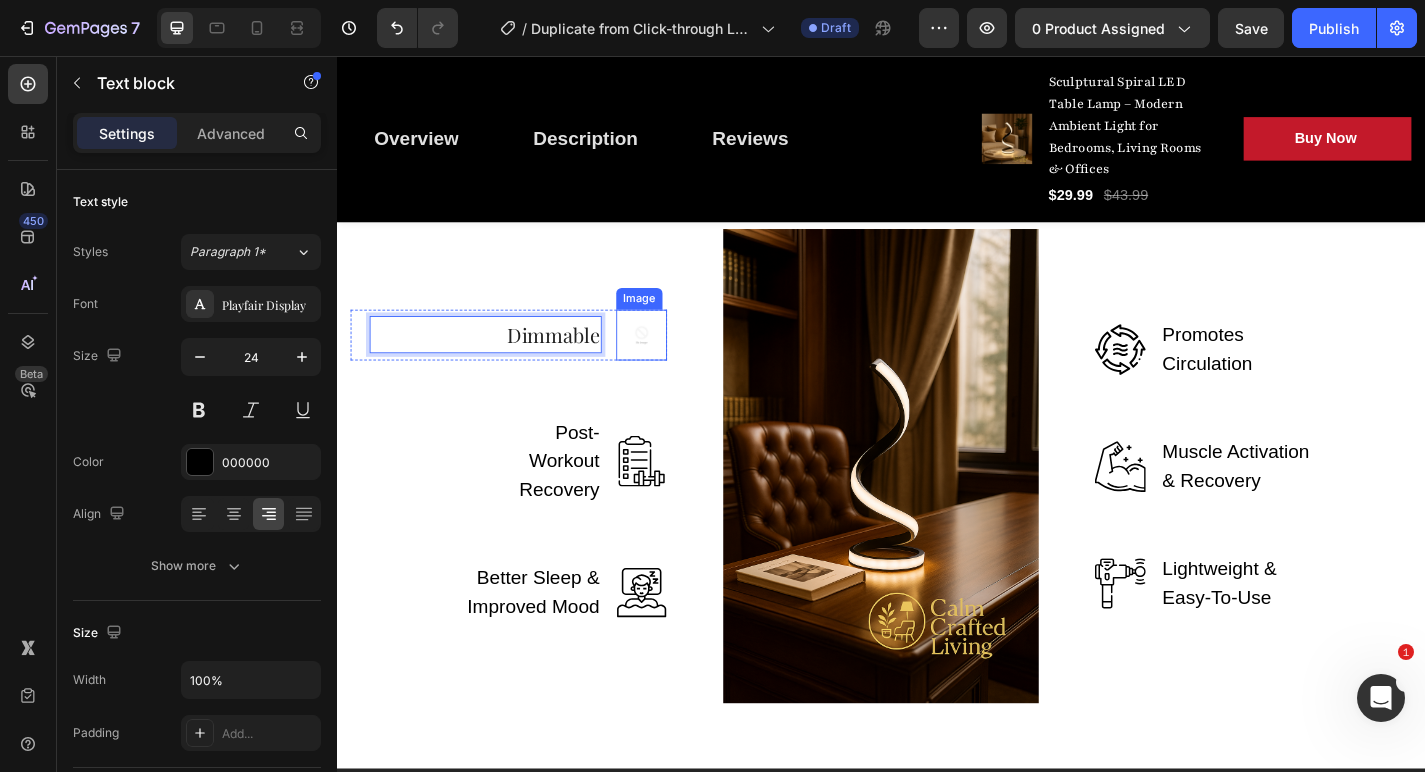 click at bounding box center [673, 364] 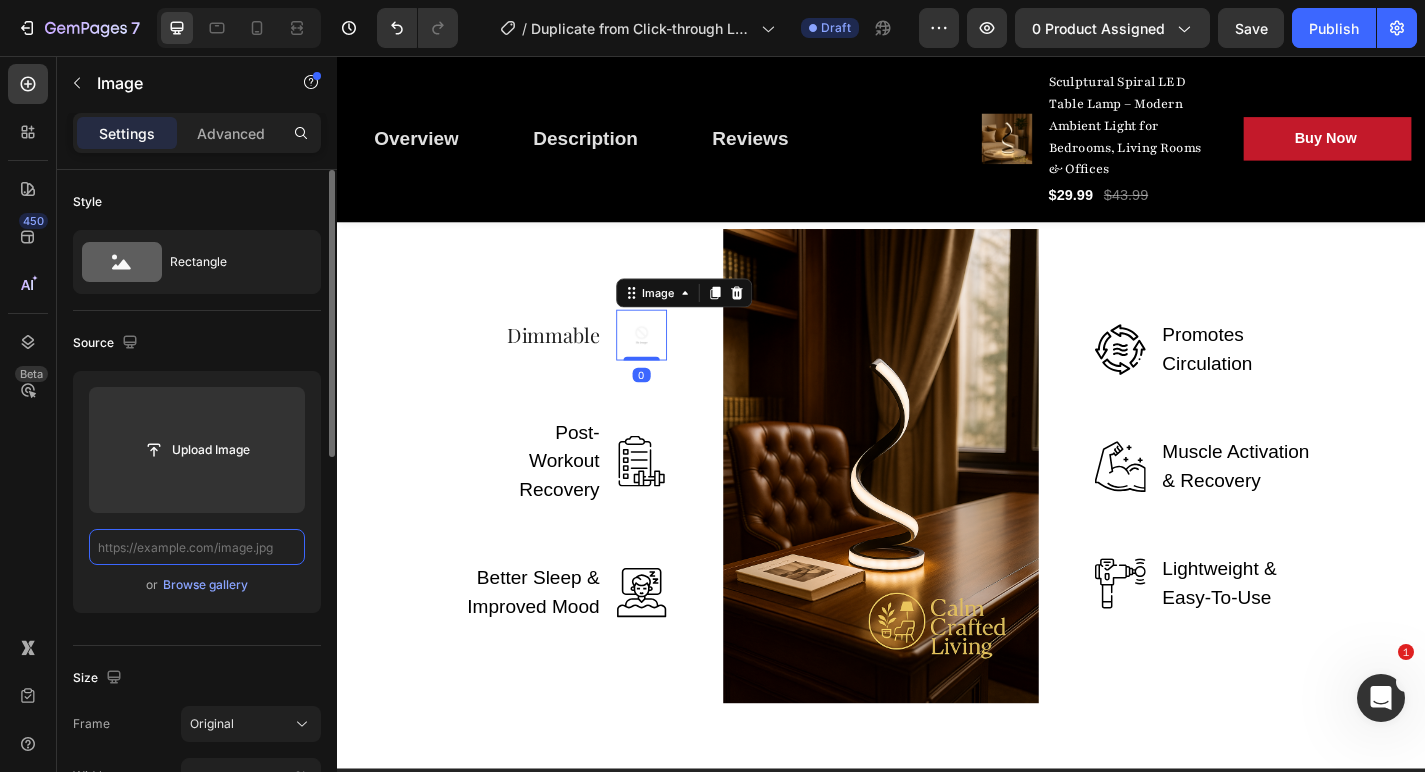 click at bounding box center (197, 547) 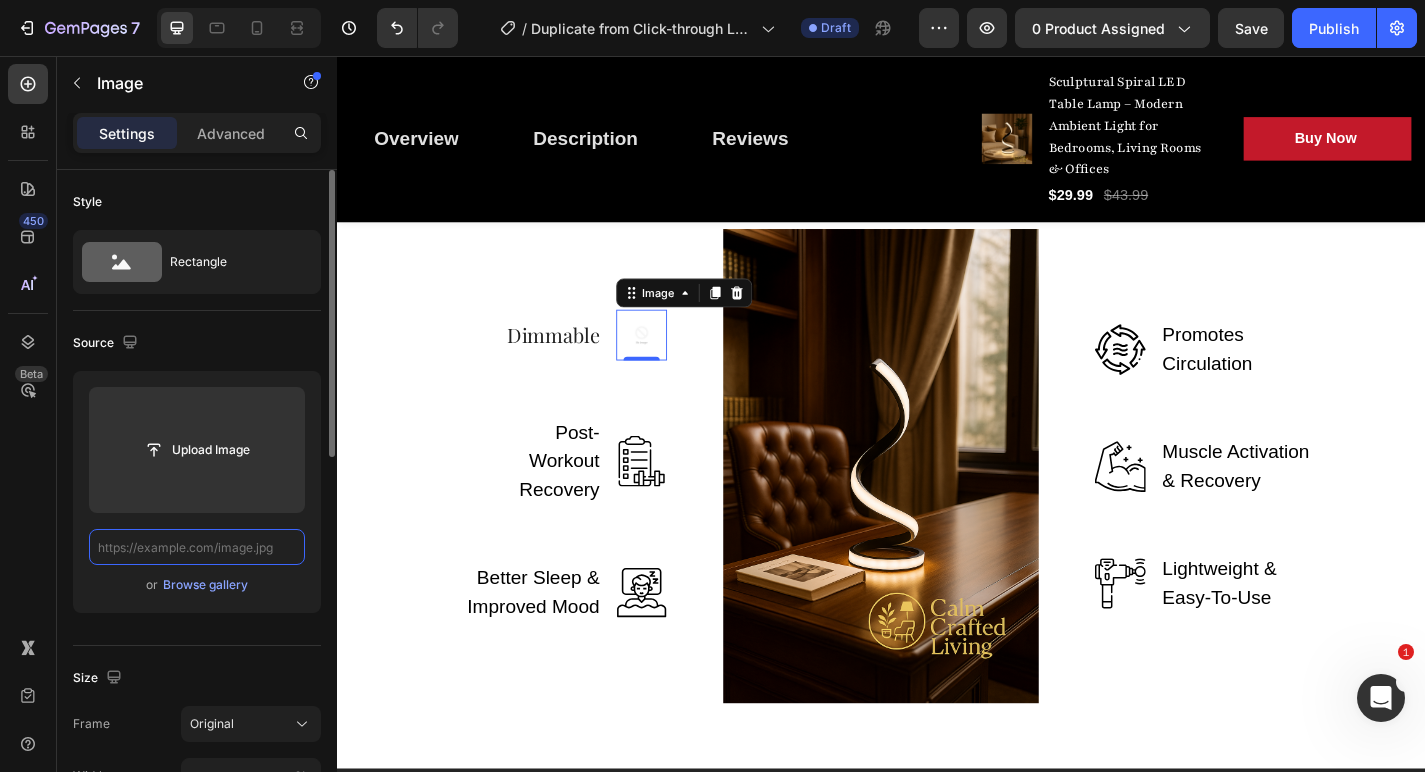 paste on "https://cdn.shopify.com/s/files/1/0765/9077/6534/files/[FILENAME]" 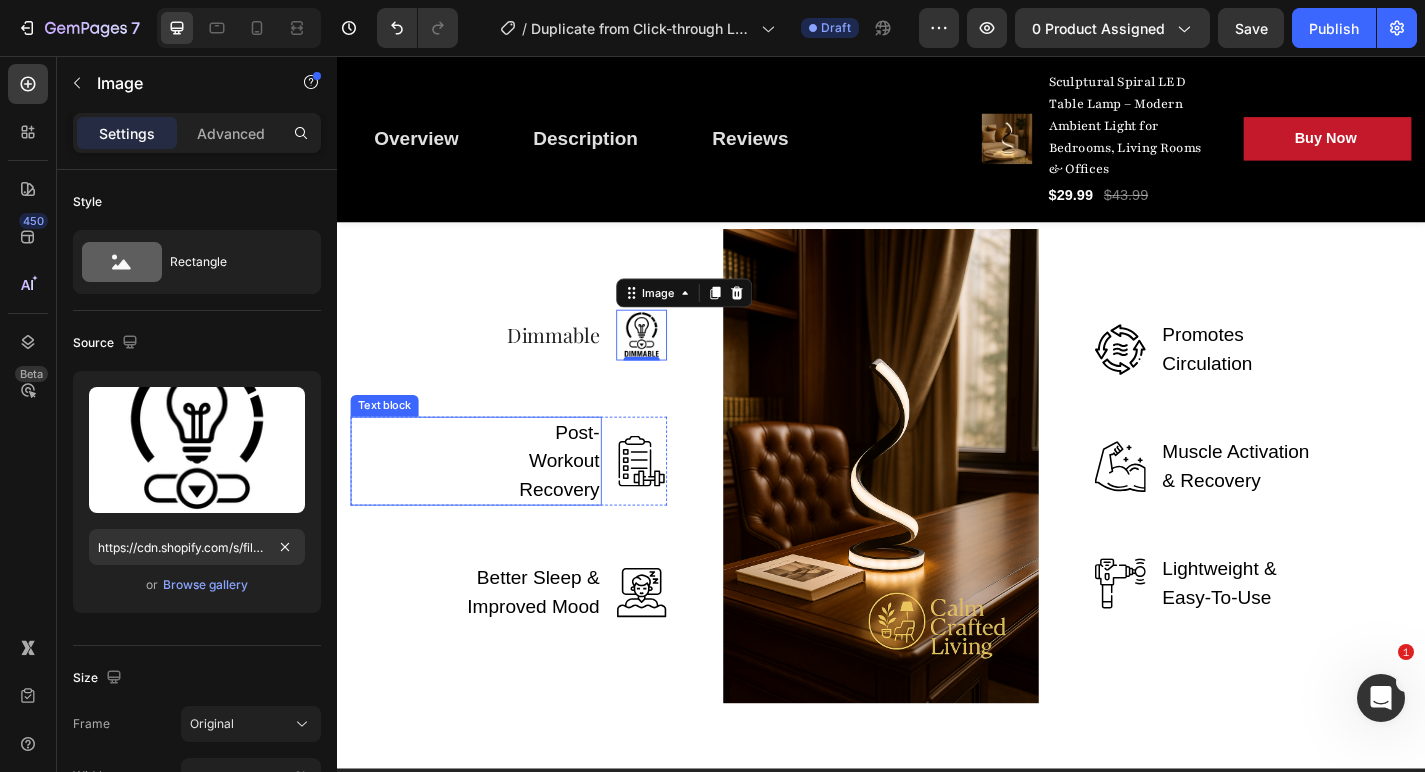 click on "Post-Workout Recovery Text block" at bounding box center (490, 503) 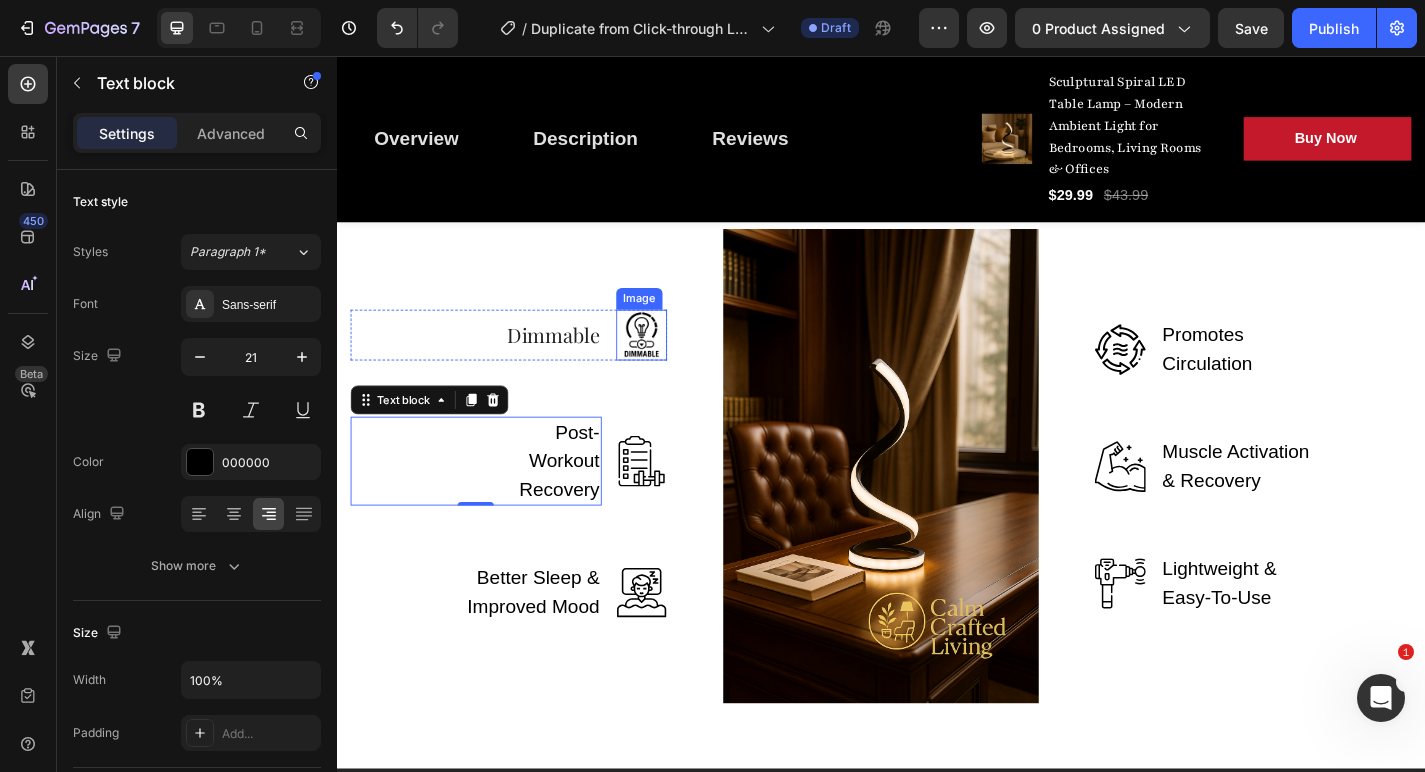 click at bounding box center (673, 364) 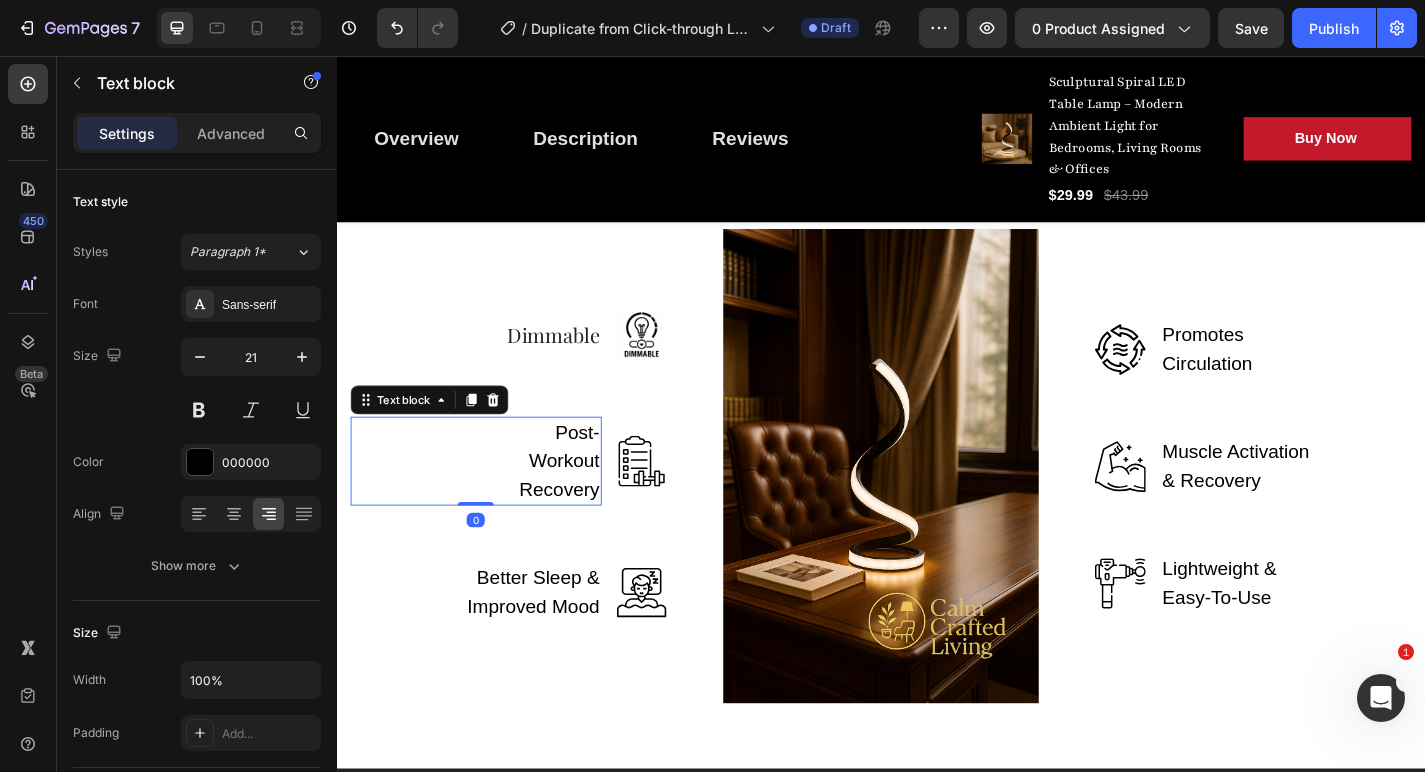 click on "Post-Workout Recovery" at bounding box center [565, 503] 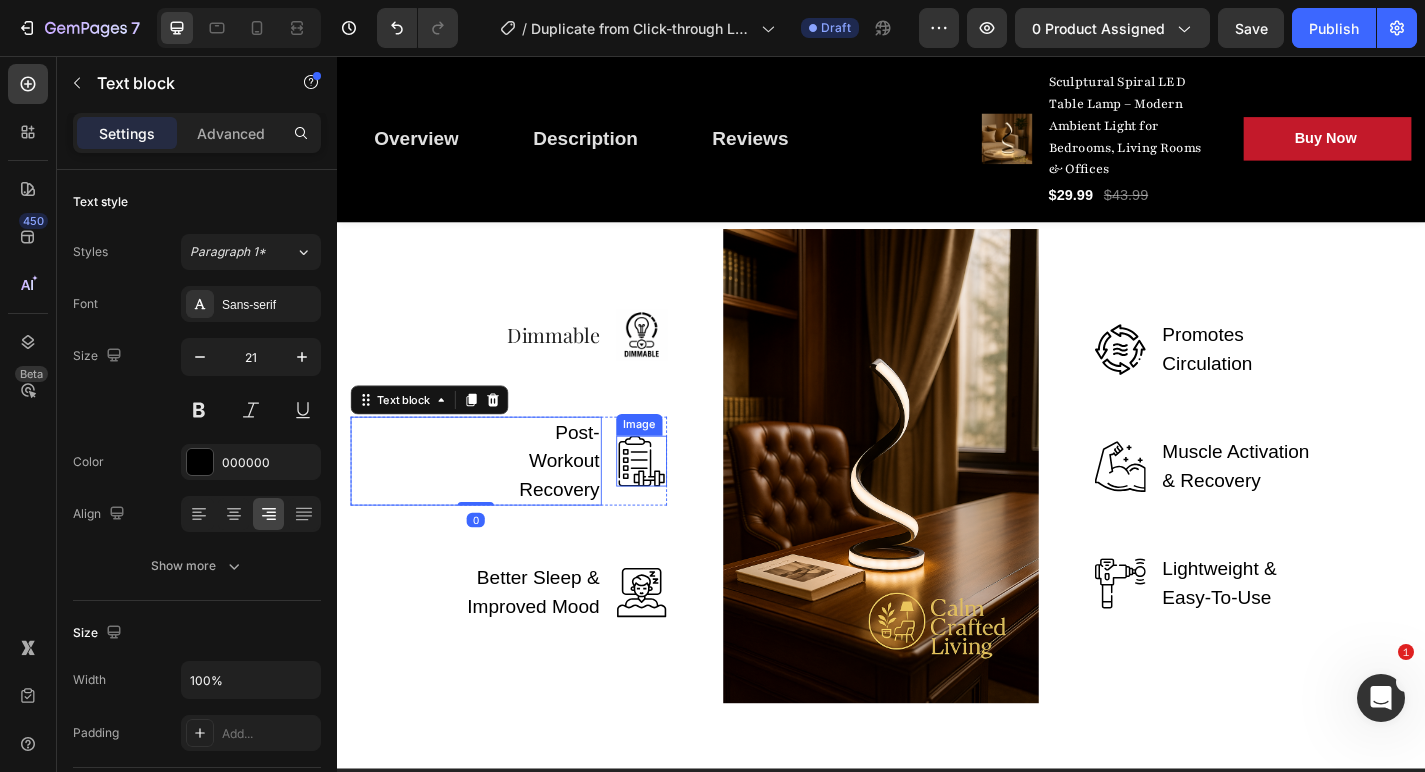 click at bounding box center [673, 503] 